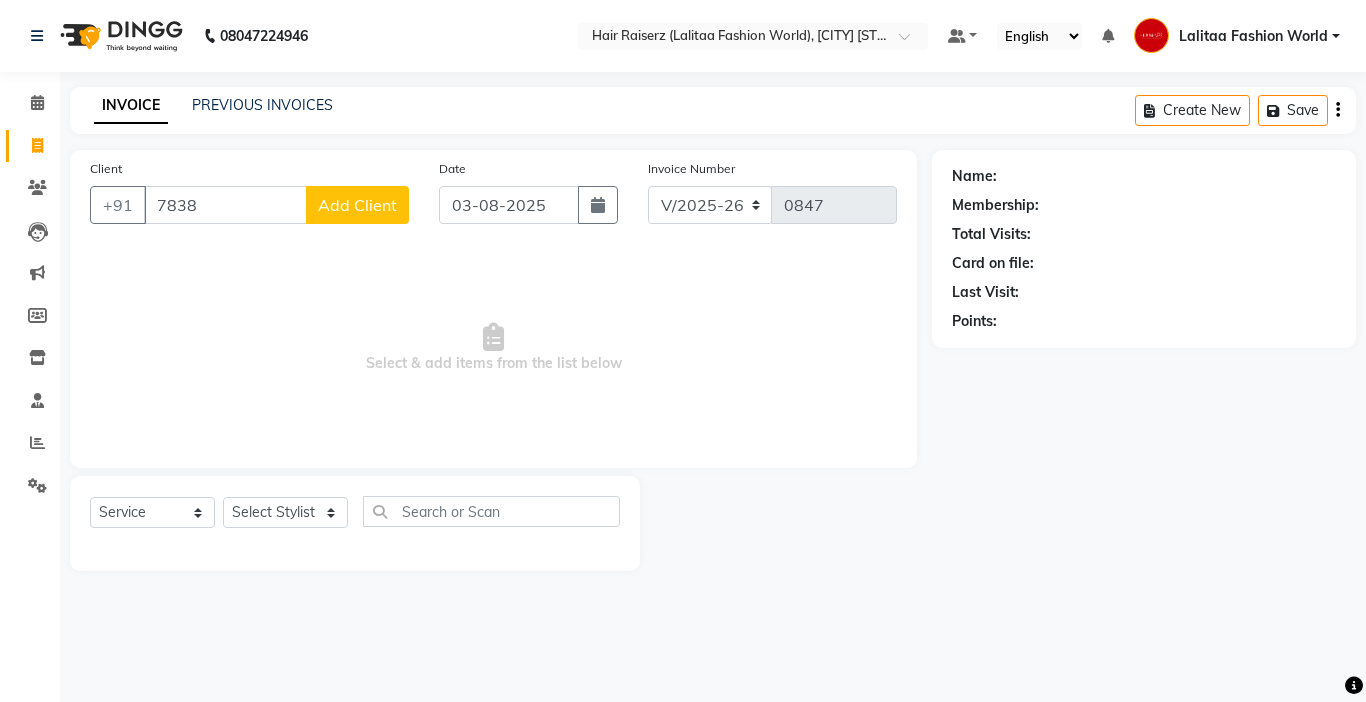 select on "7098" 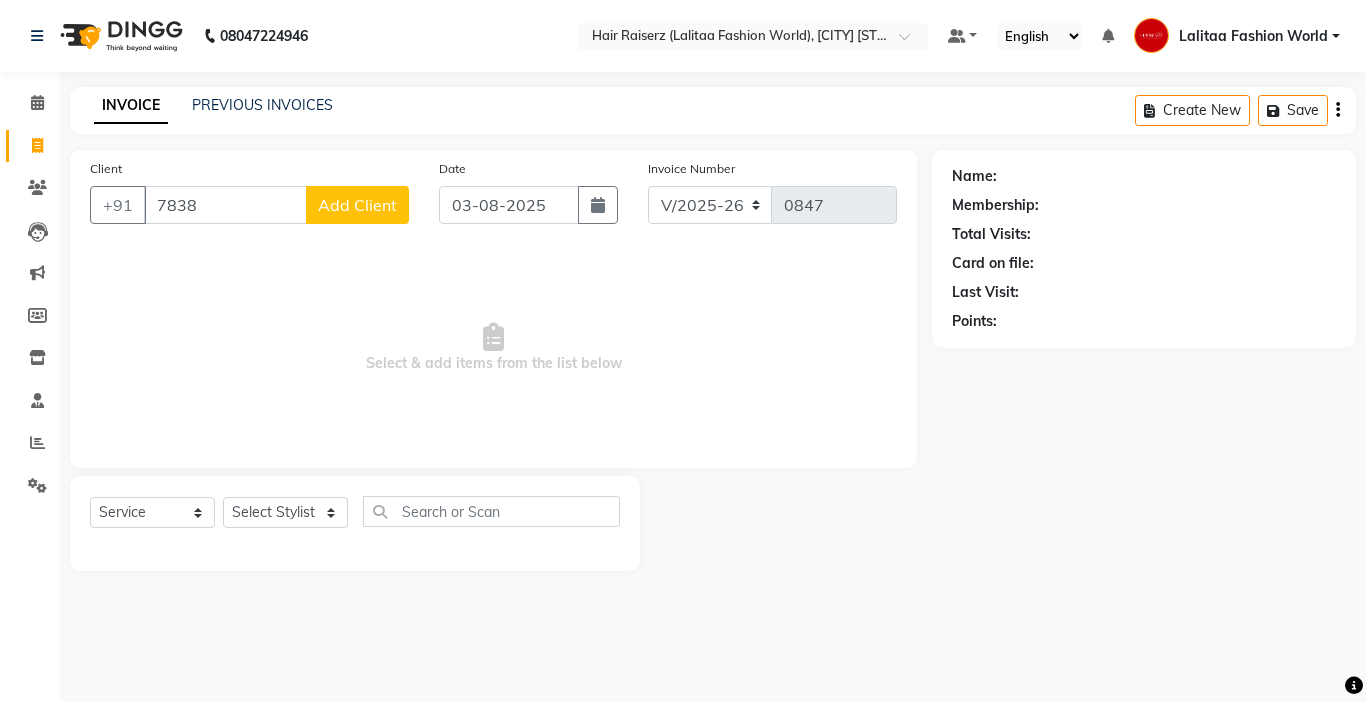 scroll, scrollTop: 0, scrollLeft: 0, axis: both 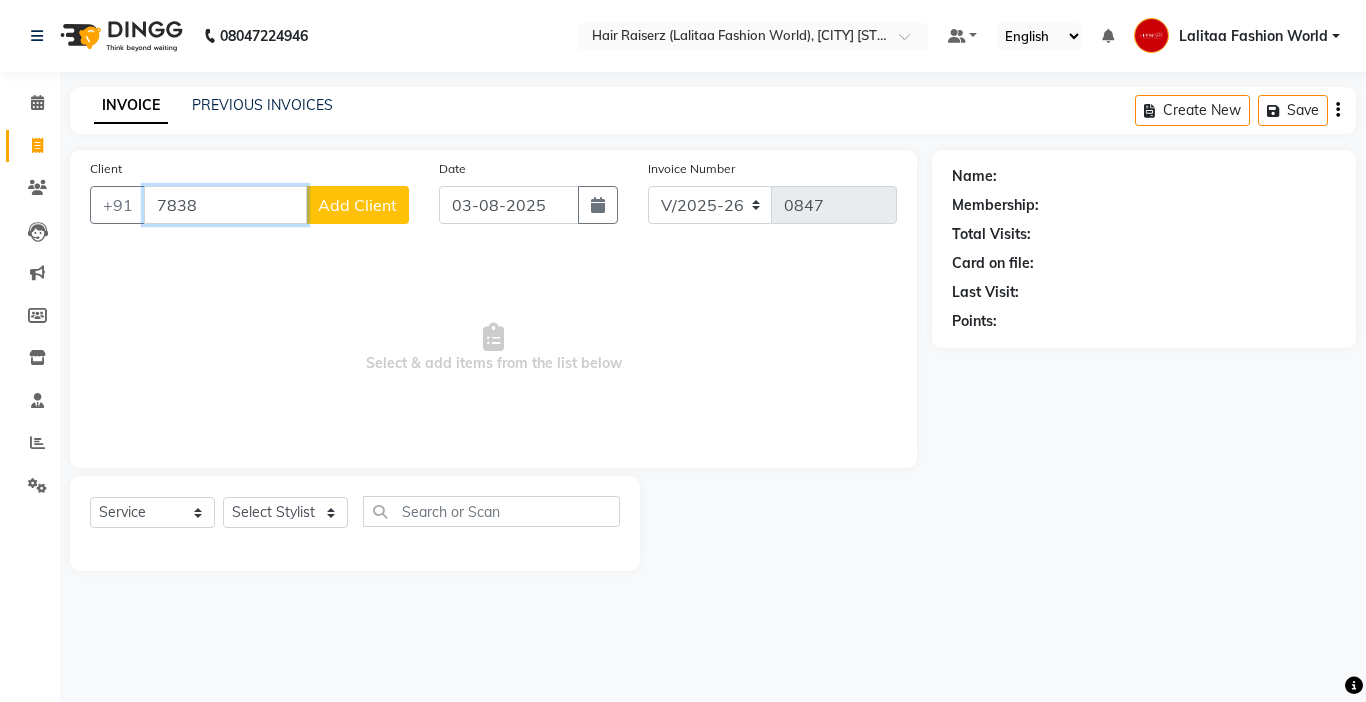 click on "7838" at bounding box center [225, 205] 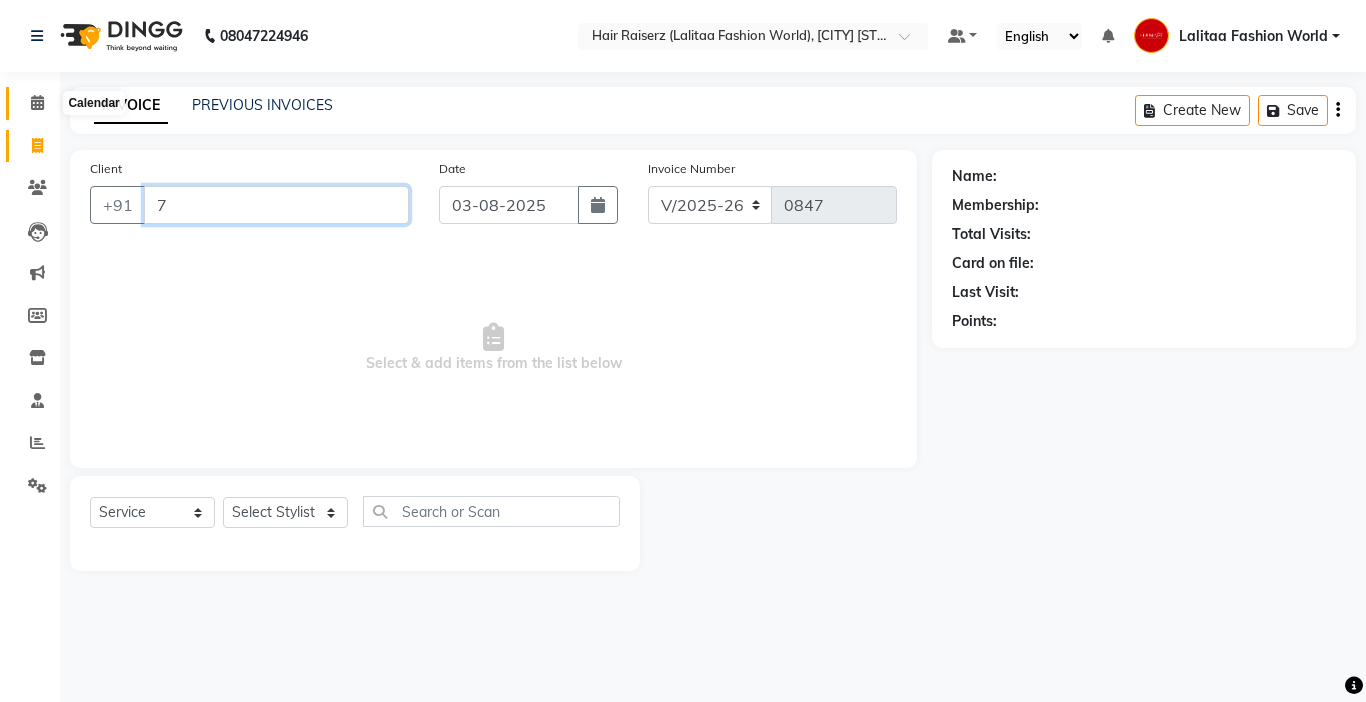 type on "7" 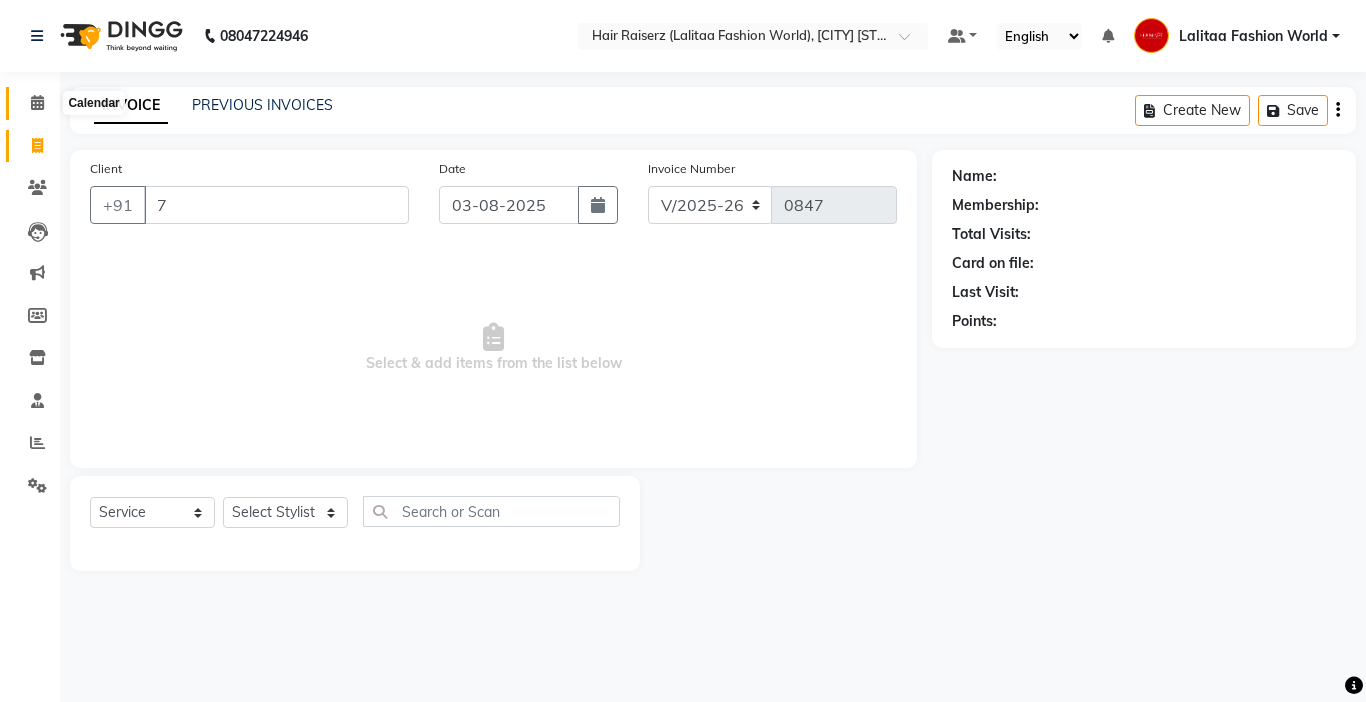 click 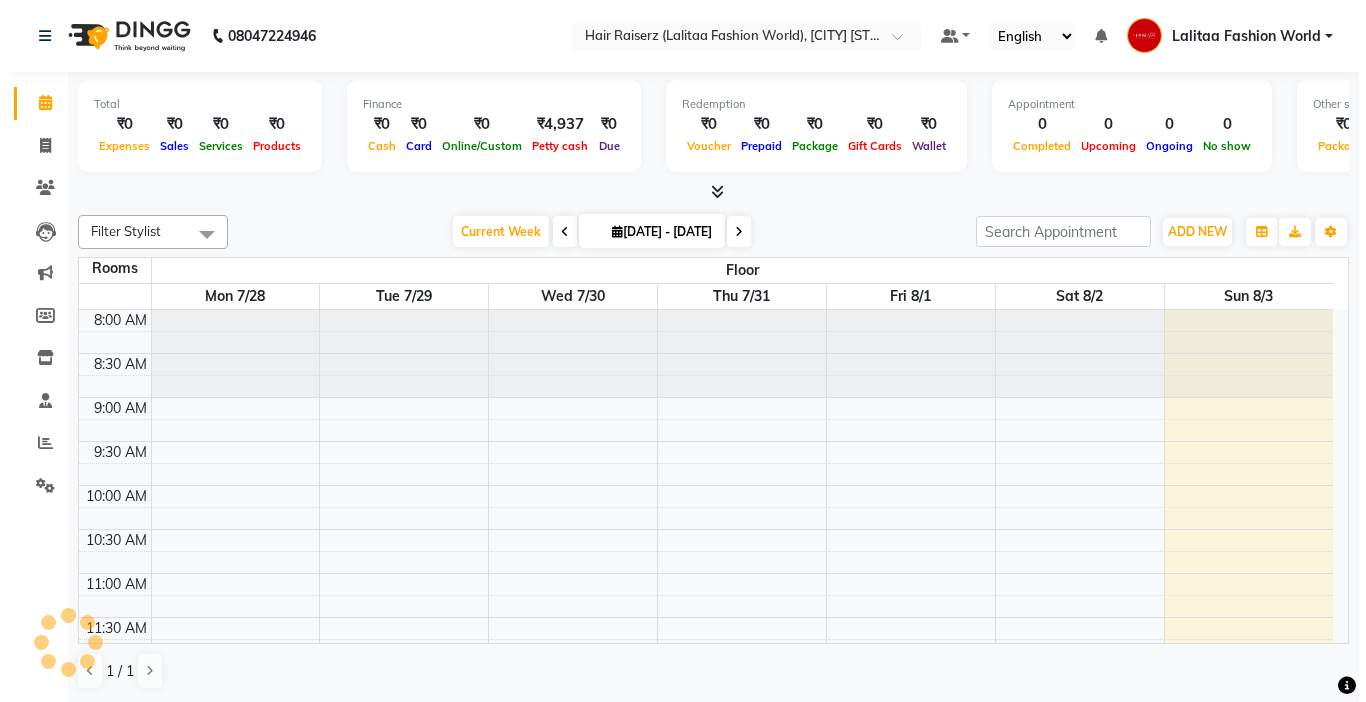 scroll, scrollTop: 0, scrollLeft: 0, axis: both 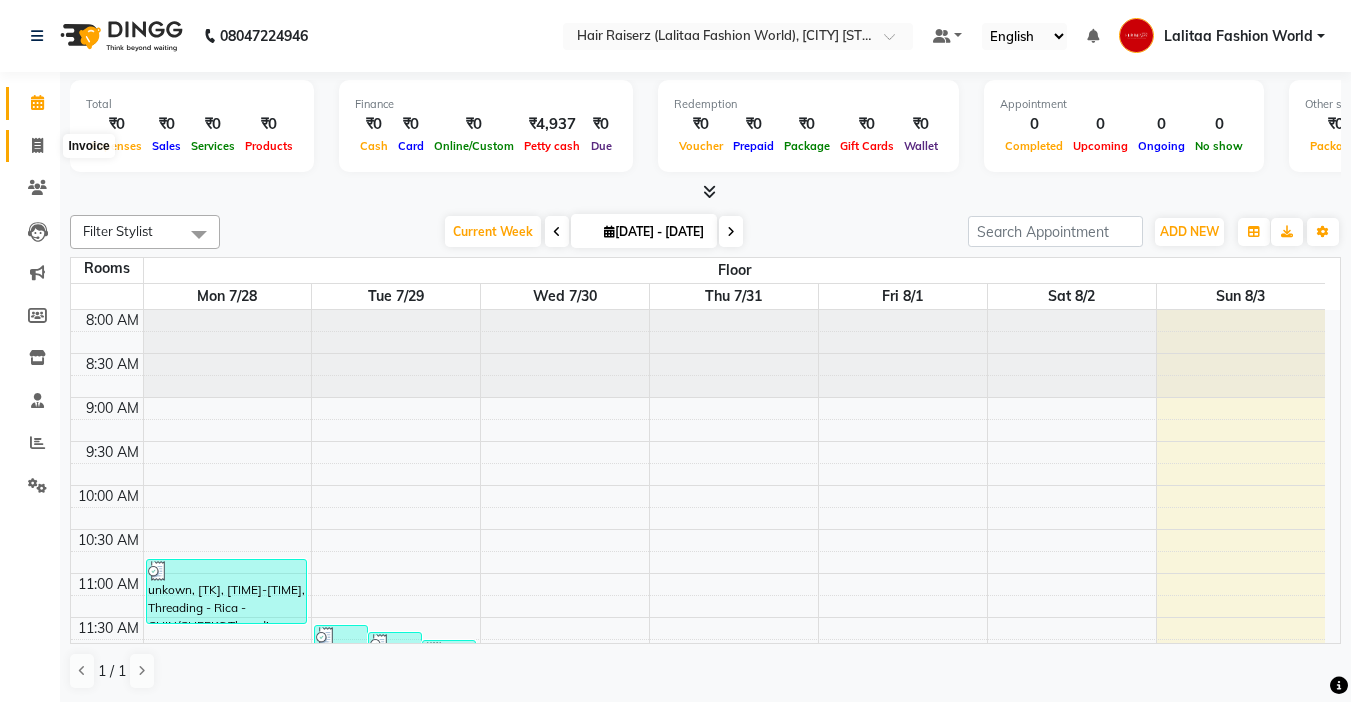 click 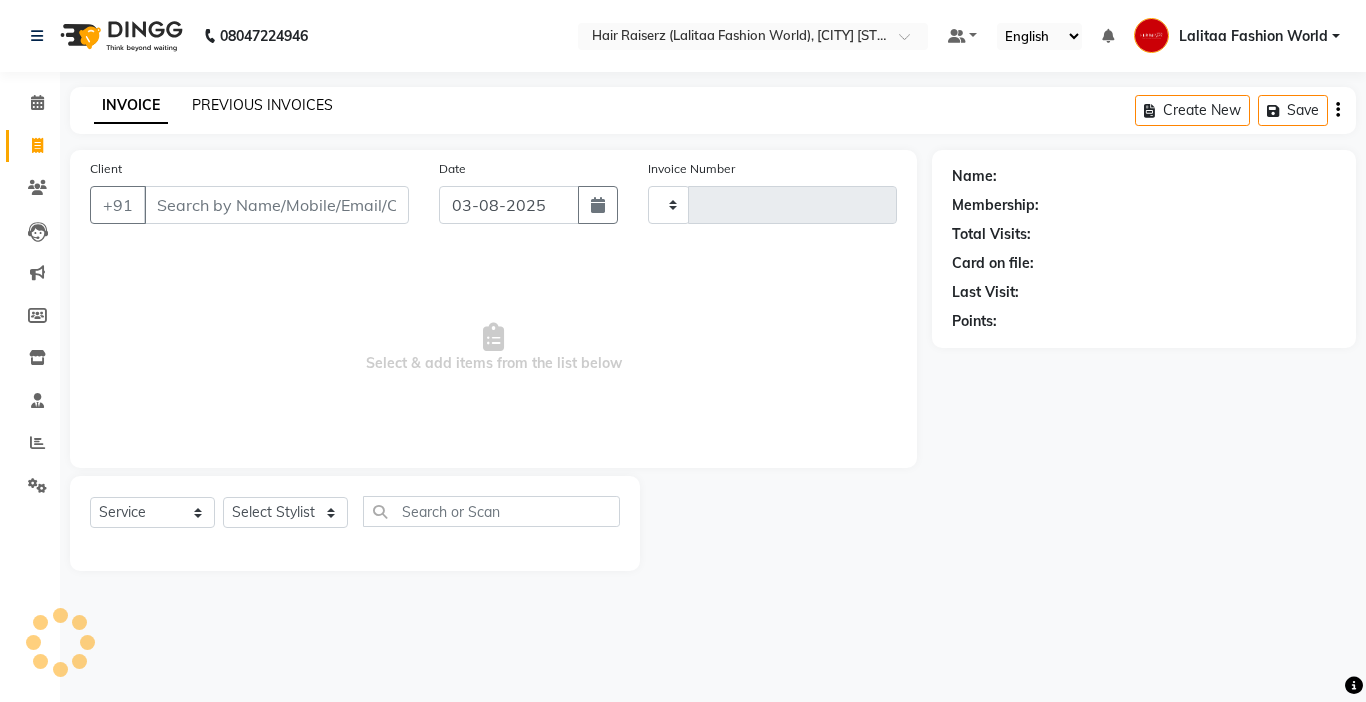 click on "PREVIOUS INVOICES" 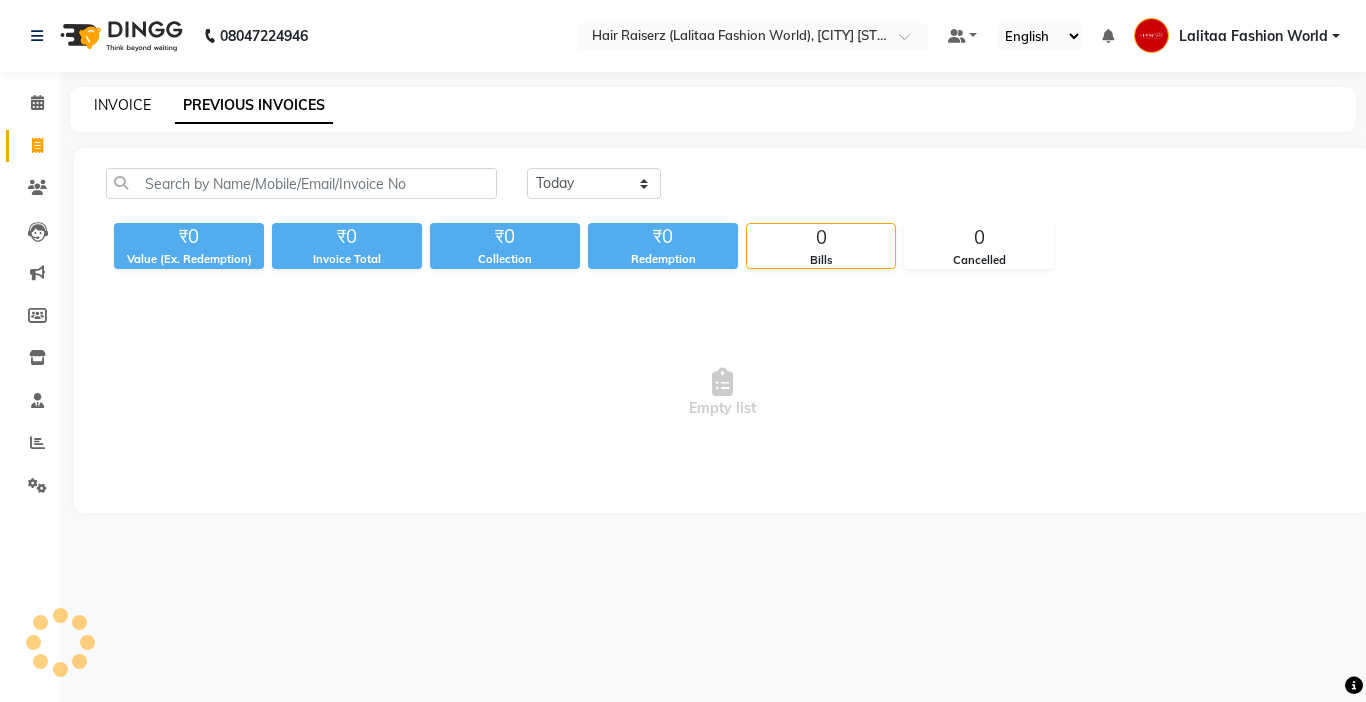 click on "INVOICE" 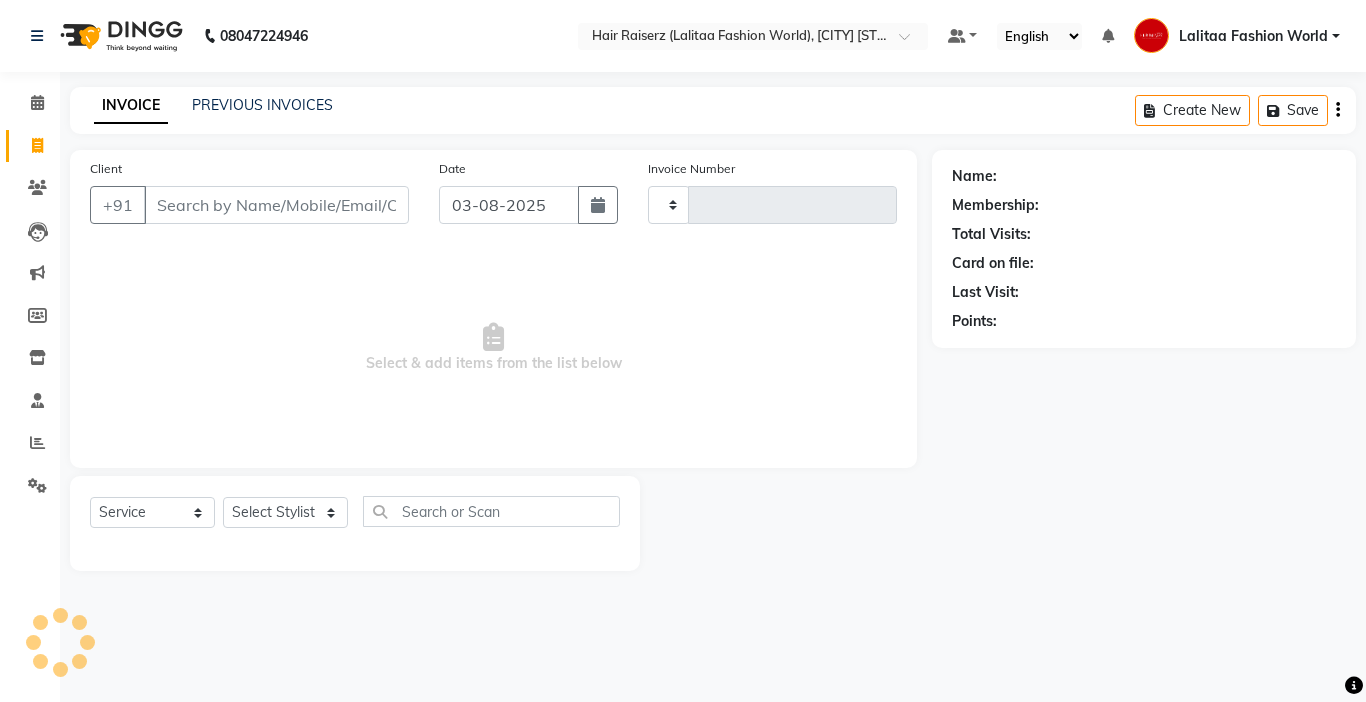 click on "Client" at bounding box center (276, 205) 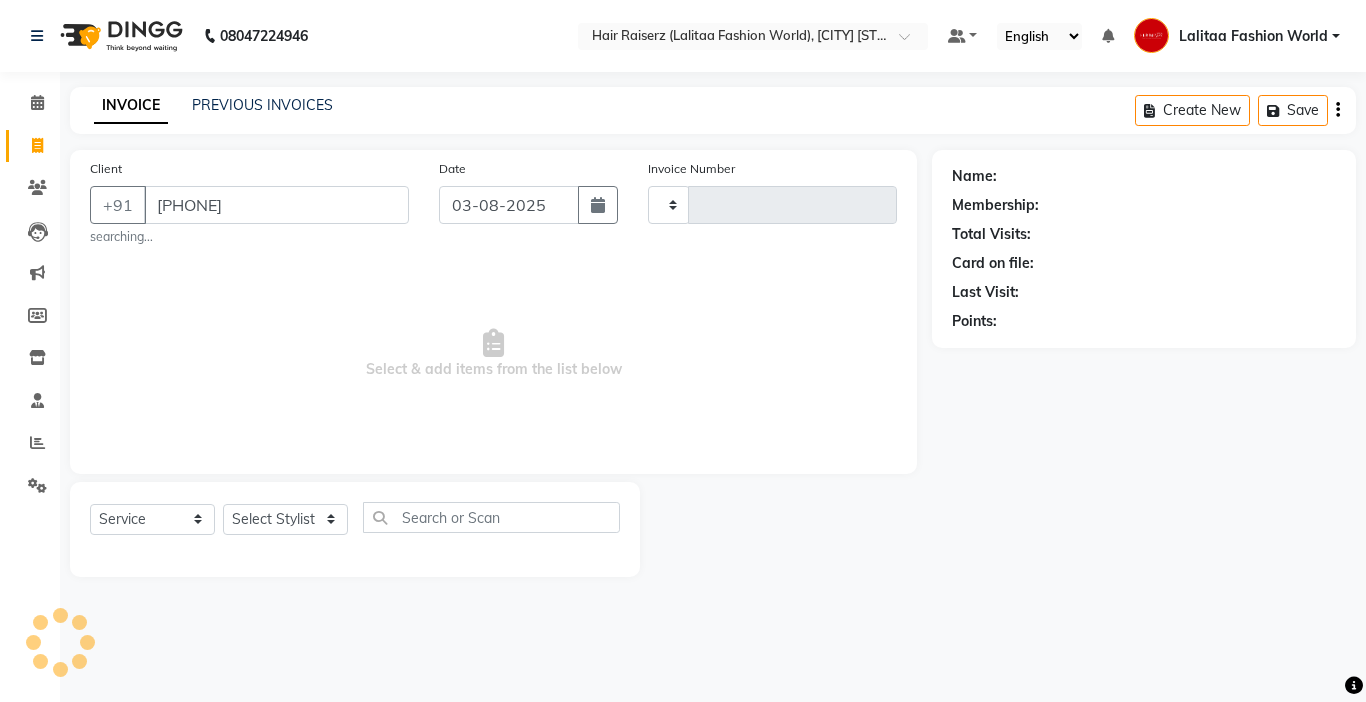 type on "[PHONE]" 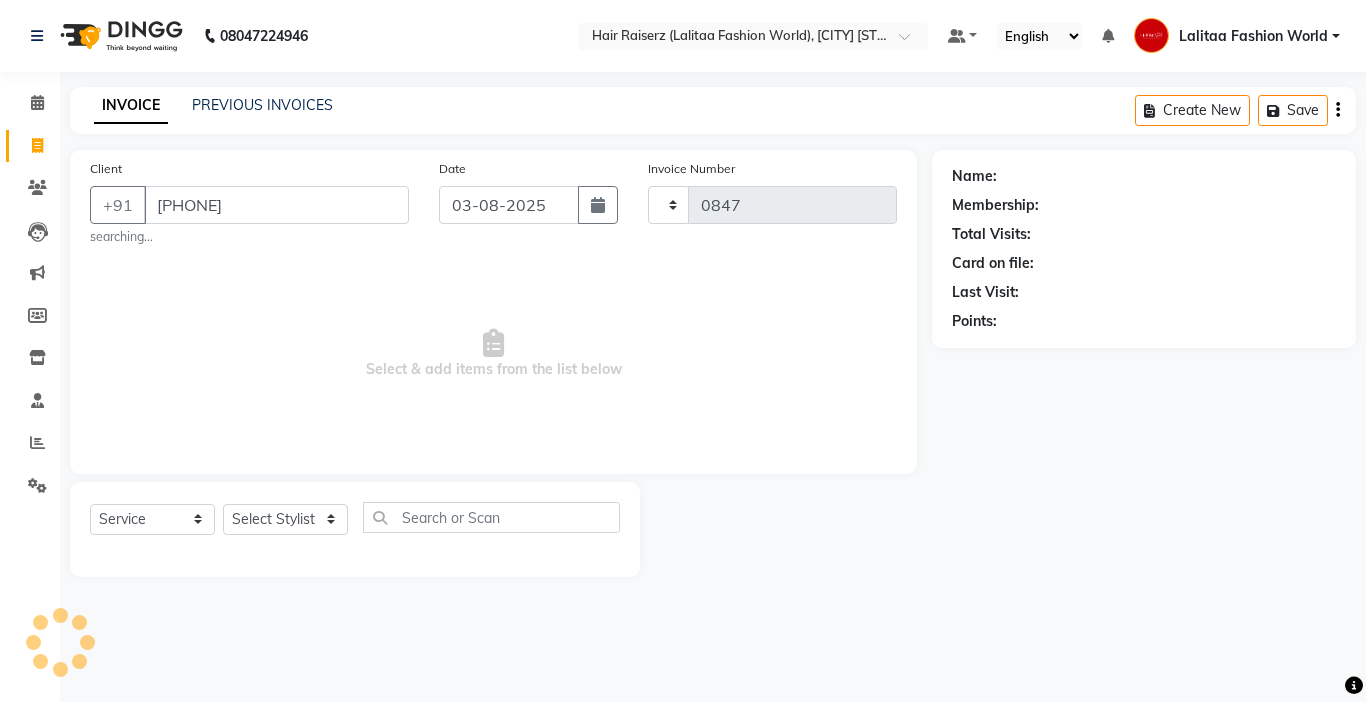 select on "7098" 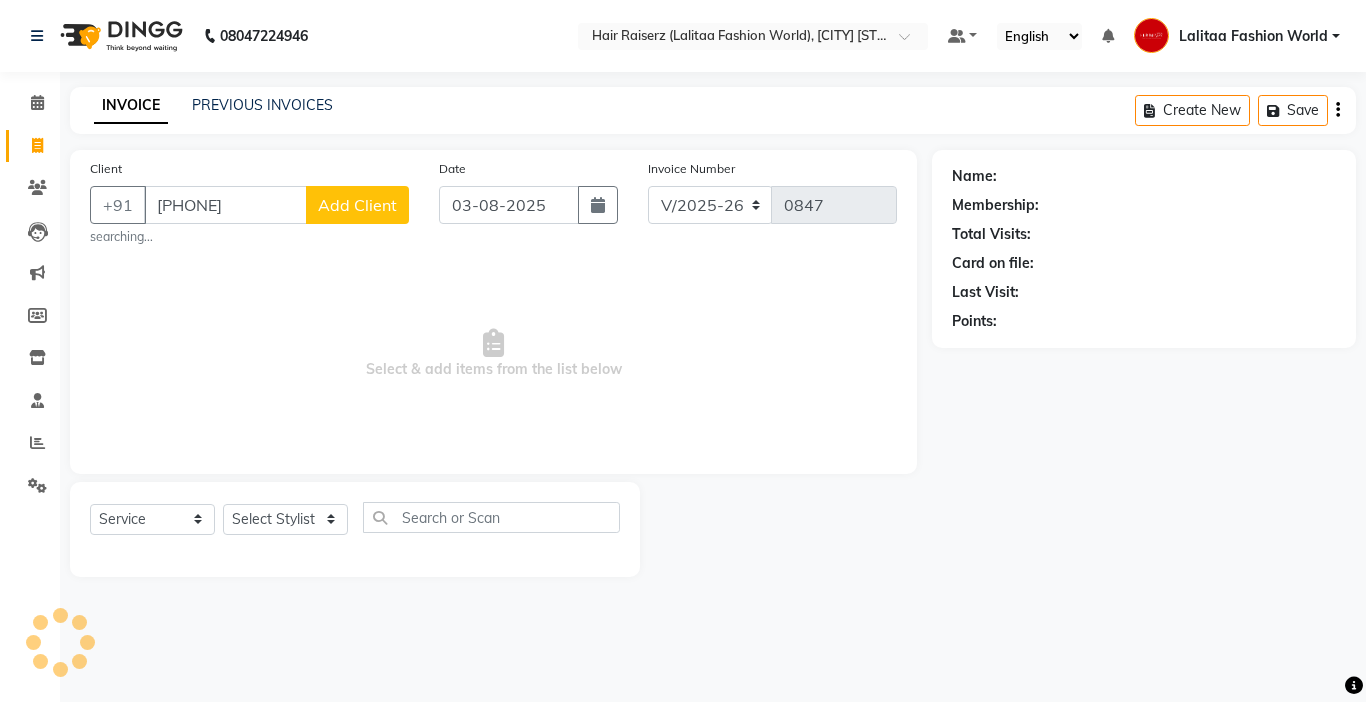 type on "[PHONE]" 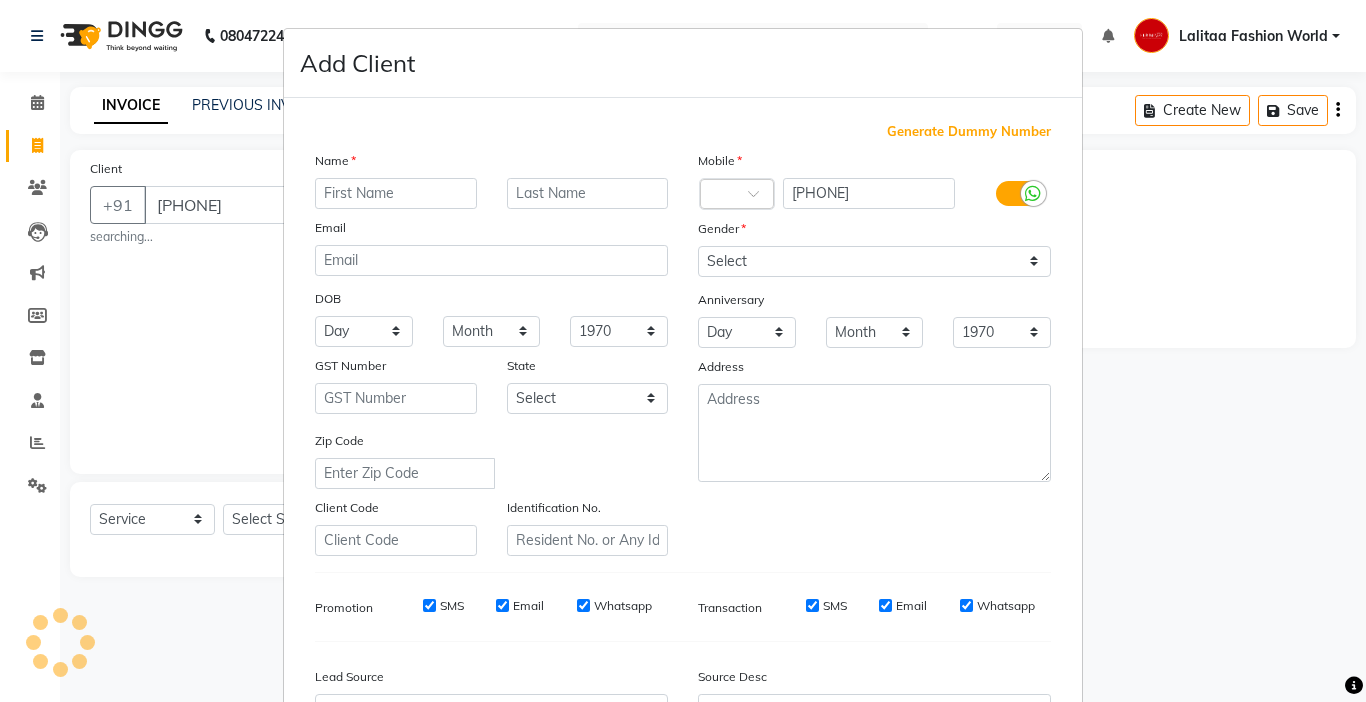 click at bounding box center (396, 193) 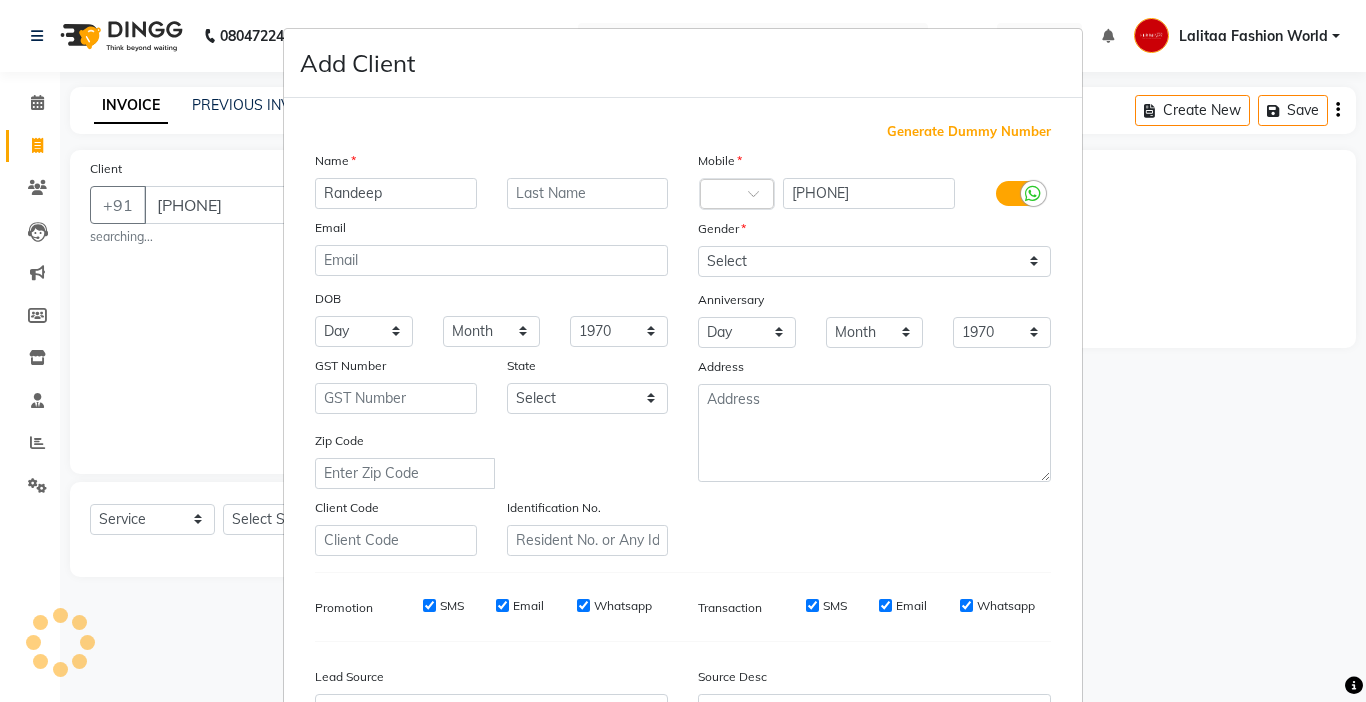 type on "Randeep" 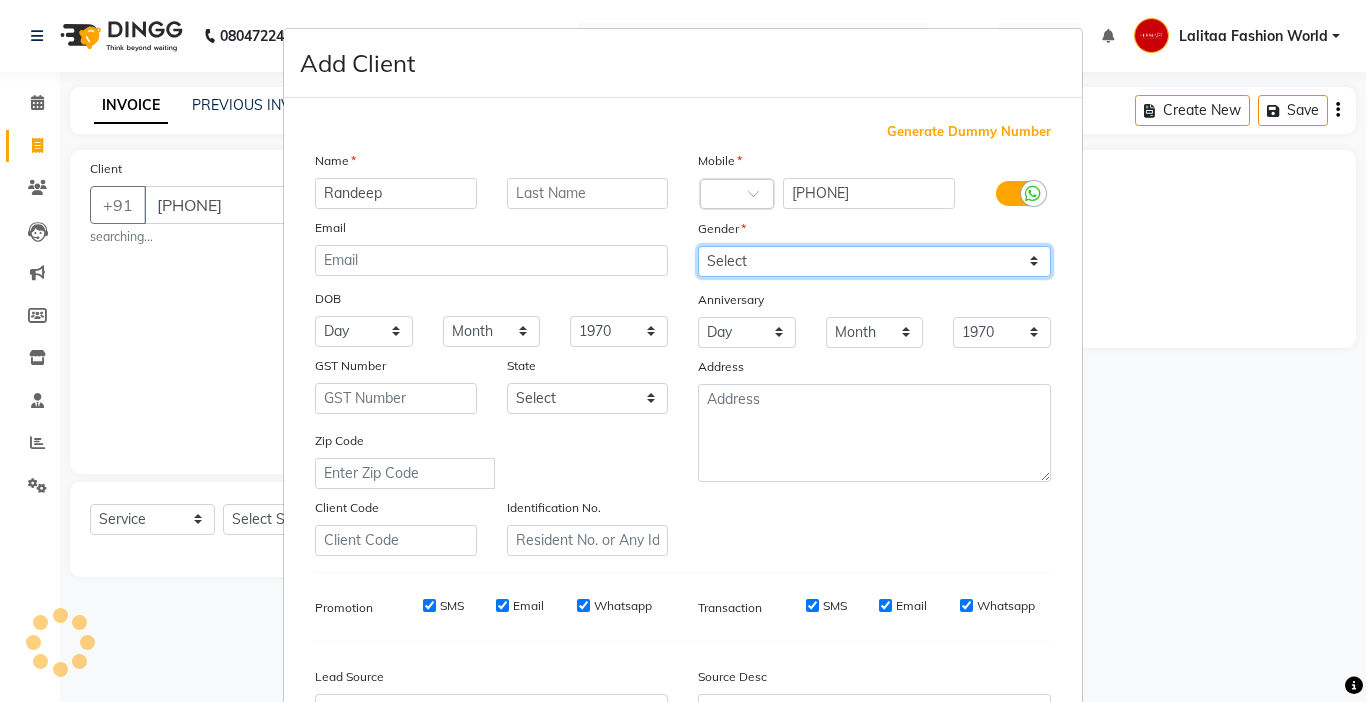 click on "Select Male Female Other Prefer Not To Say" at bounding box center (874, 261) 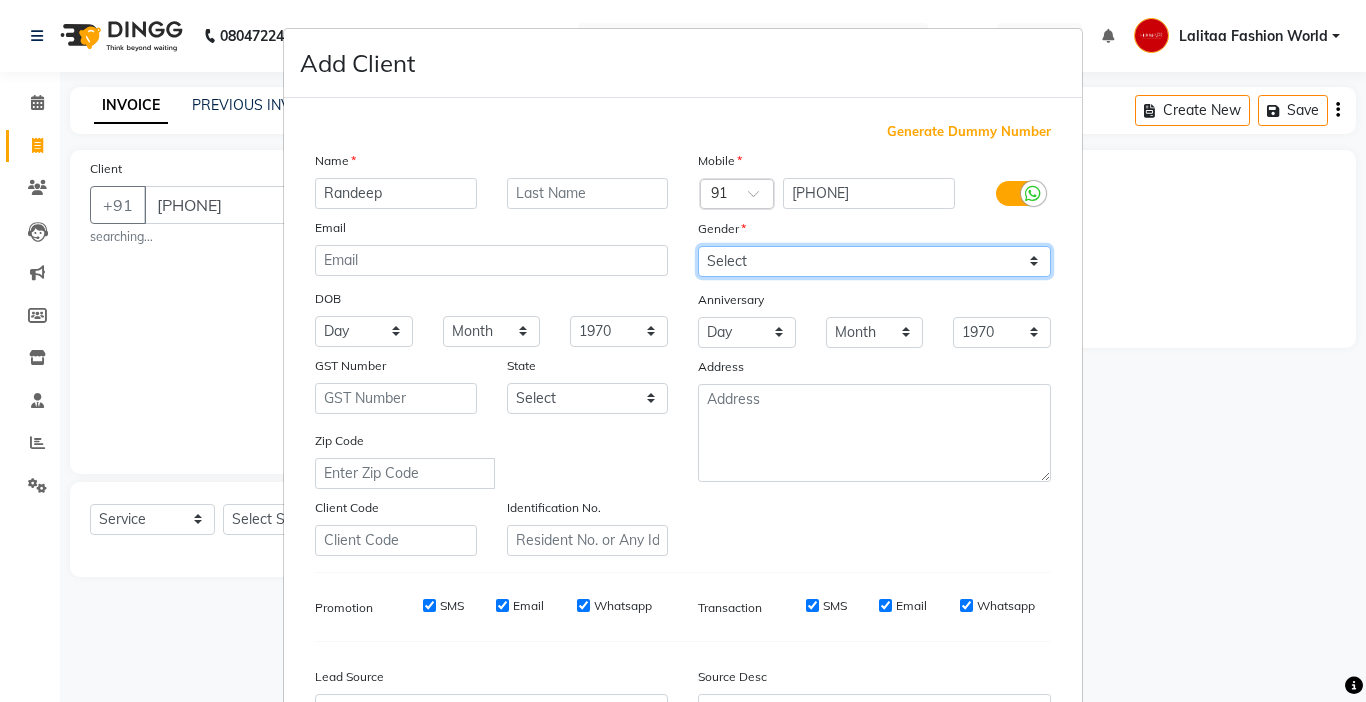 select on "male" 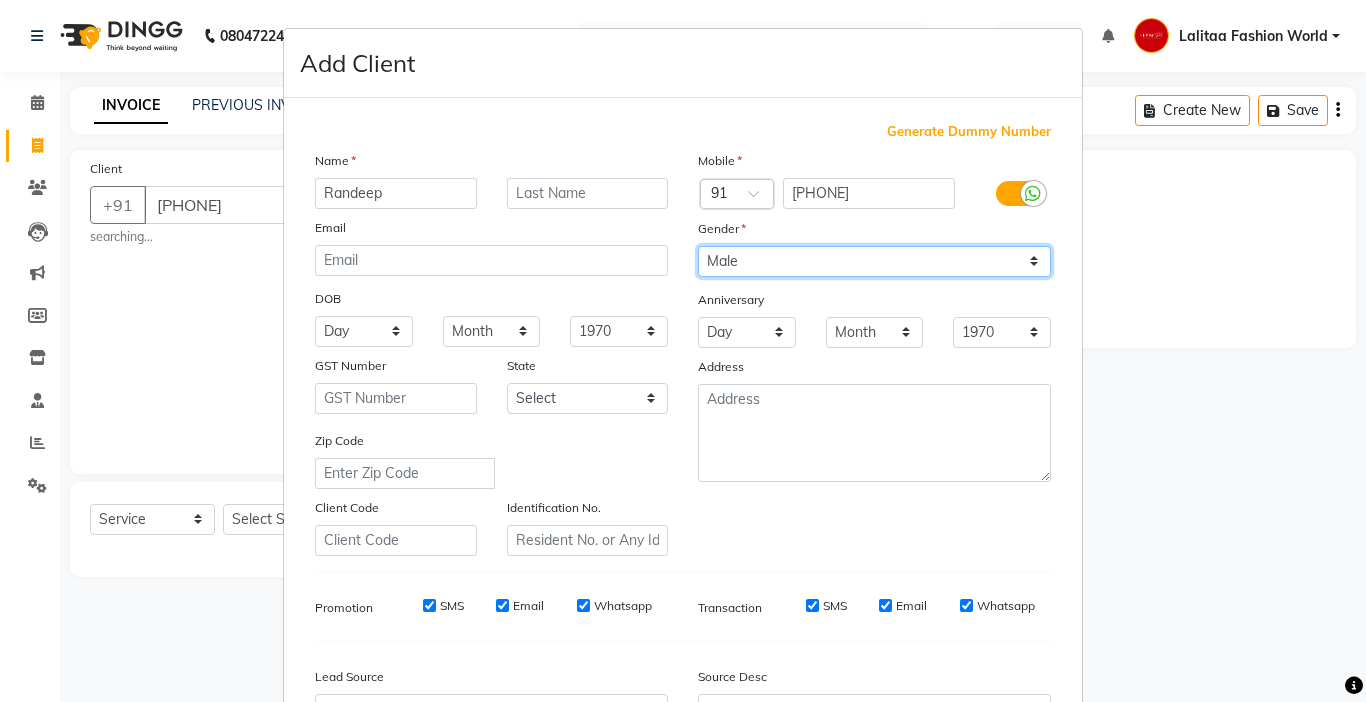 click on "Select Male Female Other Prefer Not To Say" at bounding box center (874, 261) 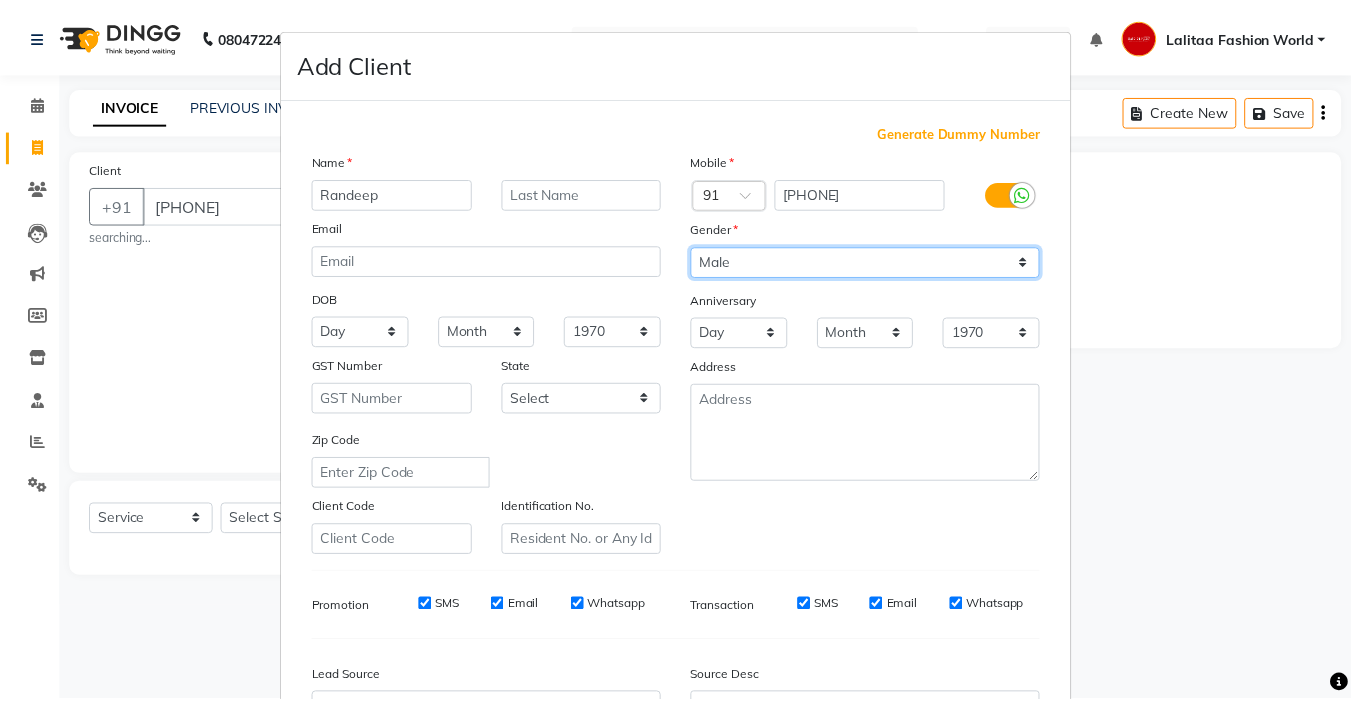 scroll, scrollTop: 221, scrollLeft: 0, axis: vertical 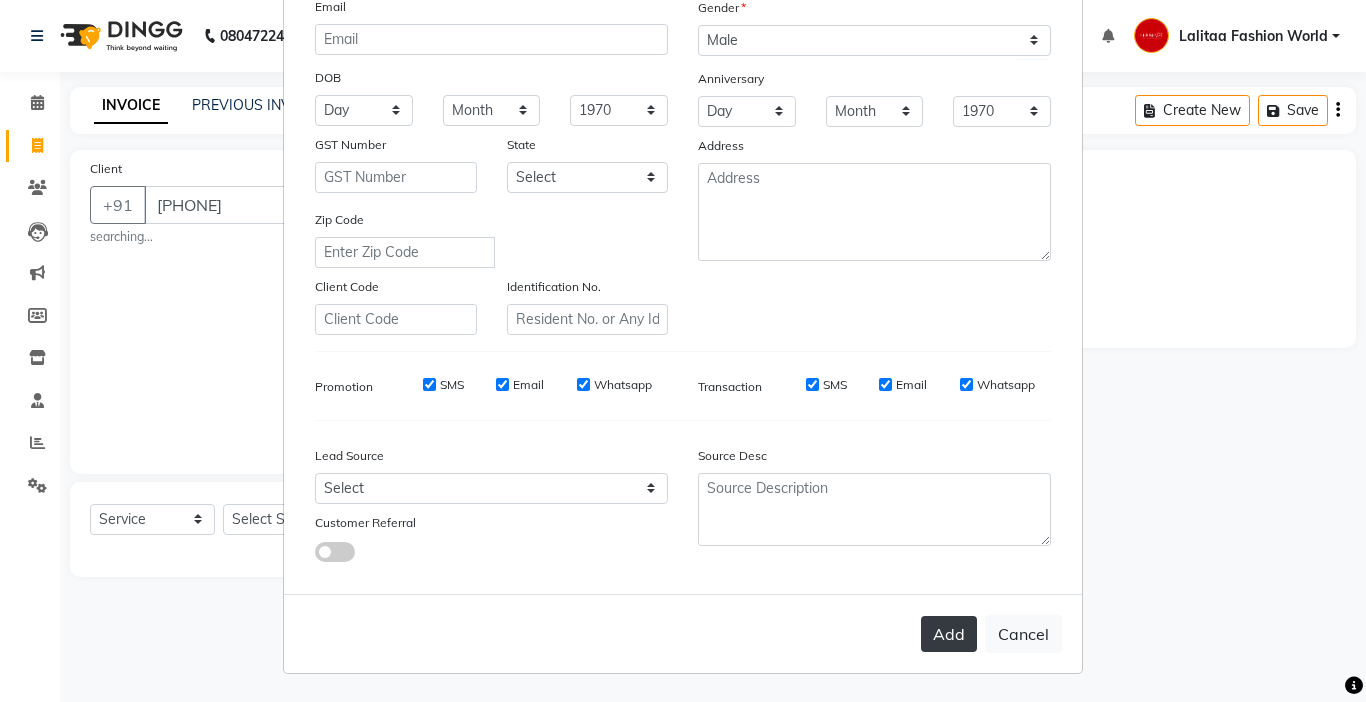 click on "Add" at bounding box center [949, 634] 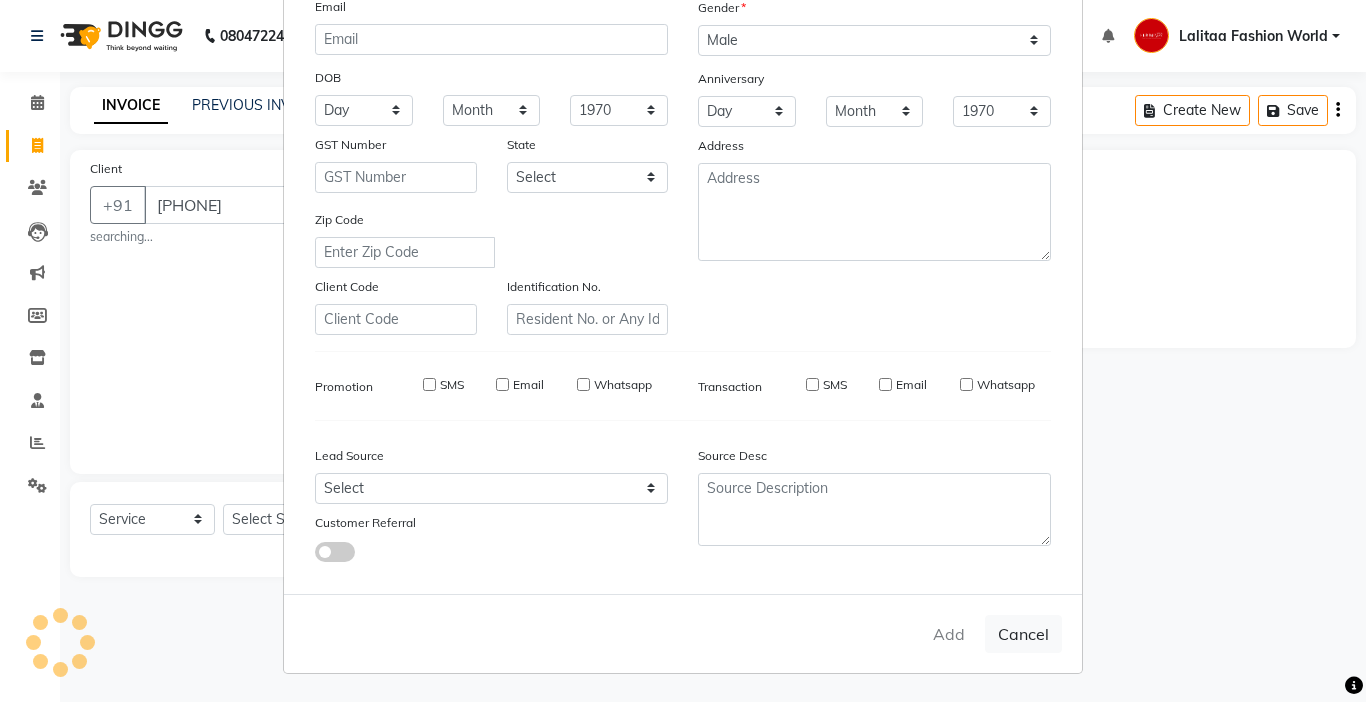 type 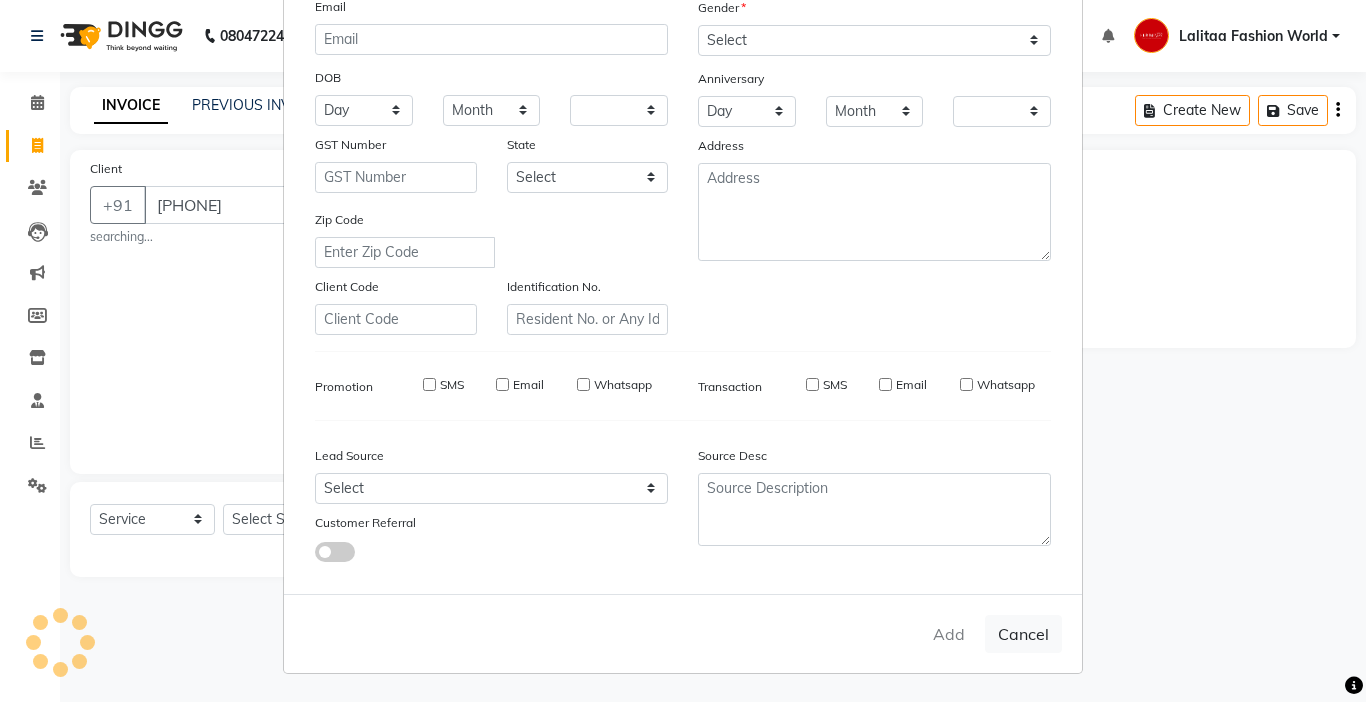 checkbox on "false" 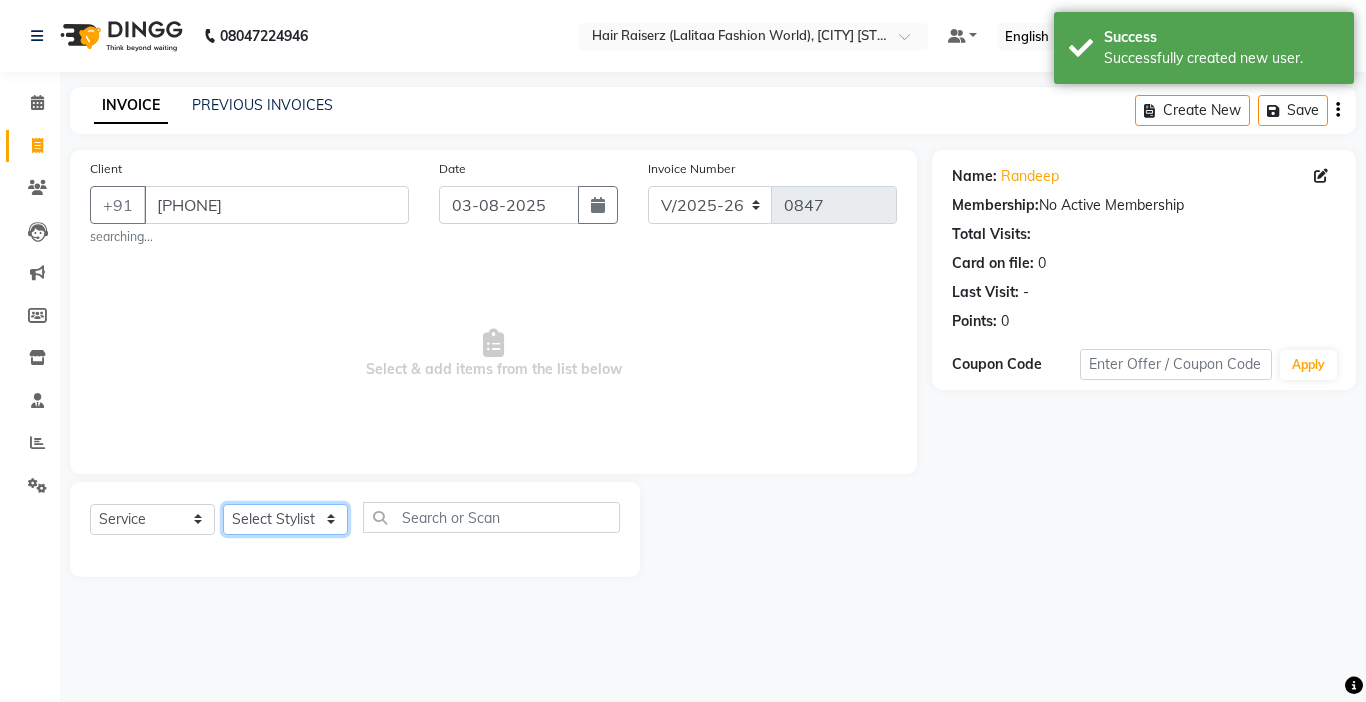click on "Select Stylist [NAME] counter sales [NAME] [NAME] [NAME] [NAME] Lalitaa Fashion World [NAME] [NAME] [NAME] [NAME] [NAME] [NAME] [NAME]" 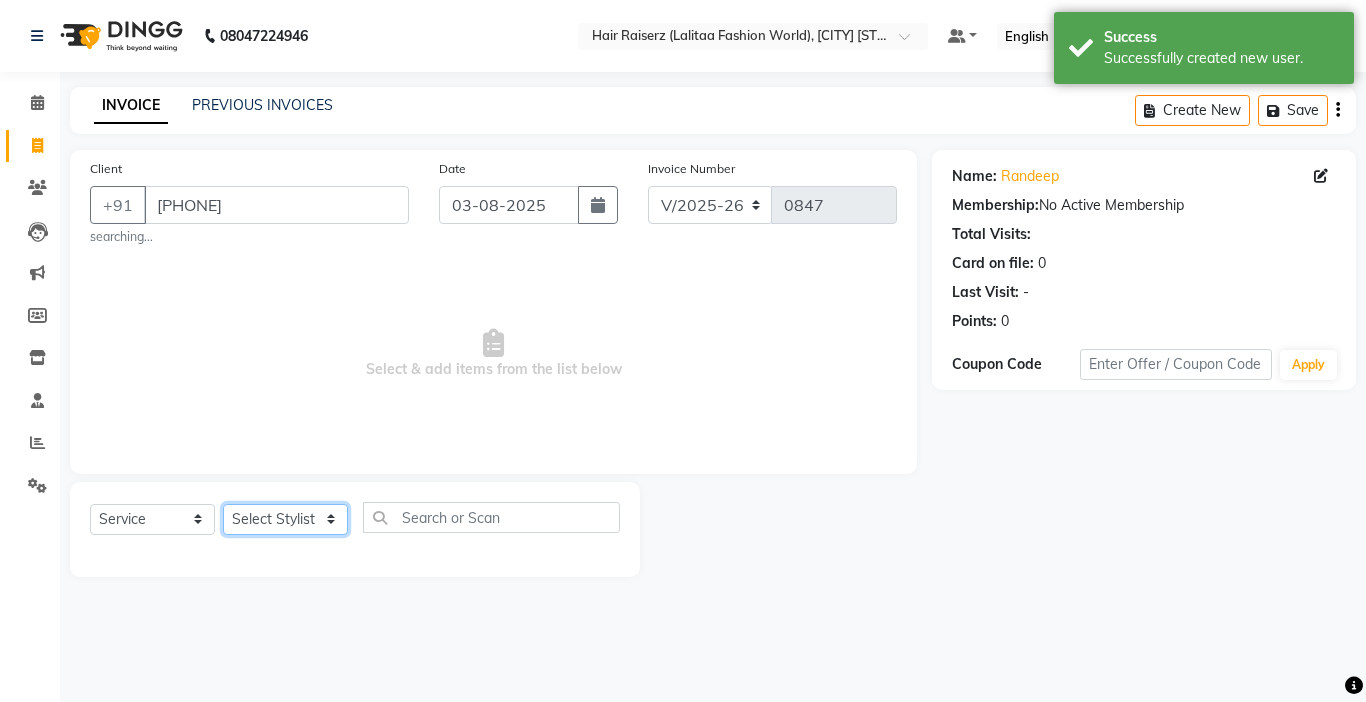 select on "86090" 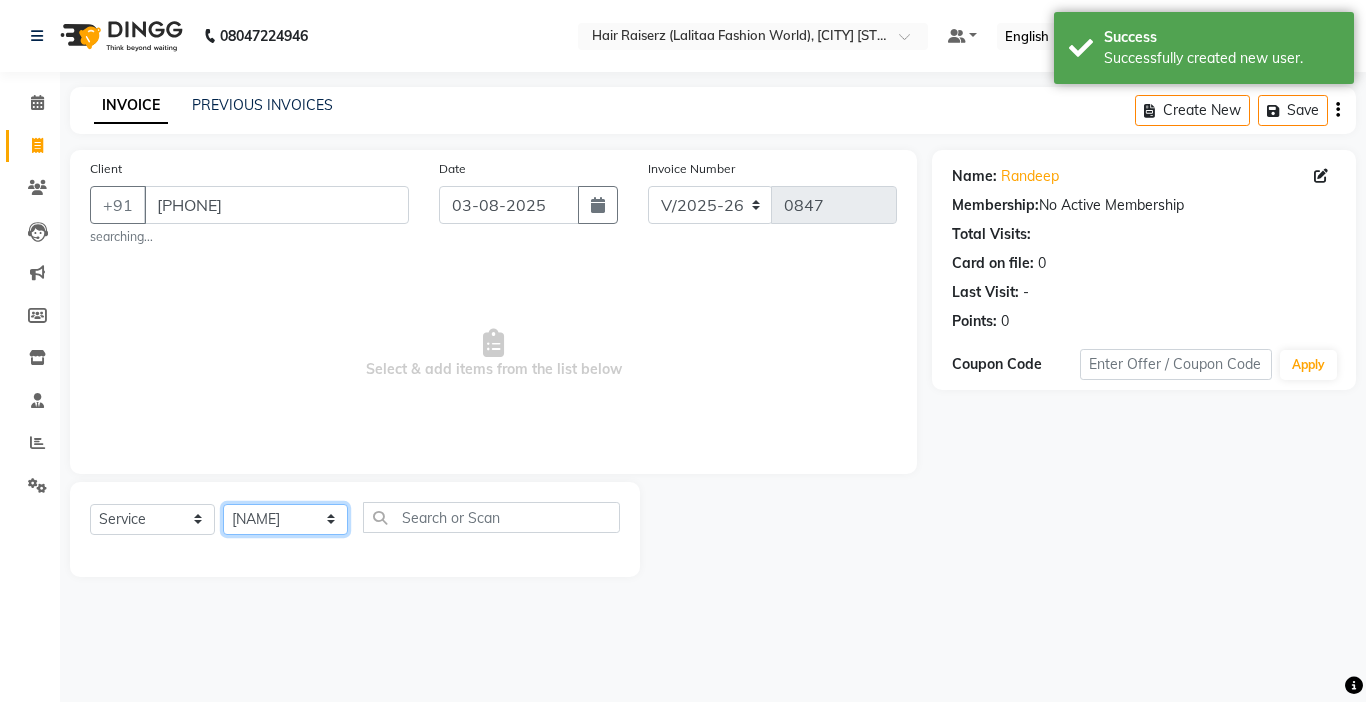 click on "Select Stylist [NAME] counter sales [NAME] [NAME] [NAME] [NAME] Lalitaa Fashion World [NAME] [NAME] [NAME] [NAME] [NAME] [NAME] [NAME]" 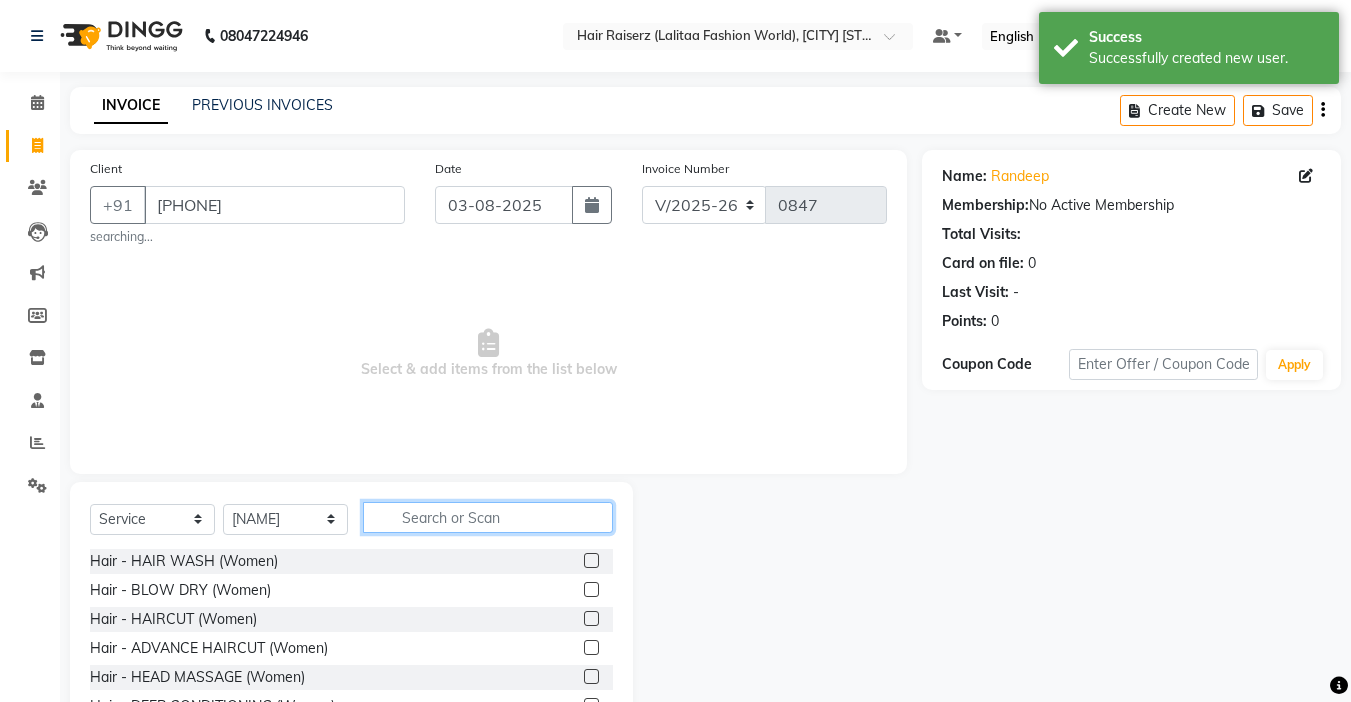 click 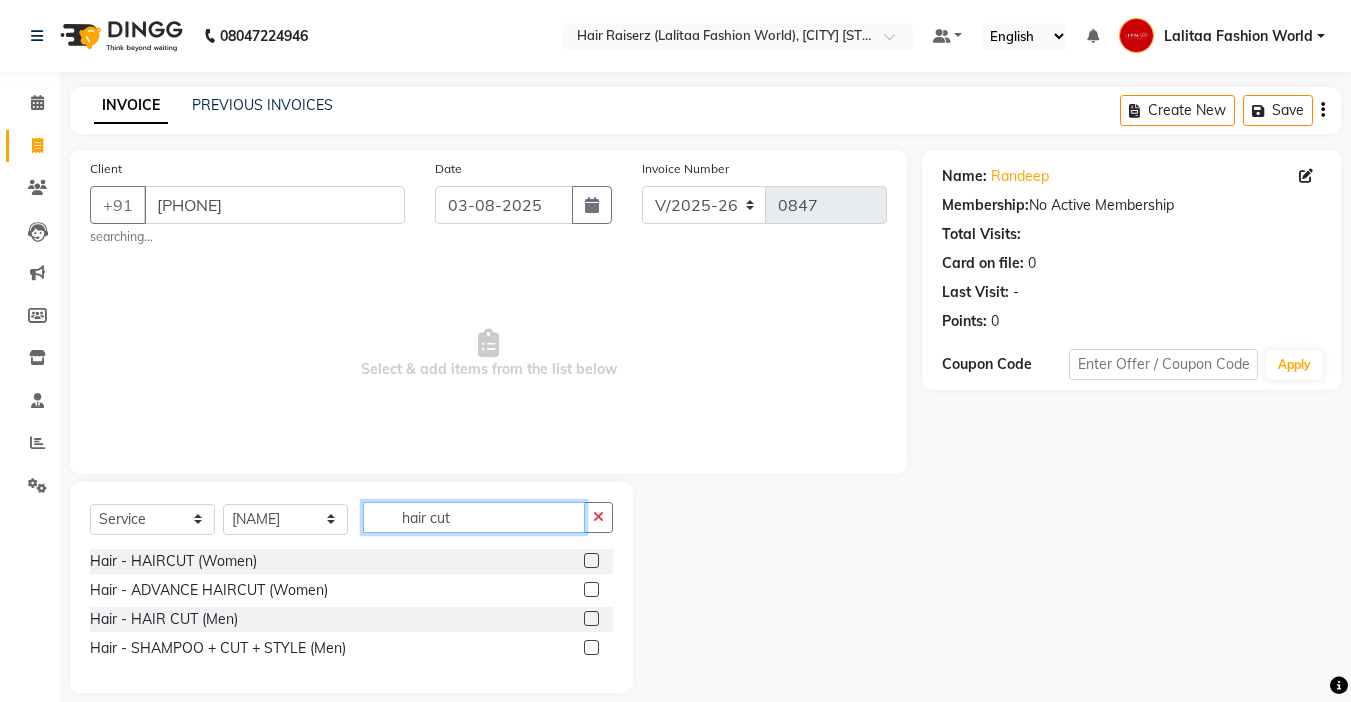 type on "hair cut" 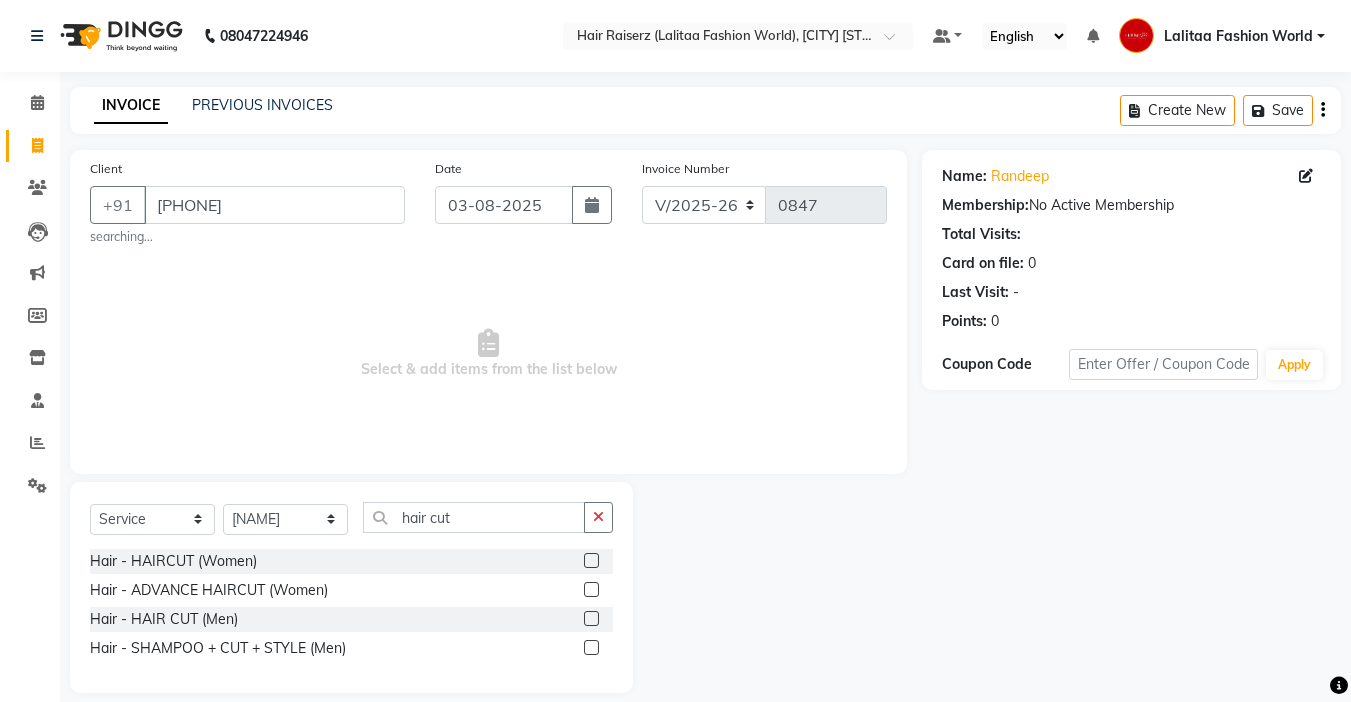 click 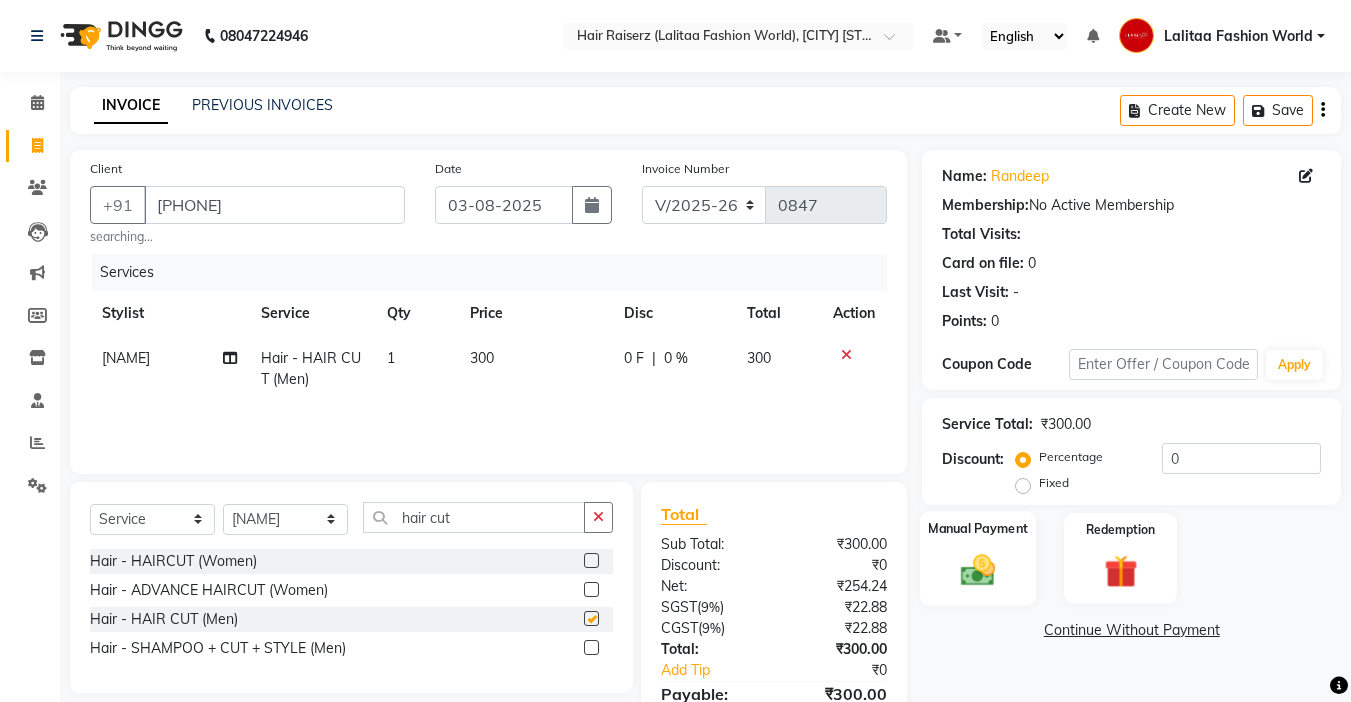 checkbox on "false" 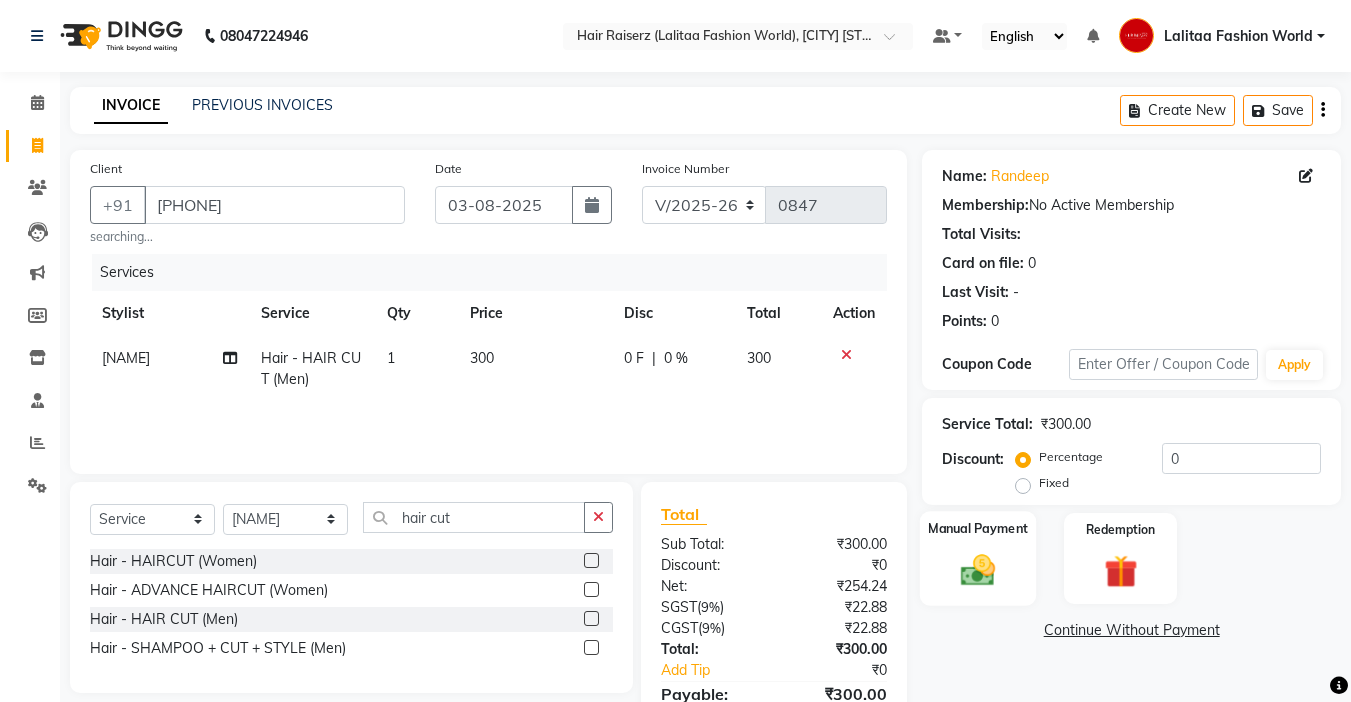 scroll, scrollTop: 104, scrollLeft: 0, axis: vertical 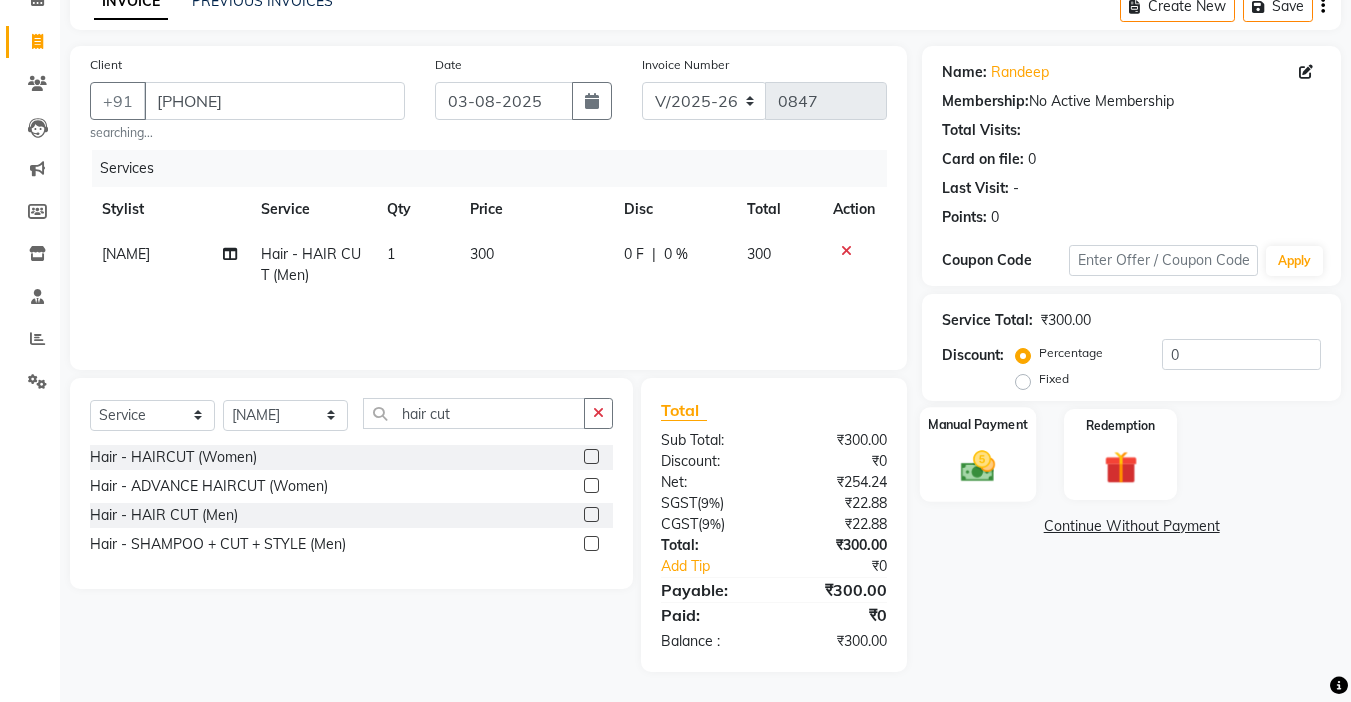 click 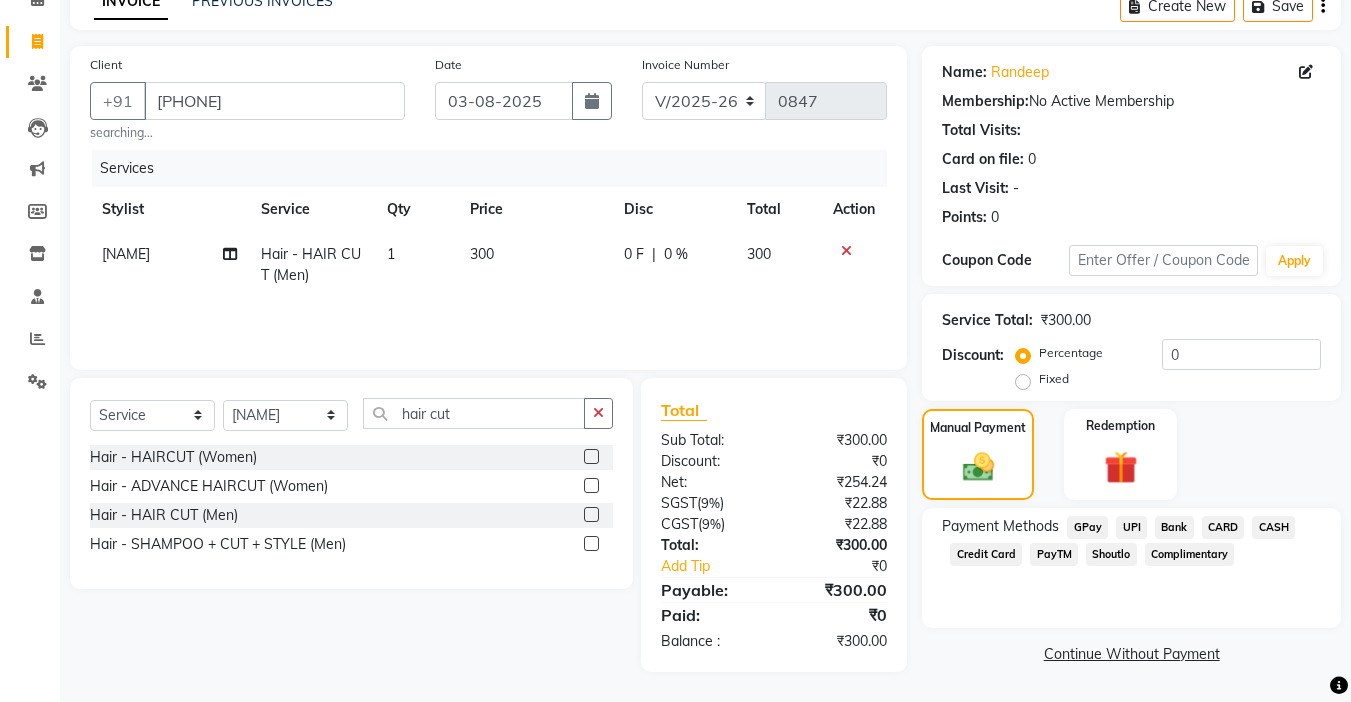 click on "UPI" 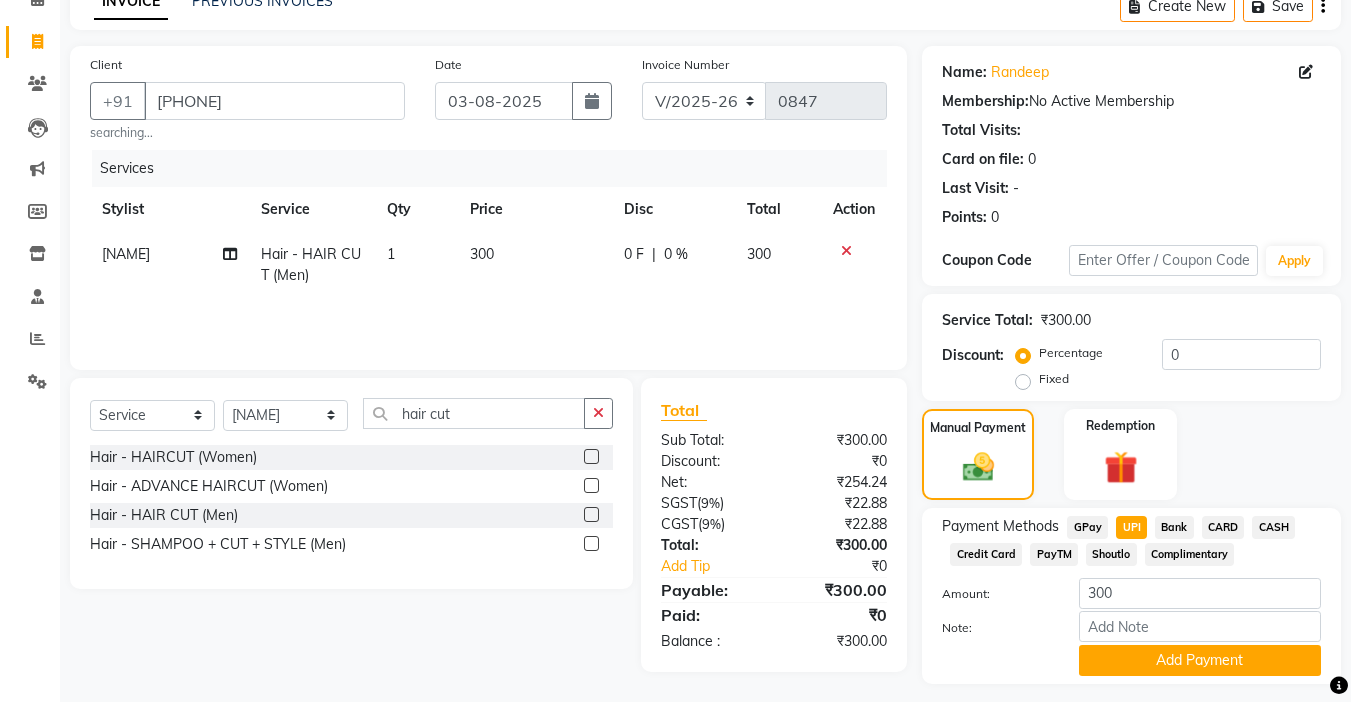 scroll, scrollTop: 157, scrollLeft: 0, axis: vertical 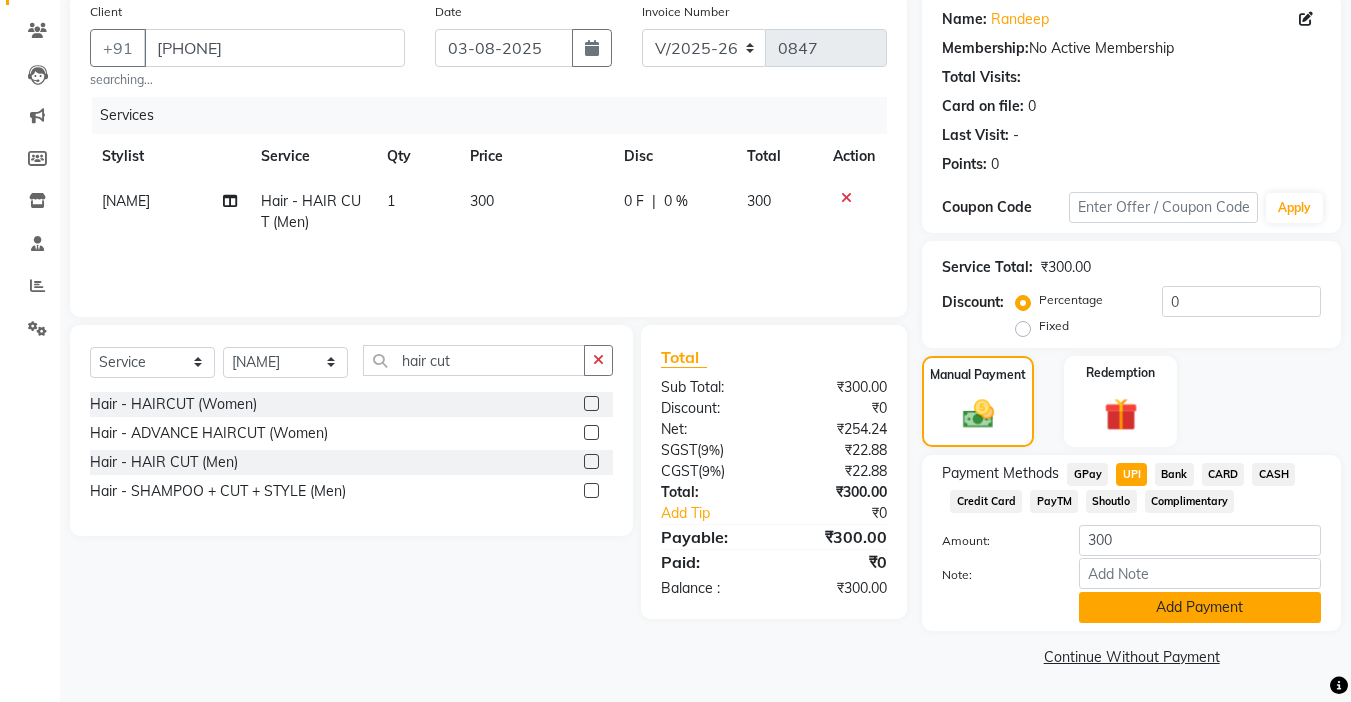 click on "Add Payment" 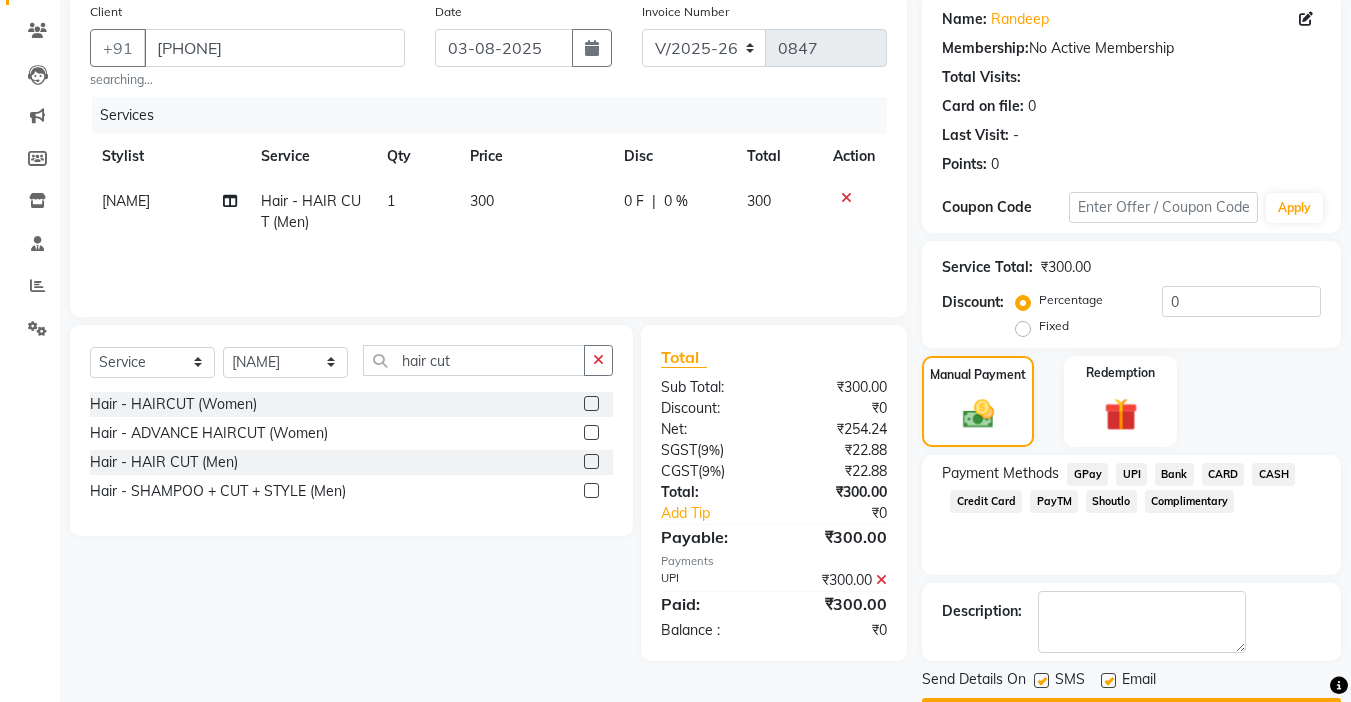 scroll, scrollTop: 214, scrollLeft: 0, axis: vertical 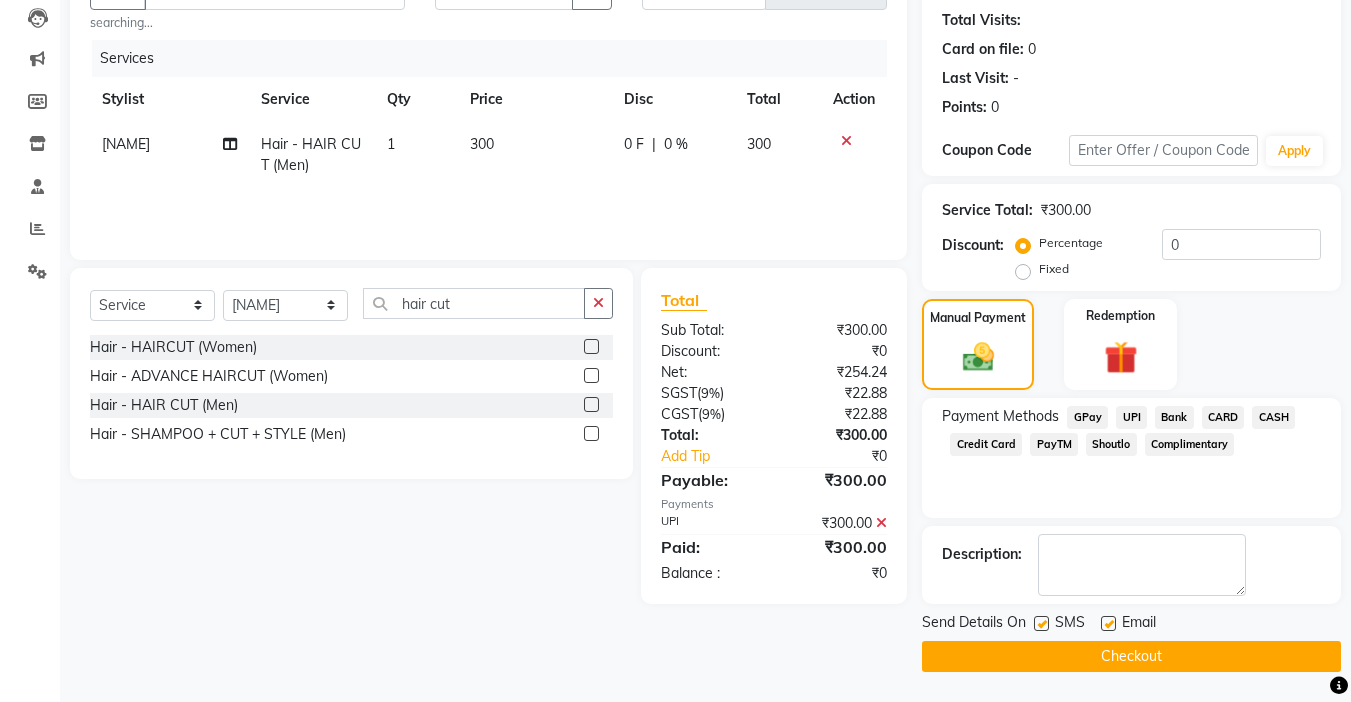 click 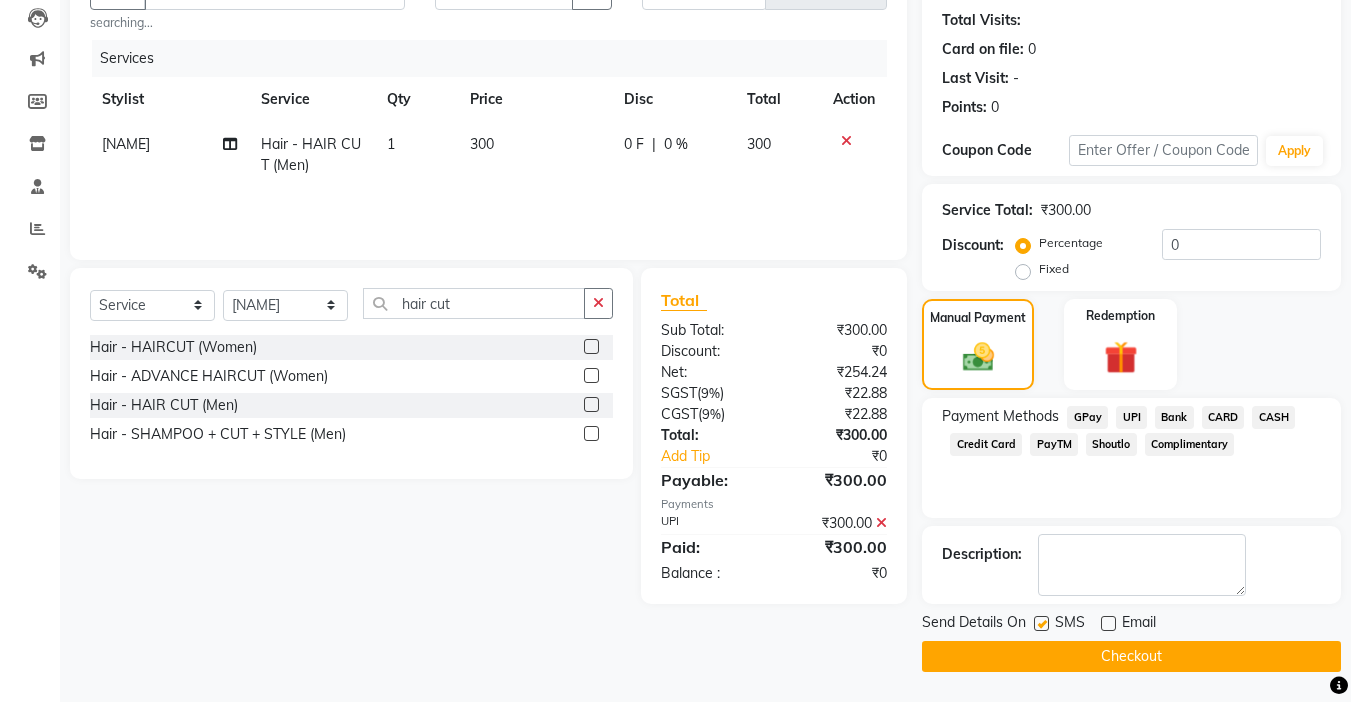 click on "Checkout" 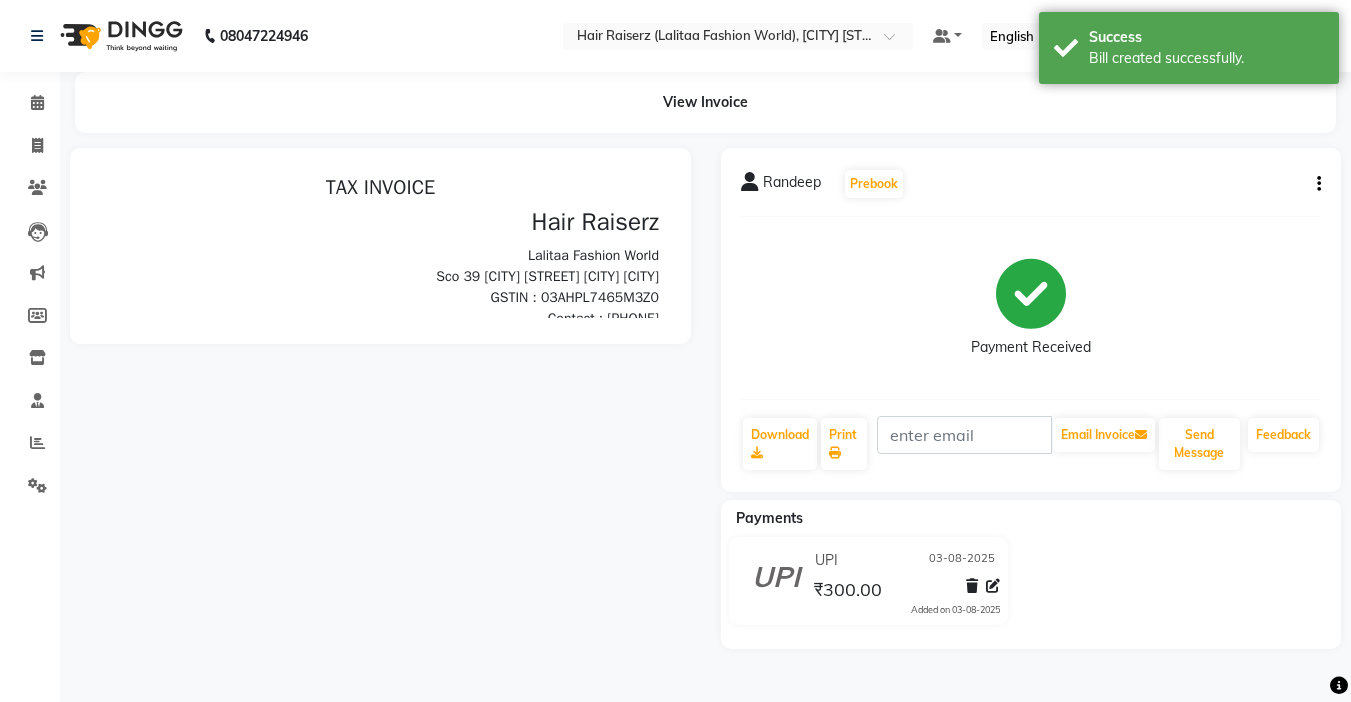 scroll, scrollTop: 0, scrollLeft: 0, axis: both 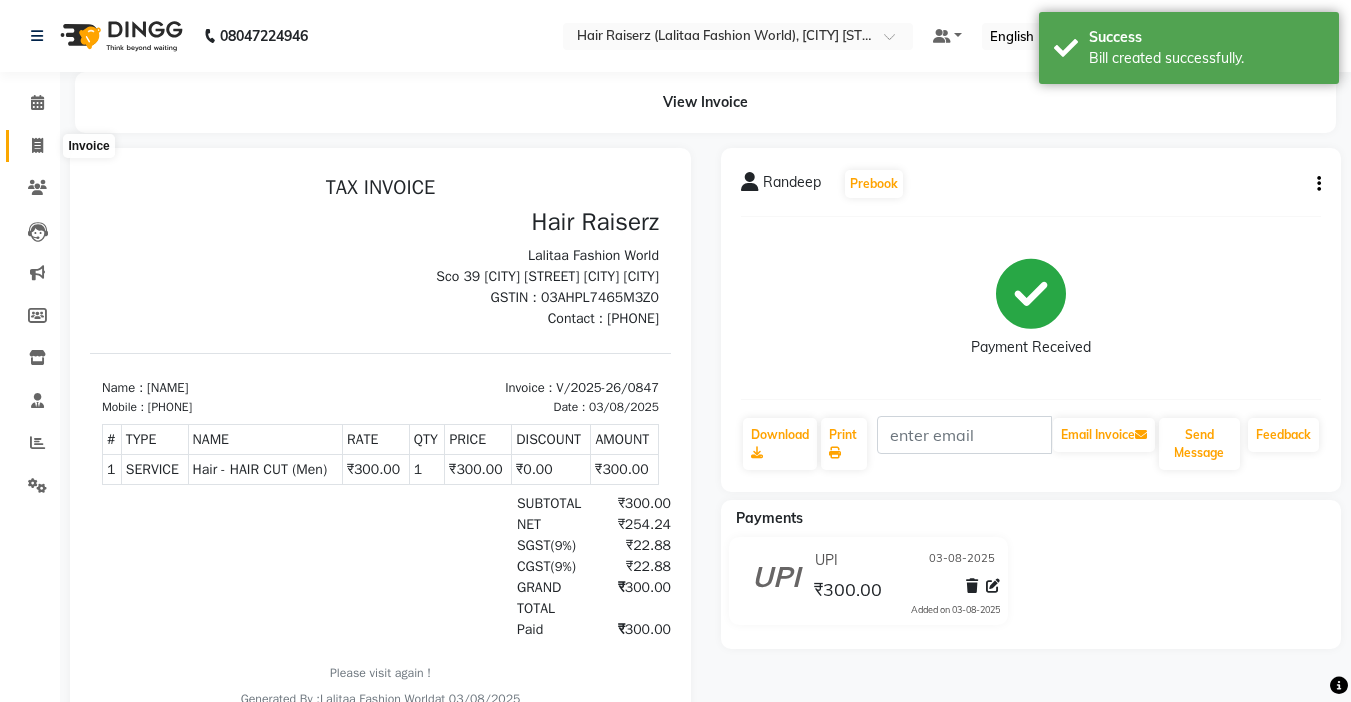 click 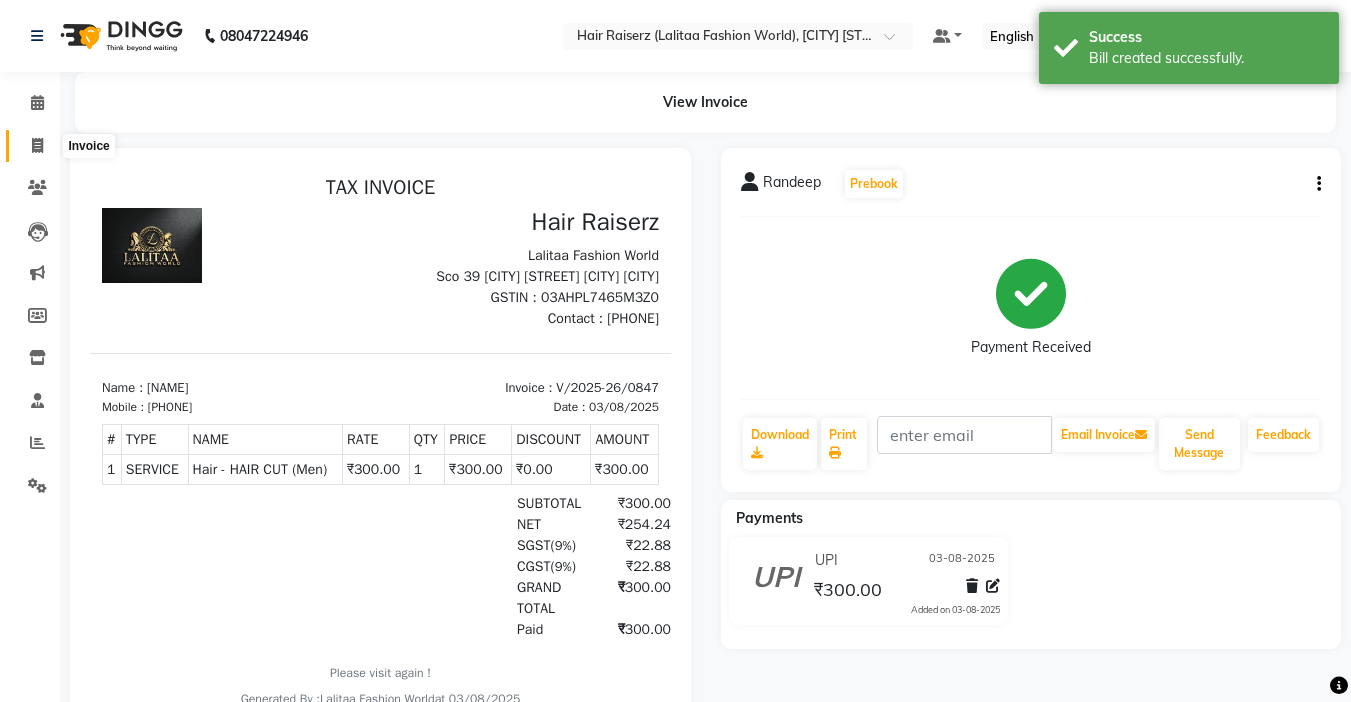 select on "service" 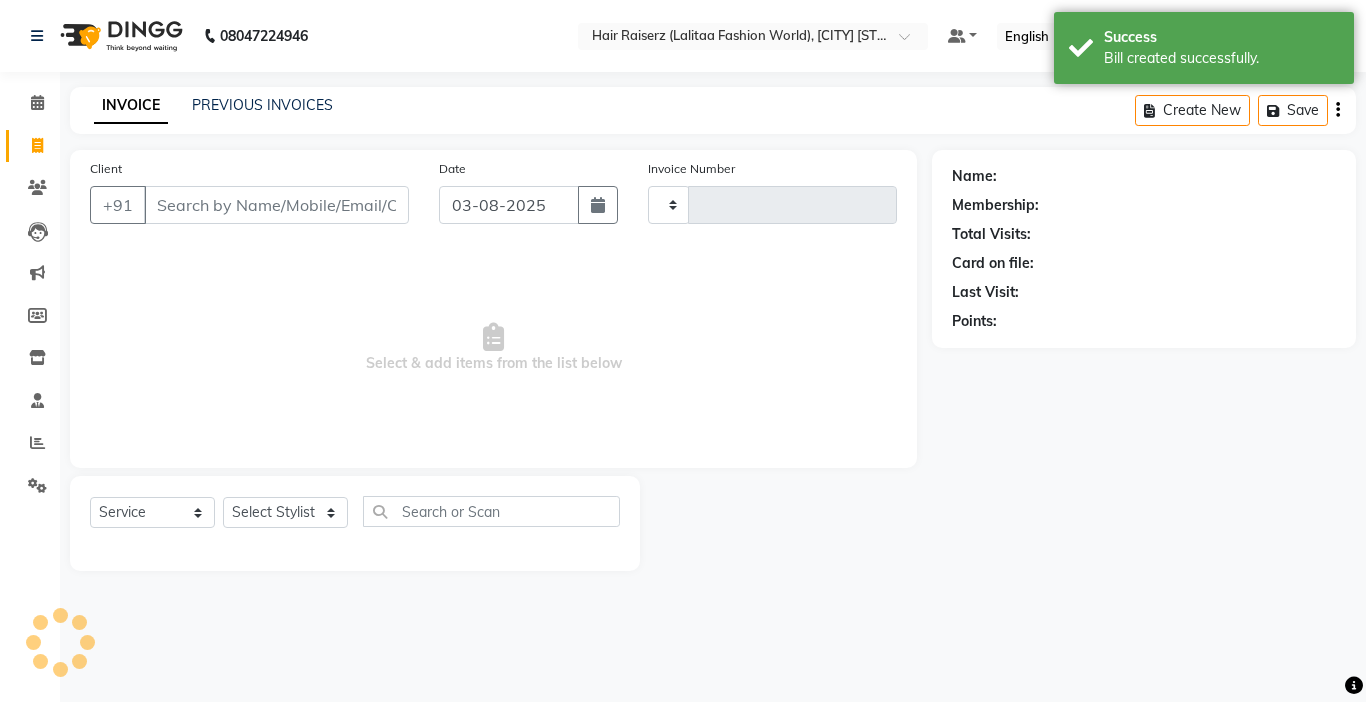 type on "0848" 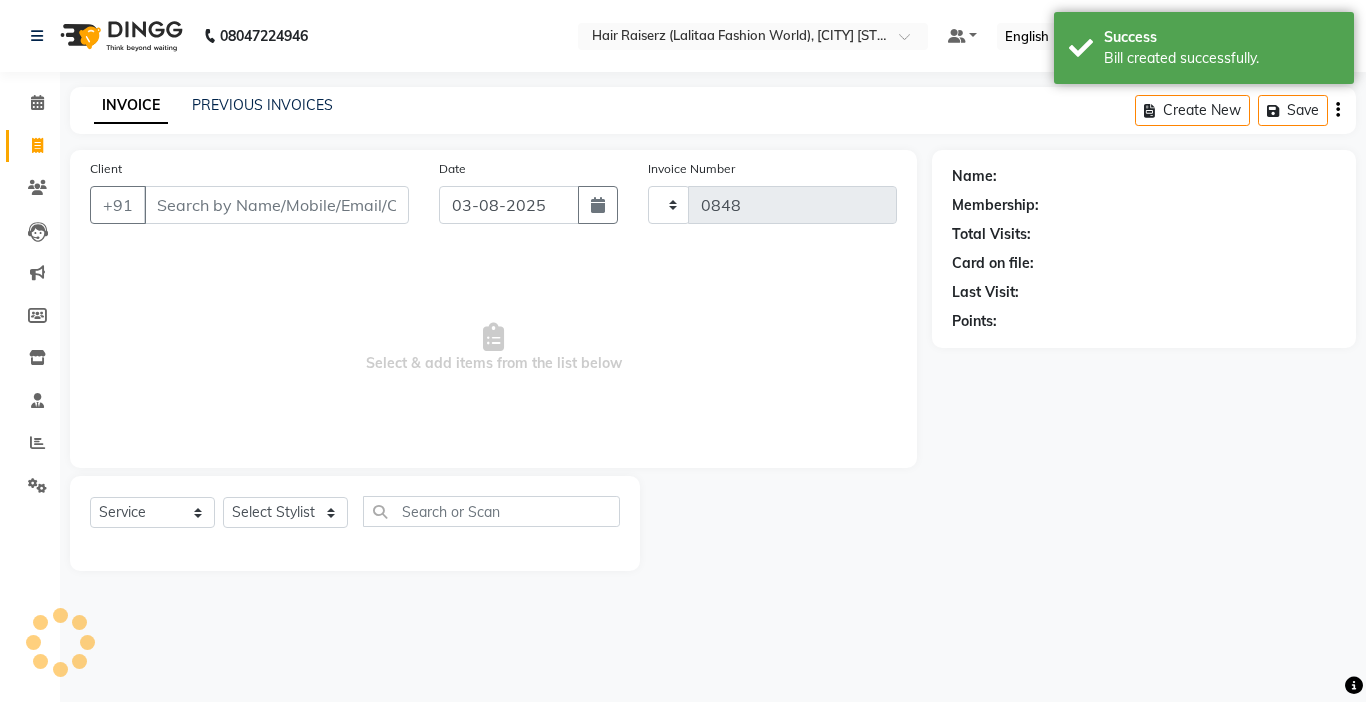 select on "7098" 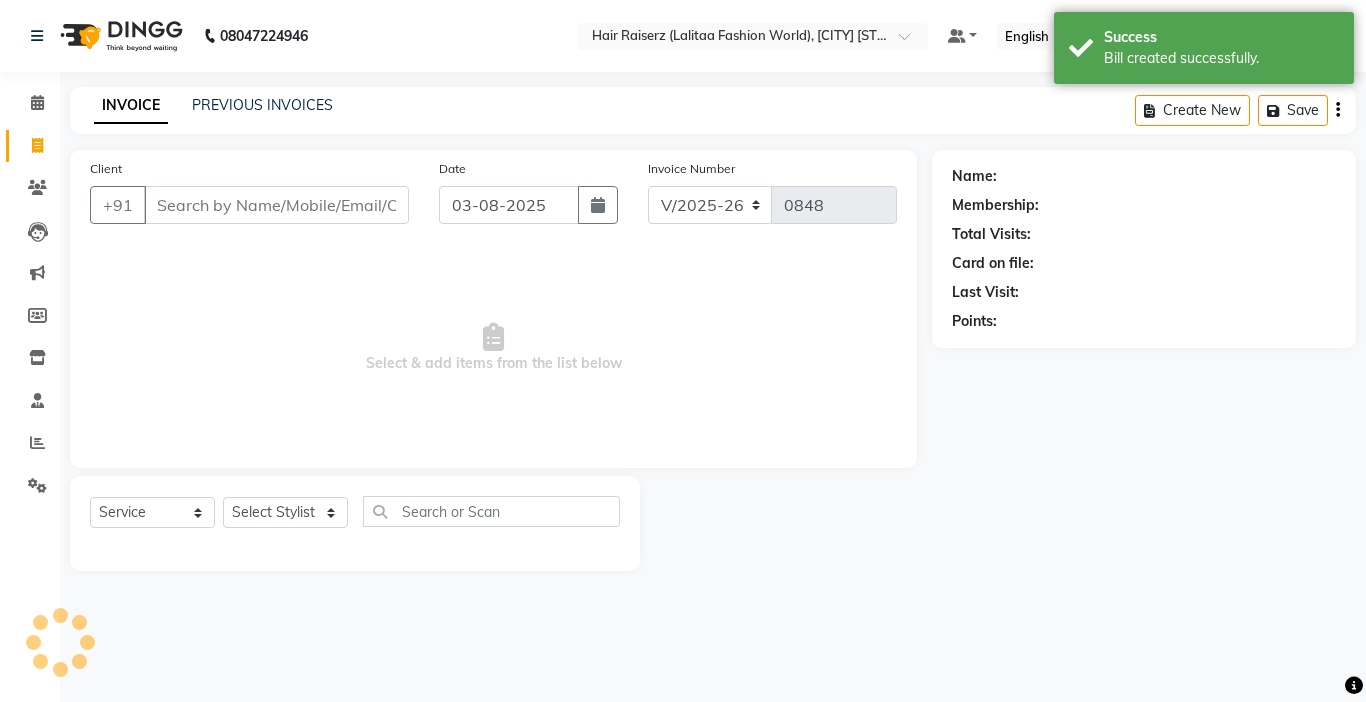 click on "Client" at bounding box center (276, 205) 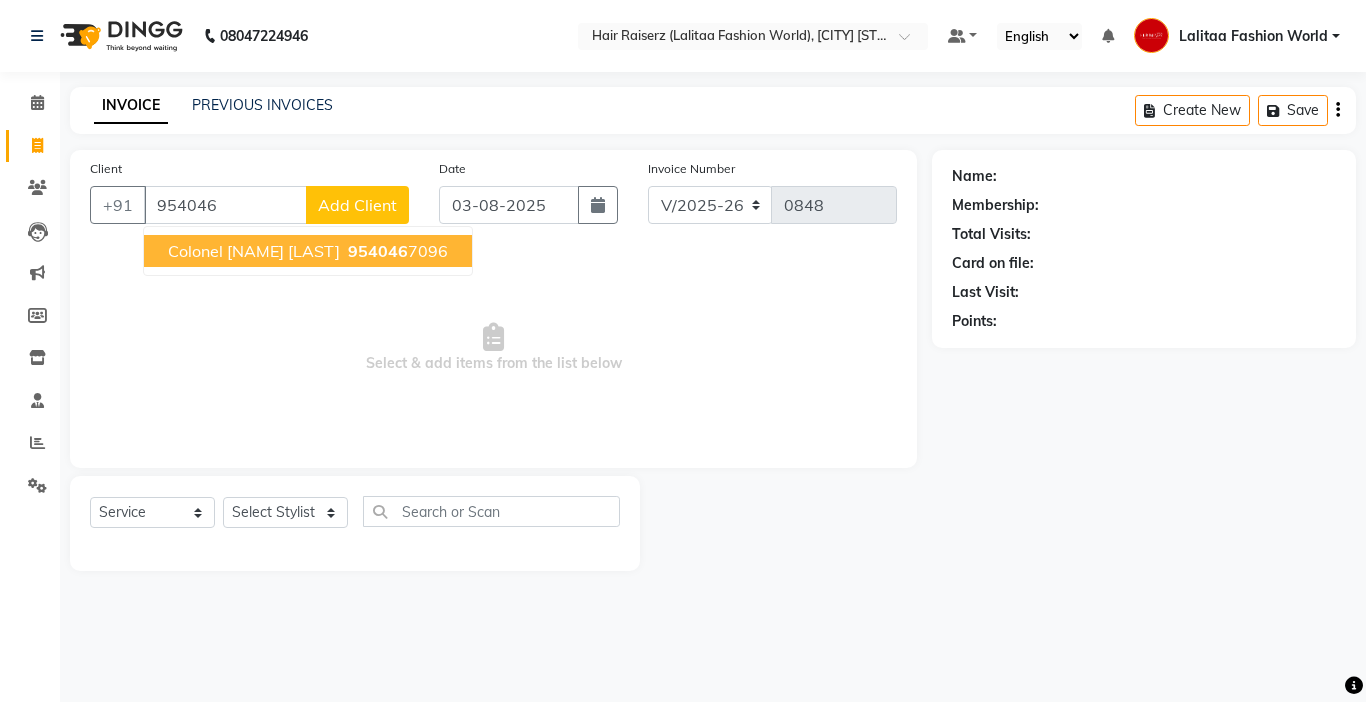 click on "954046" at bounding box center (378, 251) 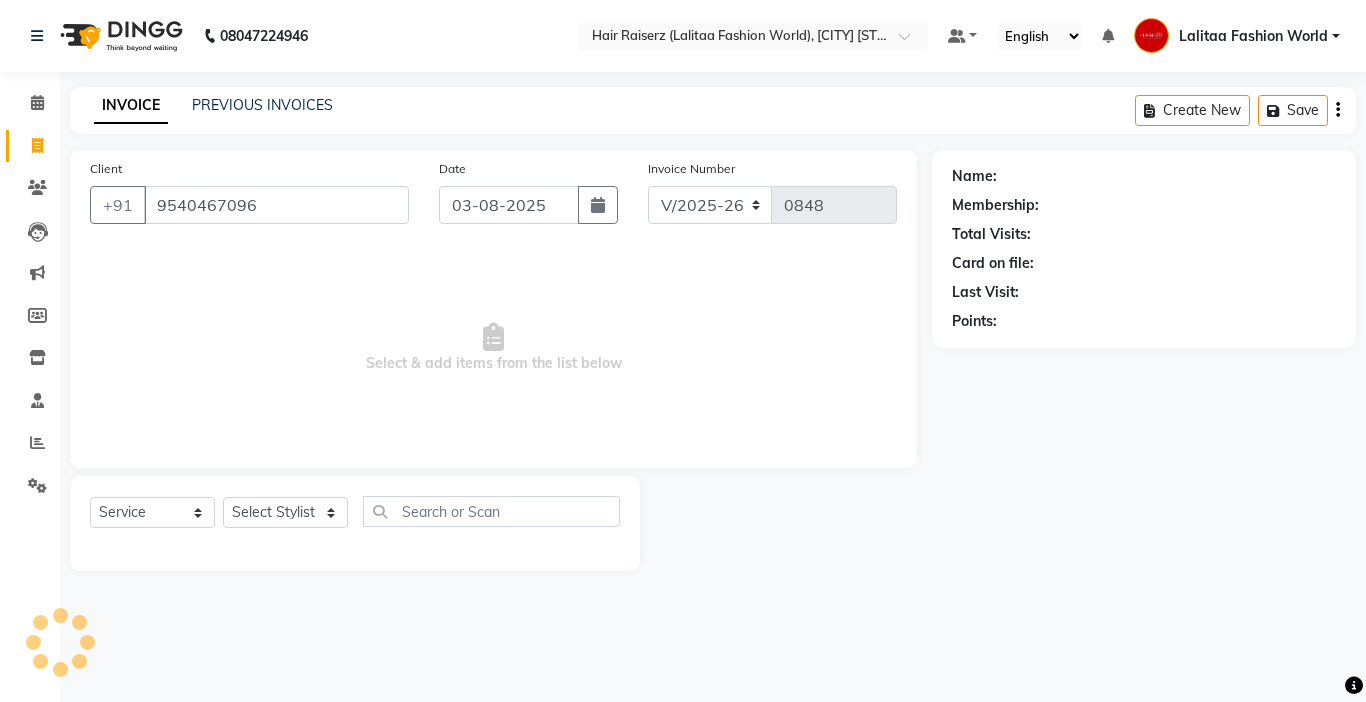 type on "9540467096" 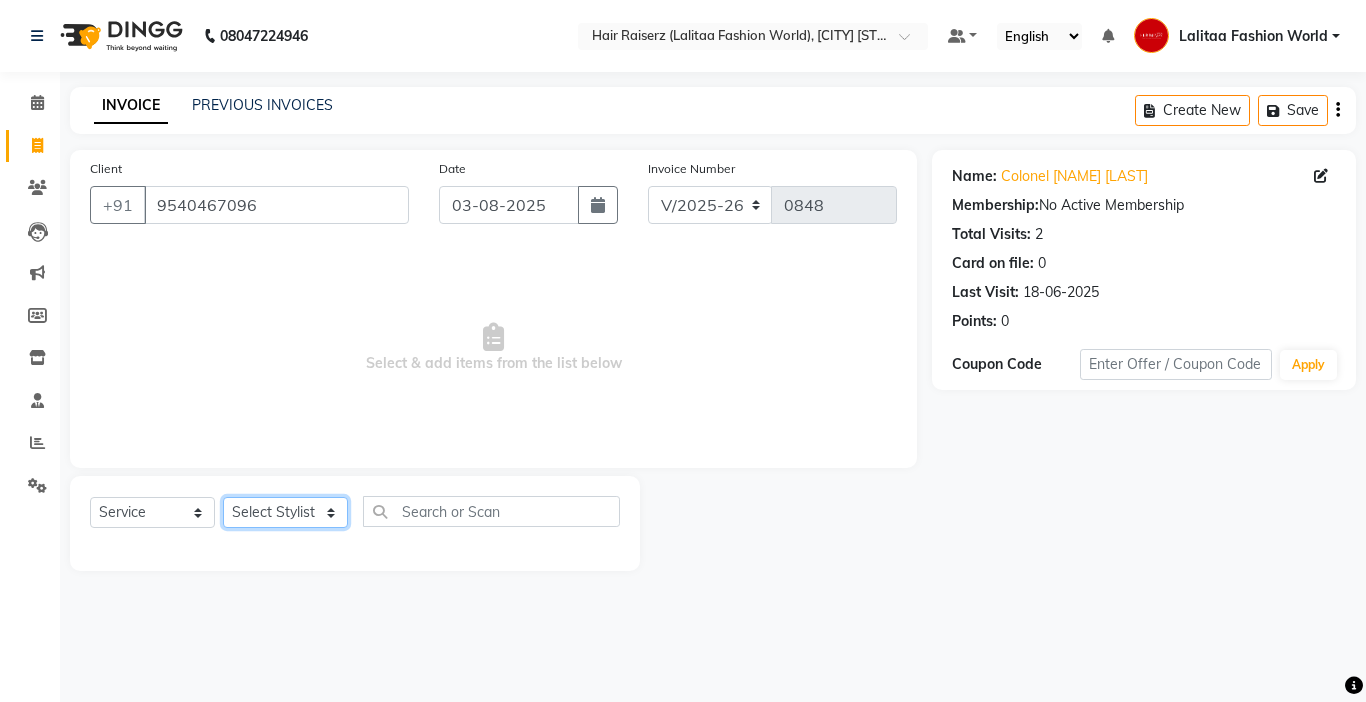 click on "Select Stylist [NAME] counter sales [NAME] [NAME] [NAME] [NAME] Lalitaa Fashion World [NAME] [NAME] [NAME] [NAME] [NAME] [NAME] [NAME]" 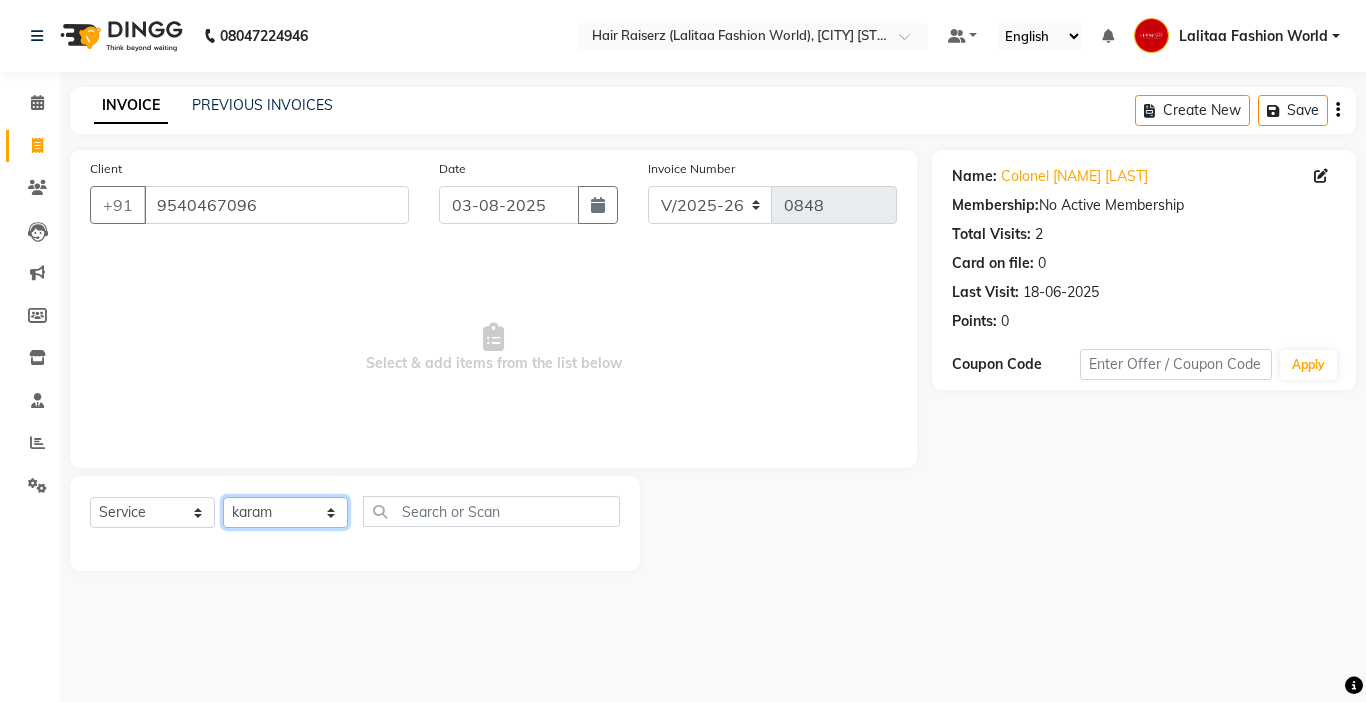 click on "Select Stylist [NAME] counter sales [NAME] [NAME] [NAME] [NAME] Lalitaa Fashion World [NAME] [NAME] [NAME] [NAME] [NAME] [NAME] [NAME]" 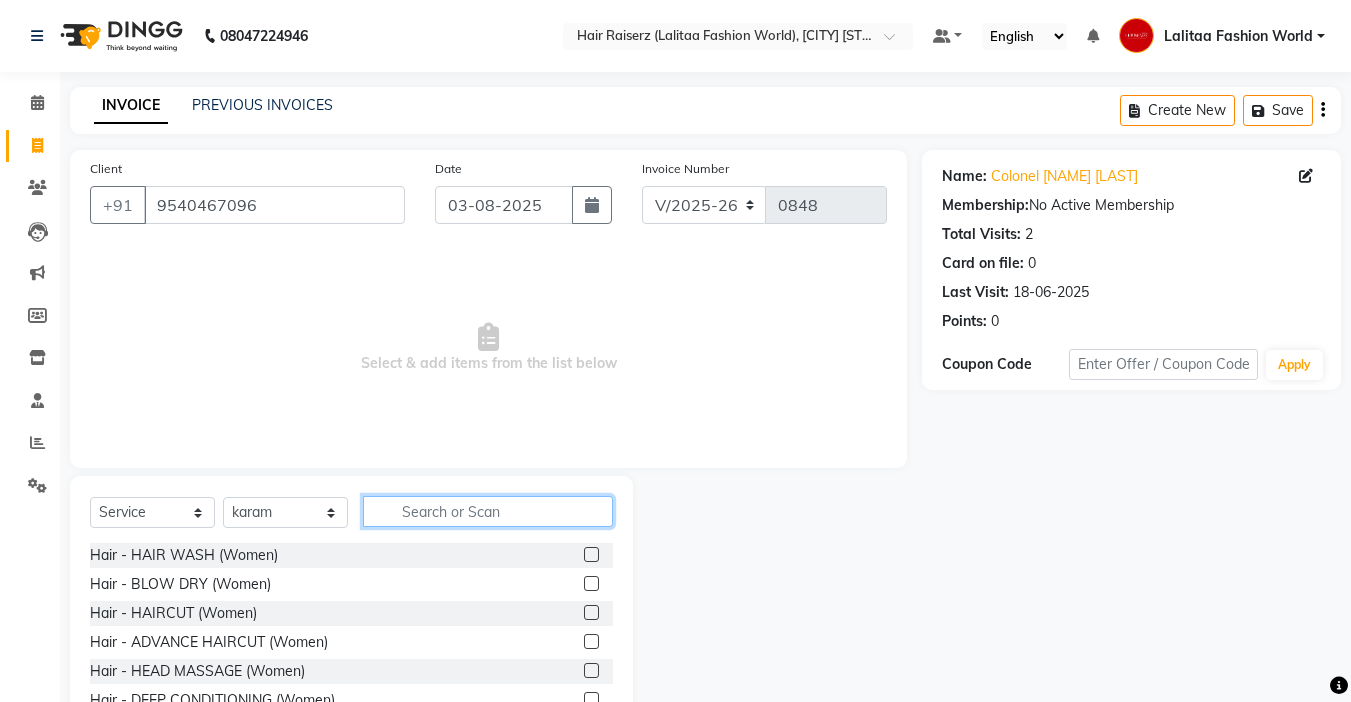 click 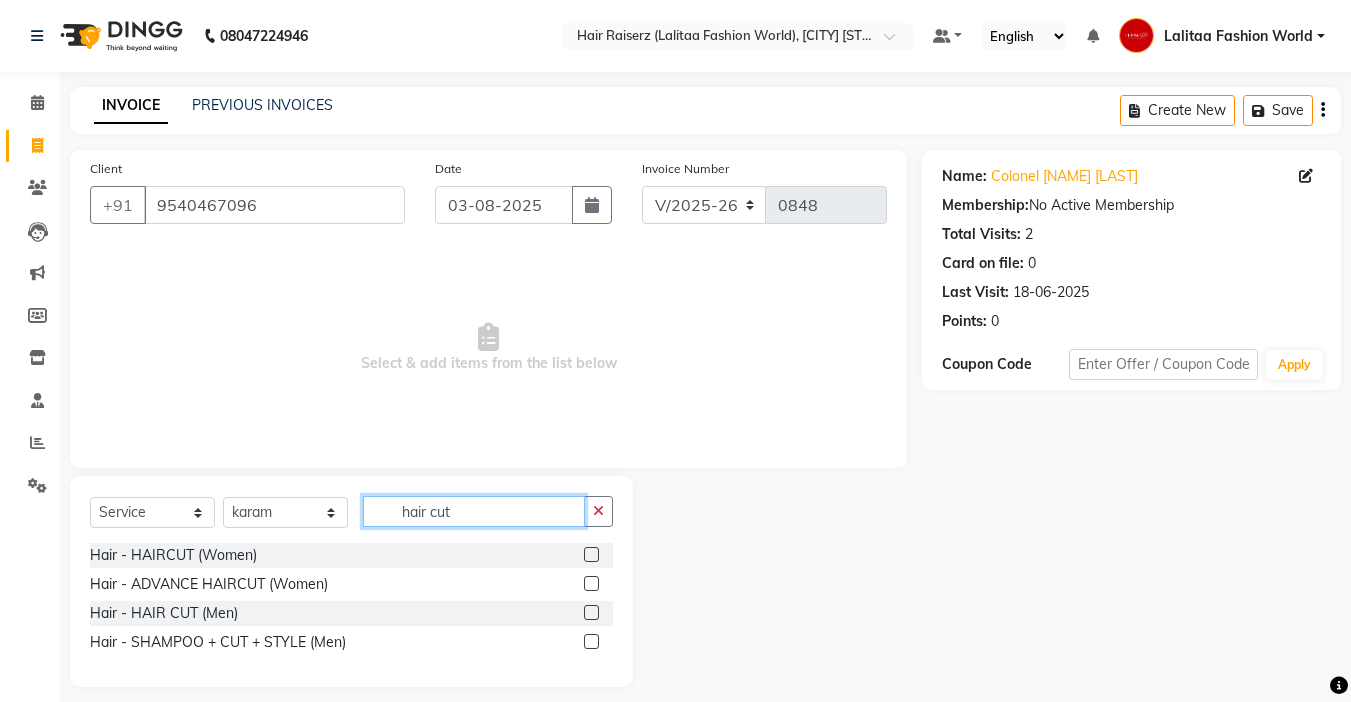 type on "hair cut" 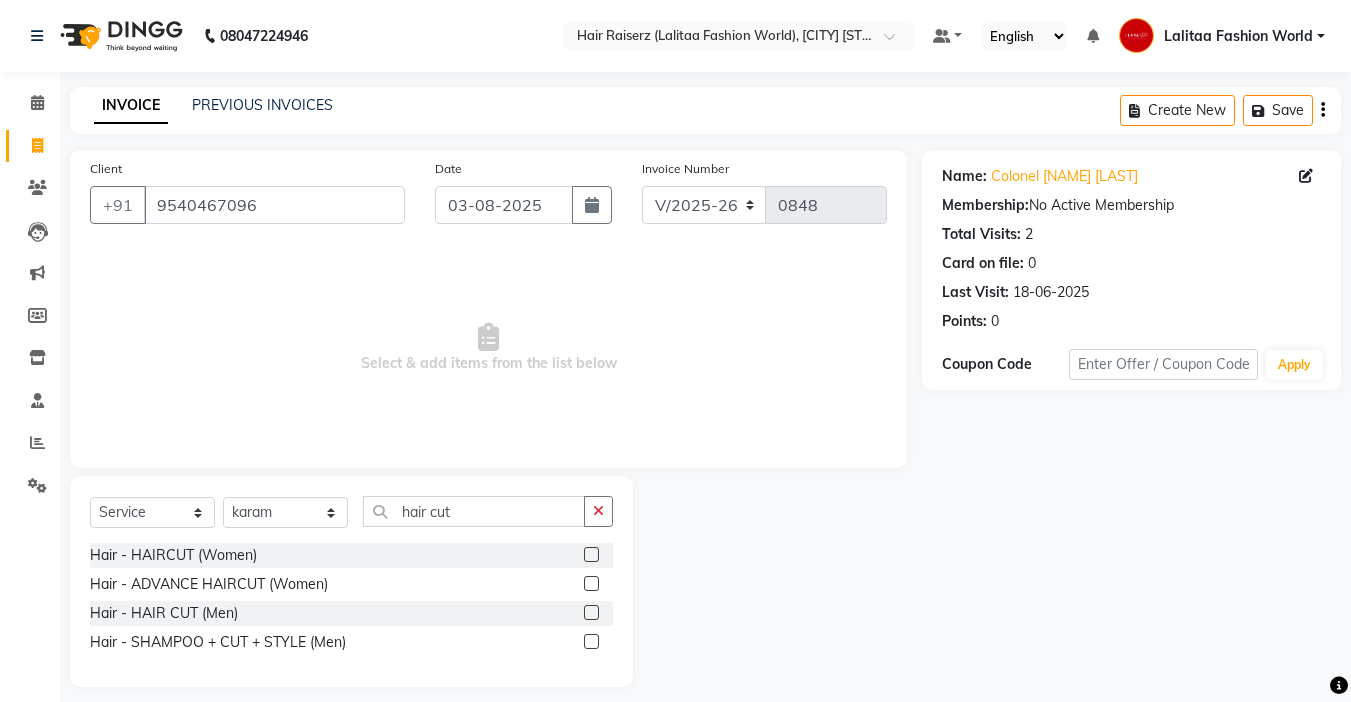 click 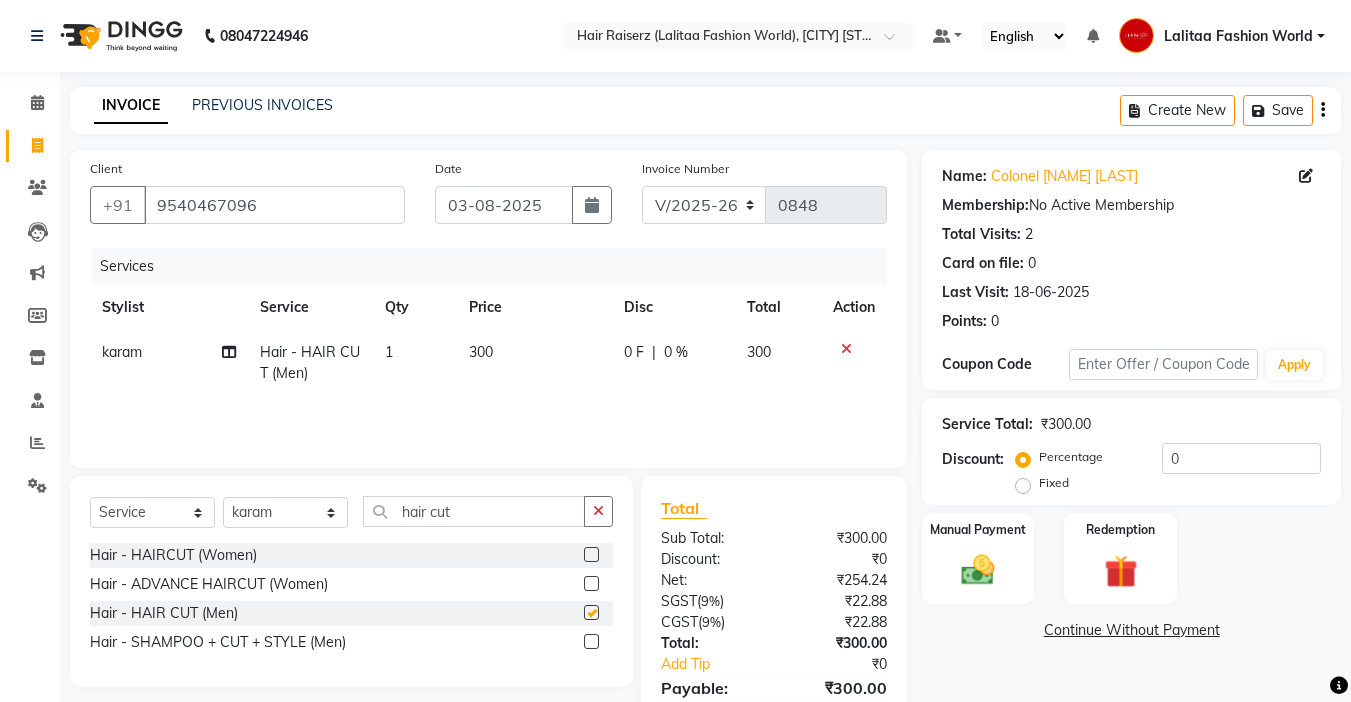 checkbox on "false" 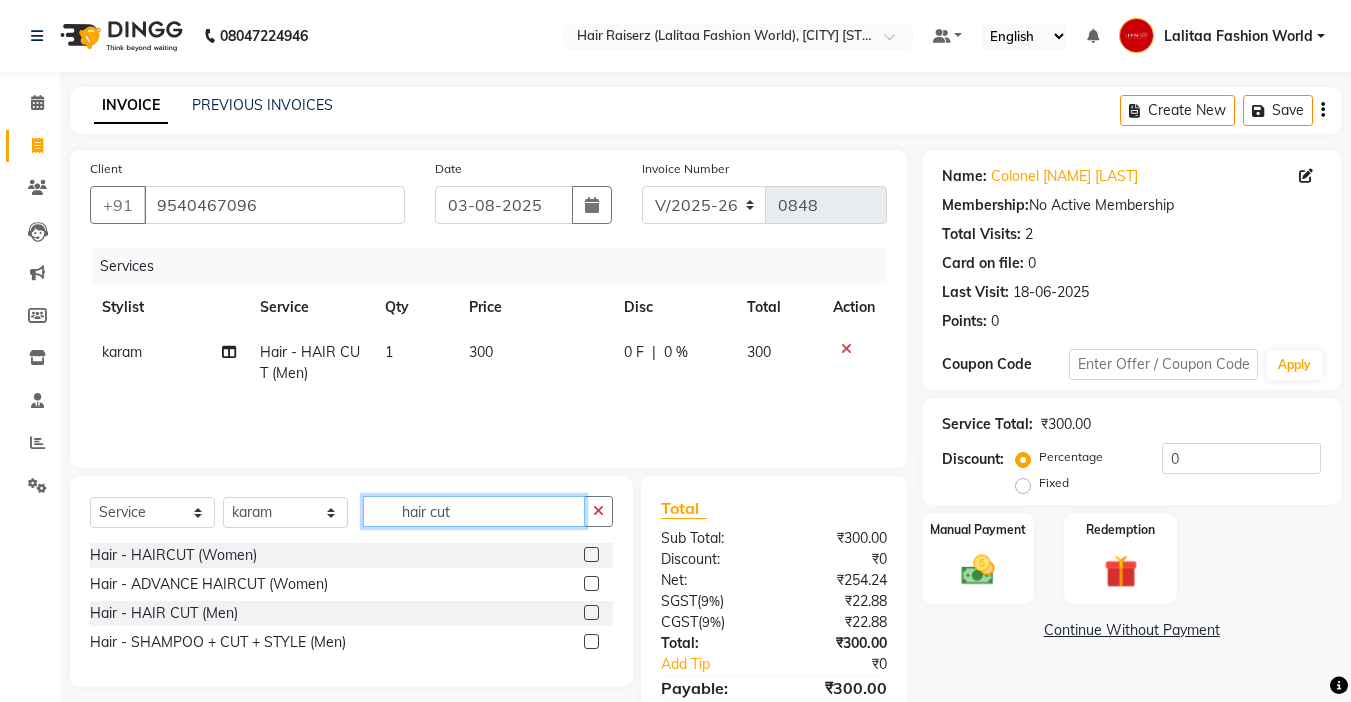 click on "hair cut" 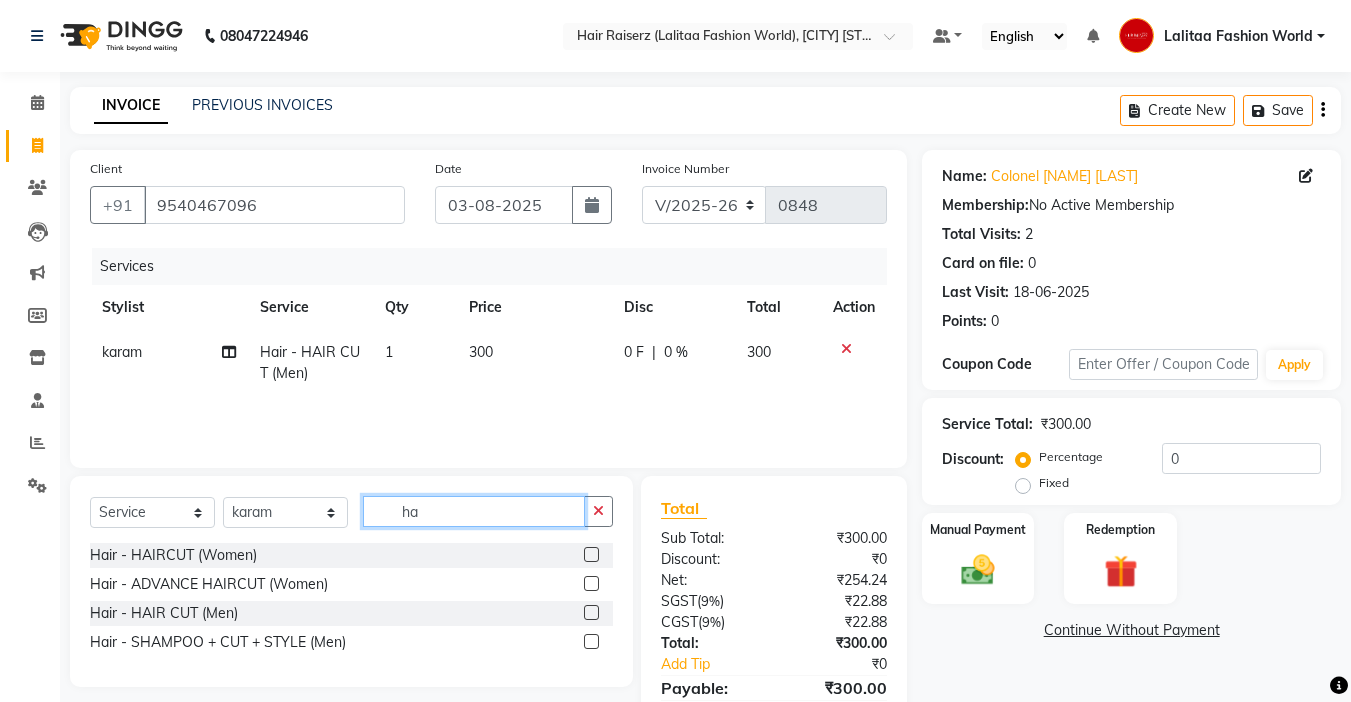 type on "h" 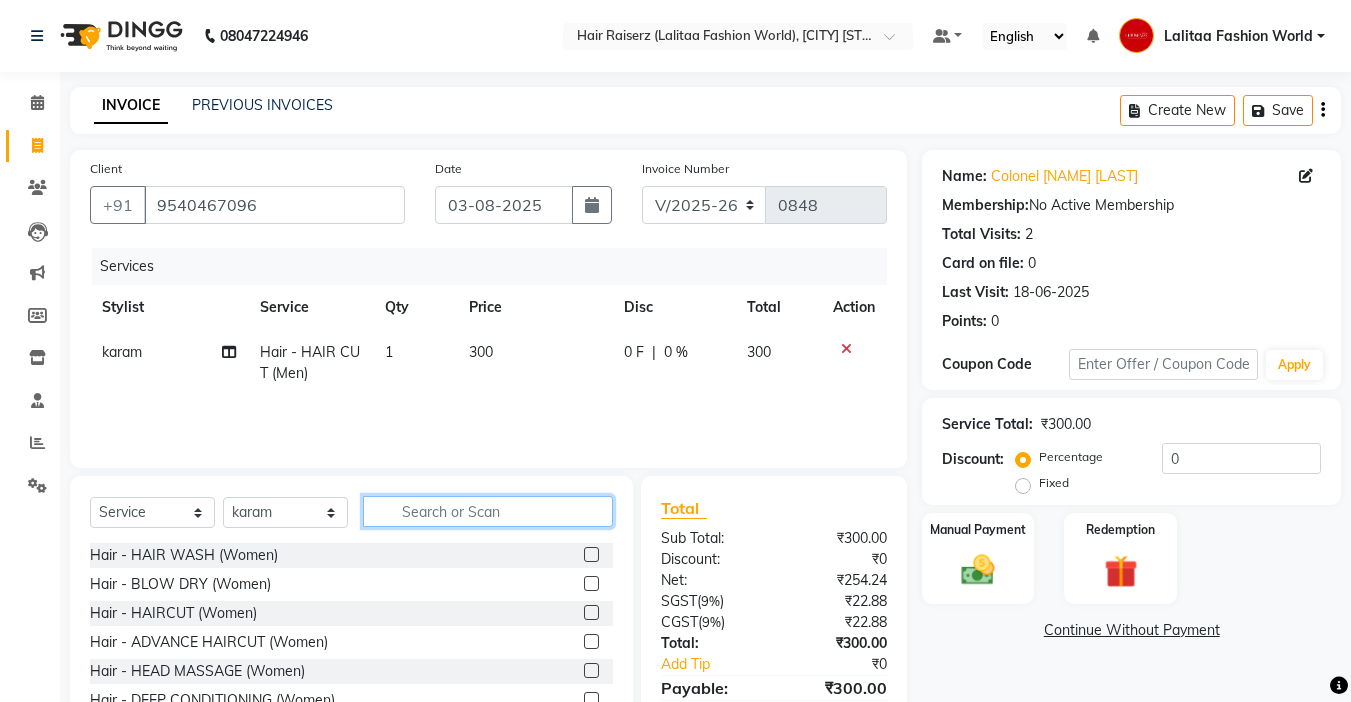click 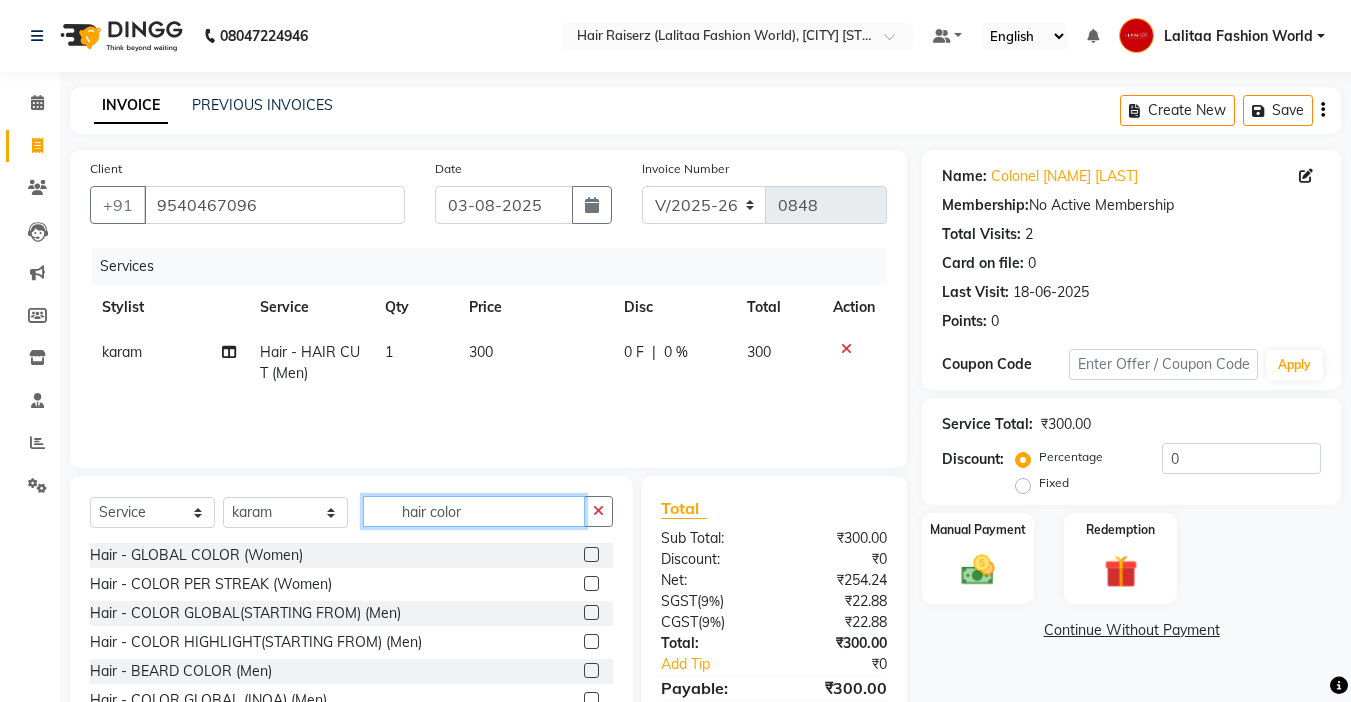 scroll, scrollTop: 3, scrollLeft: 0, axis: vertical 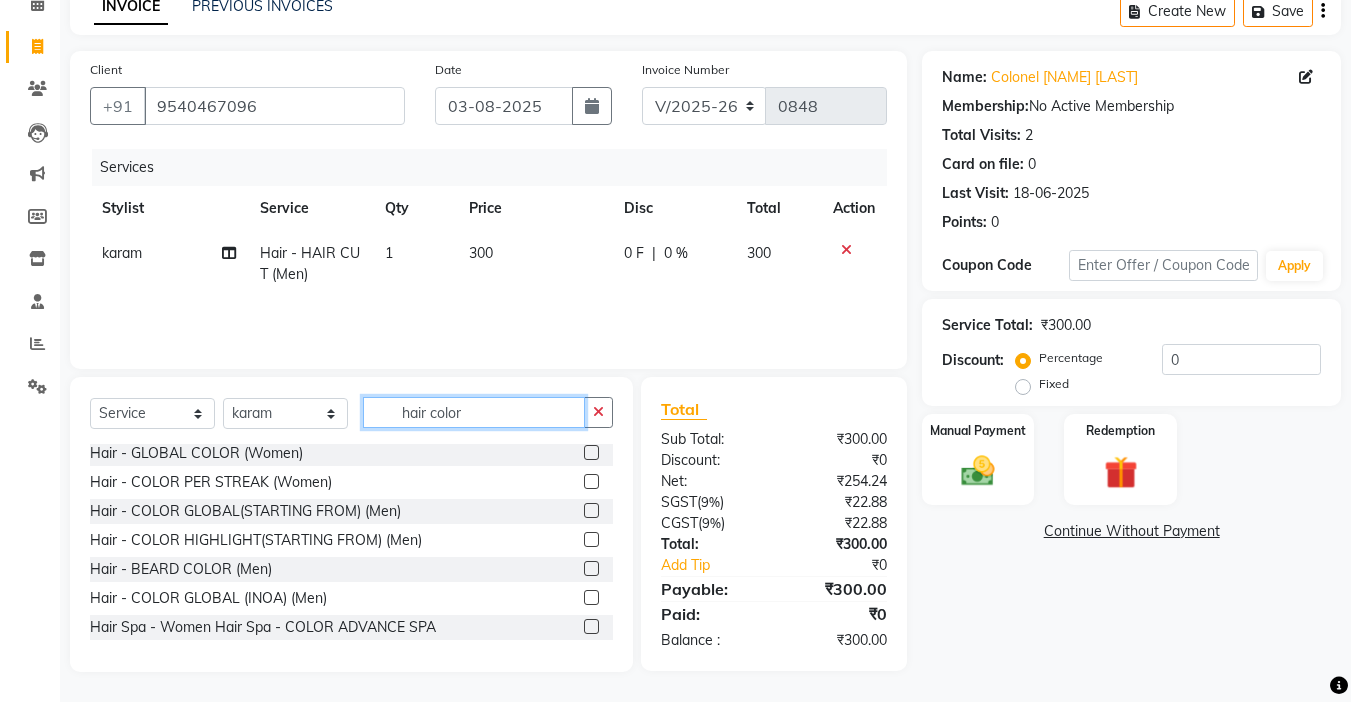 type on "hair color" 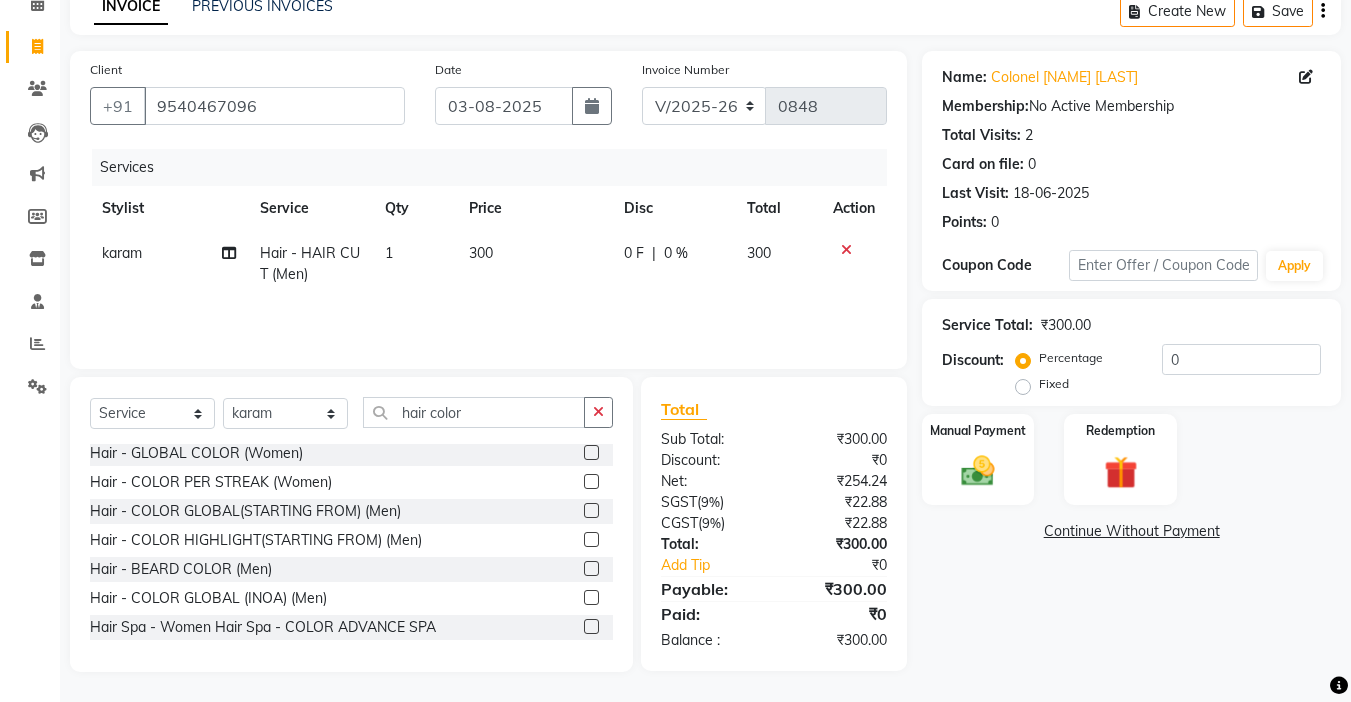 click 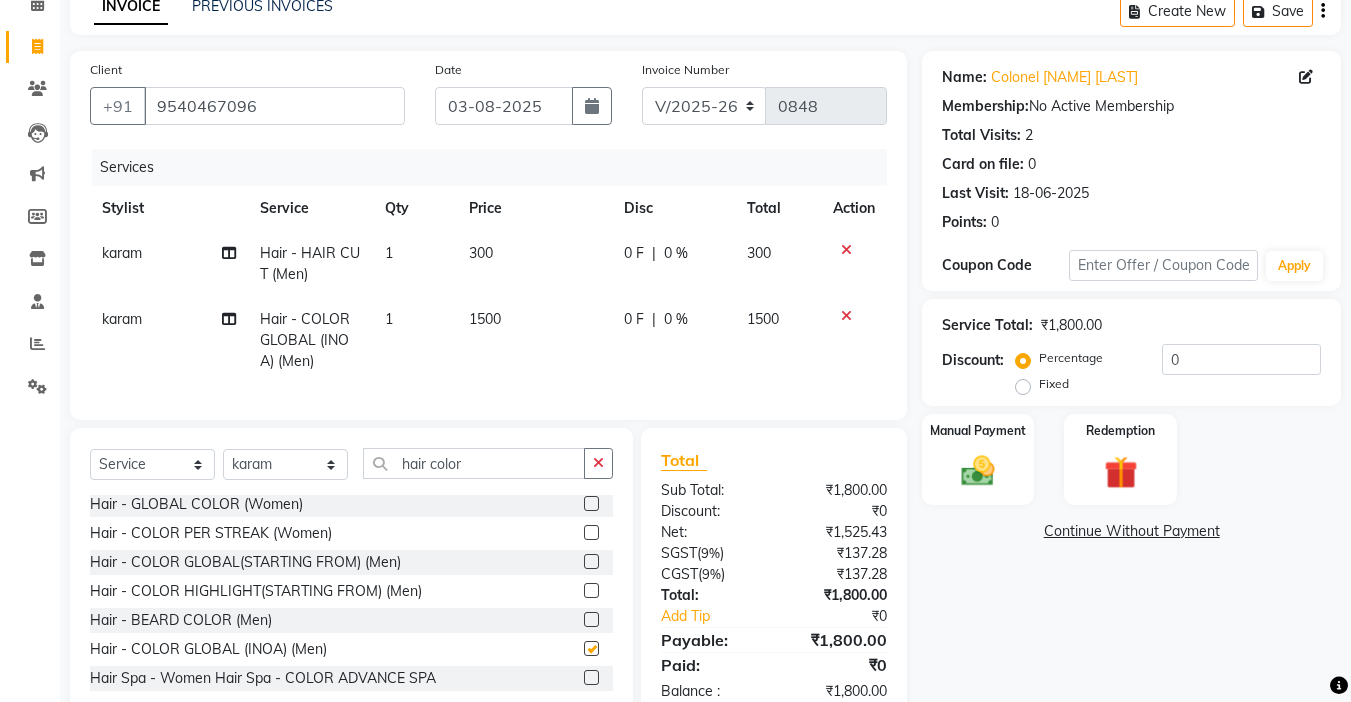 checkbox on "false" 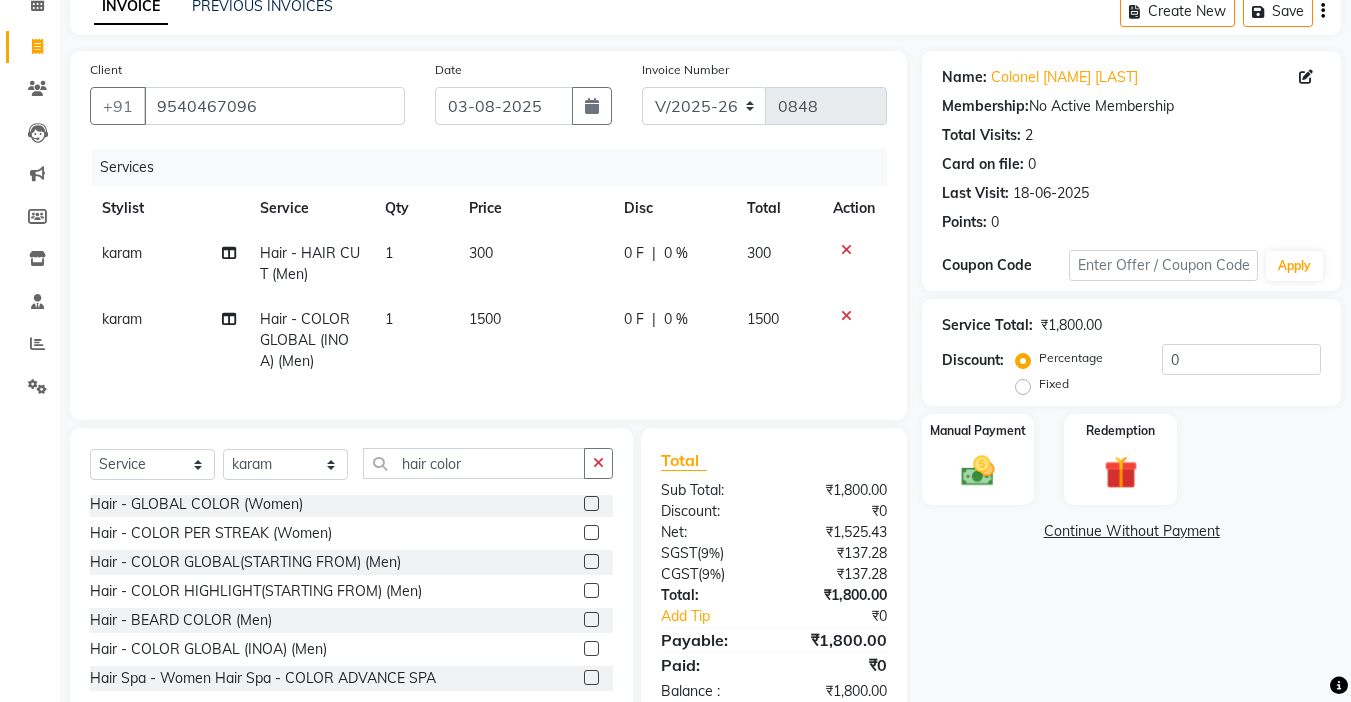 scroll, scrollTop: 165, scrollLeft: 0, axis: vertical 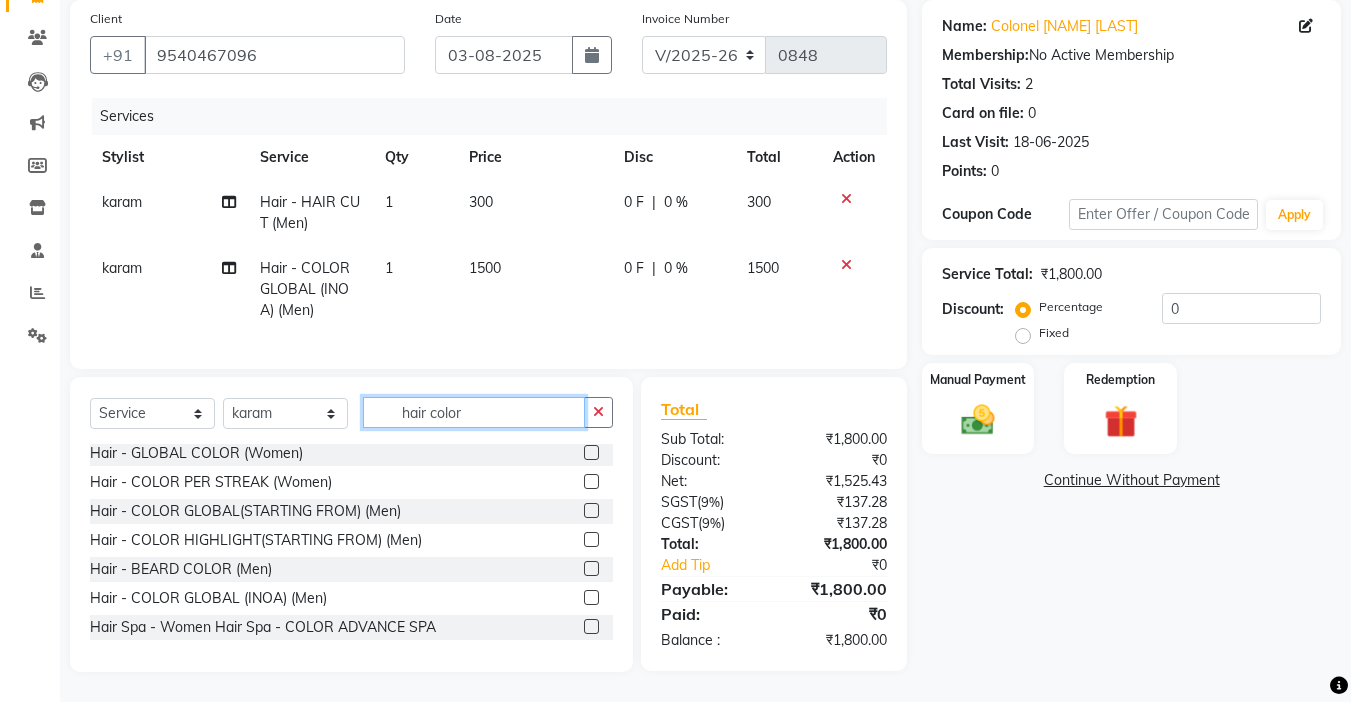 click on "hair color" 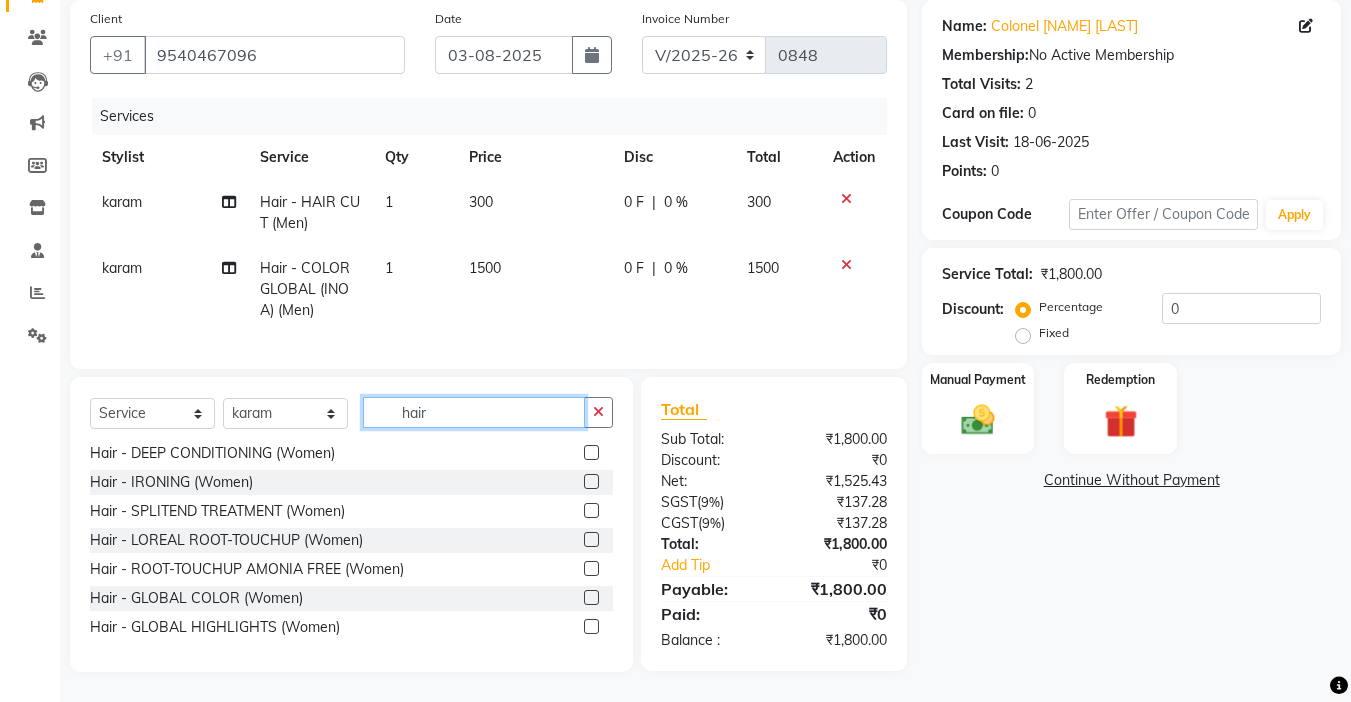scroll, scrollTop: 293, scrollLeft: 0, axis: vertical 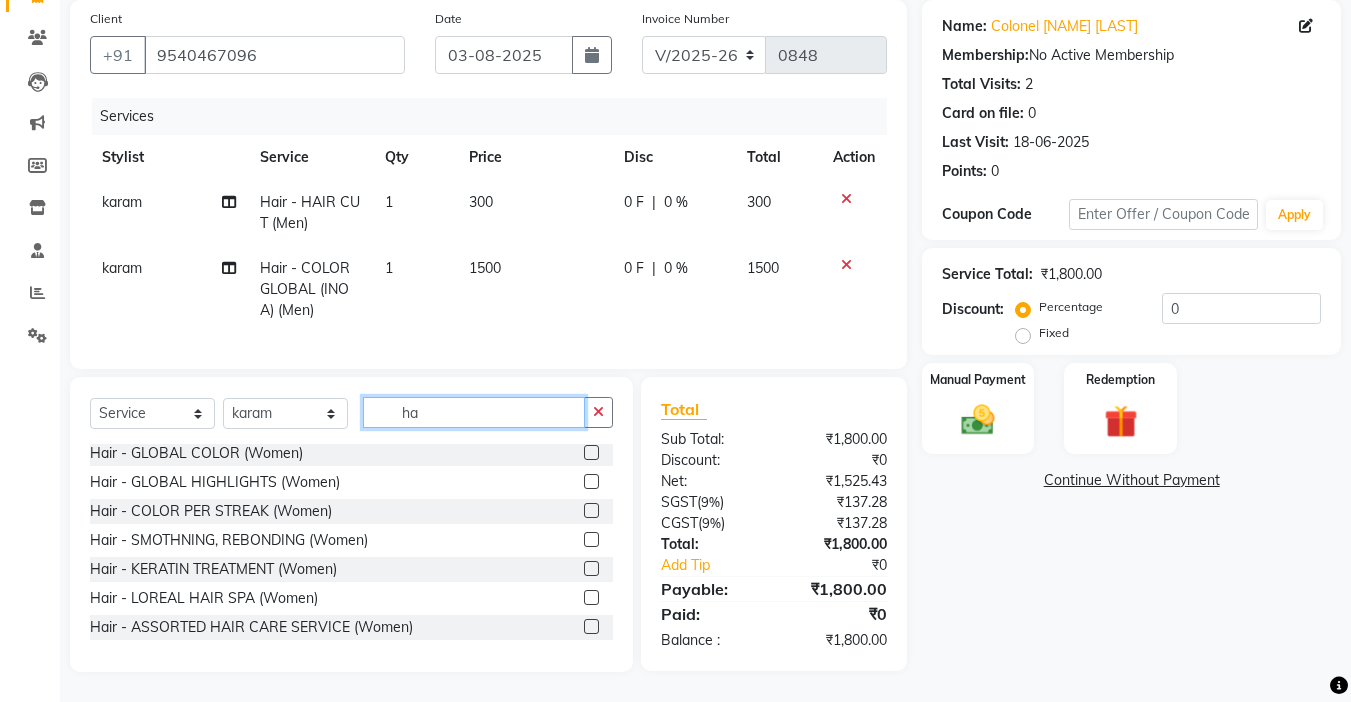 type on "h" 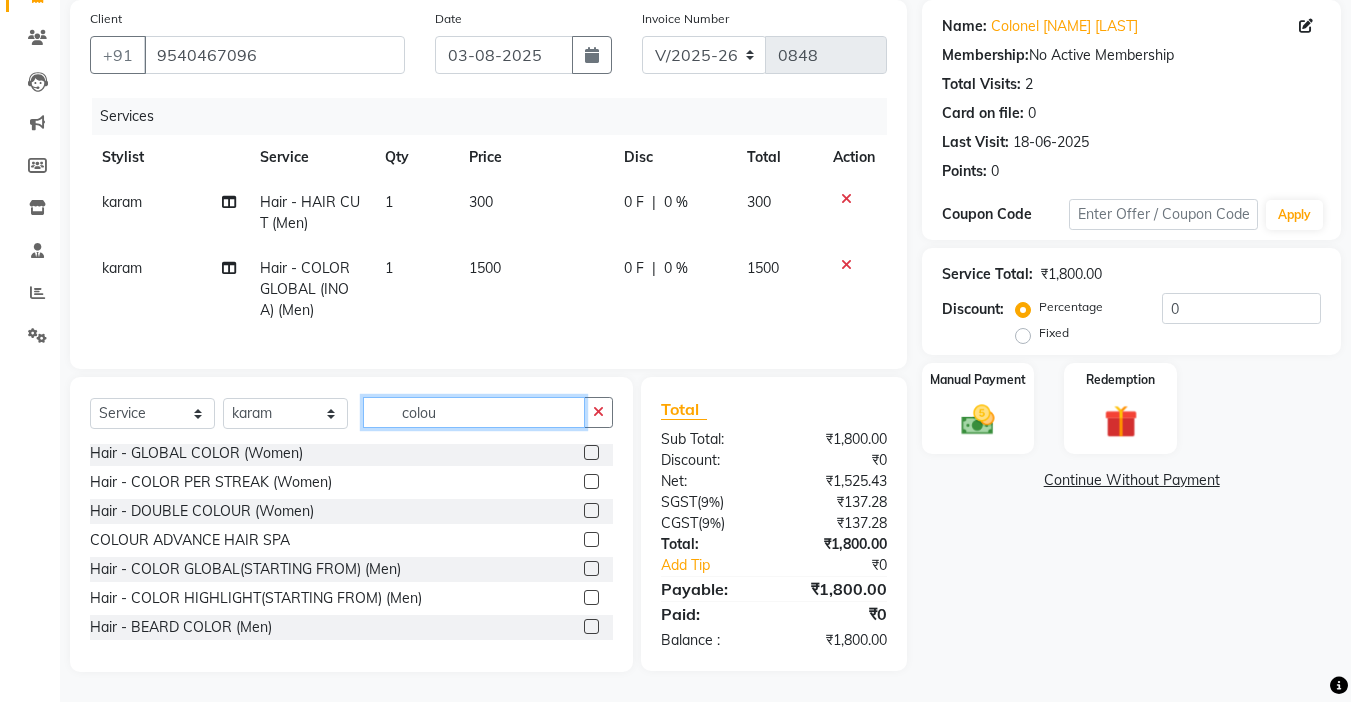 scroll, scrollTop: 0, scrollLeft: 0, axis: both 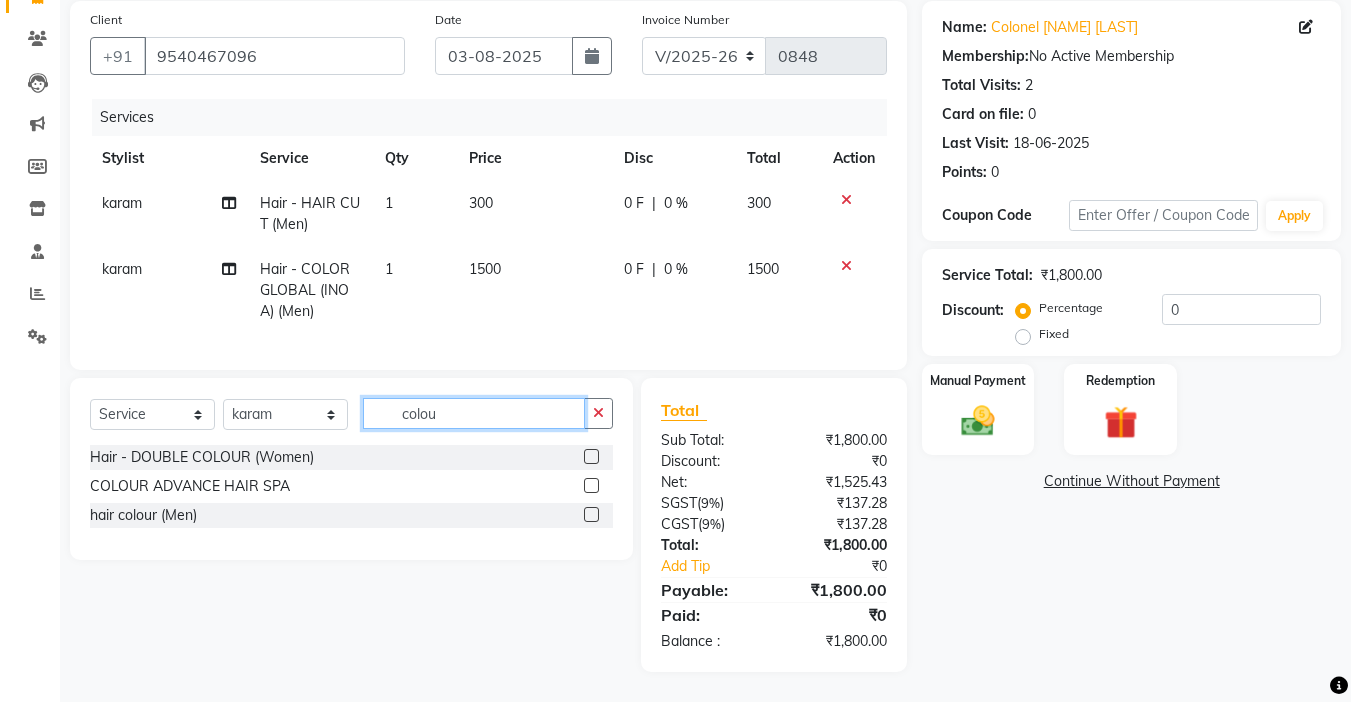 type on "colou" 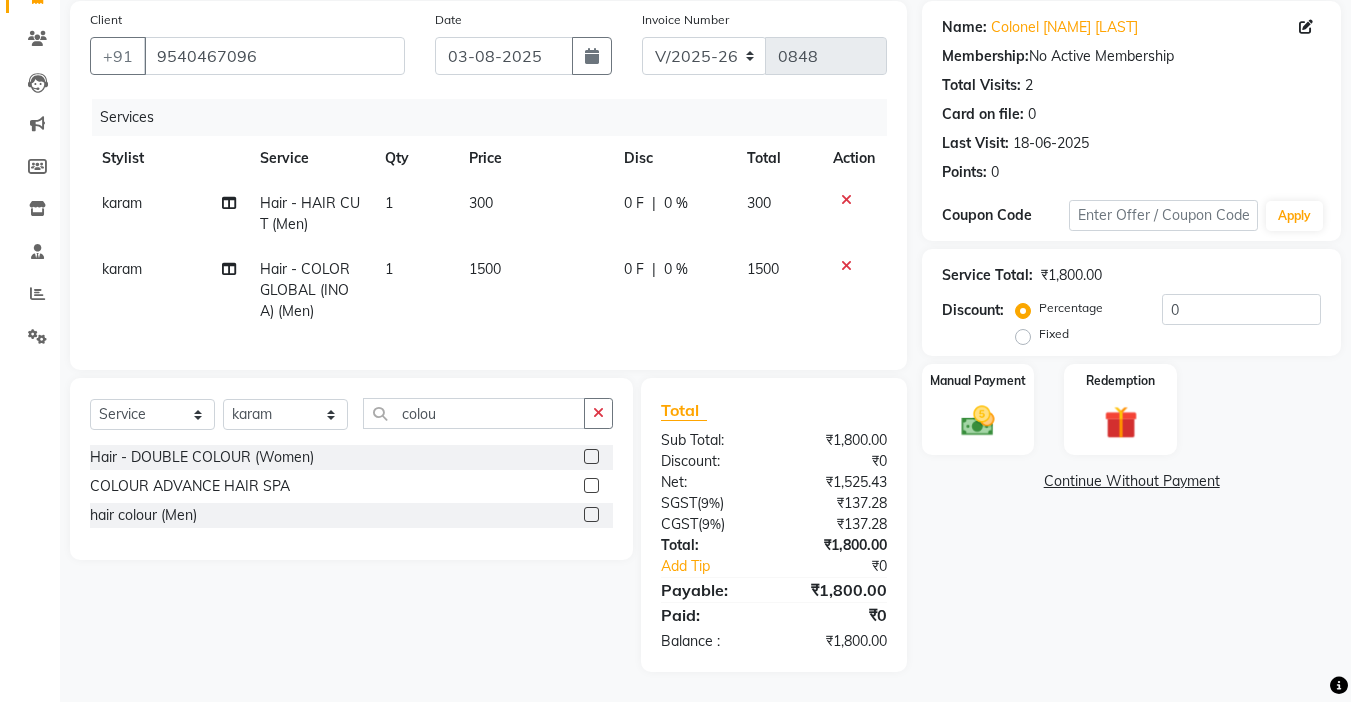 click 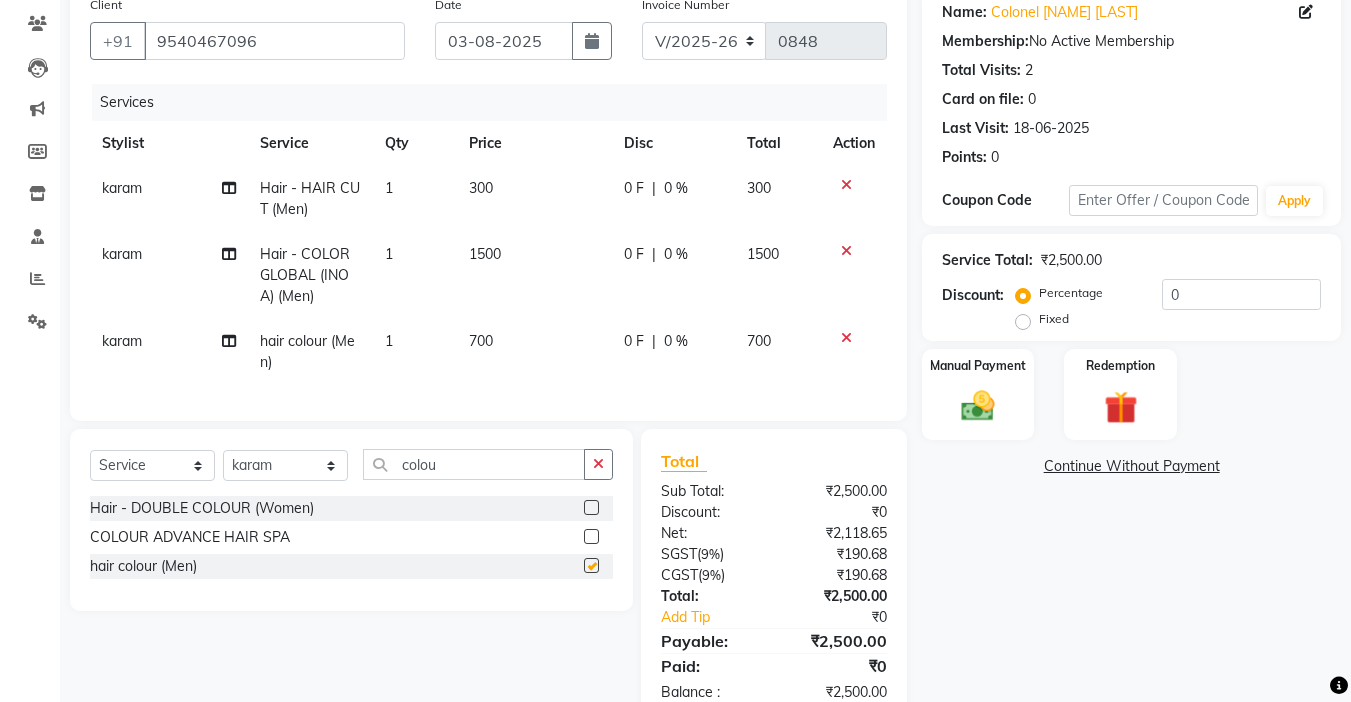 checkbox on "false" 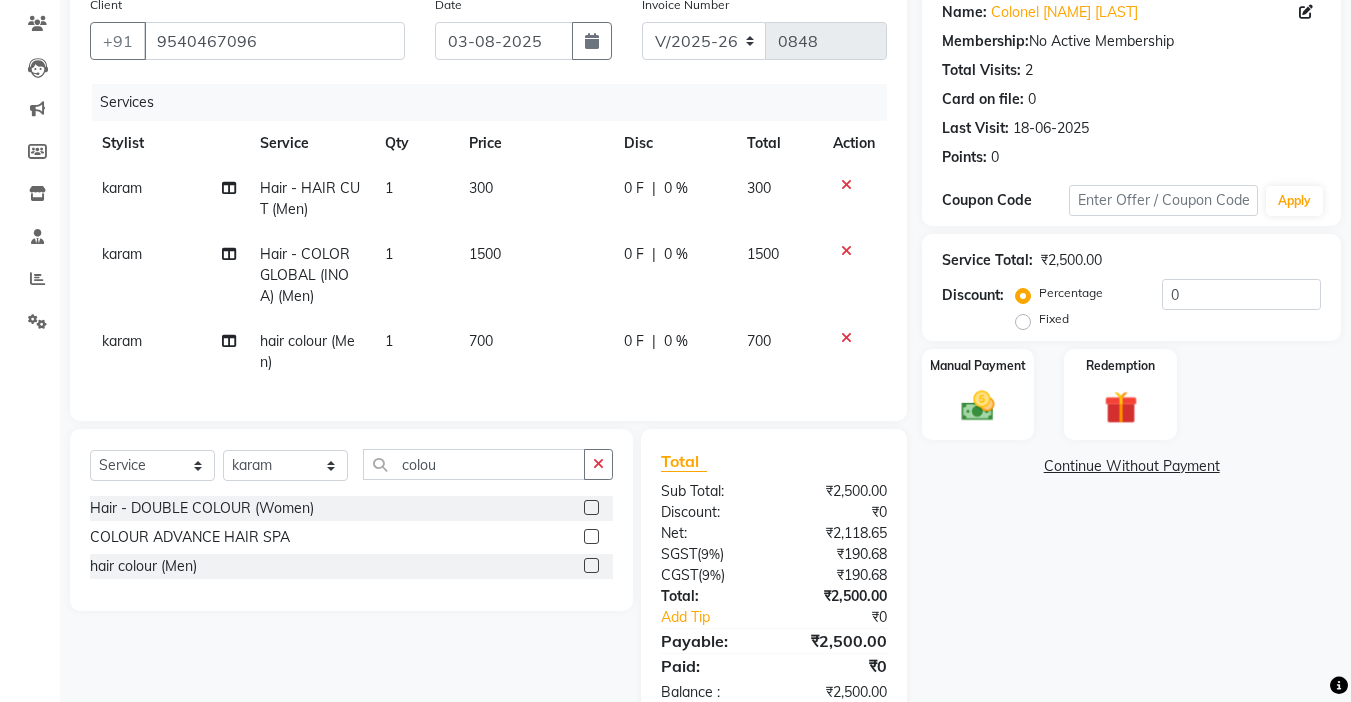 click 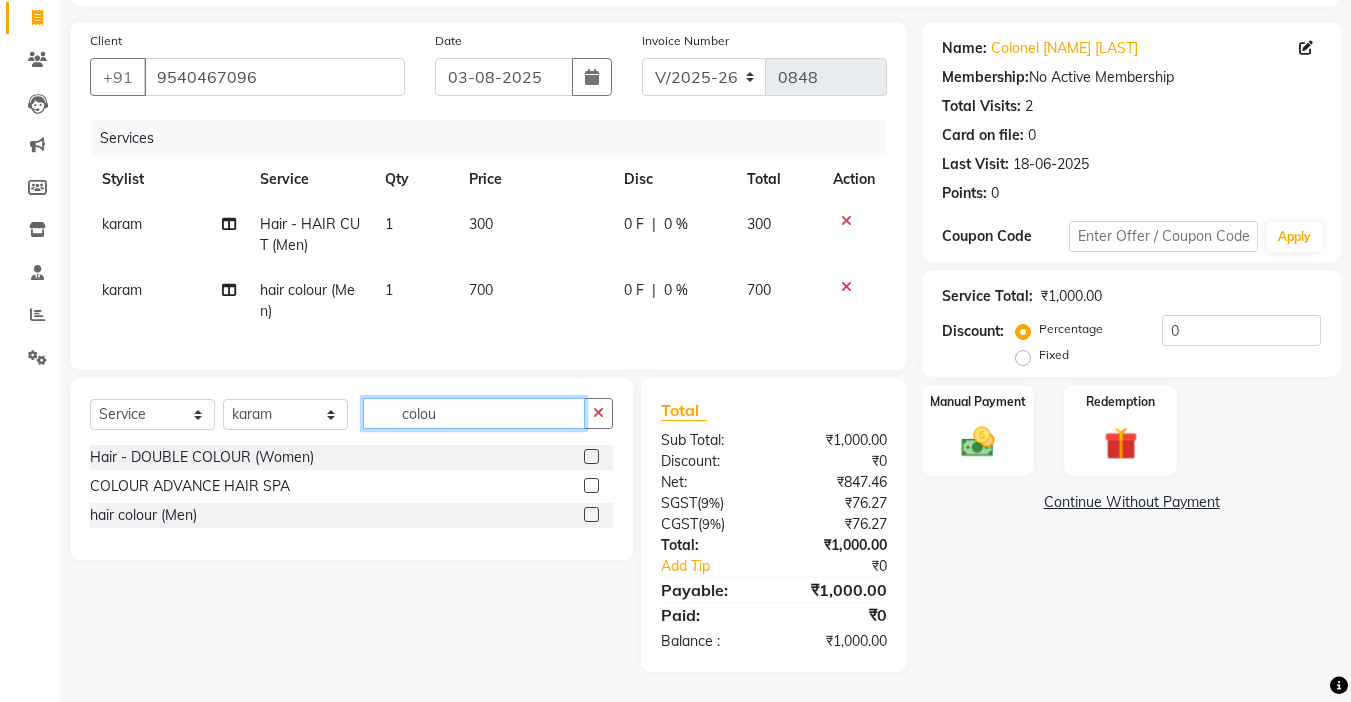 click on "colou" 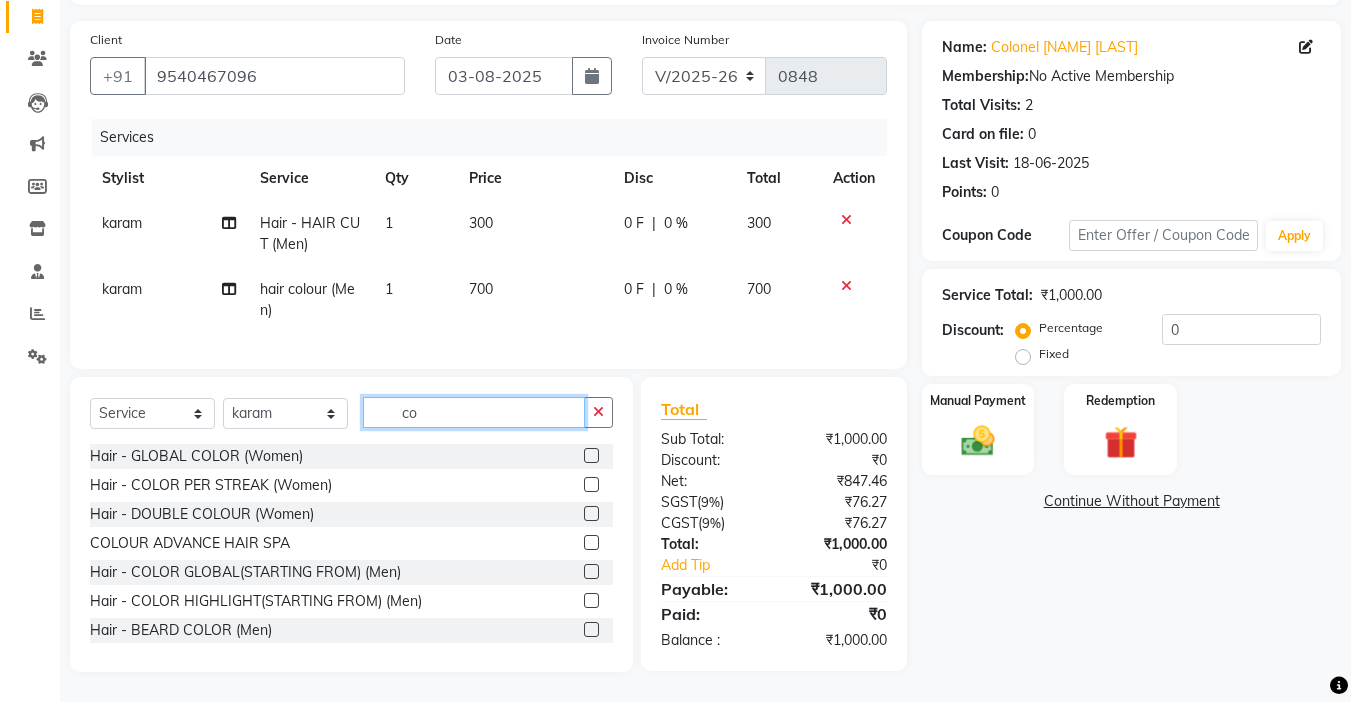 type on "c" 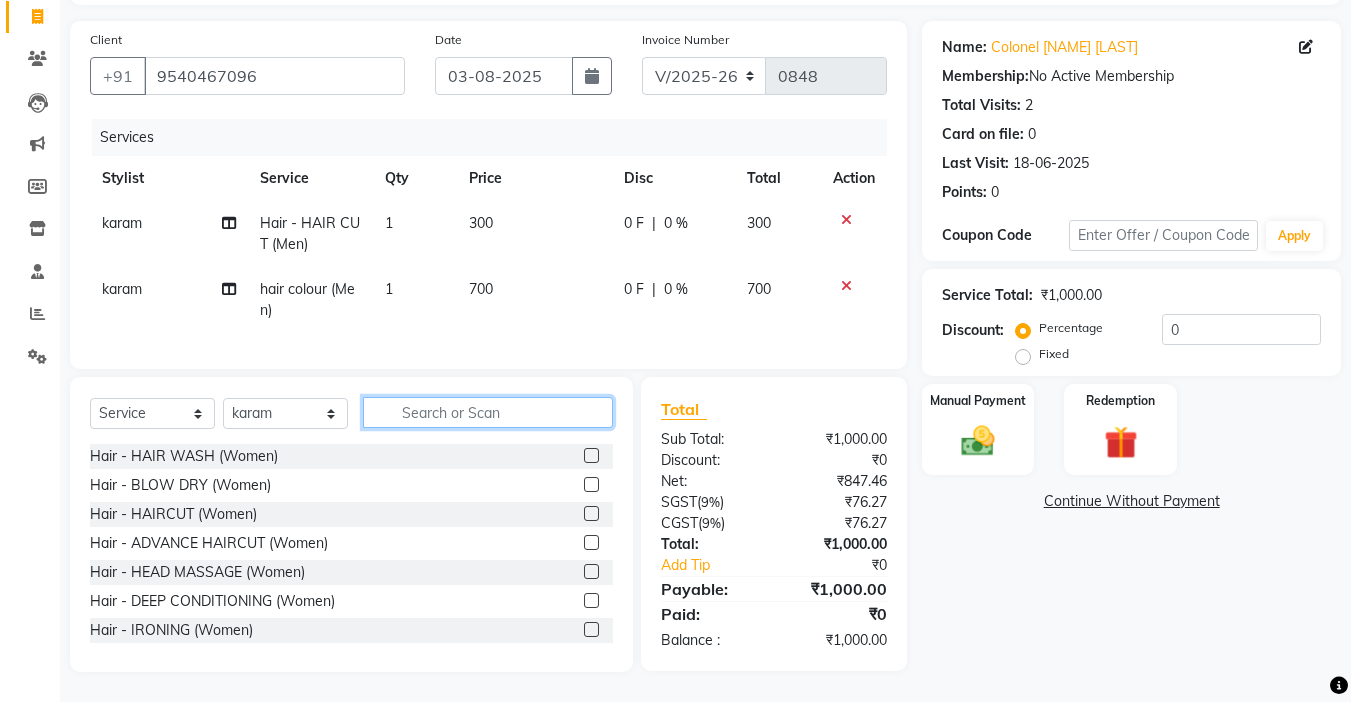 click 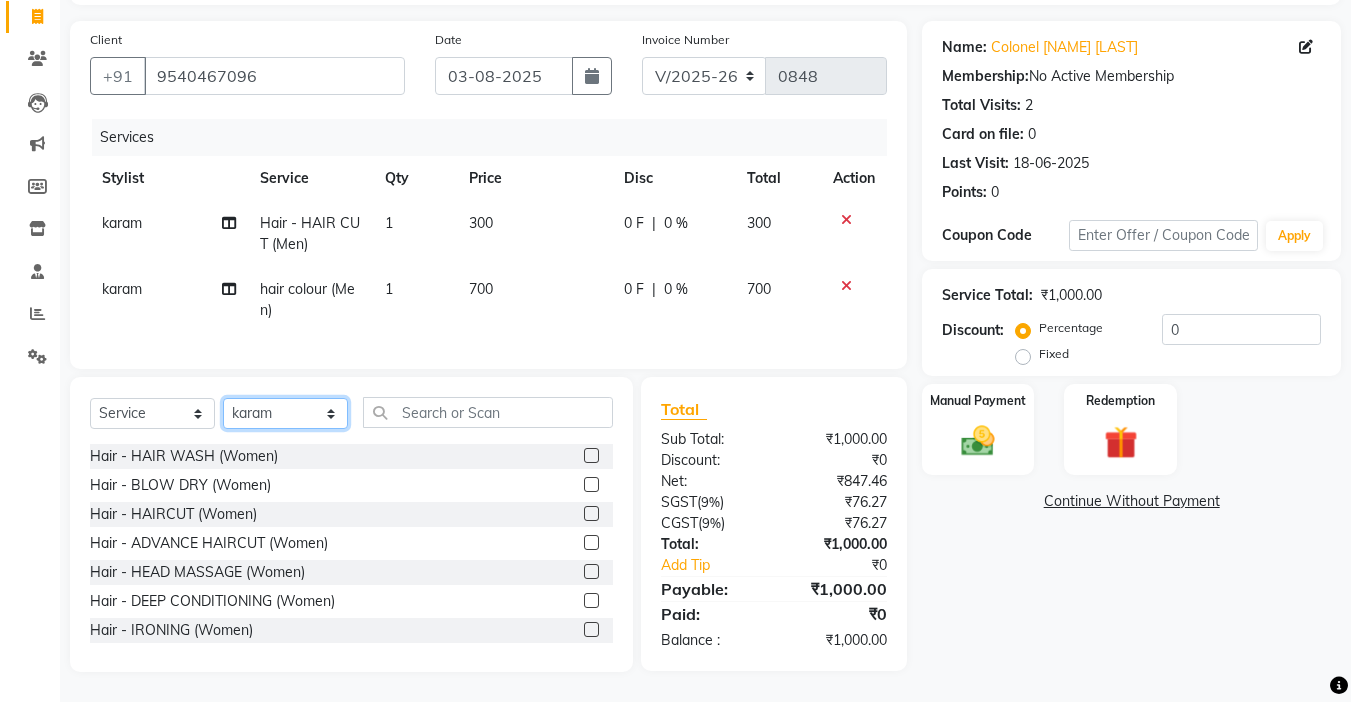 click on "Select Stylist [NAME] counter sales [NAME] [NAME] [NAME] [NAME] Lalitaa Fashion World [NAME] [NAME] [NAME] [NAME] [NAME] [NAME] [NAME]" 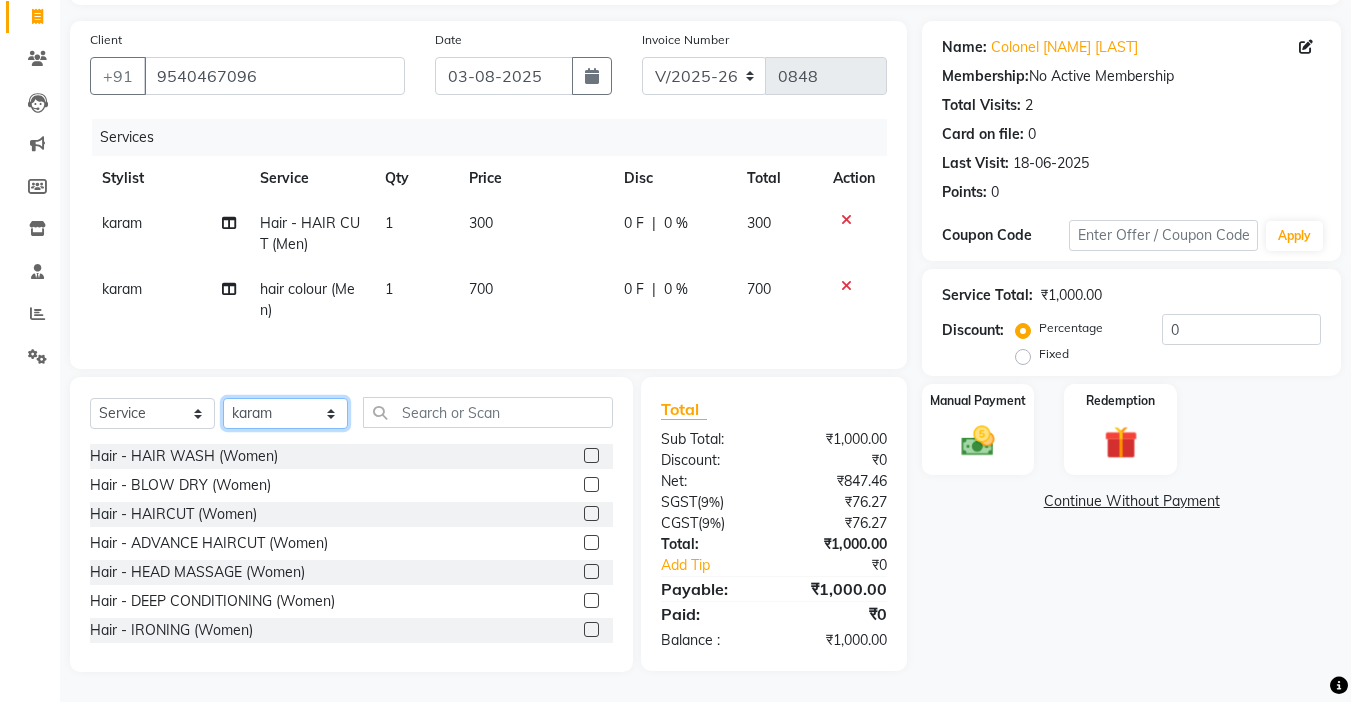 select on "67732" 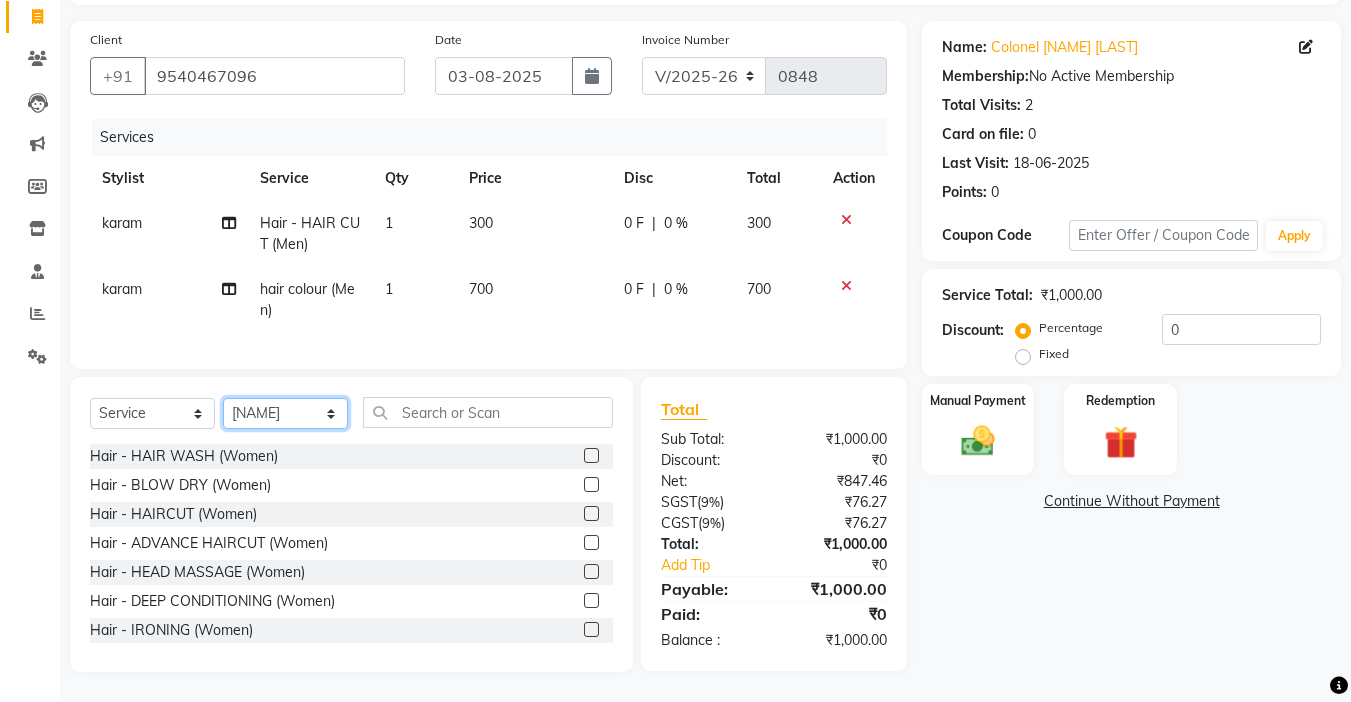 click on "Select Stylist [NAME] counter sales [NAME] [NAME] [NAME] [NAME] Lalitaa Fashion World [NAME] [NAME] [NAME] [NAME] [NAME] [NAME] [NAME]" 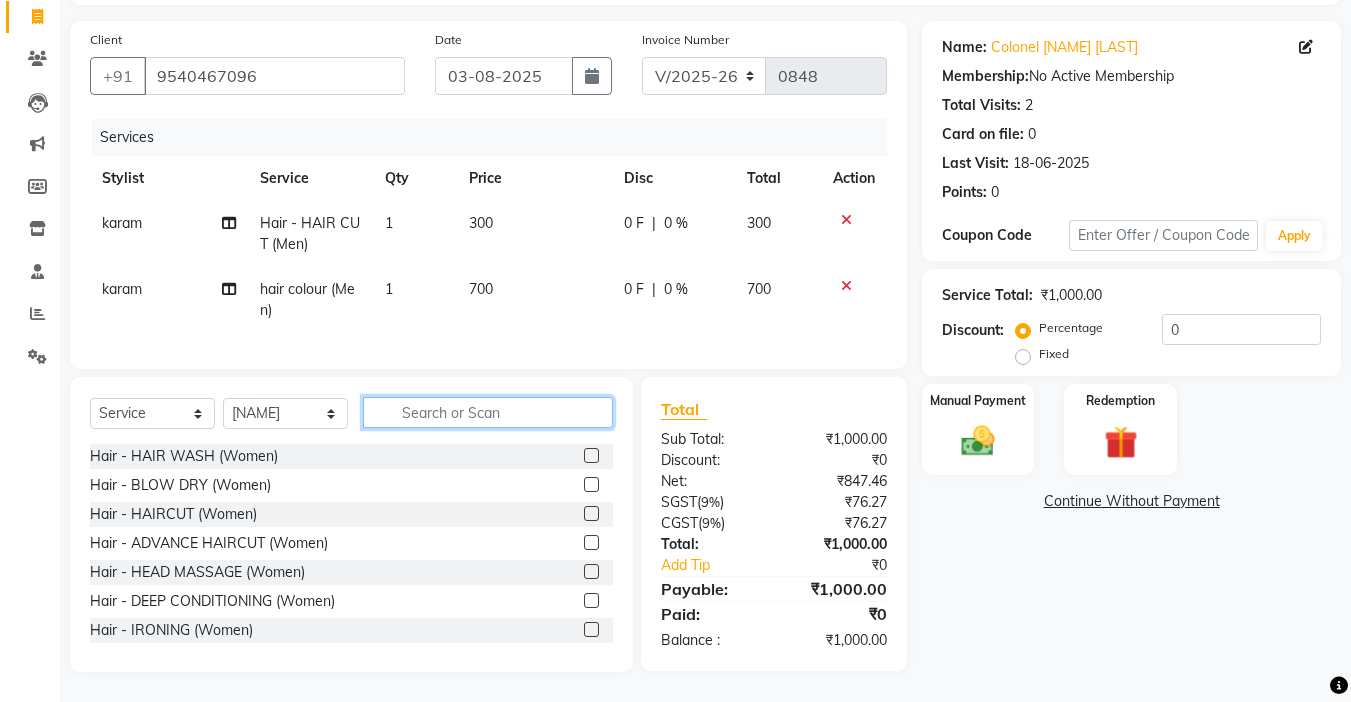 click 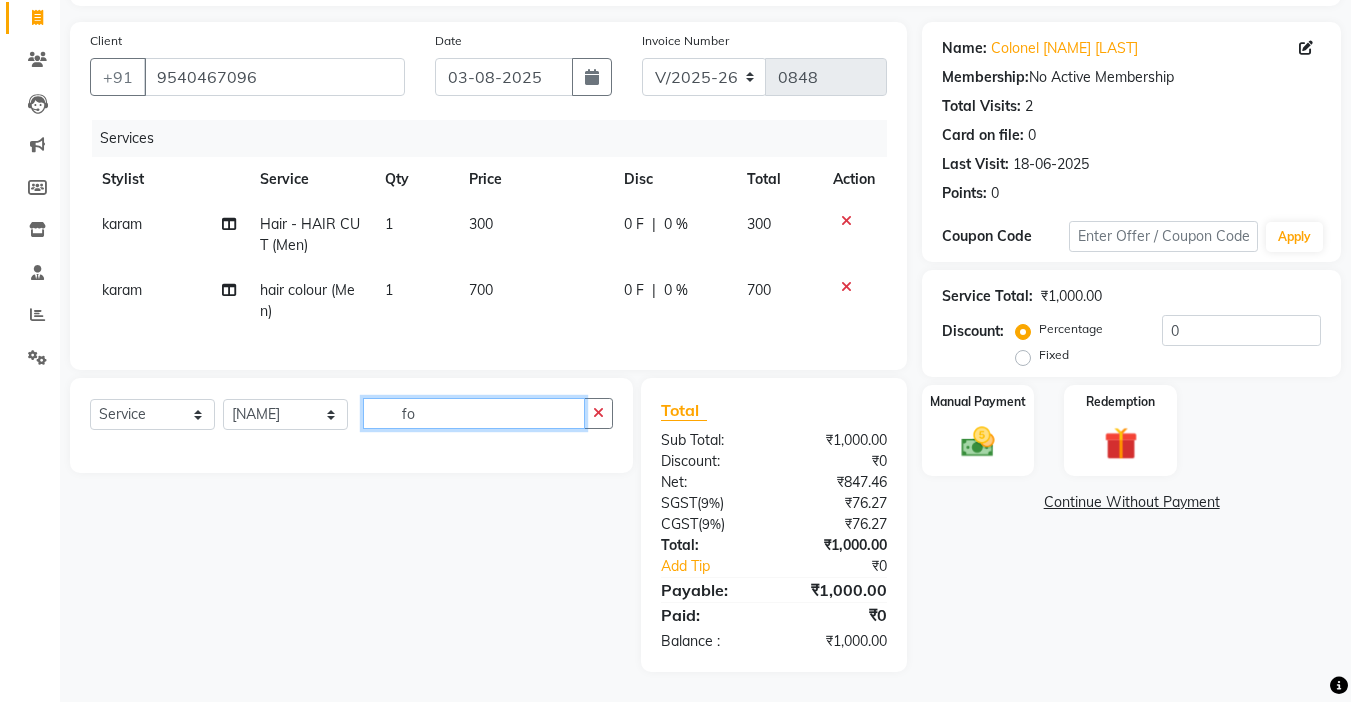type on "f" 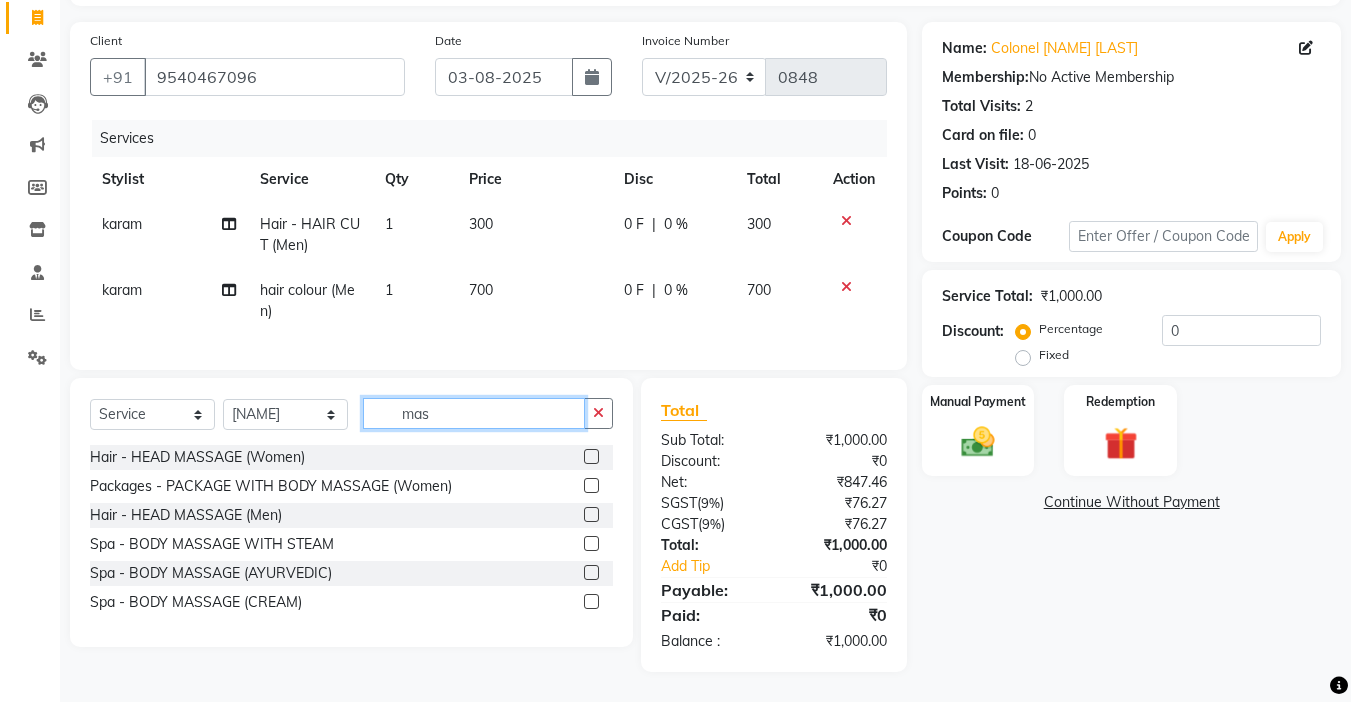 type on "mas" 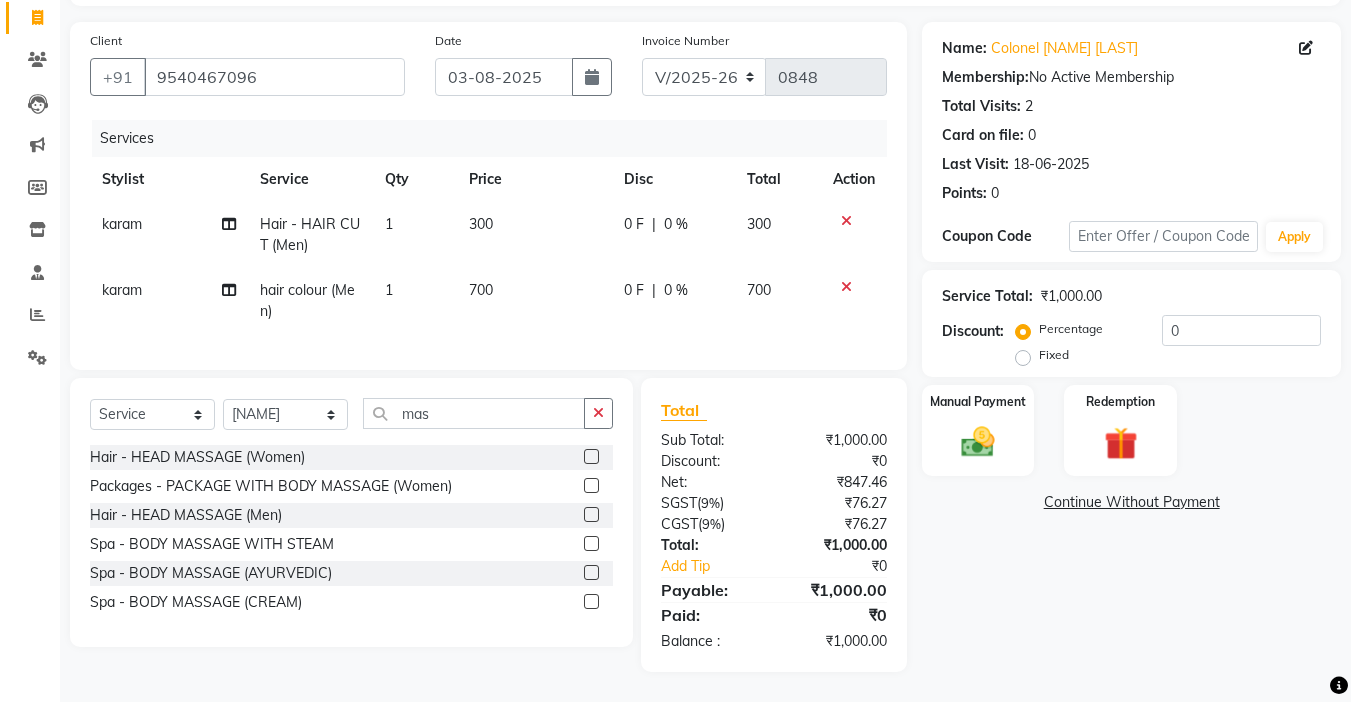 click 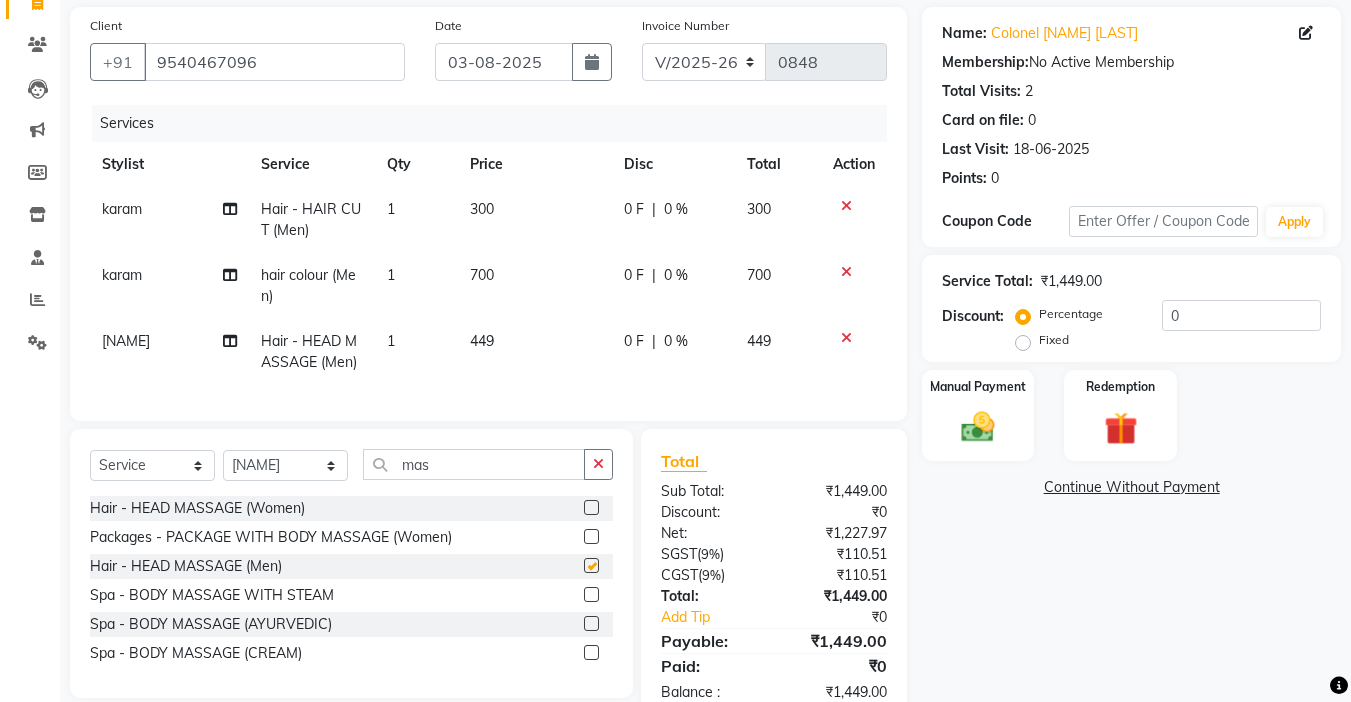 checkbox on "false" 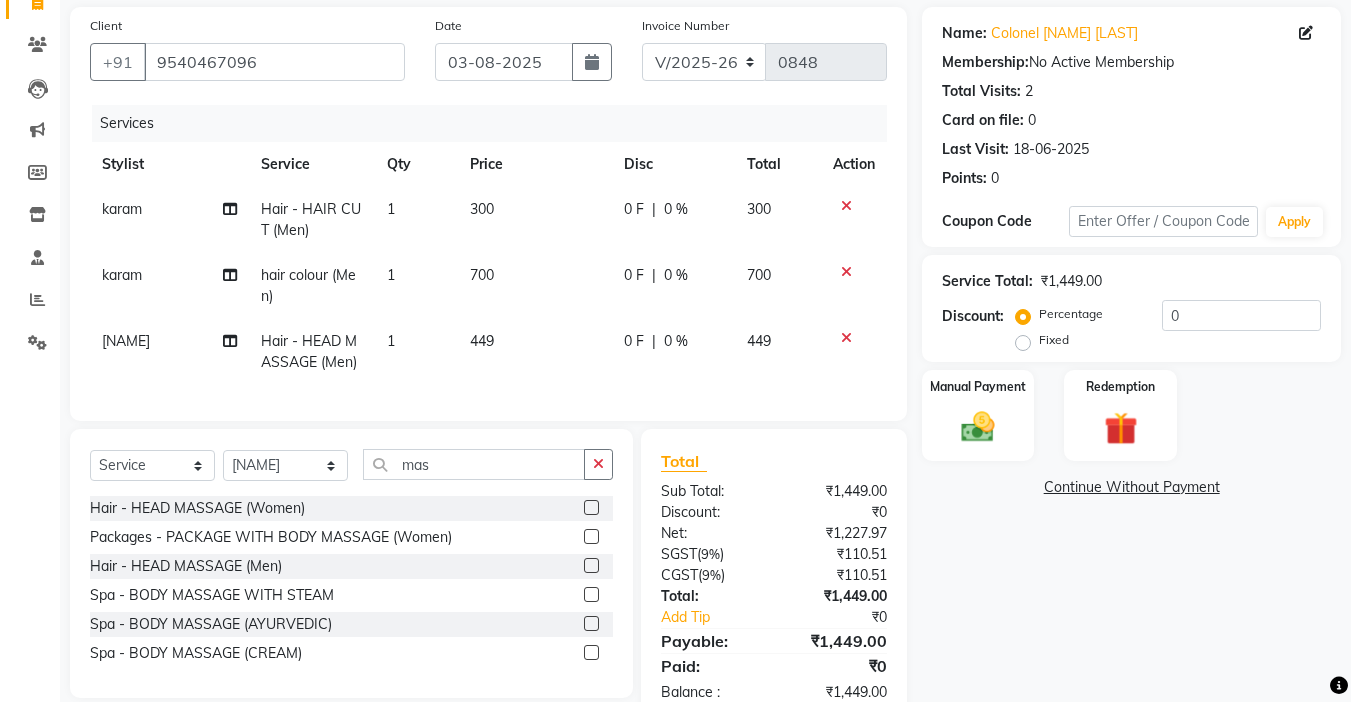 click on "449" 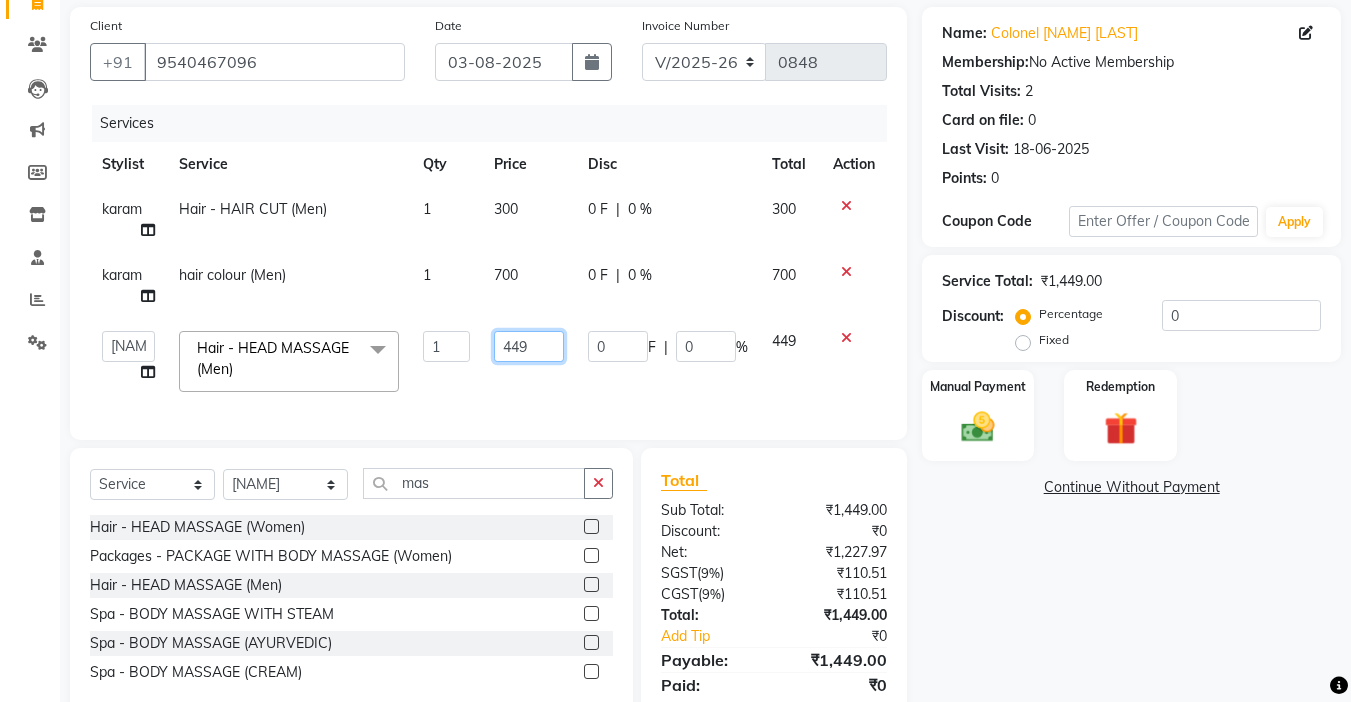 click on "449" 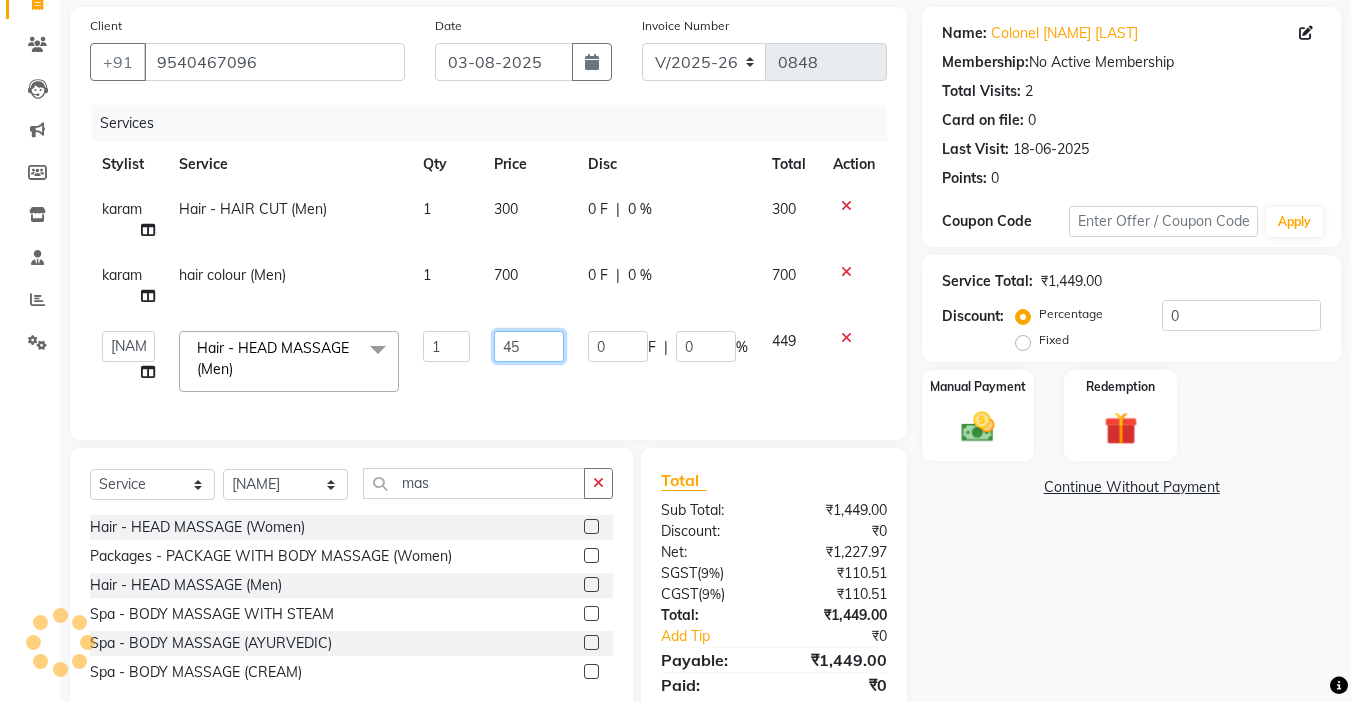 type on "450" 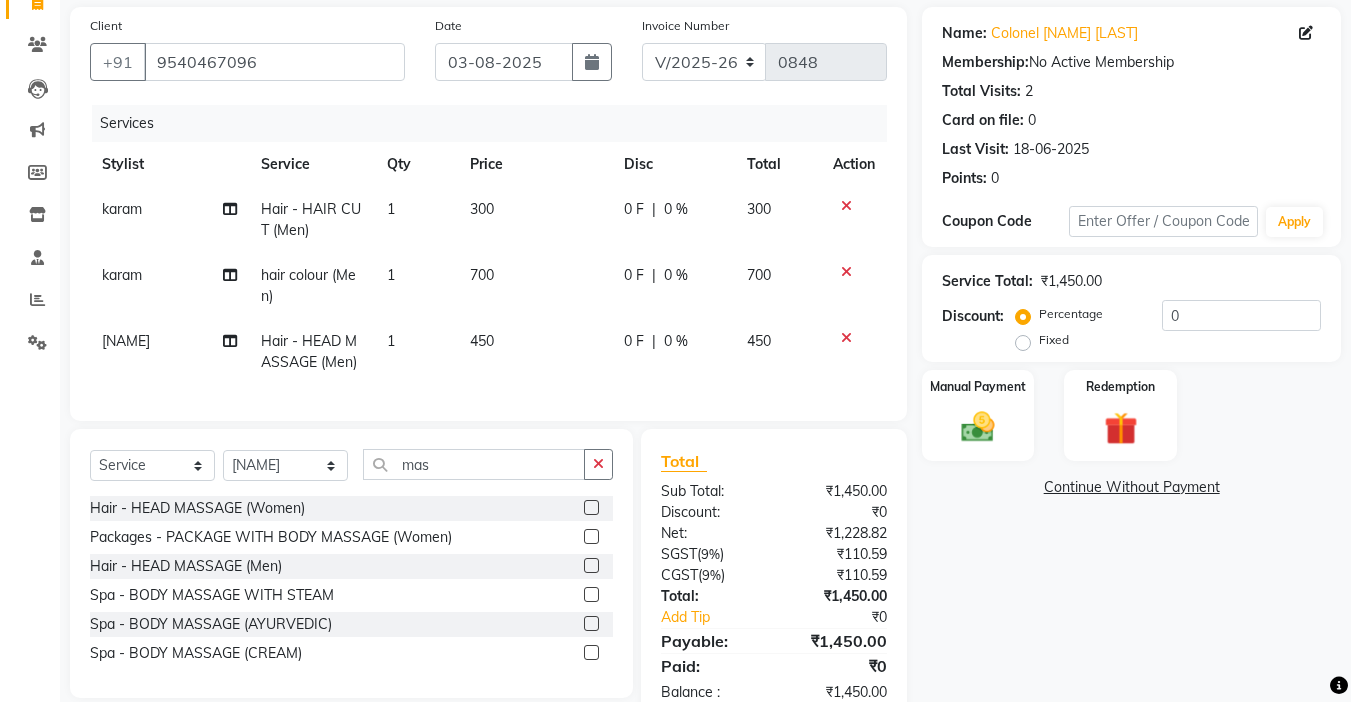 click on "Services Stylist Service Qty Price Disc Total Action [NAME] Hair - HAIR CUT (Men) 1 300 0 F | 0 % 300 [NAME] hair colour (Men) 1 700 0 F | 0 % 700 [NAME] Hair - HEAD MASSAGE (Men) 1 450 0 F | 0 % 450" 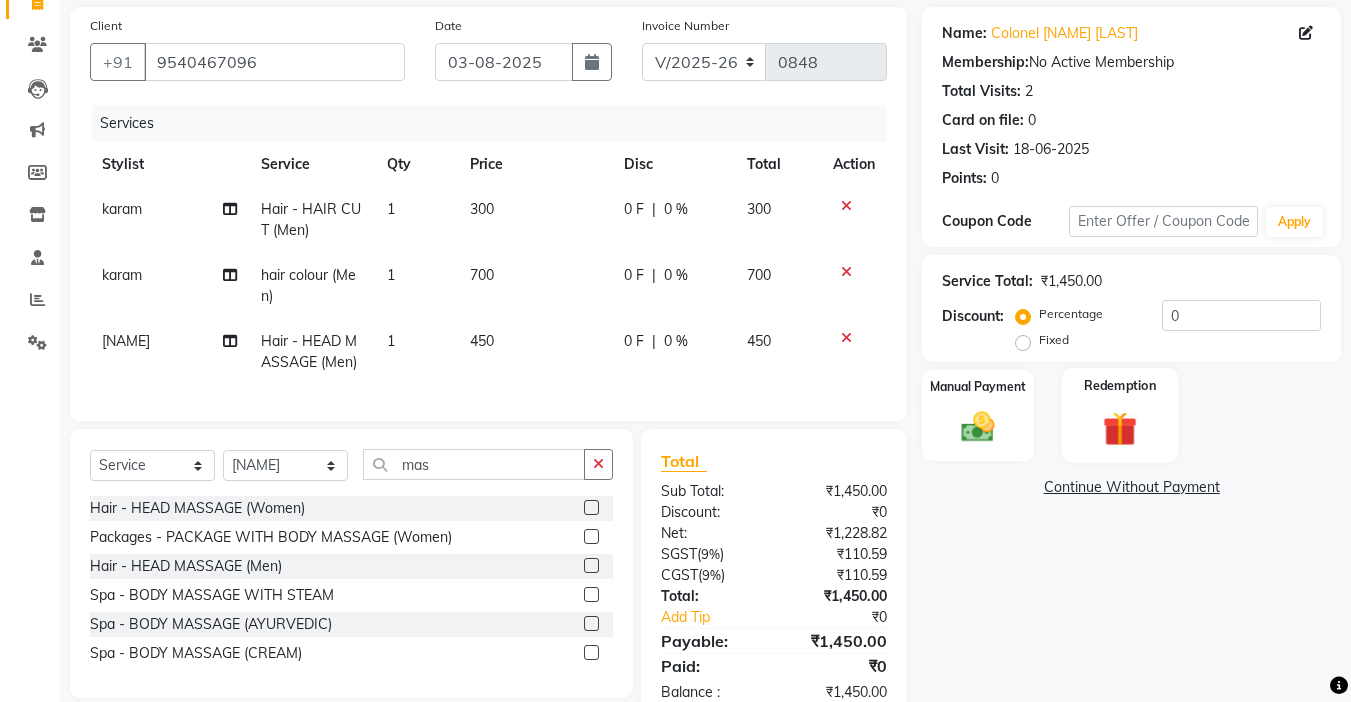 scroll, scrollTop: 209, scrollLeft: 0, axis: vertical 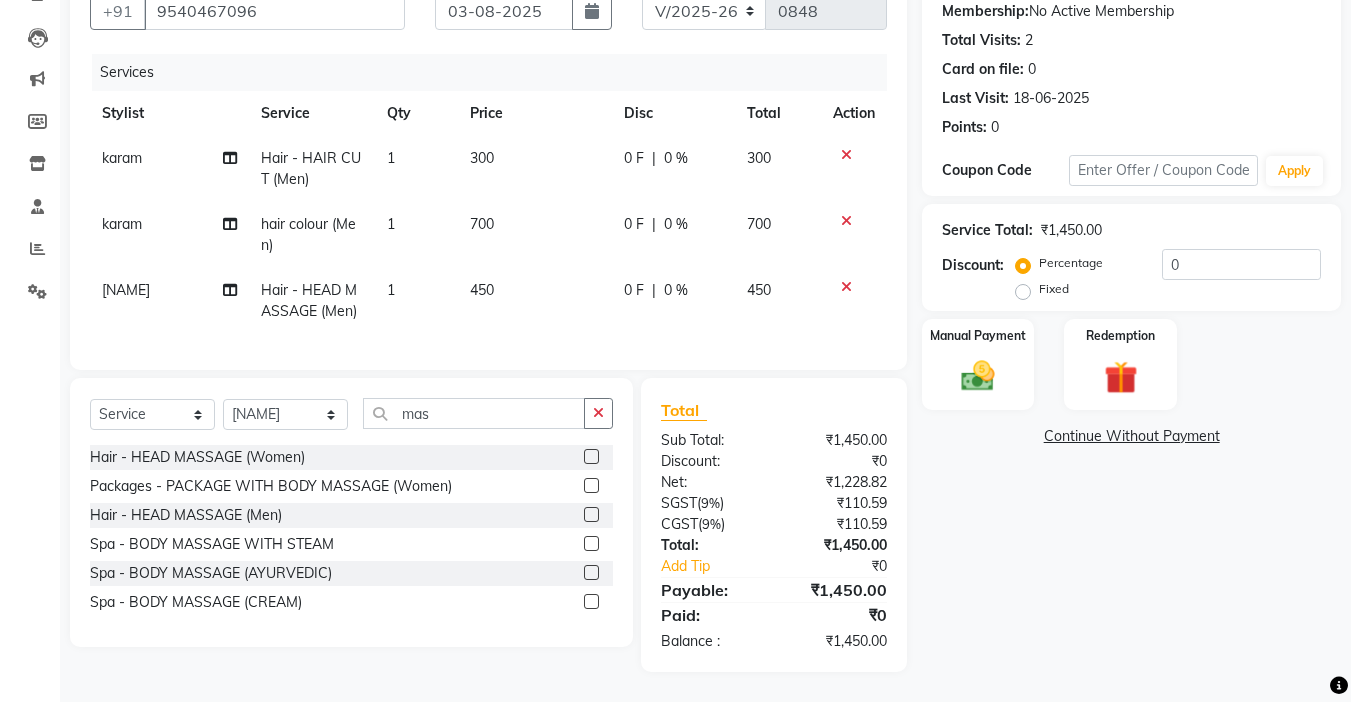 click on "Fixed" 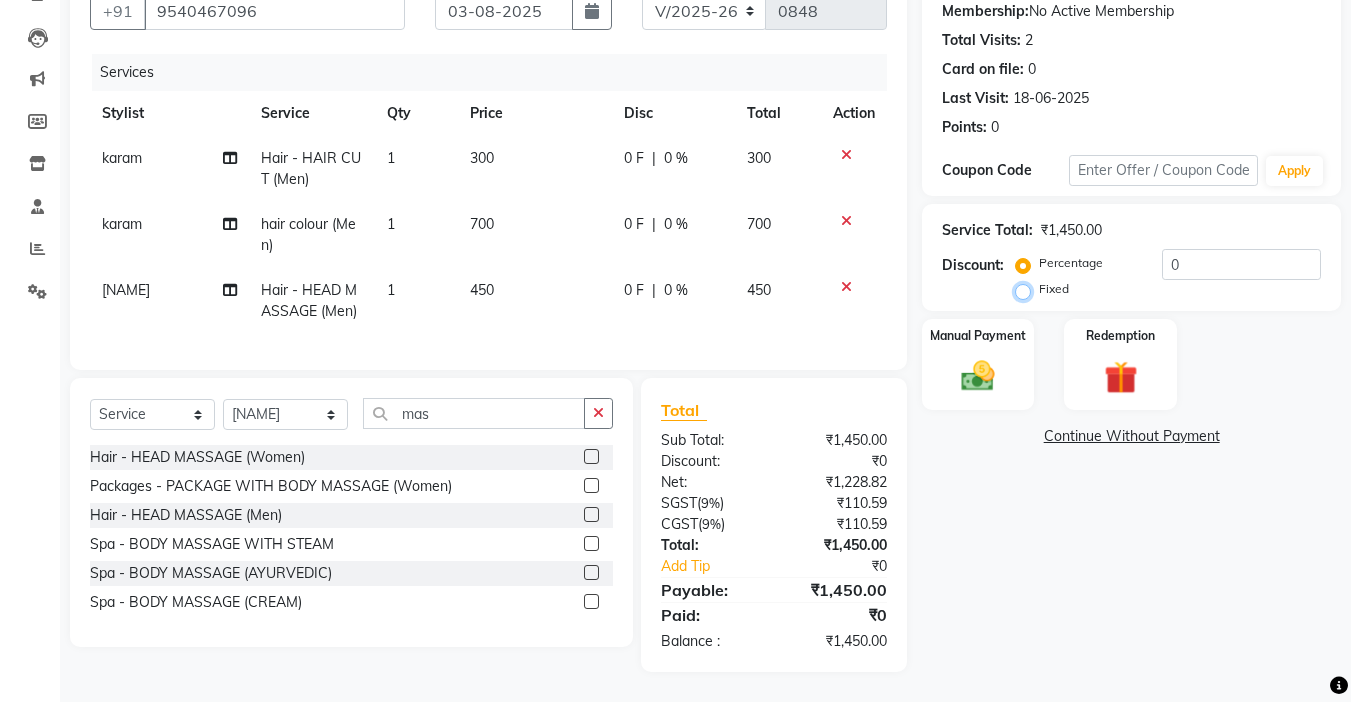 click on "Fixed" at bounding box center (1027, 289) 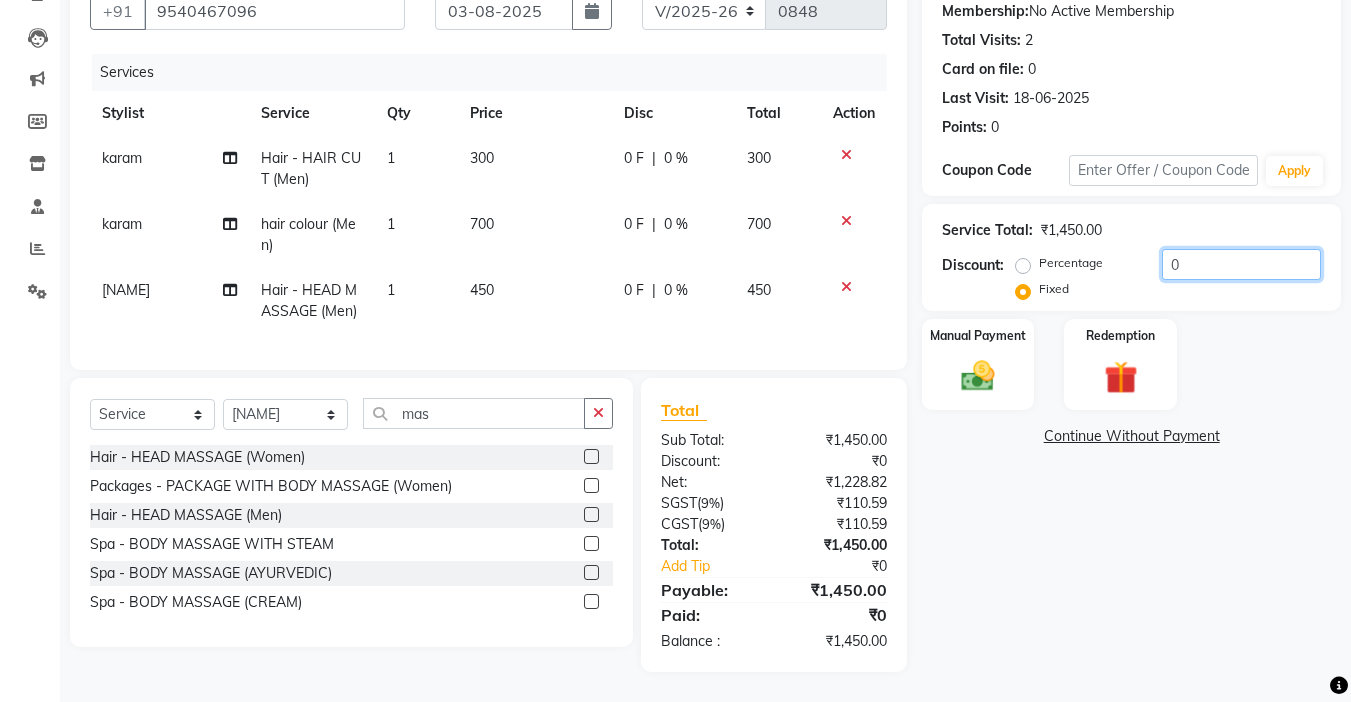 click on "0" 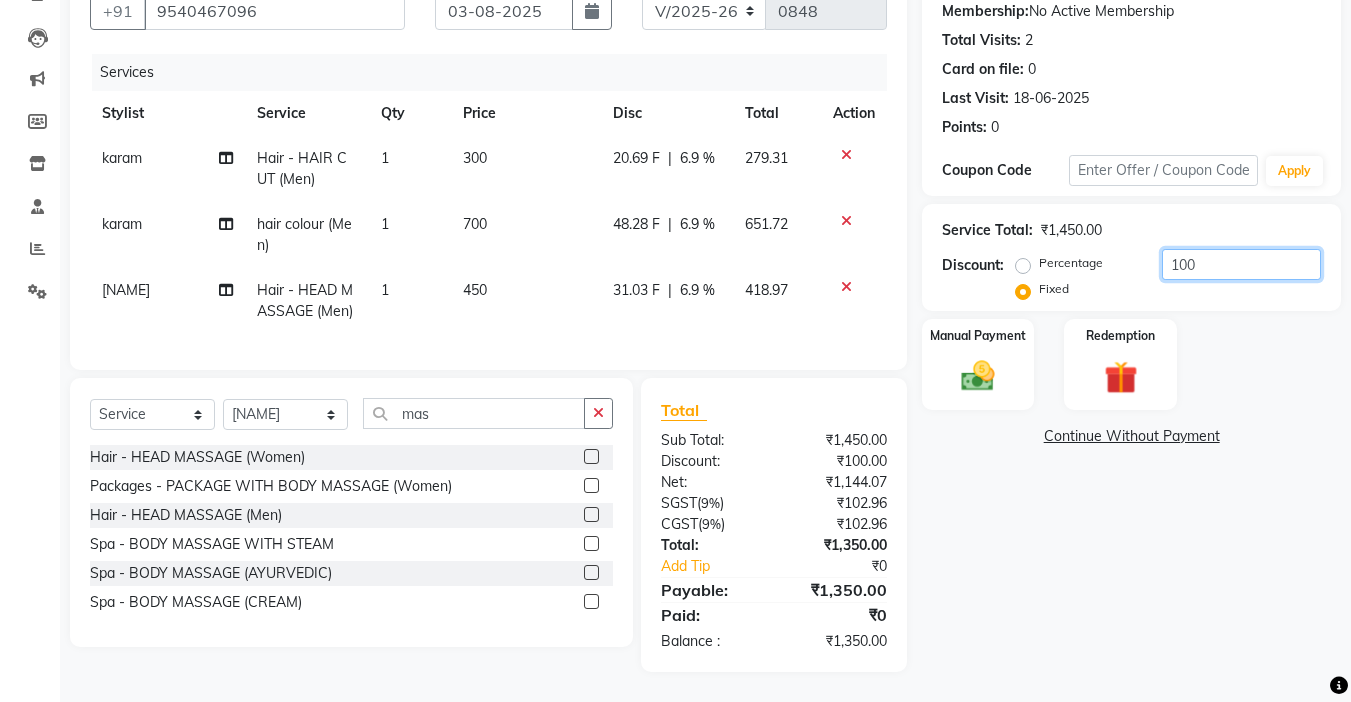 click on "100" 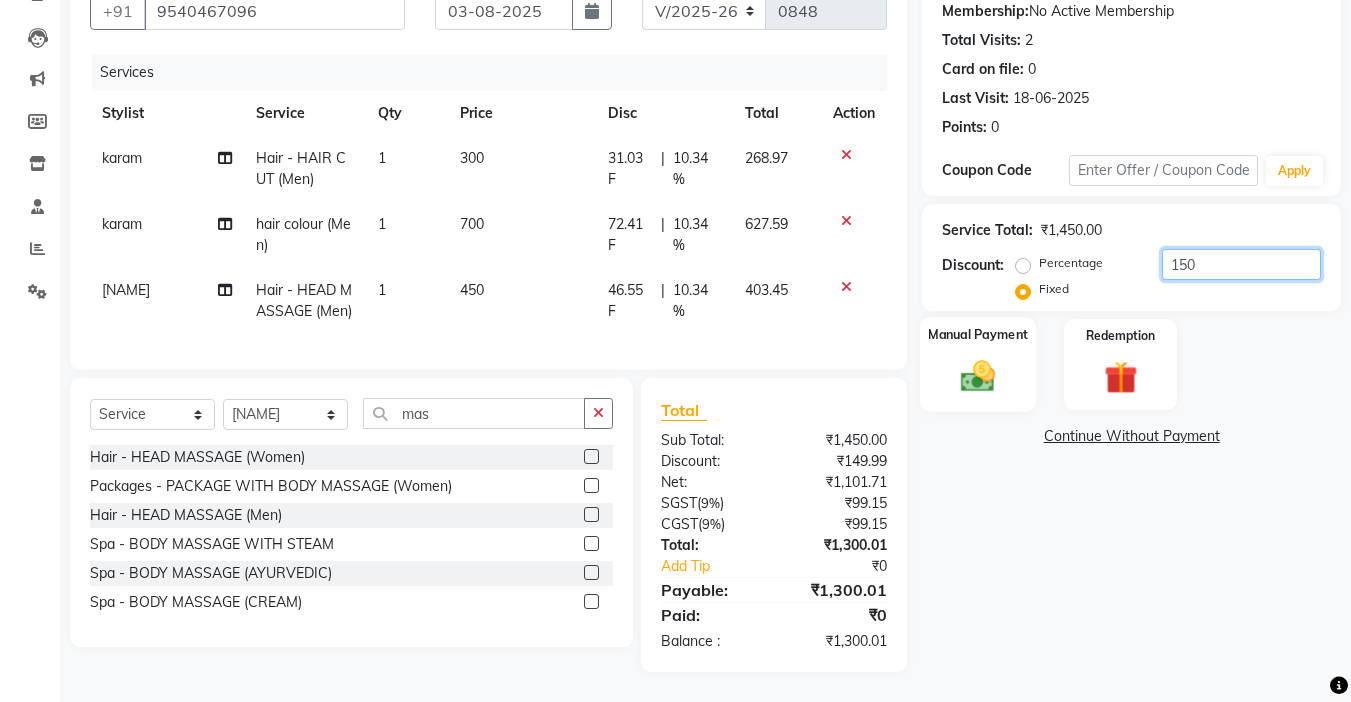 type on "150" 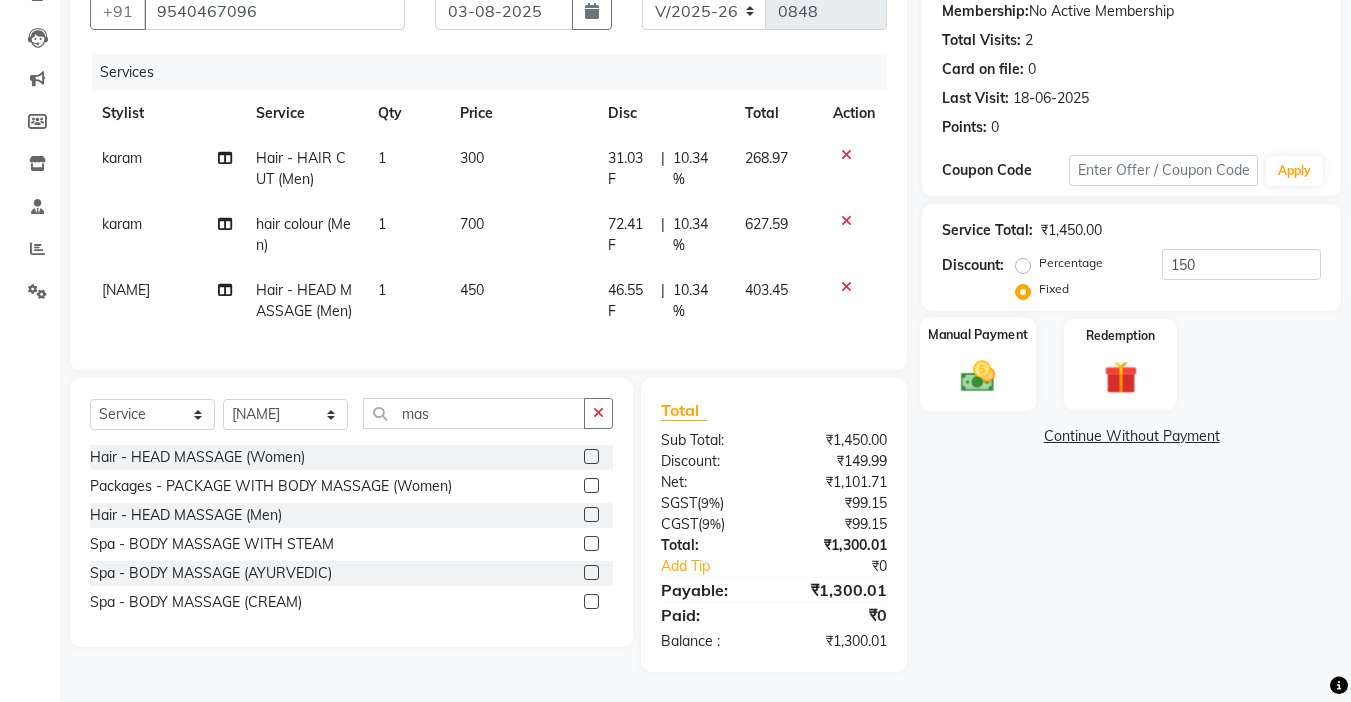 click 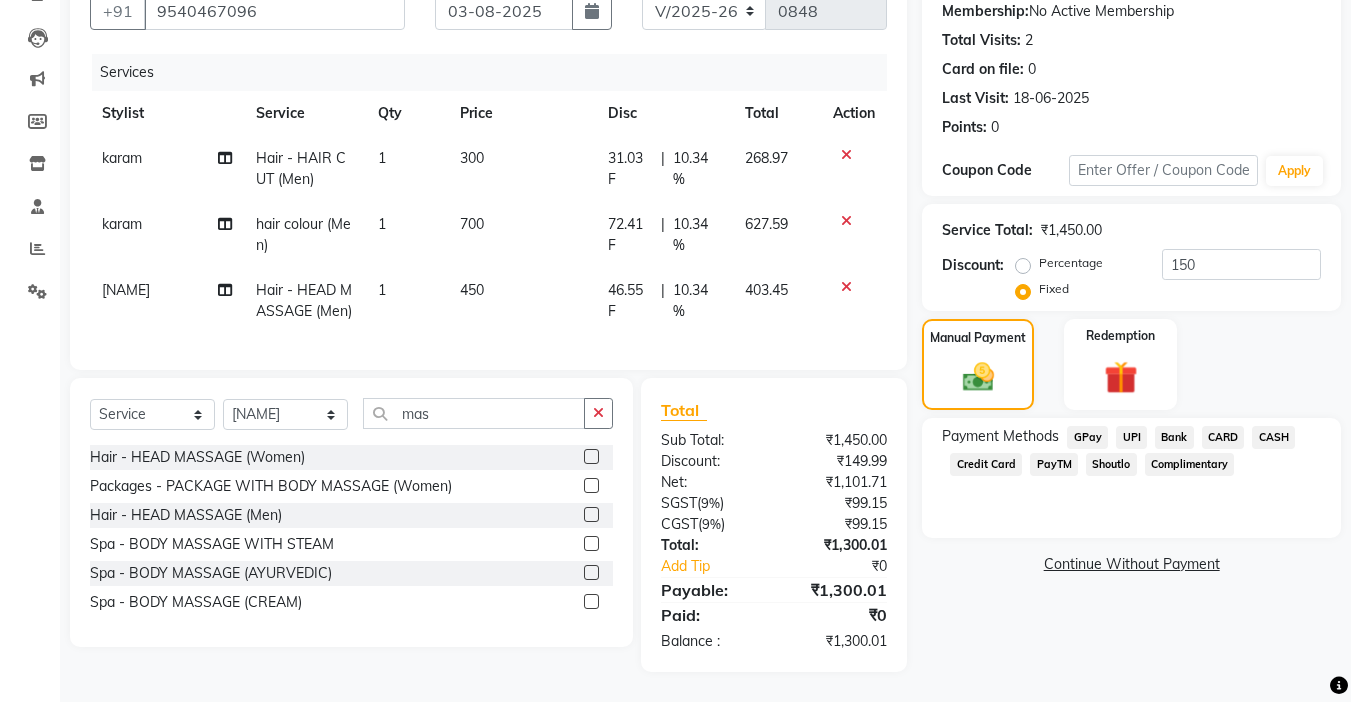 click on "UPI" 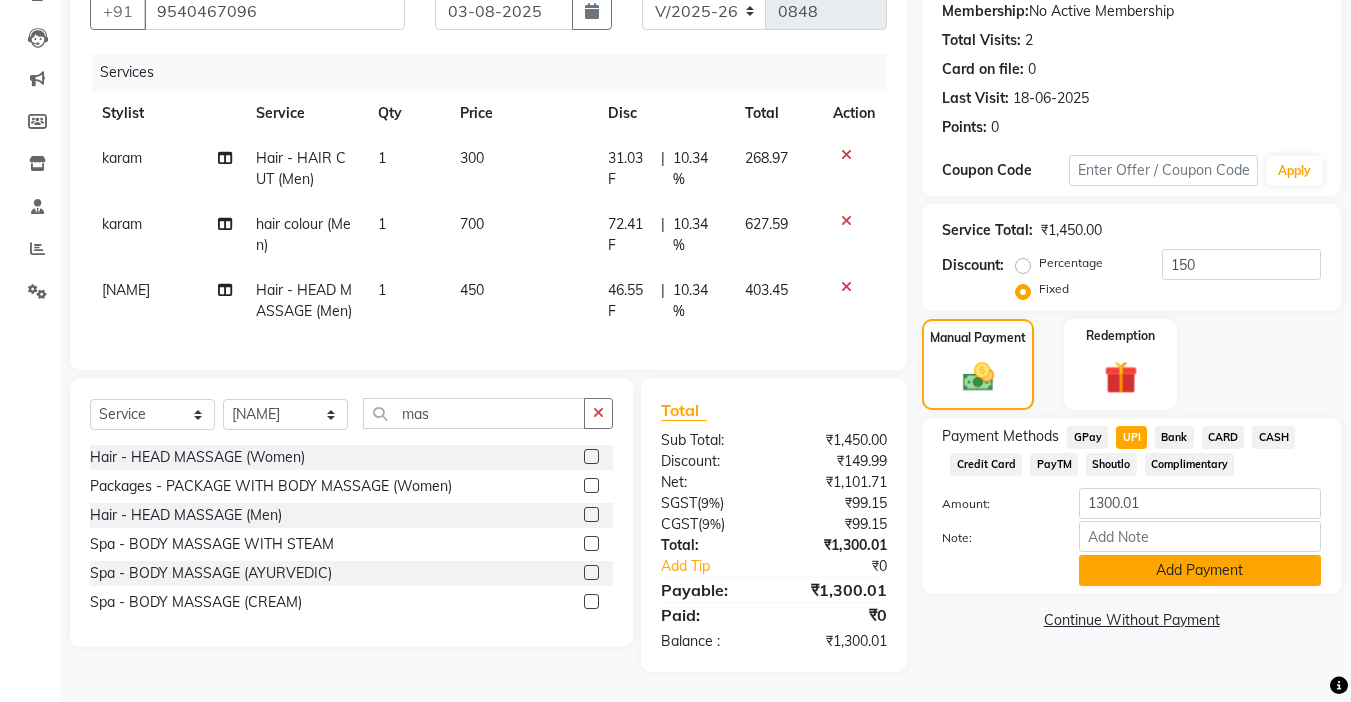 click on "Add Payment" 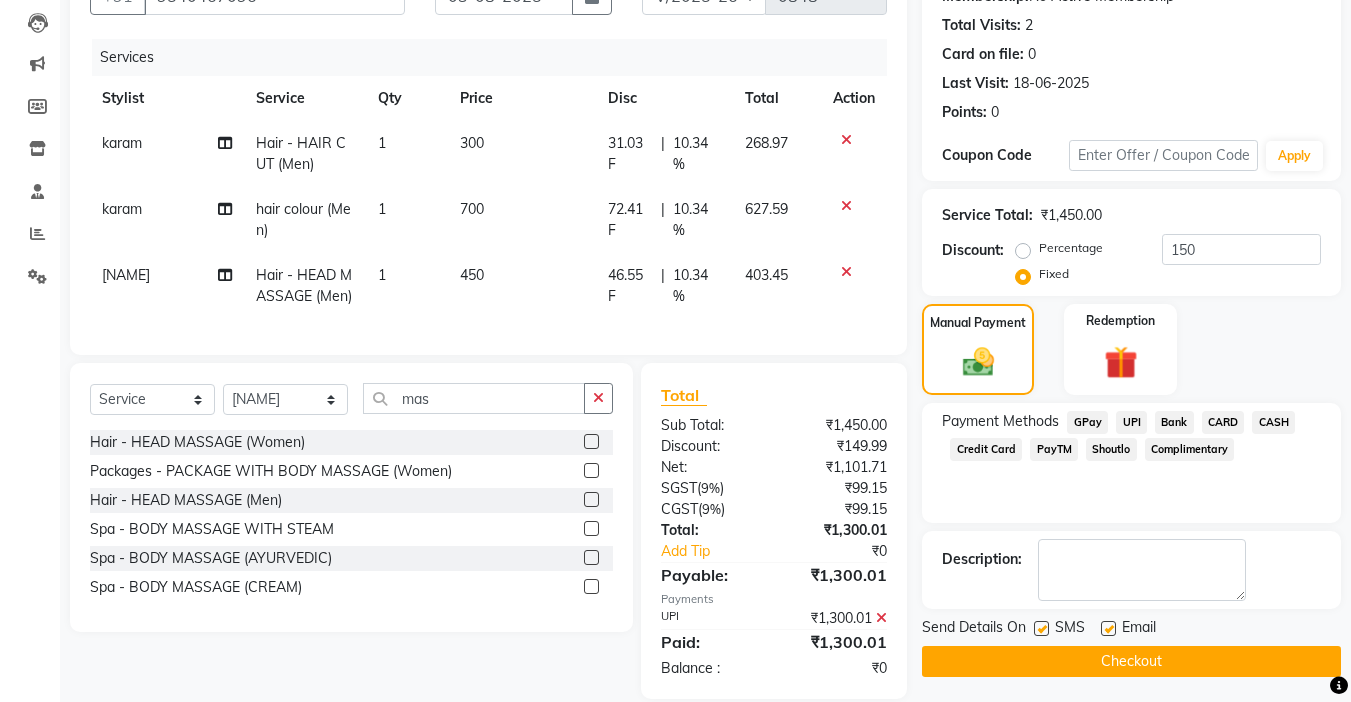 scroll, scrollTop: 251, scrollLeft: 0, axis: vertical 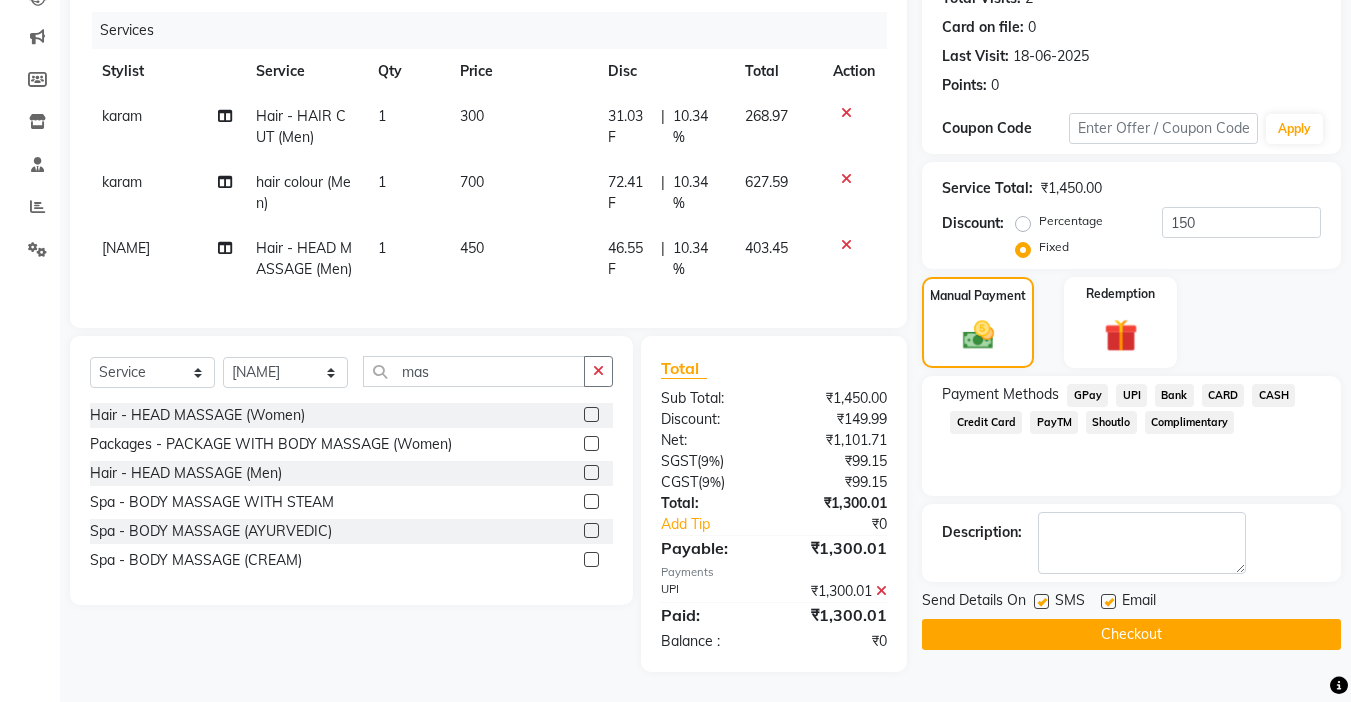 click 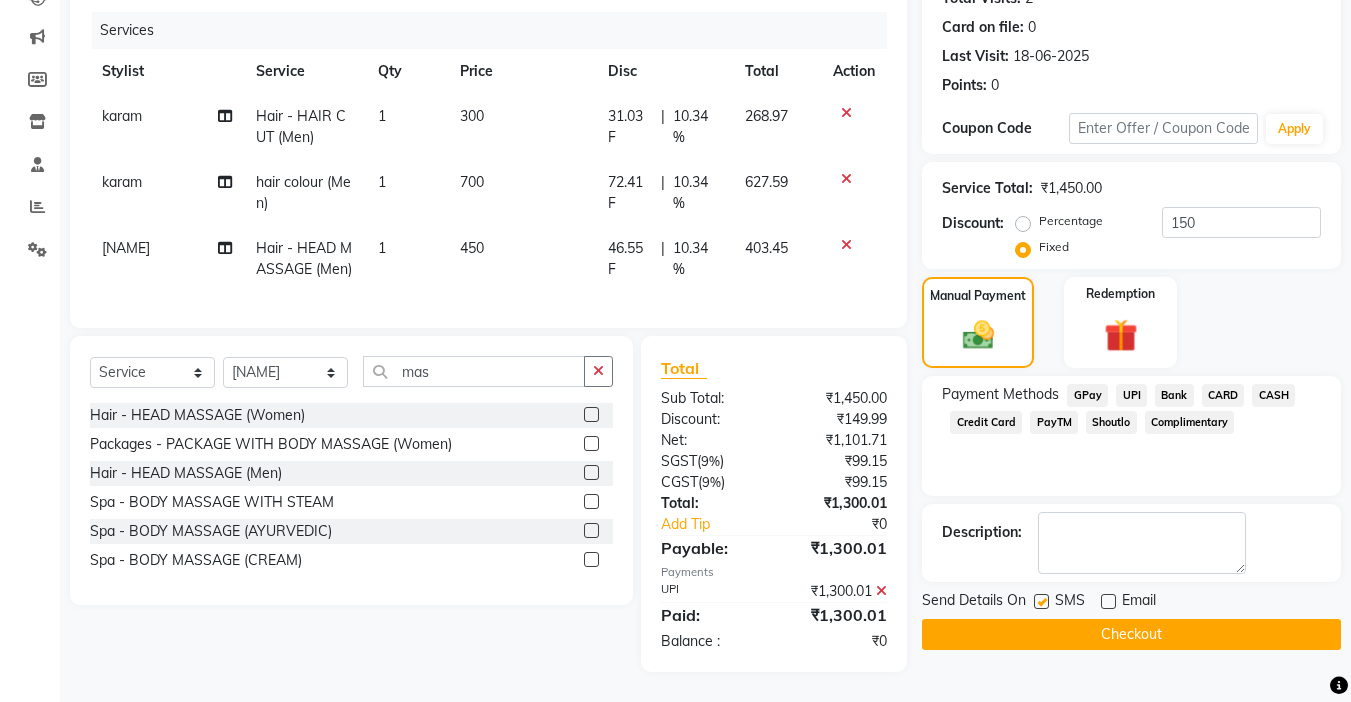 click on "Checkout" 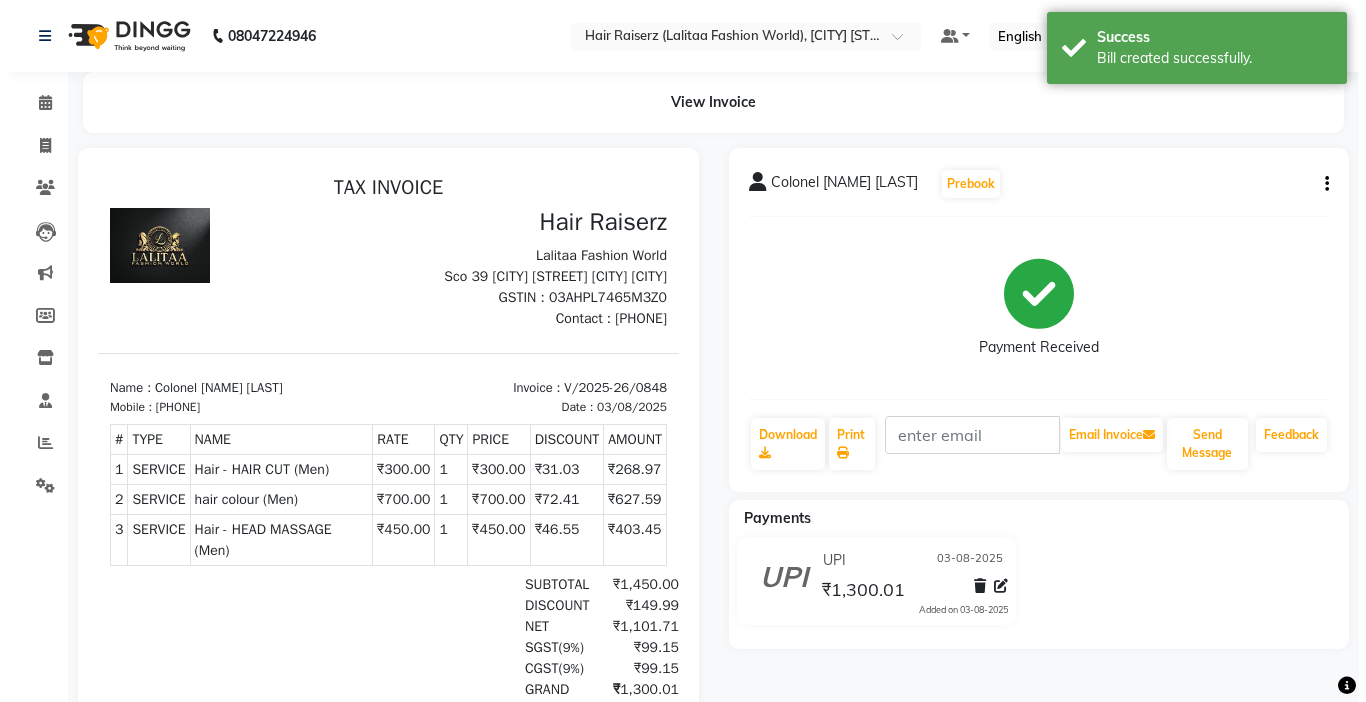 scroll, scrollTop: 0, scrollLeft: 0, axis: both 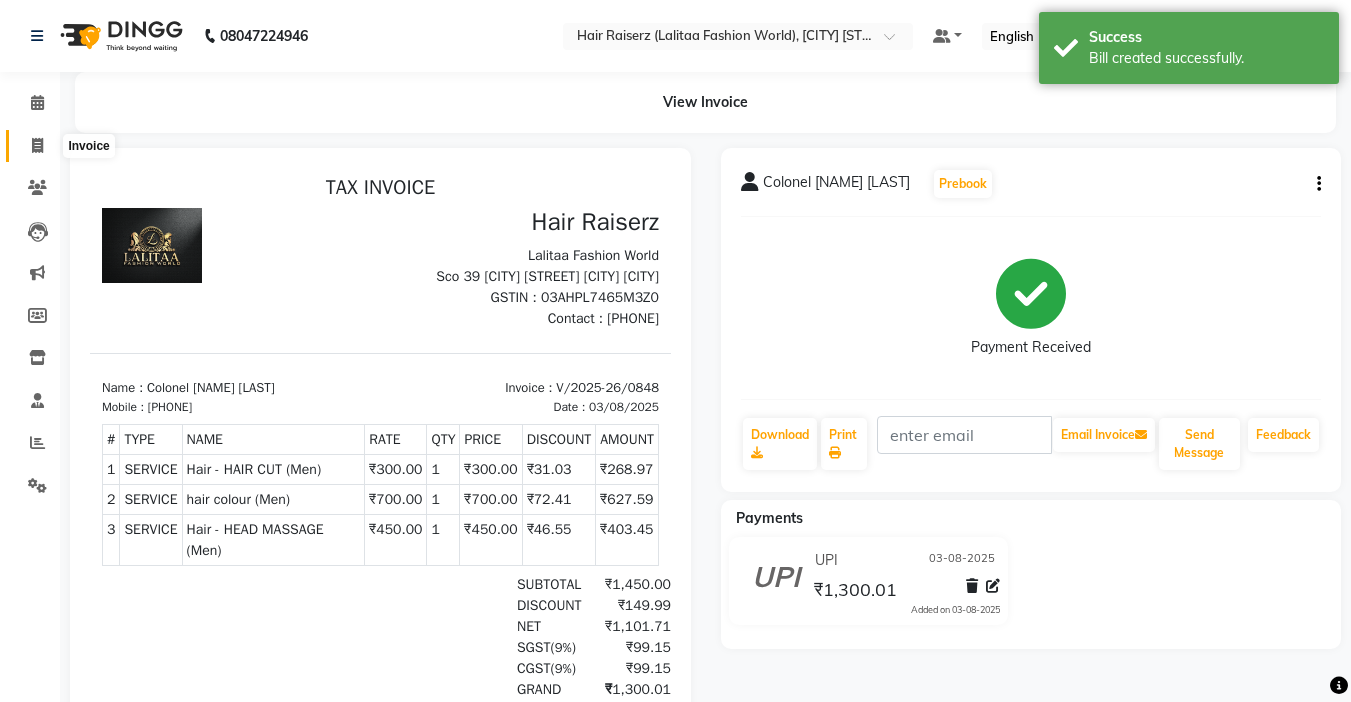 click 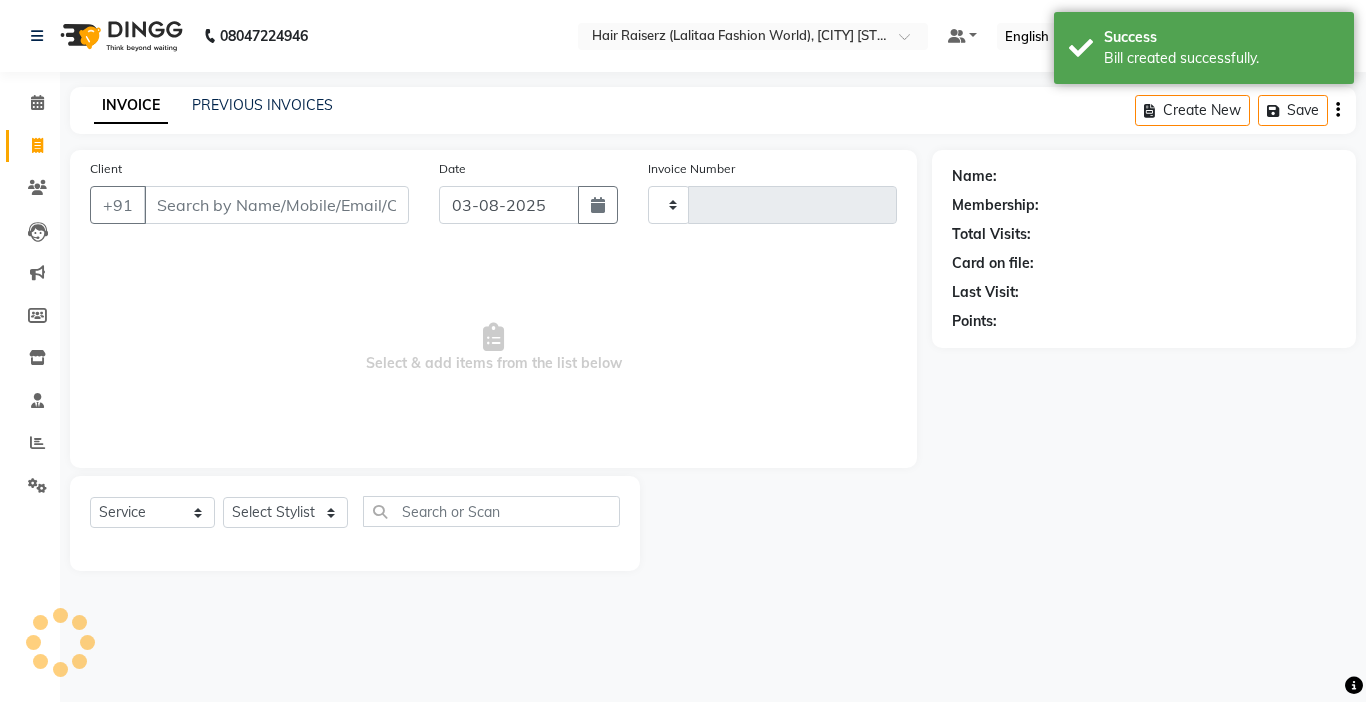click on "Client" at bounding box center (276, 205) 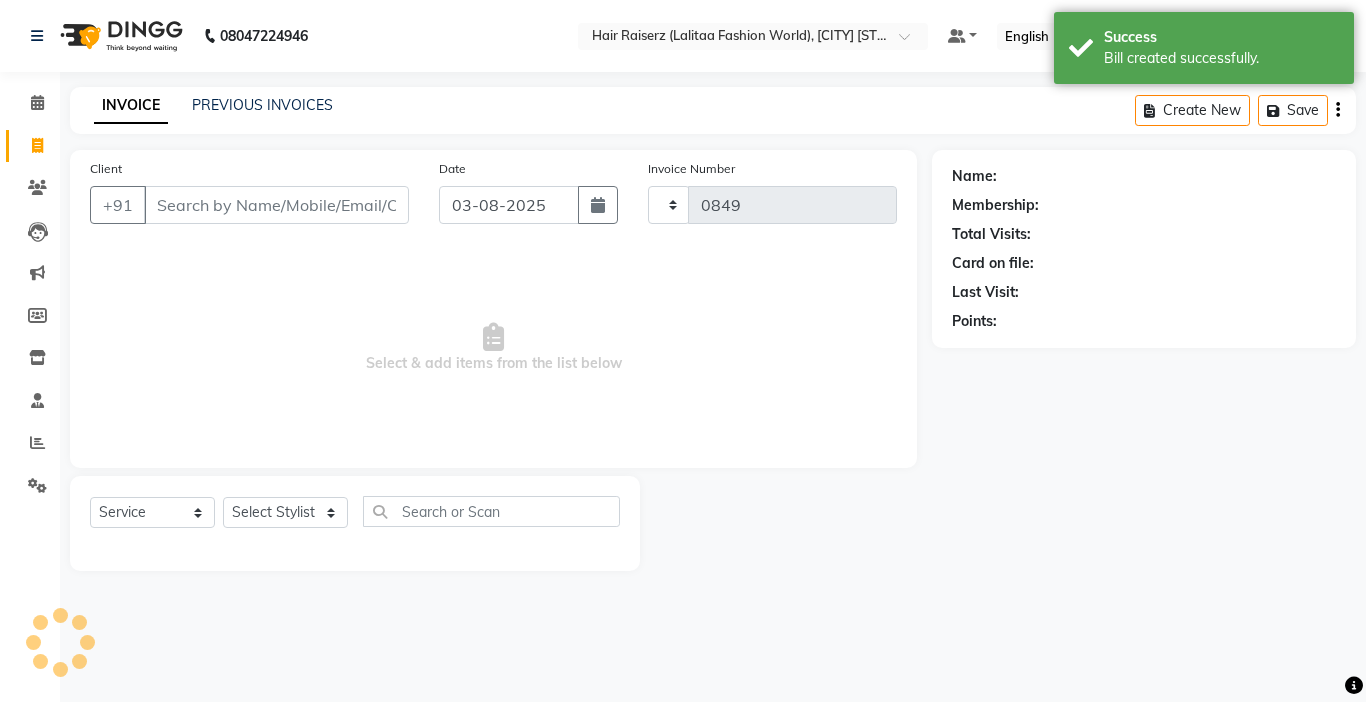 select on "7098" 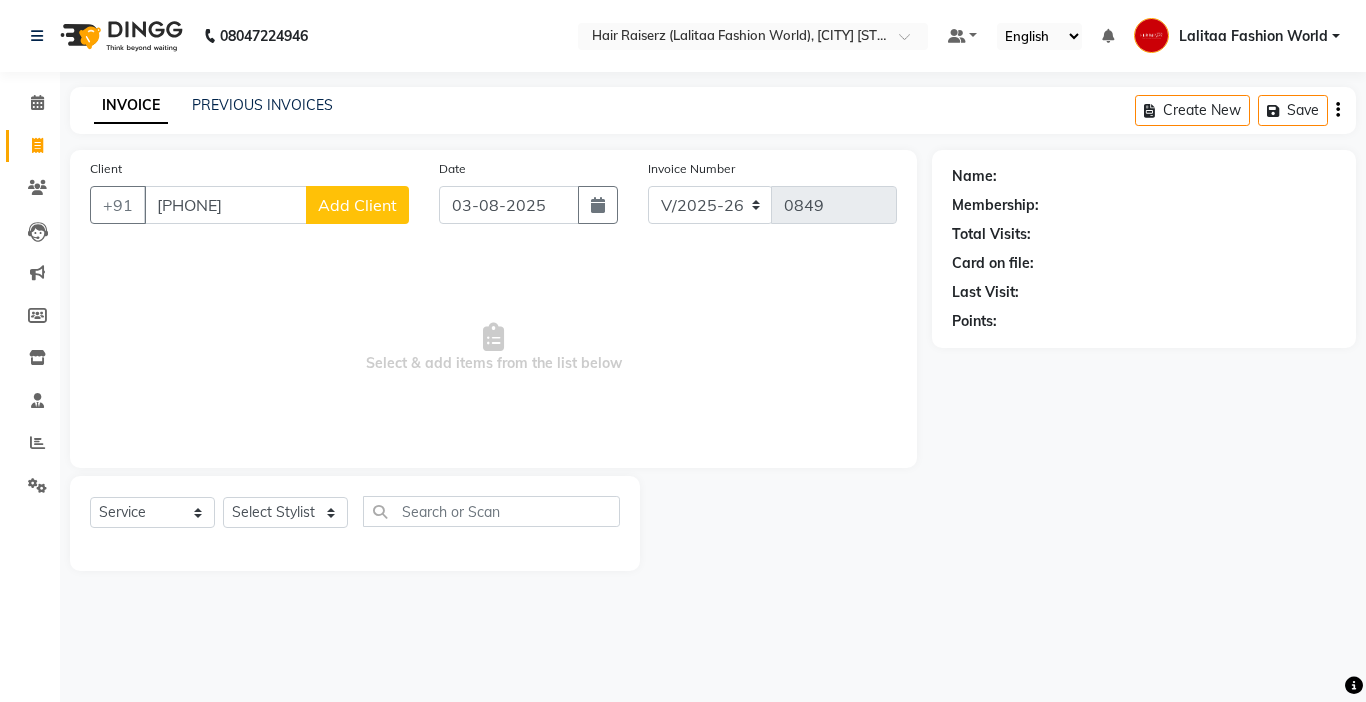 type on "[PHONE]" 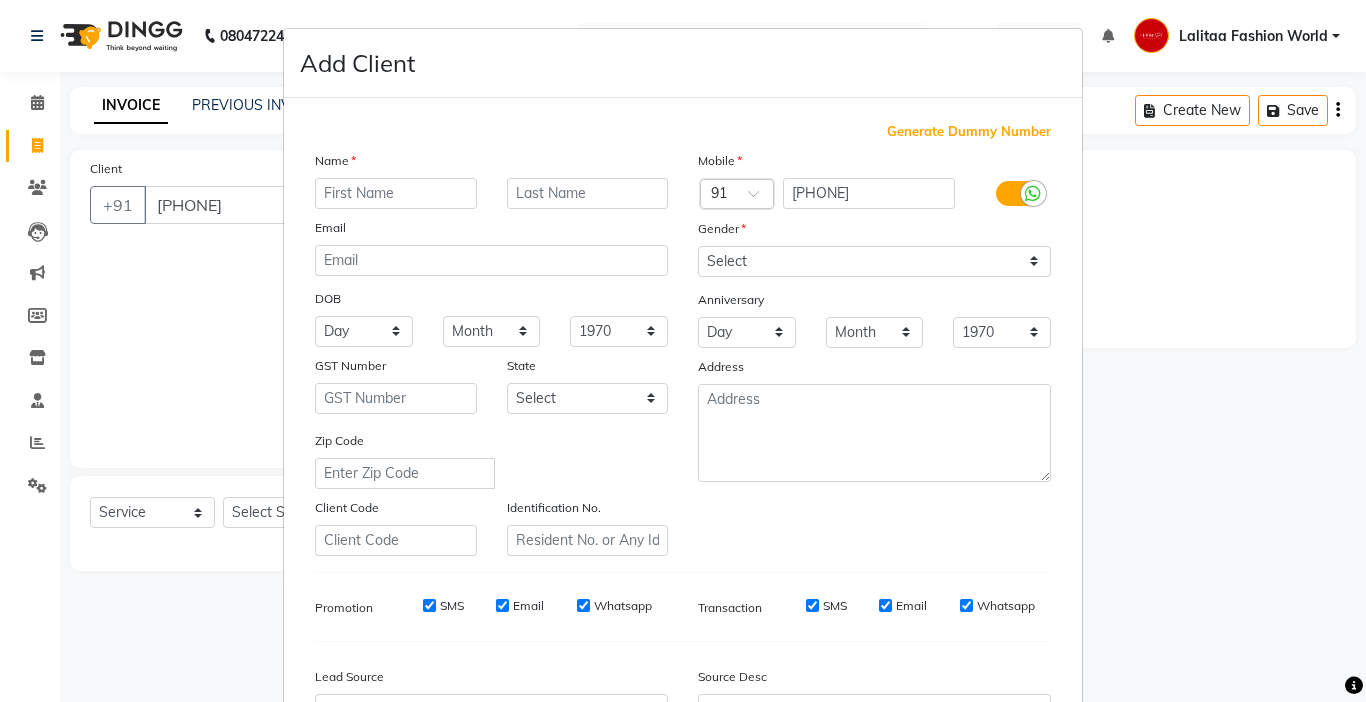 click at bounding box center [396, 193] 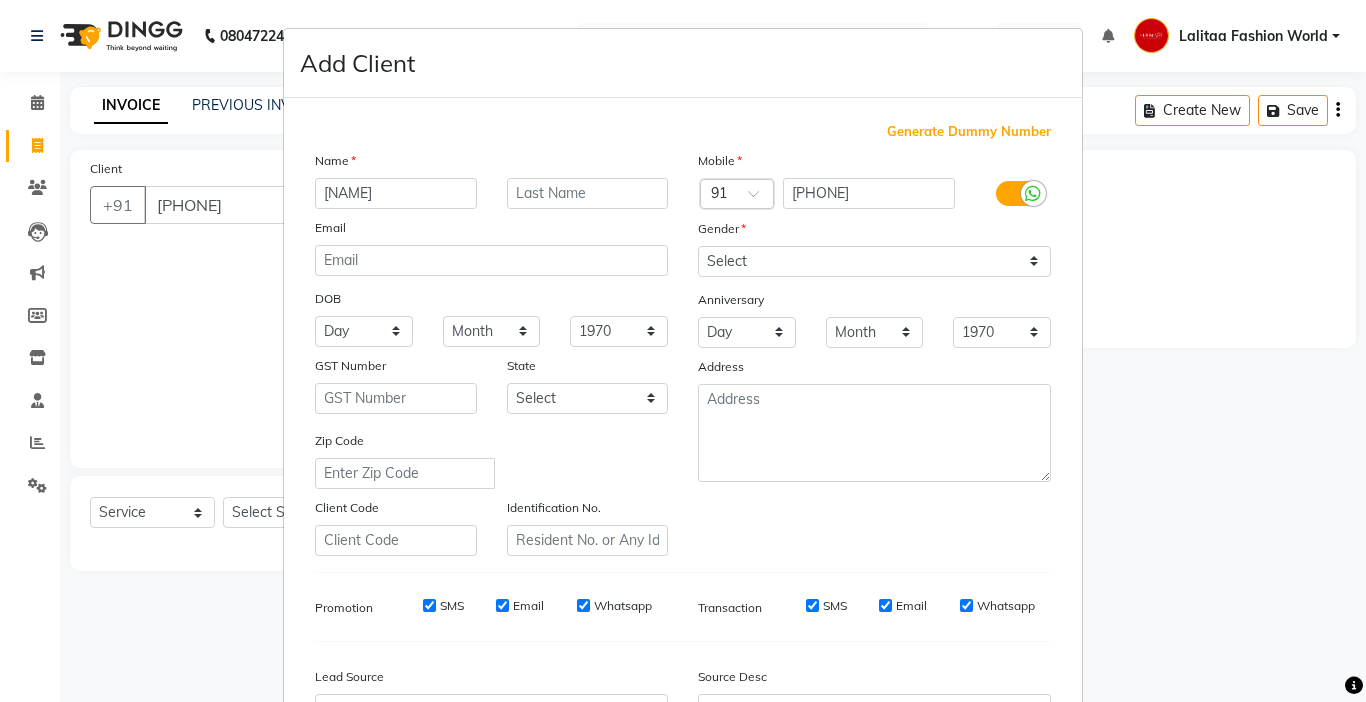 type on "[NAME]" 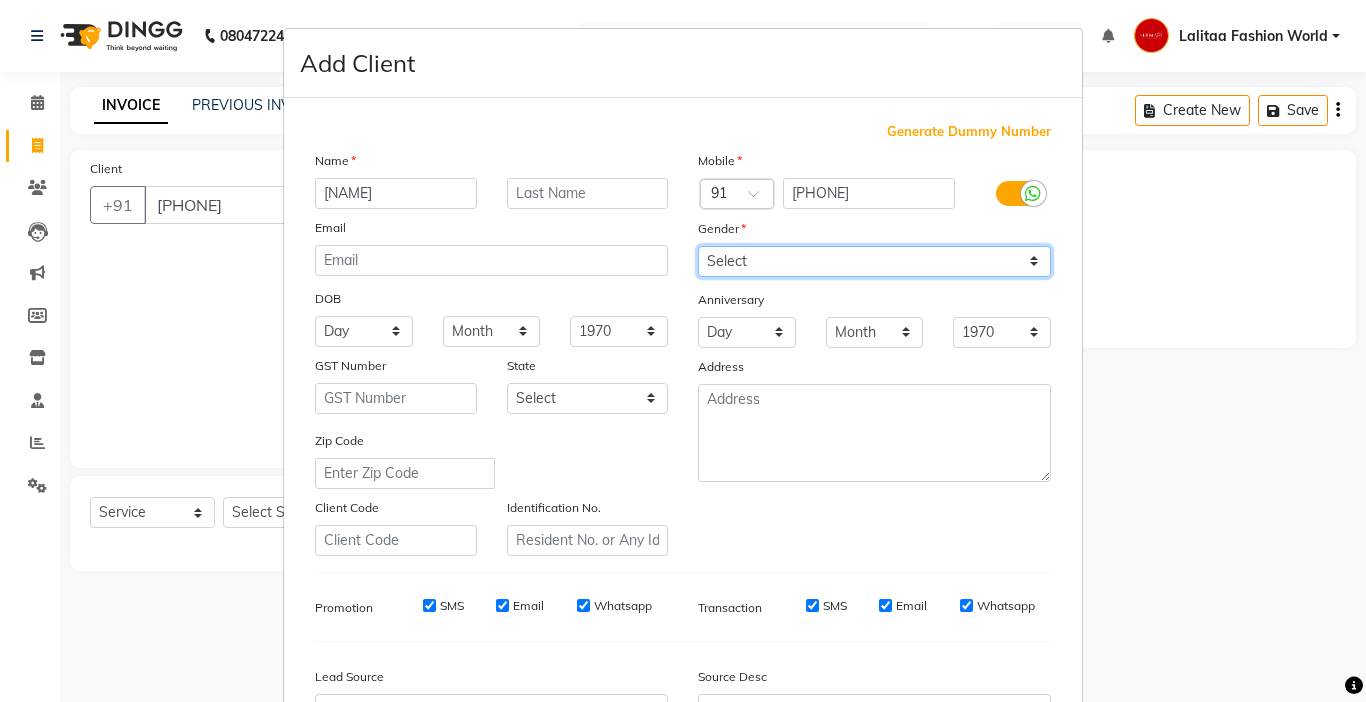 click on "Select Male Female Other Prefer Not To Say" at bounding box center [874, 261] 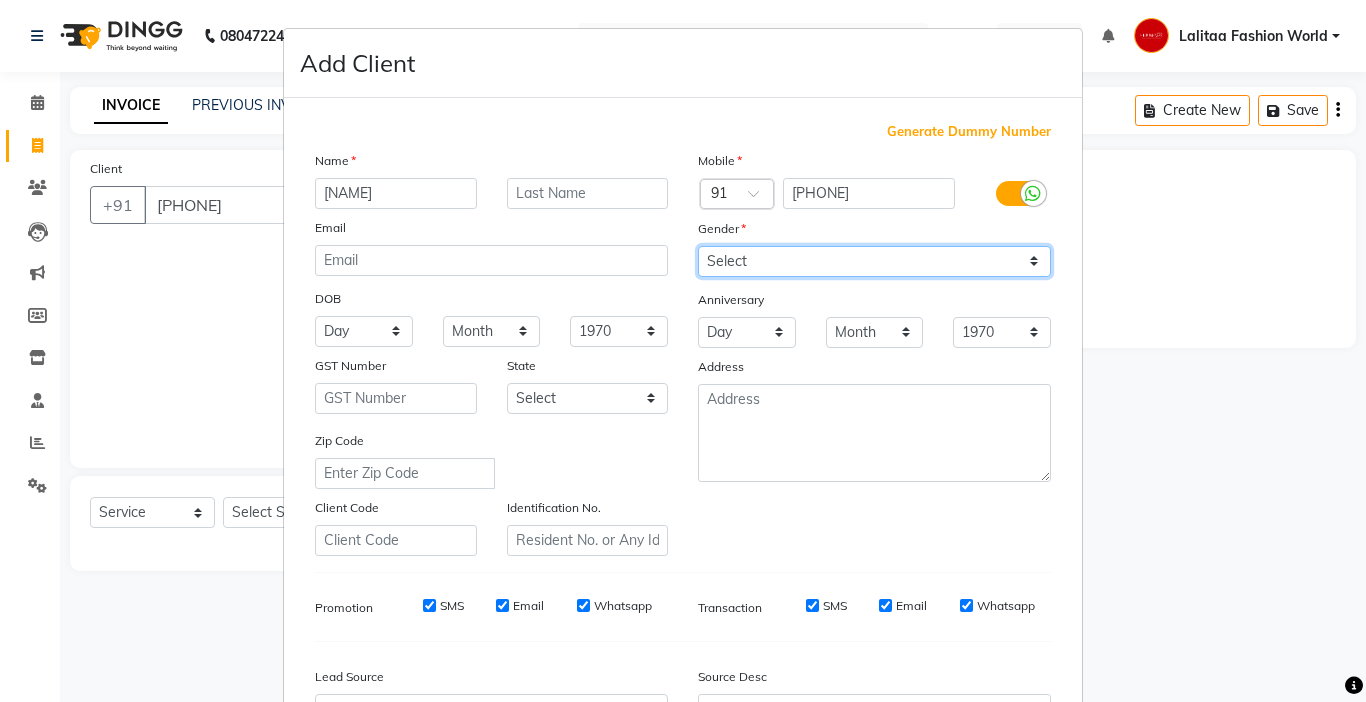 select on "female" 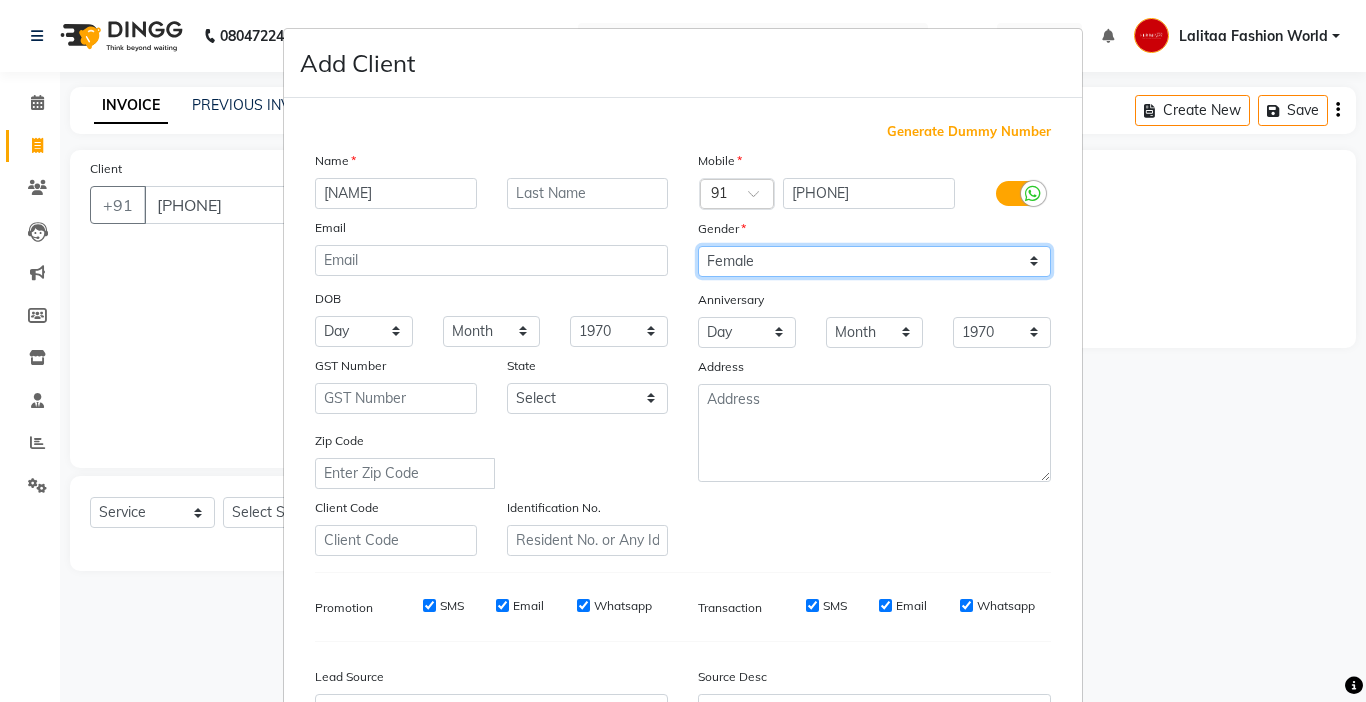 click on "Select Male Female Other Prefer Not To Say" at bounding box center [874, 261] 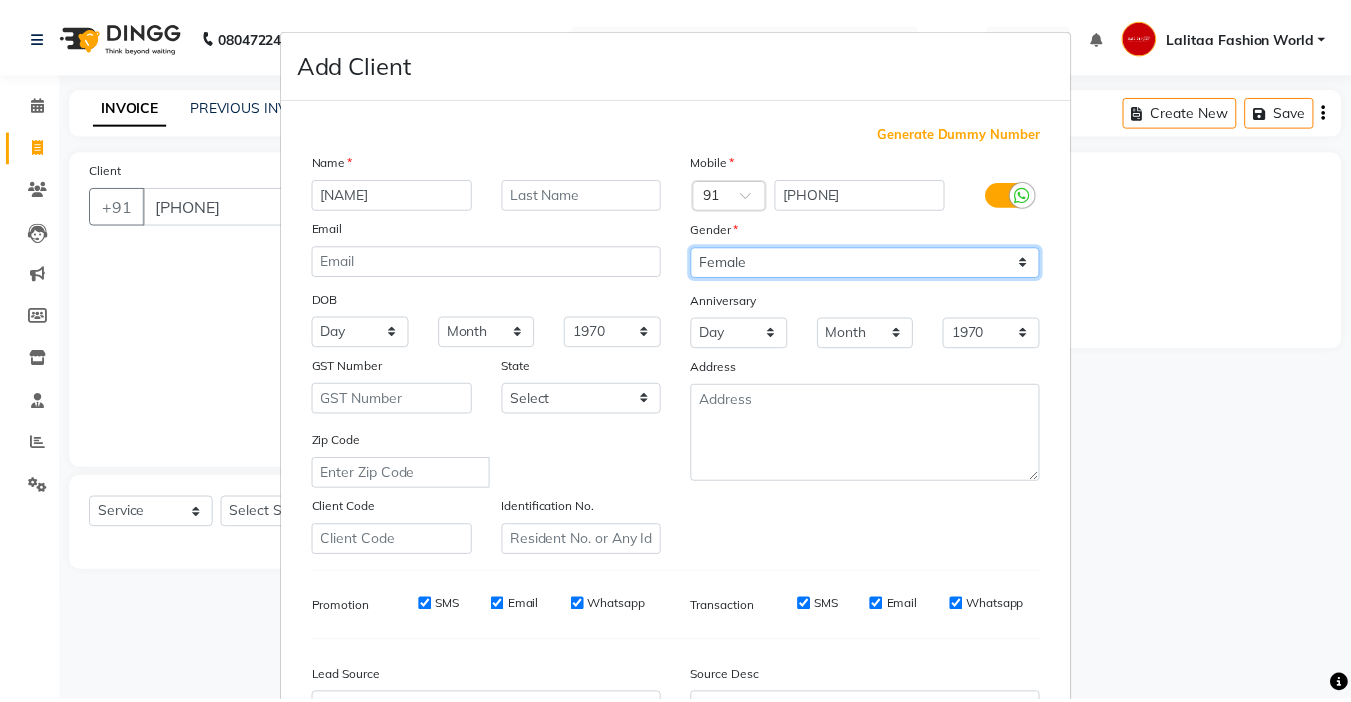 scroll, scrollTop: 221, scrollLeft: 0, axis: vertical 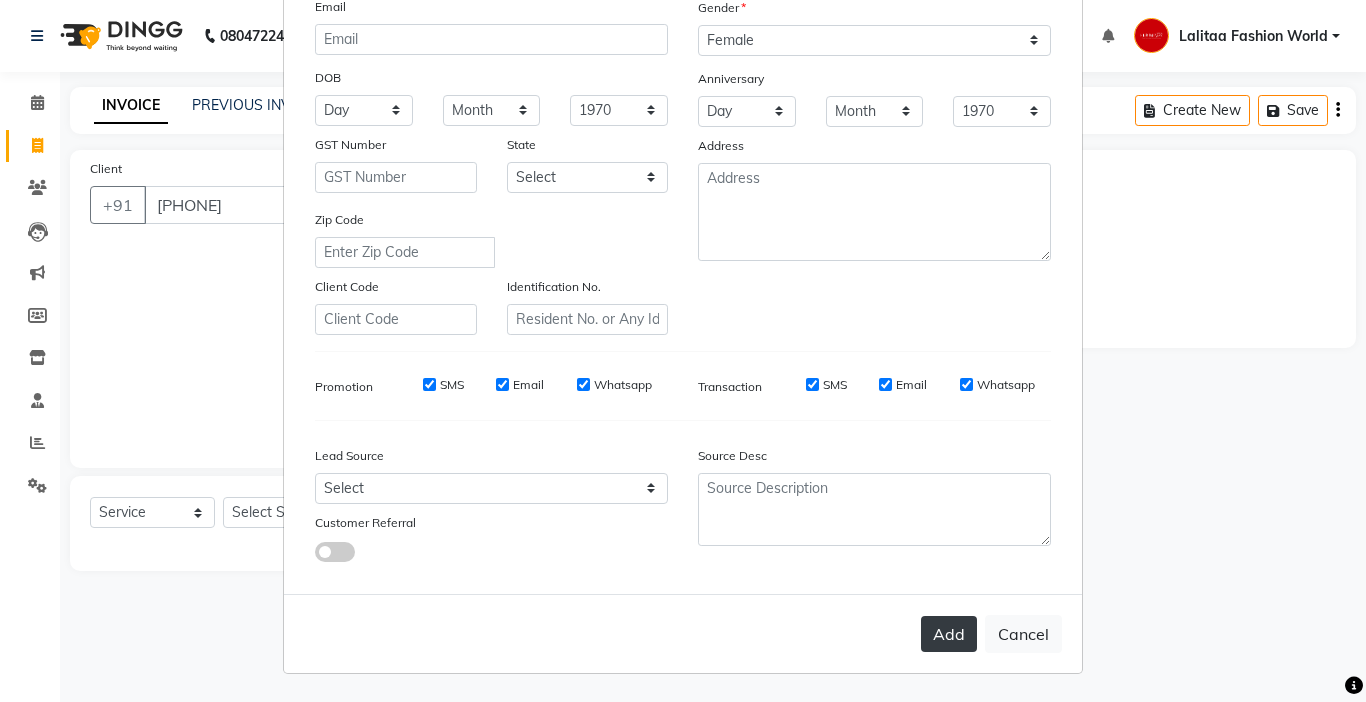 click on "Add" at bounding box center (949, 634) 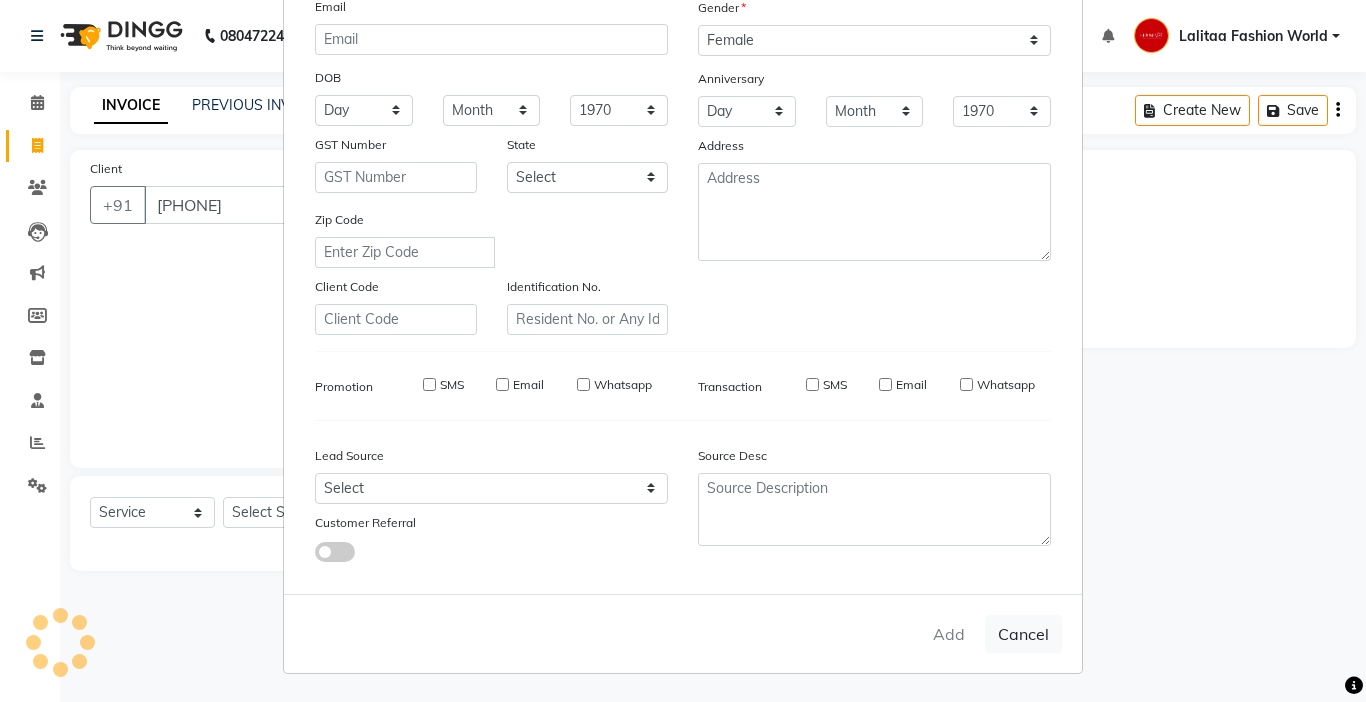 type 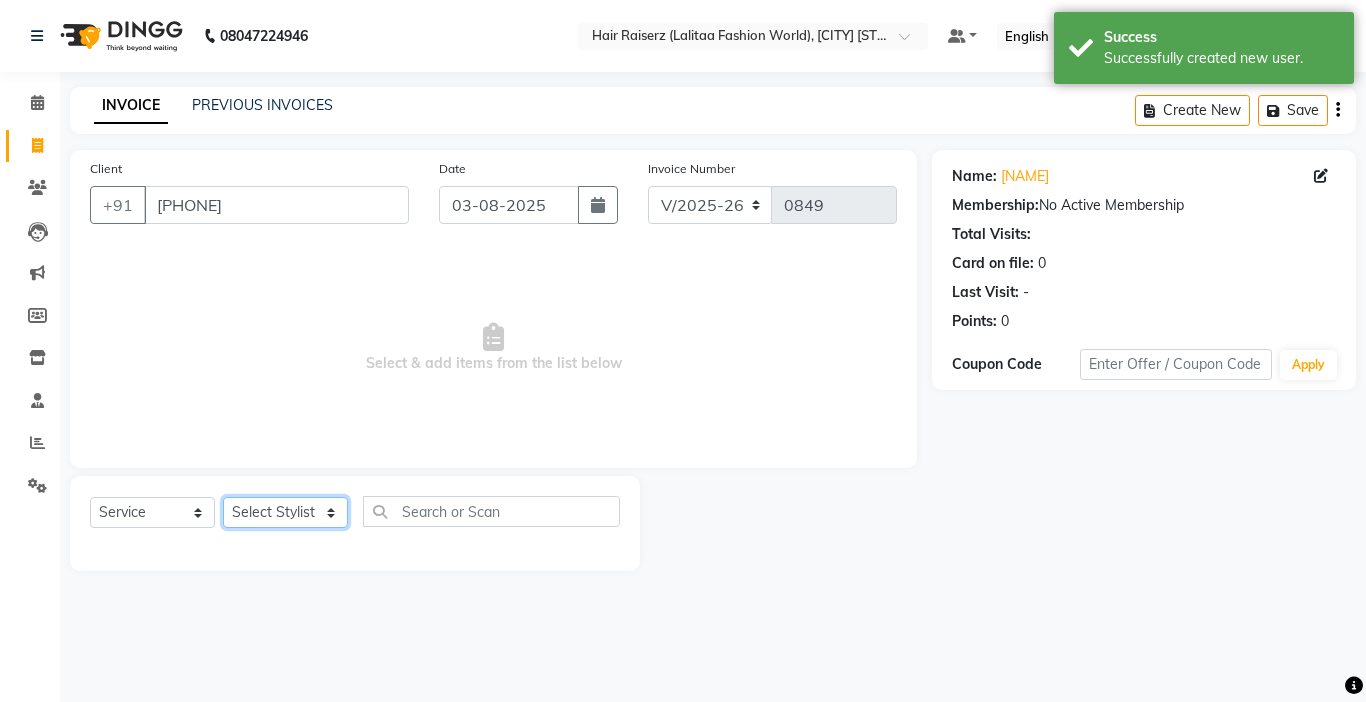 click on "Select Stylist [NAME] counter sales [NAME] [NAME] [NAME] [NAME] Lalitaa Fashion World [NAME] [NAME] [NAME] [NAME] [NAME] [NAME] [NAME]" 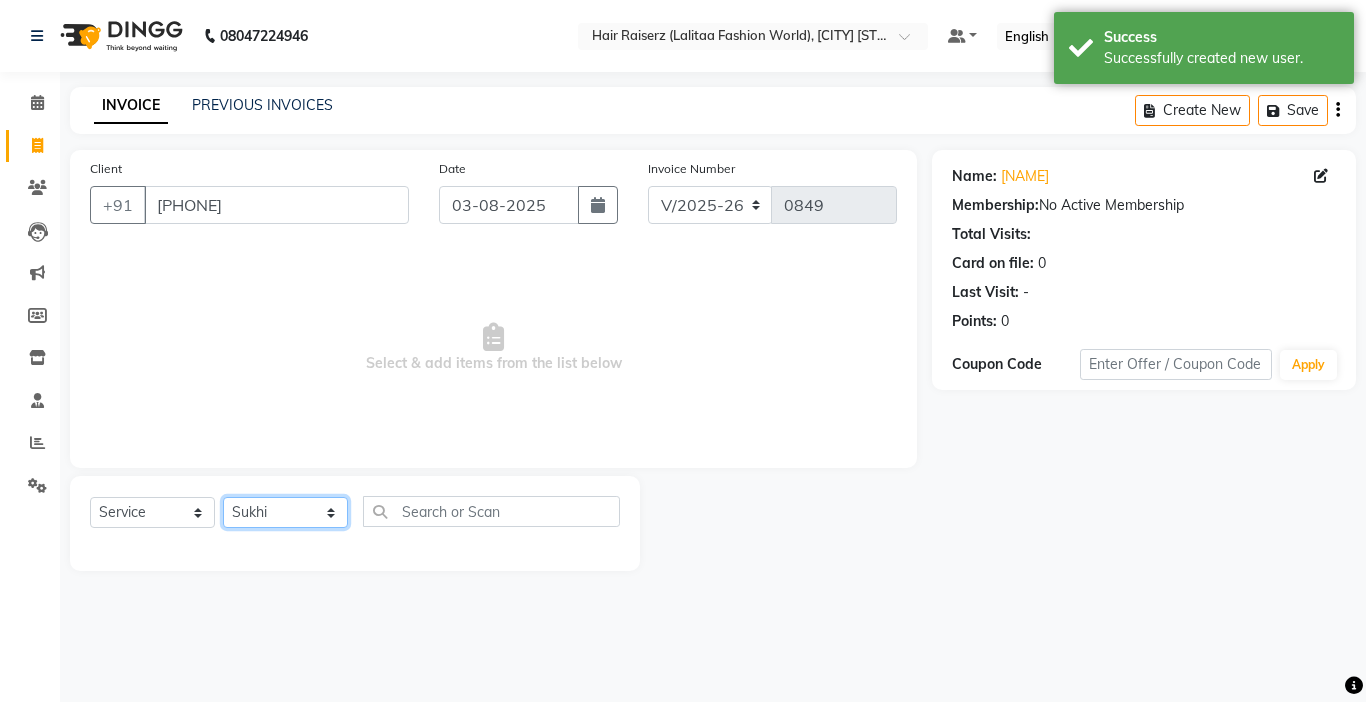 click on "Select Stylist [NAME] counter sales [NAME] [NAME] [NAME] [NAME] Lalitaa Fashion World [NAME] [NAME] [NAME] [NAME] [NAME] [NAME] [NAME]" 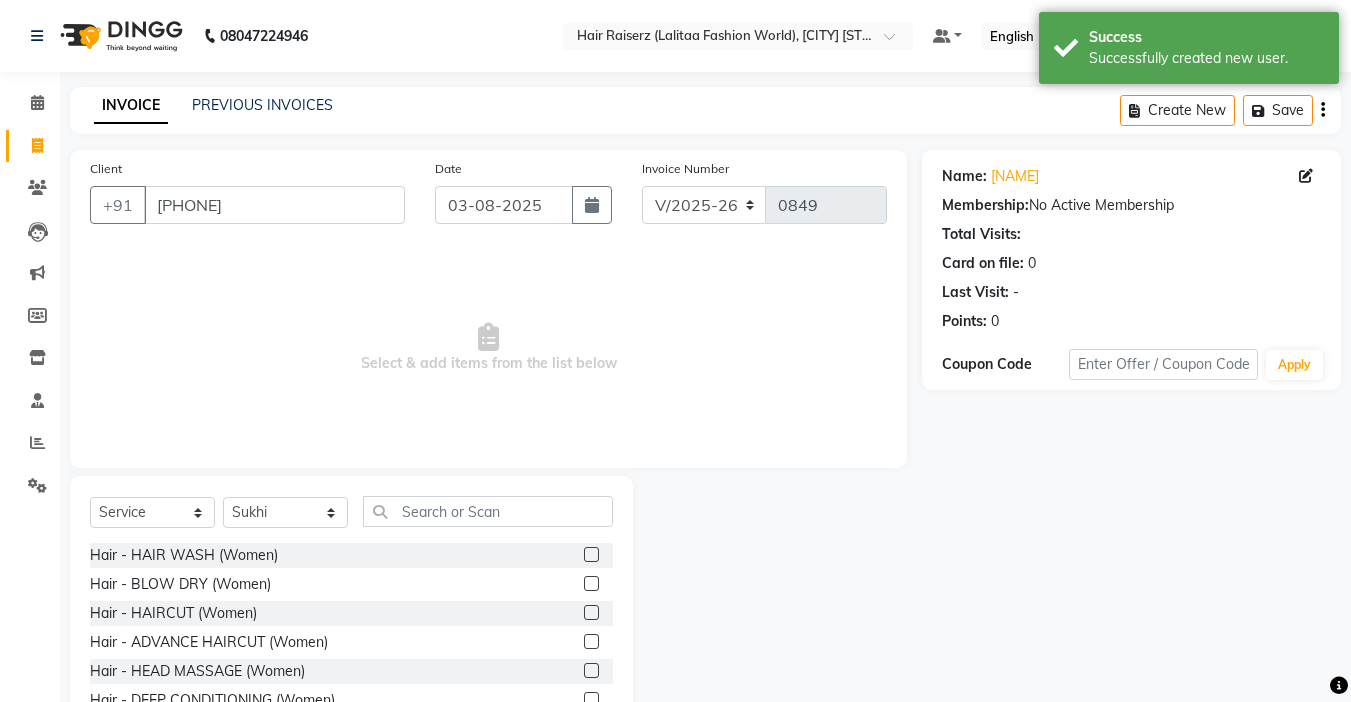 click 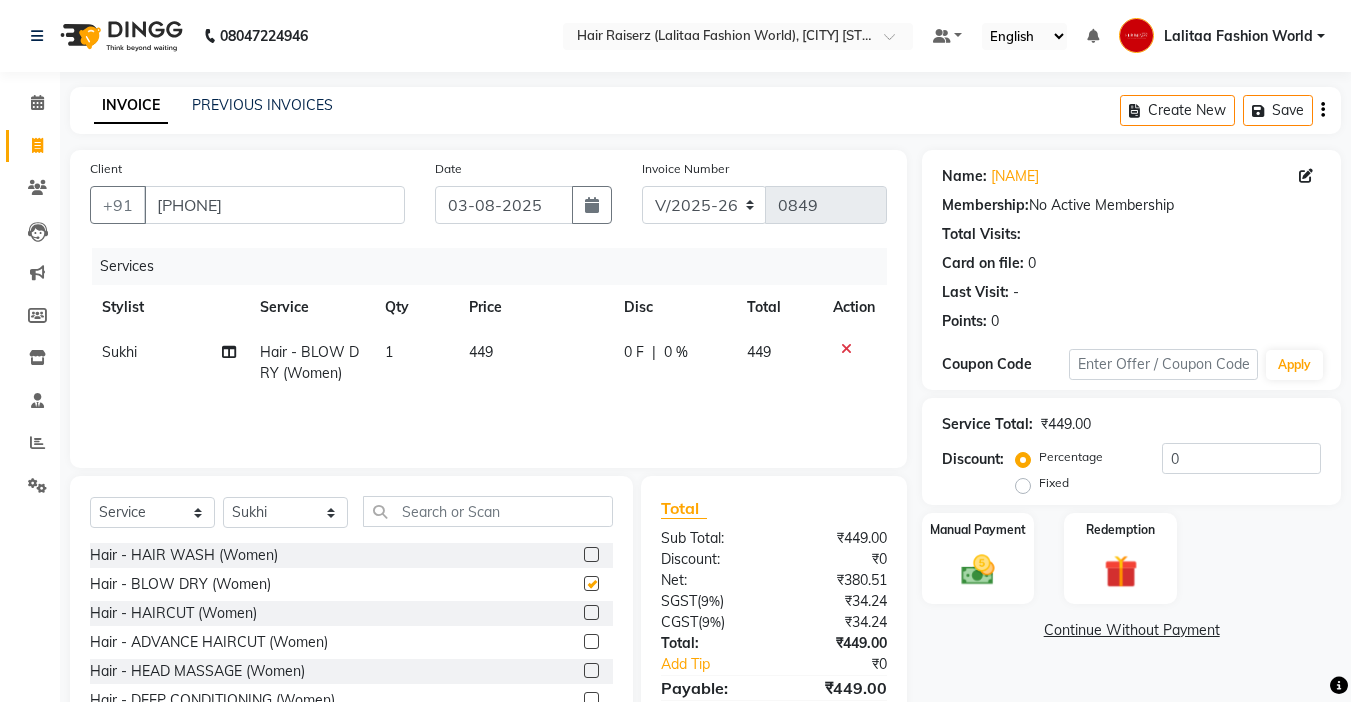 checkbox on "false" 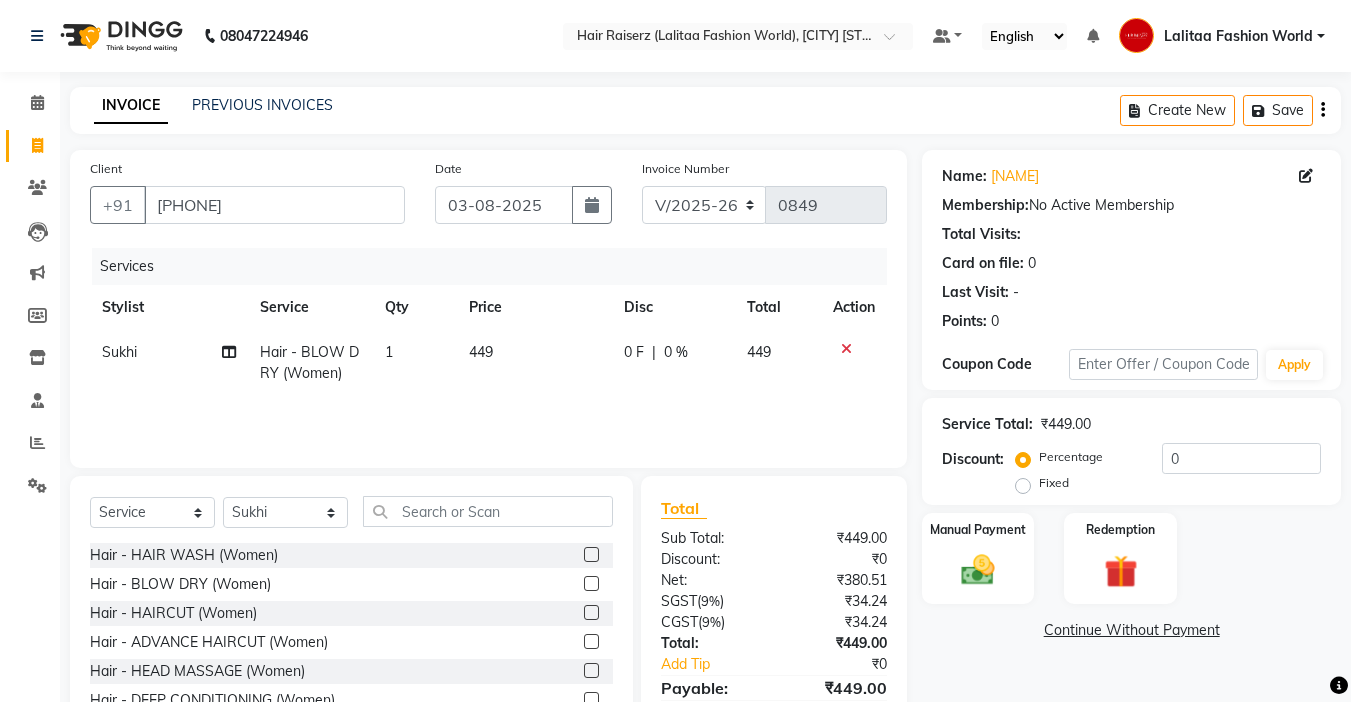 click on "449" 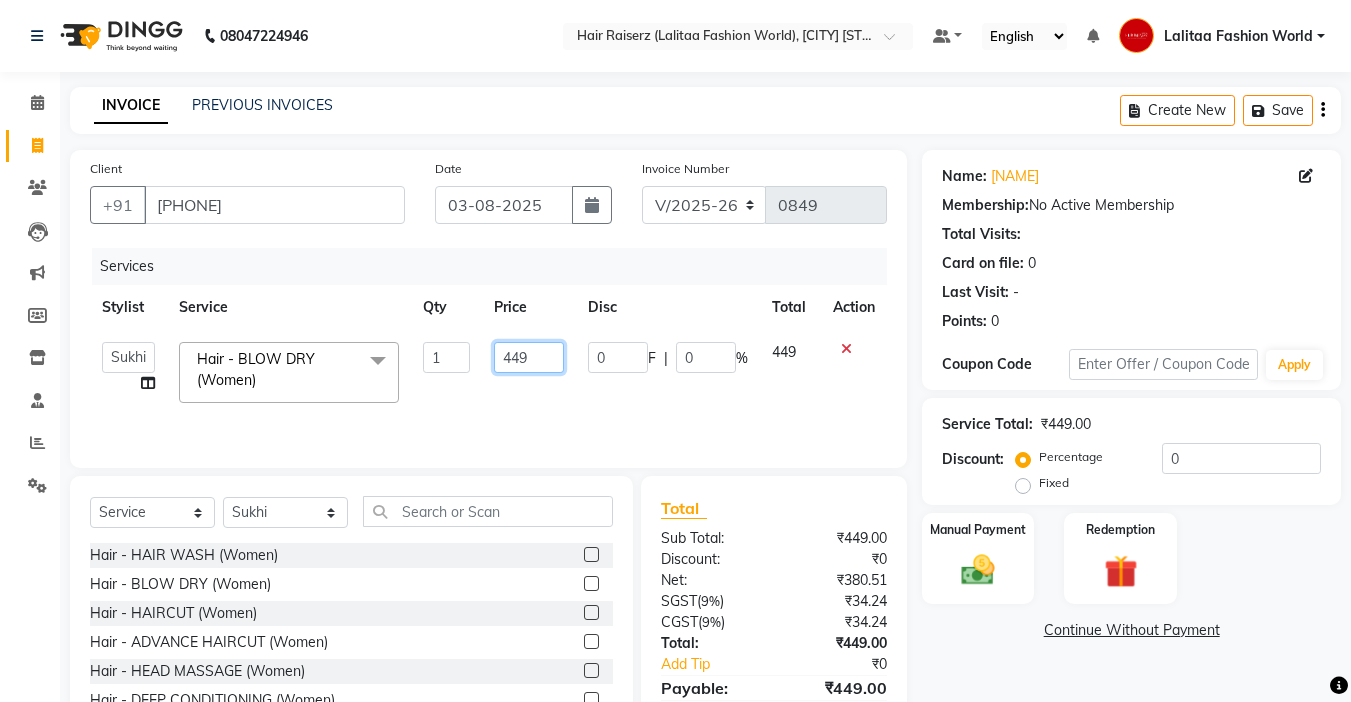 click on "449" 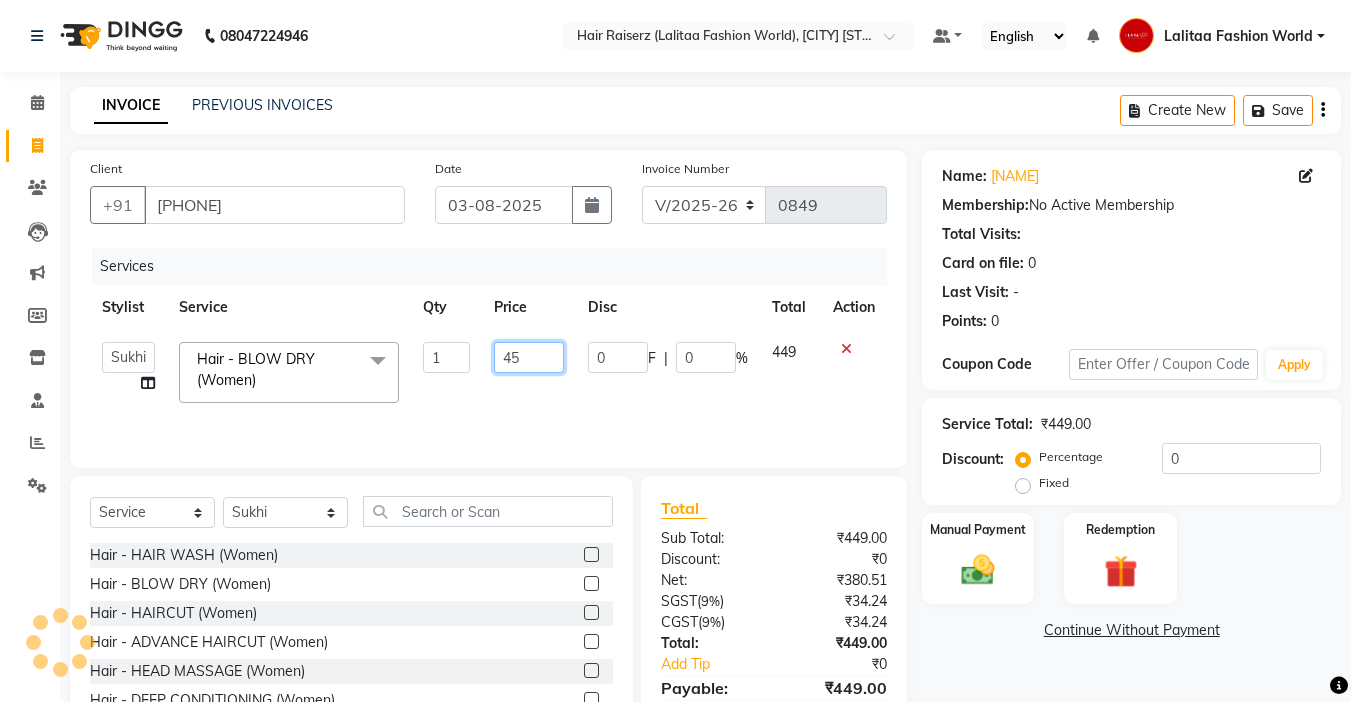 type on "450" 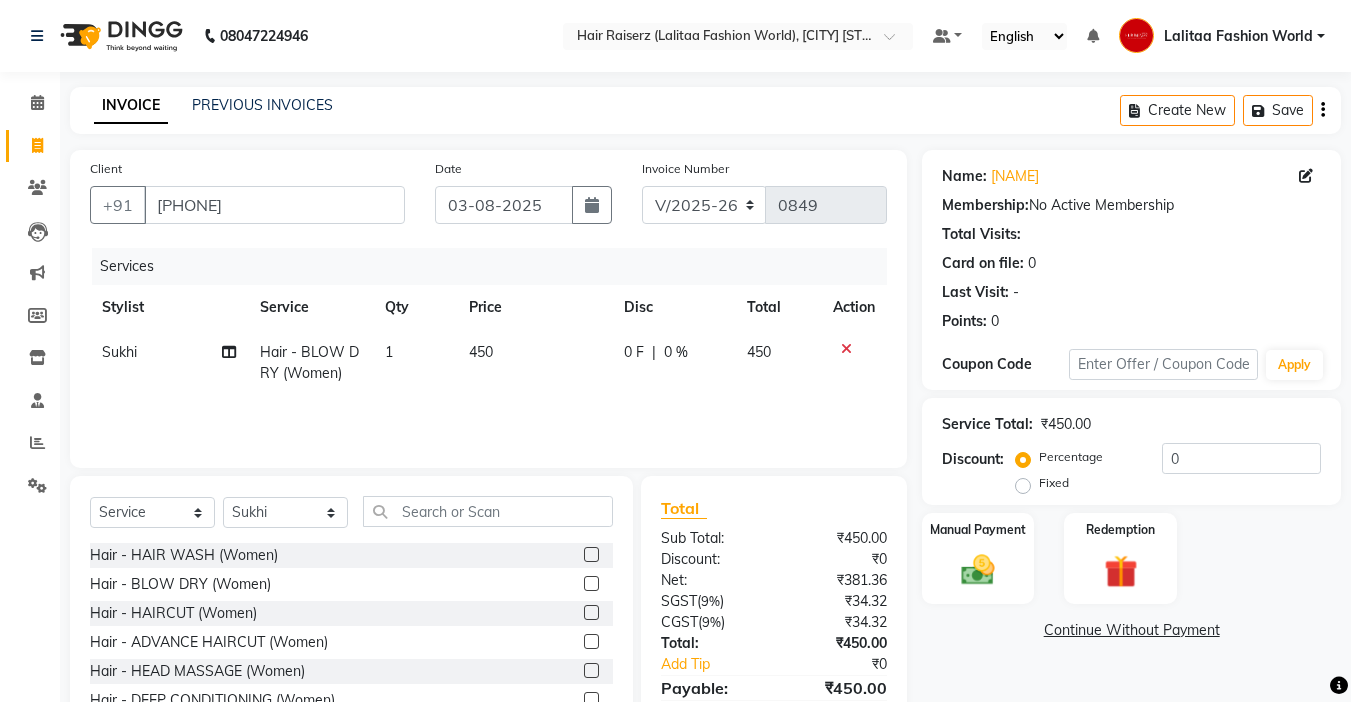 click on "Services Stylist Service Qty Price Disc Total Action [NAME] Hair - BLOW DRY (Women) 1 450 0 F | 0 % 450" 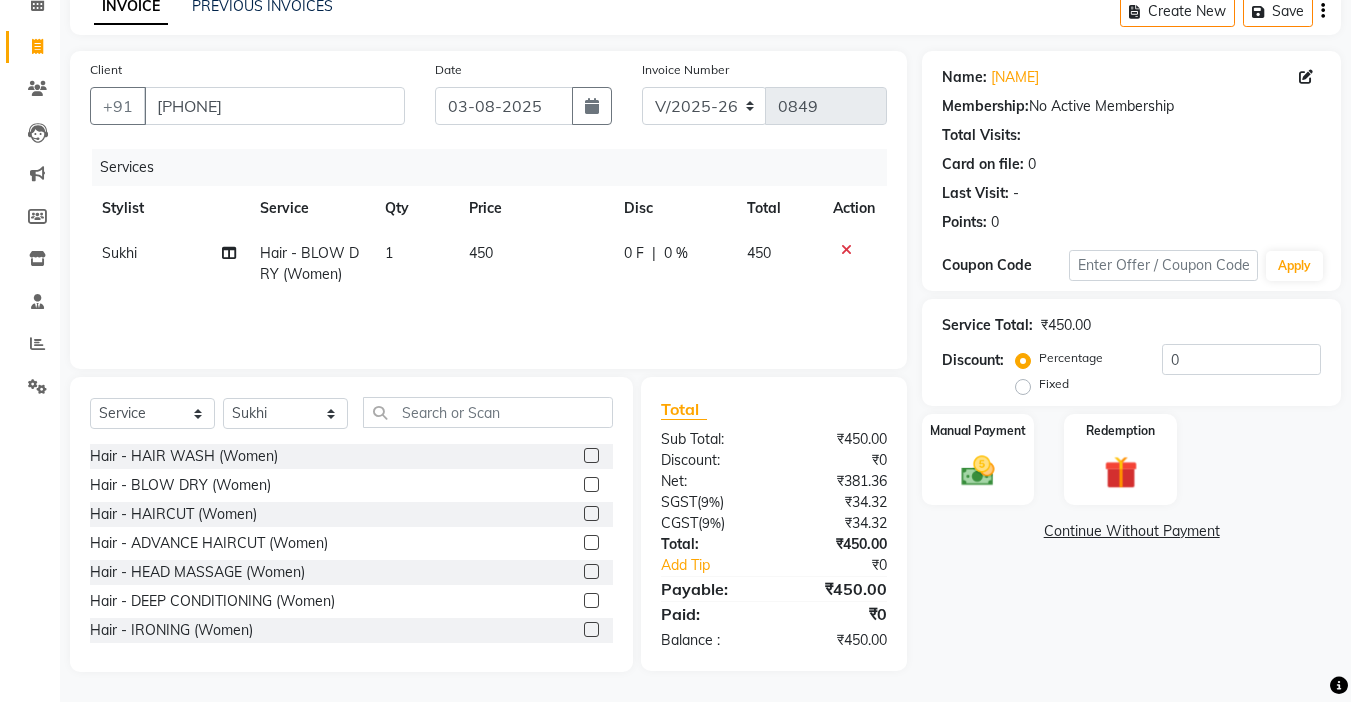 click on "Fixed" 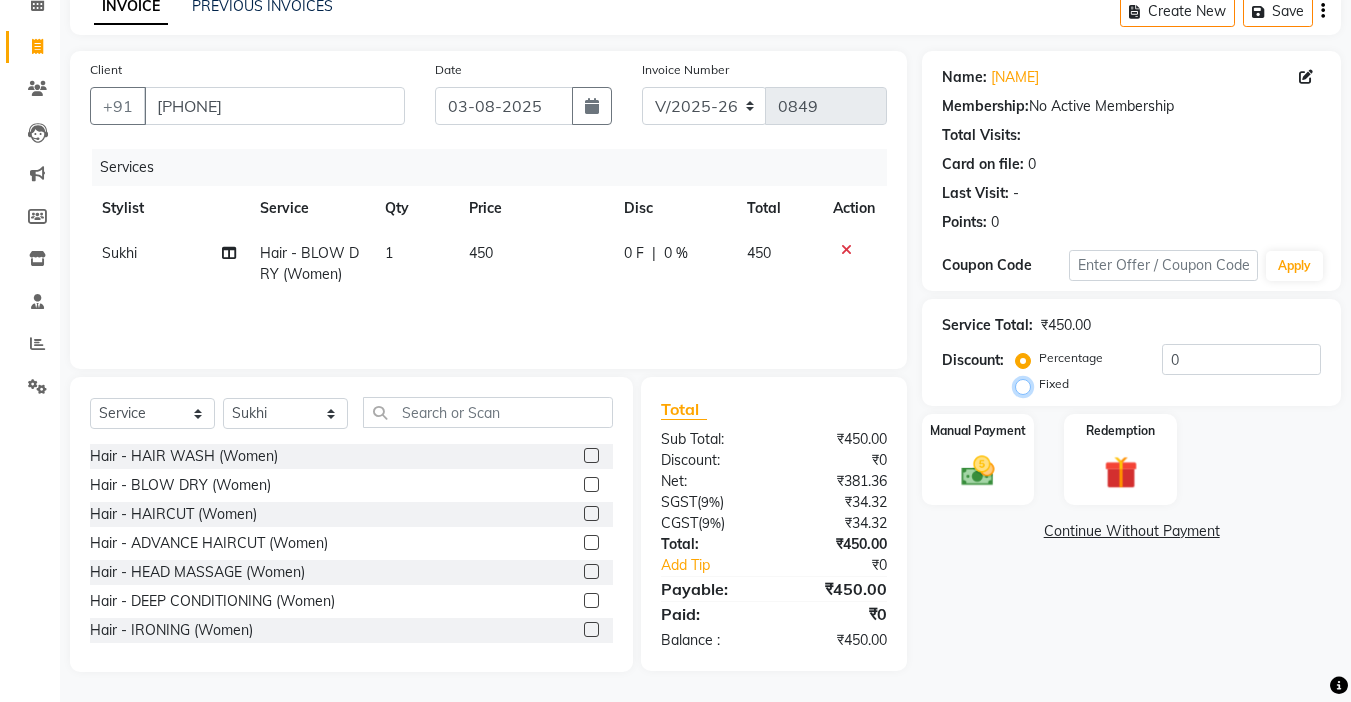 click on "Fixed" at bounding box center [1027, 384] 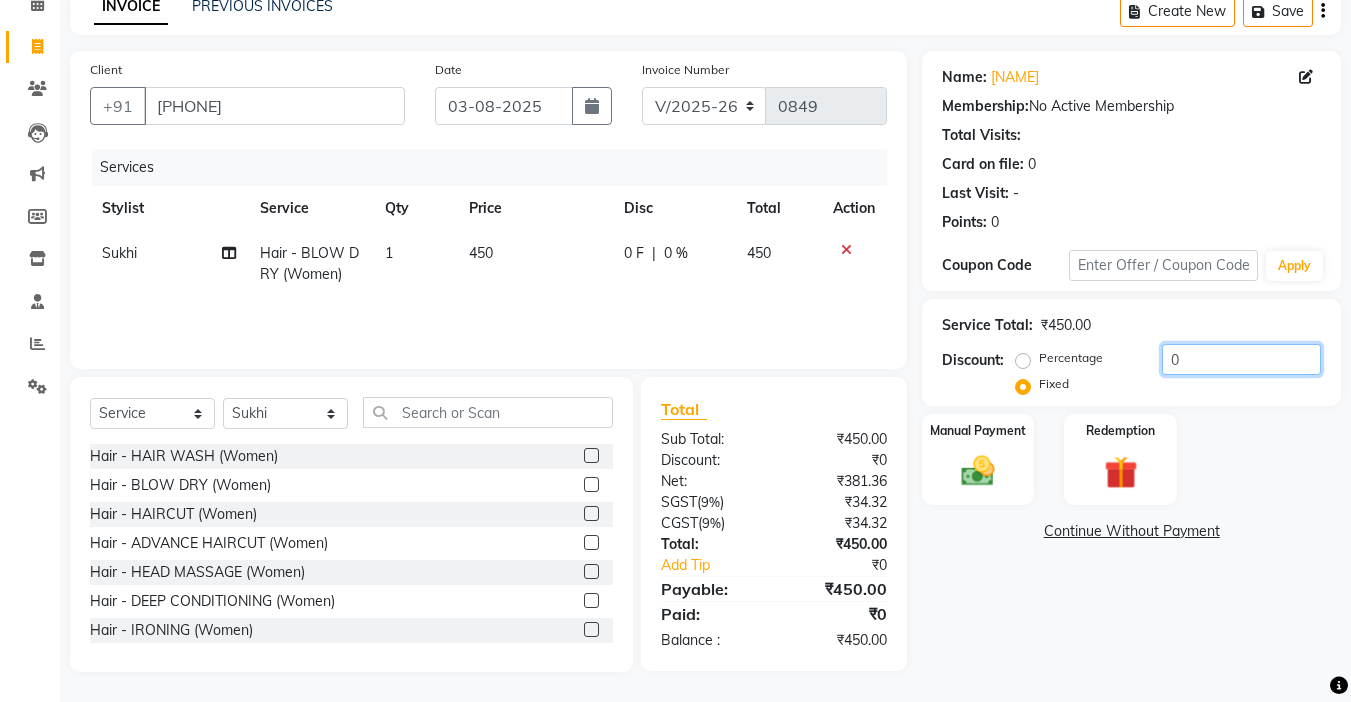 click on "0" 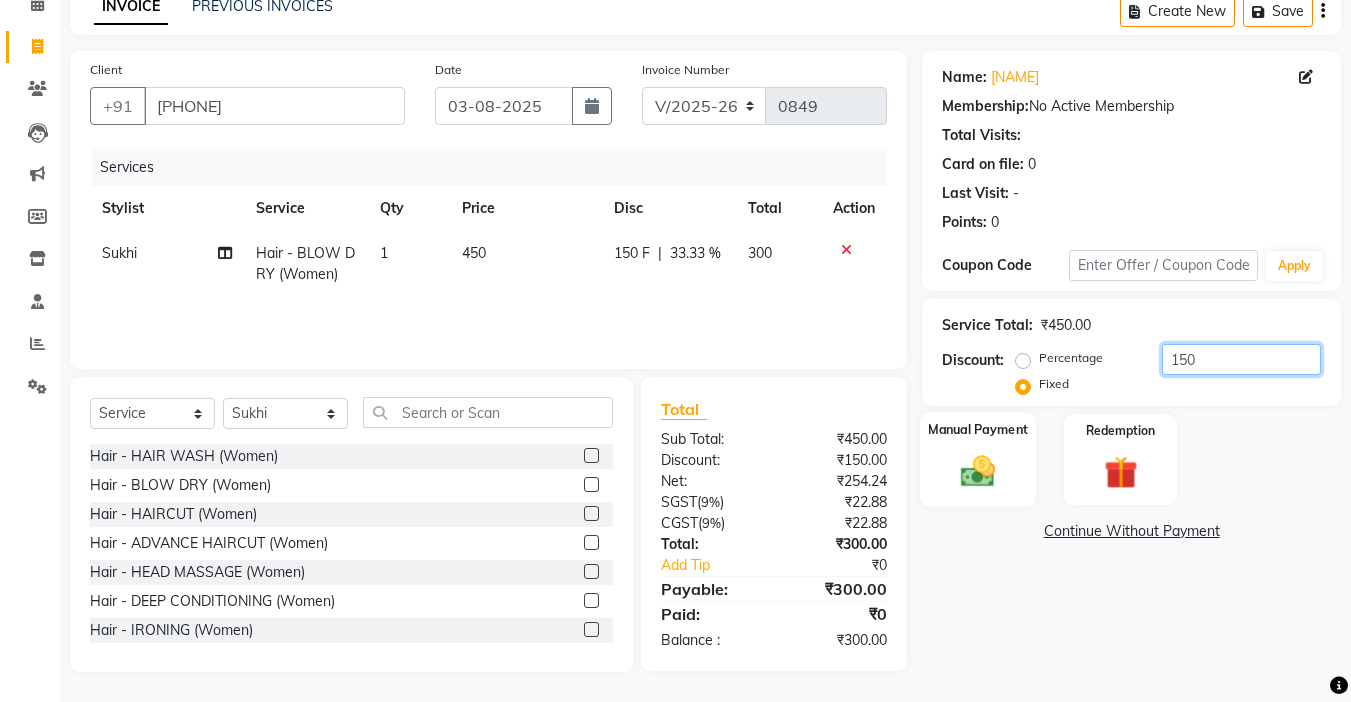 type on "150" 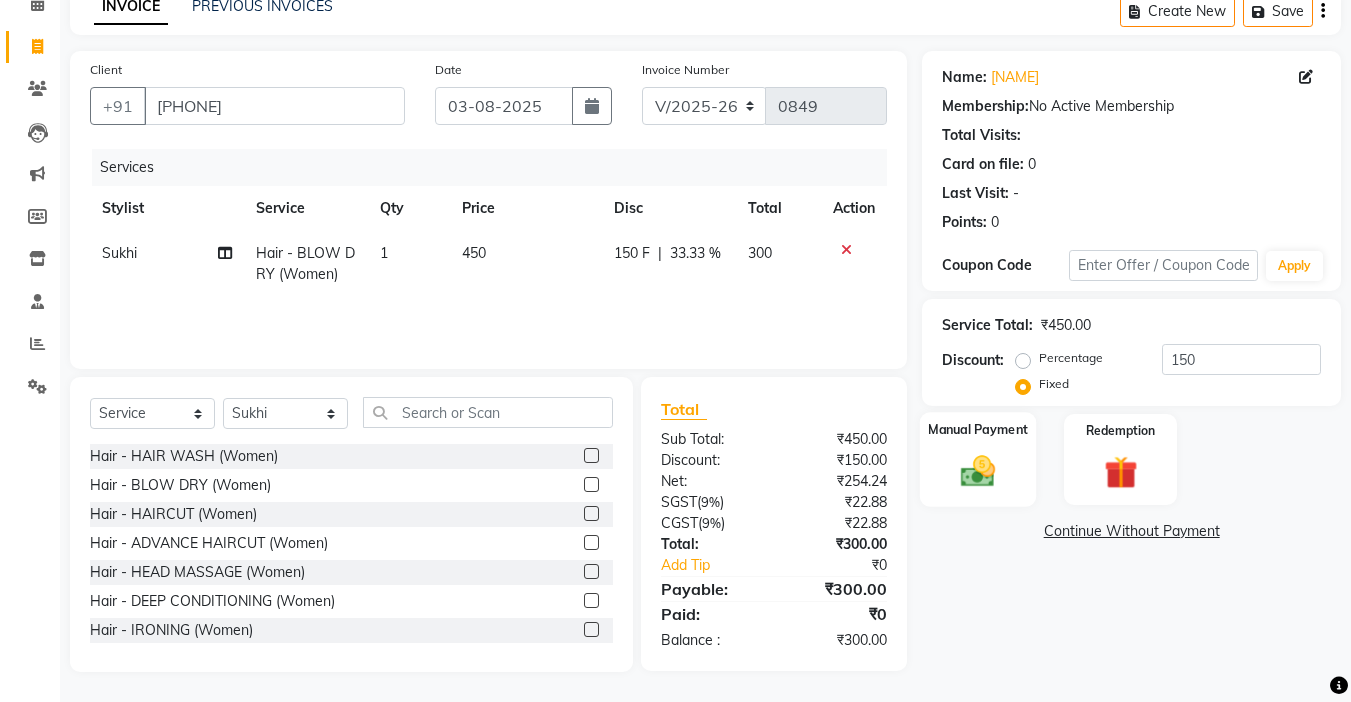 click 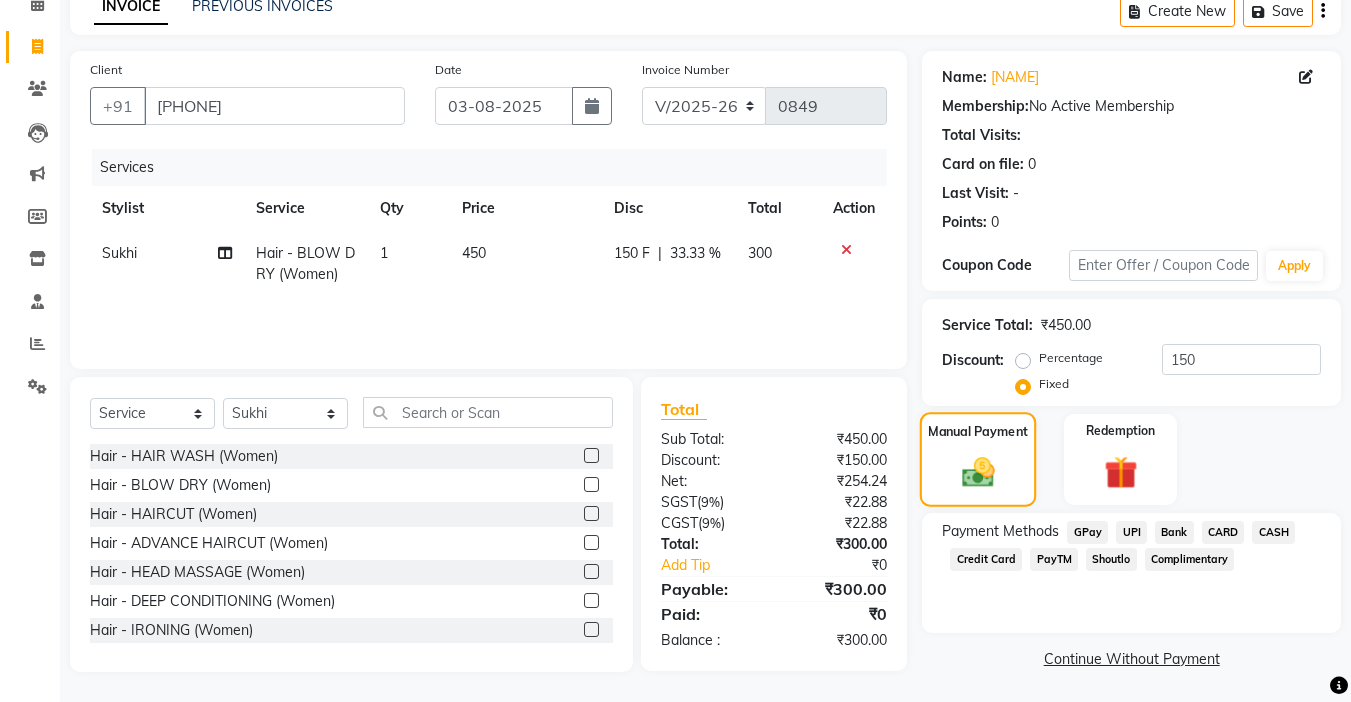 scroll, scrollTop: 101, scrollLeft: 0, axis: vertical 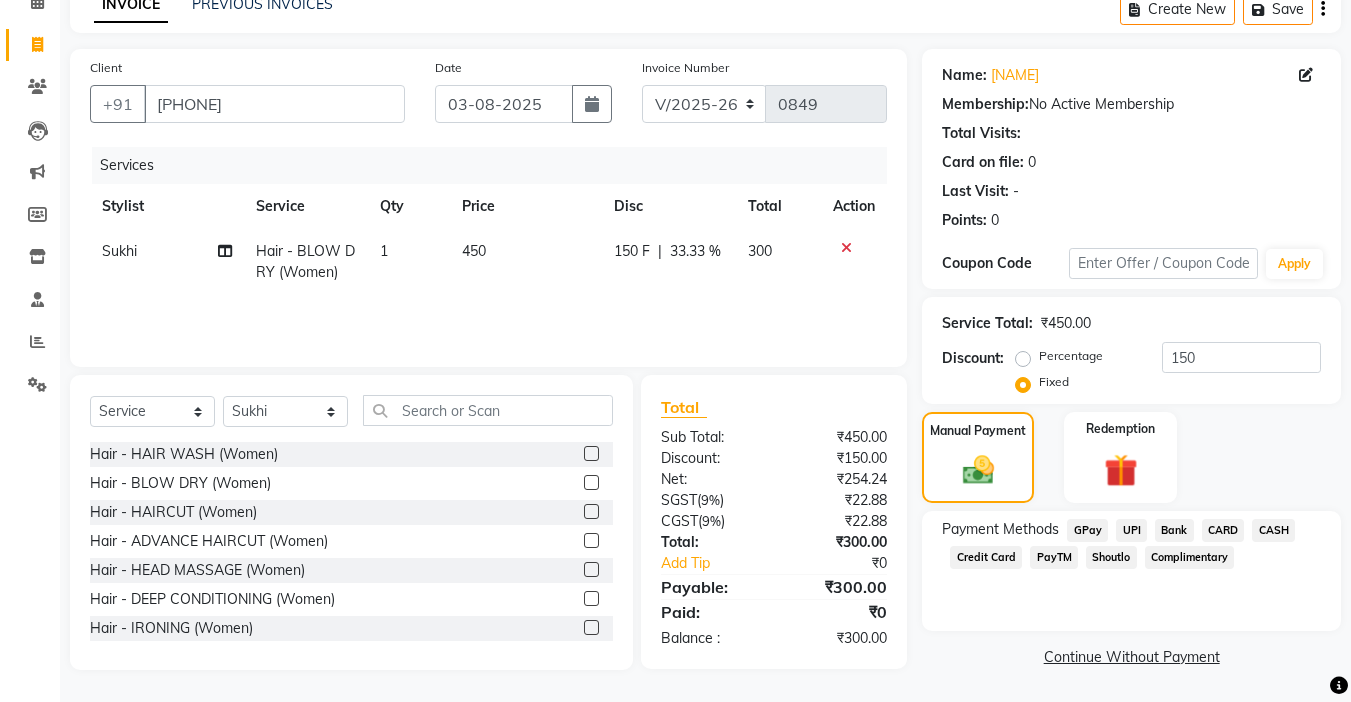 click on "UPI" 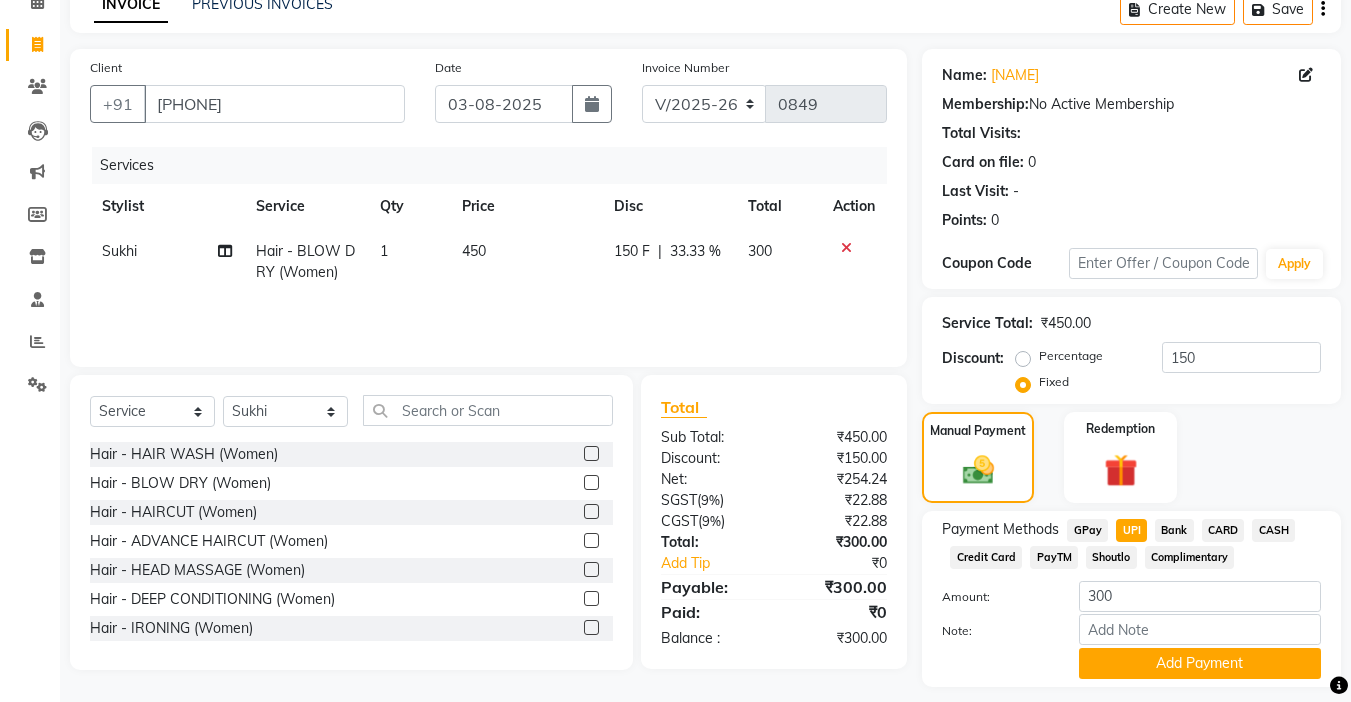 scroll, scrollTop: 157, scrollLeft: 0, axis: vertical 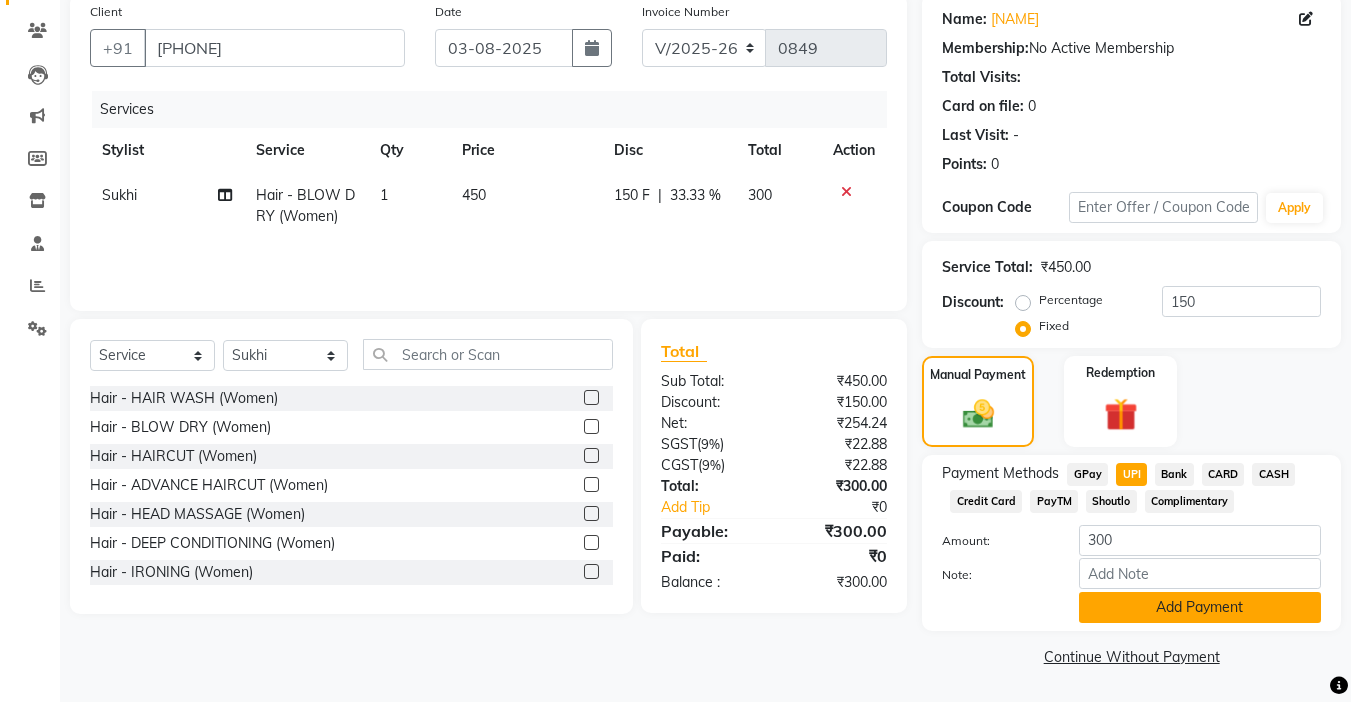 click on "Add Payment" 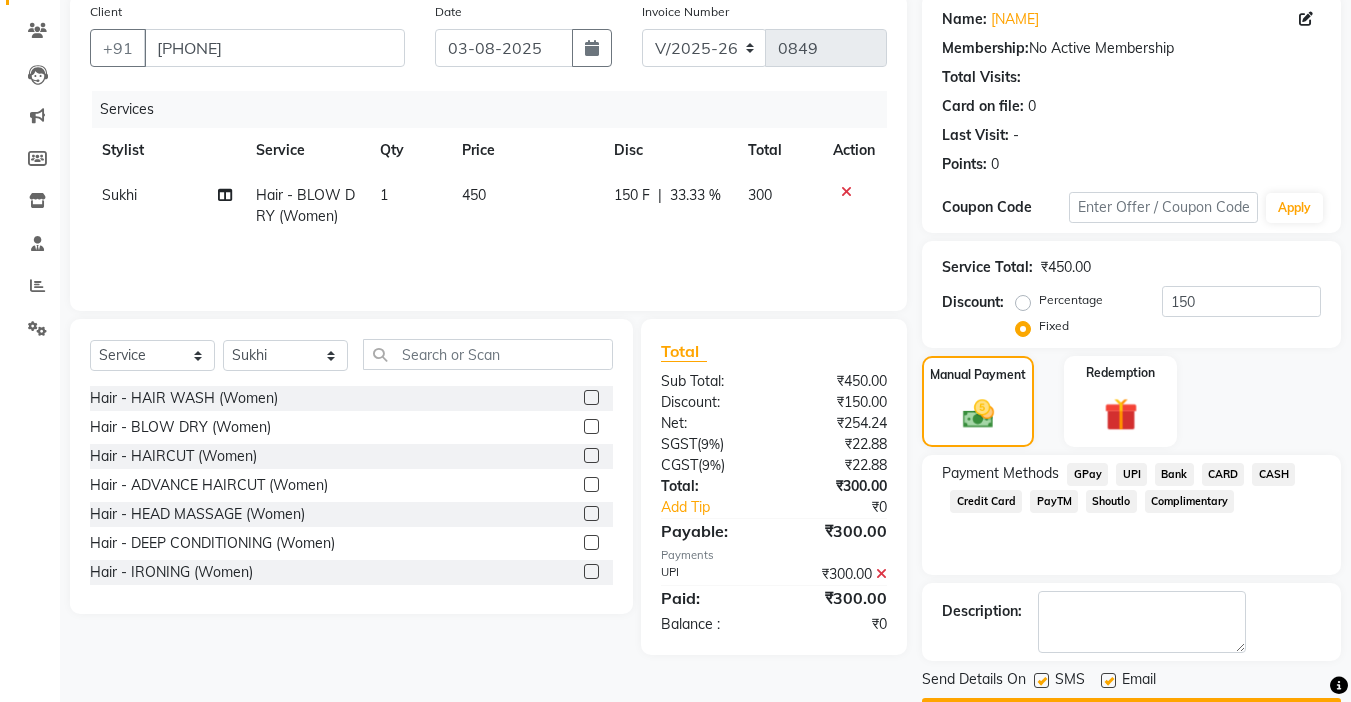 scroll, scrollTop: 214, scrollLeft: 0, axis: vertical 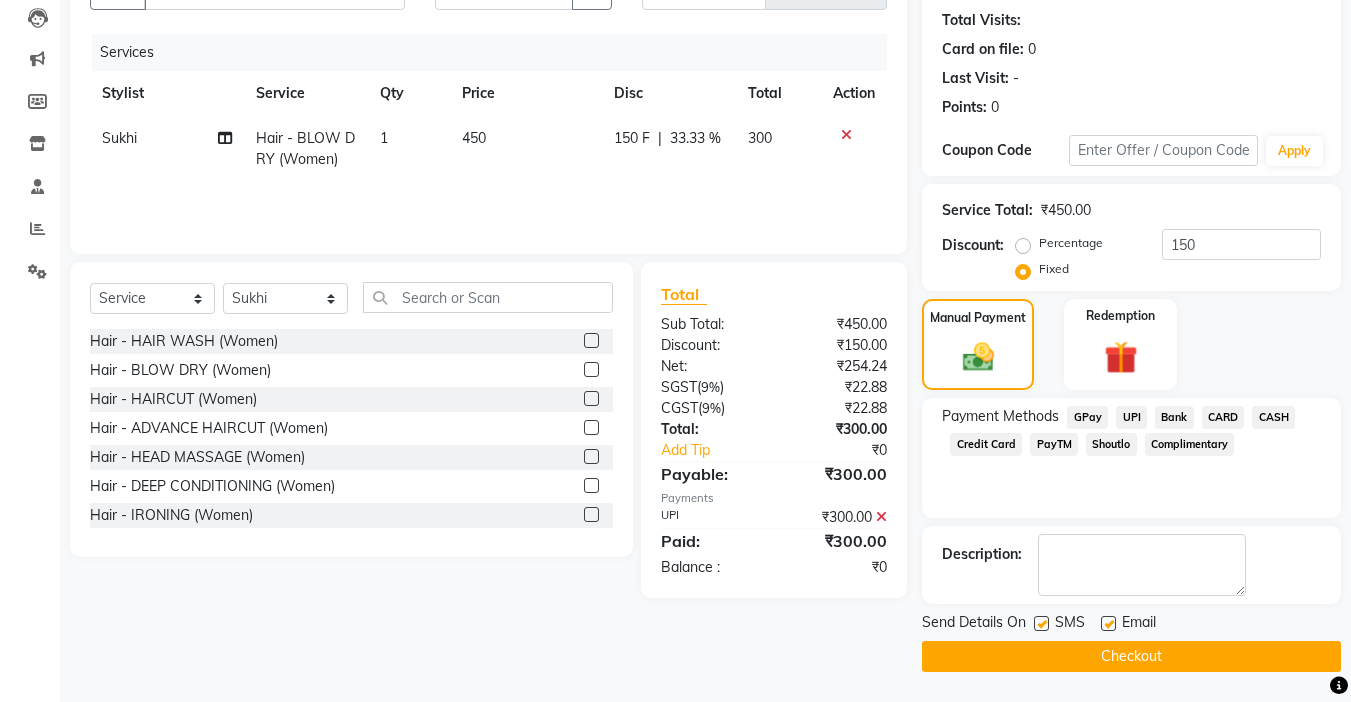 click 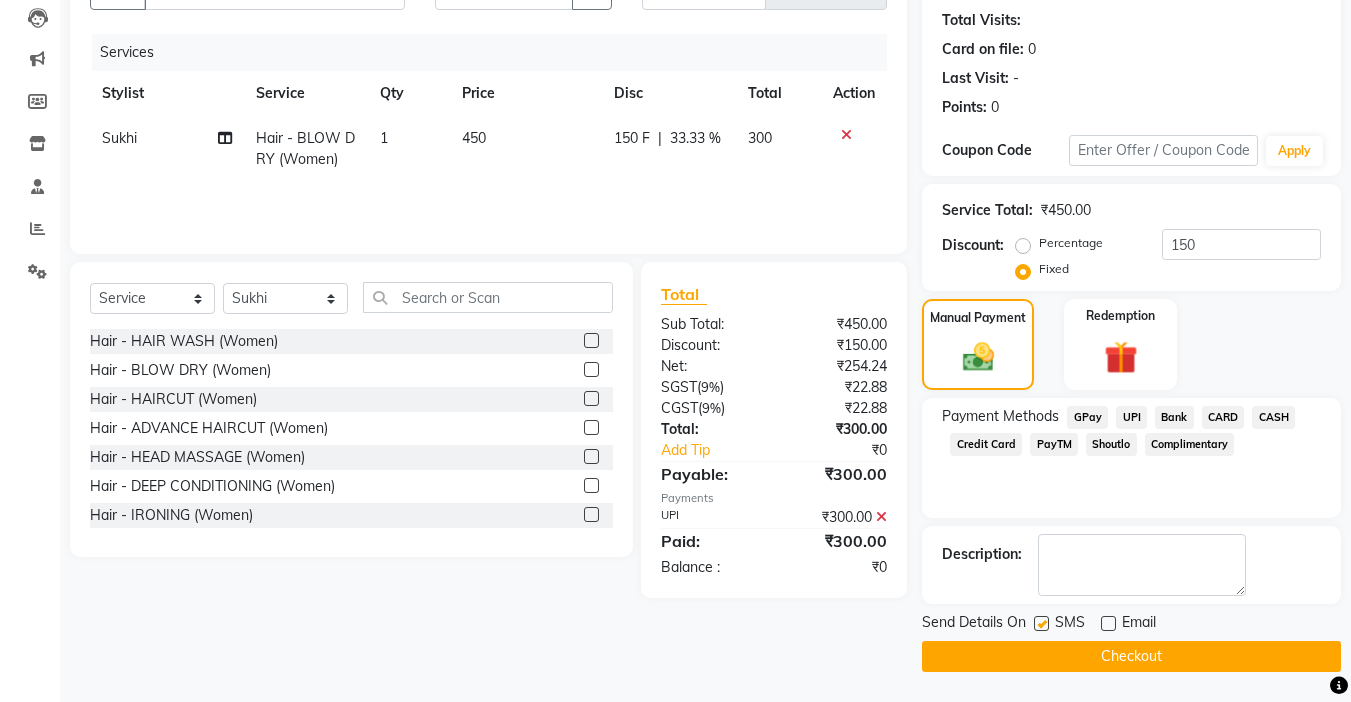 click on "Checkout" 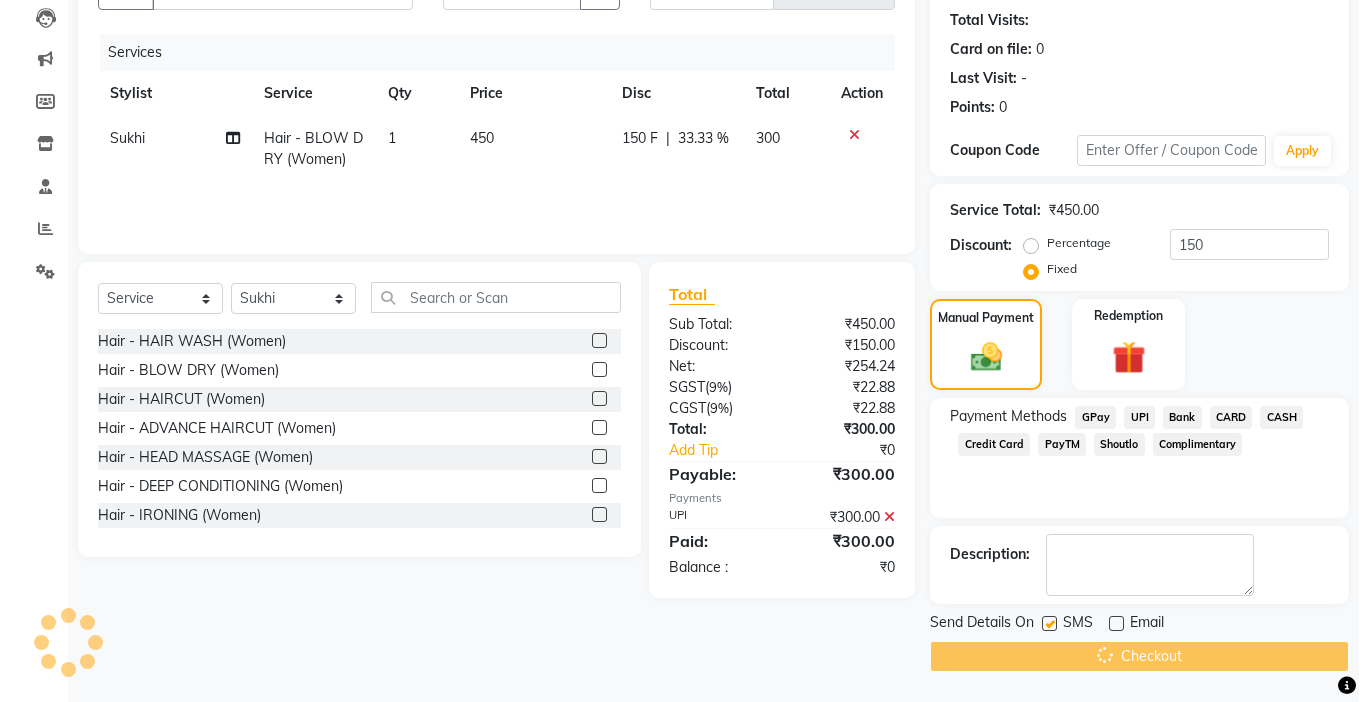 scroll, scrollTop: 0, scrollLeft: 0, axis: both 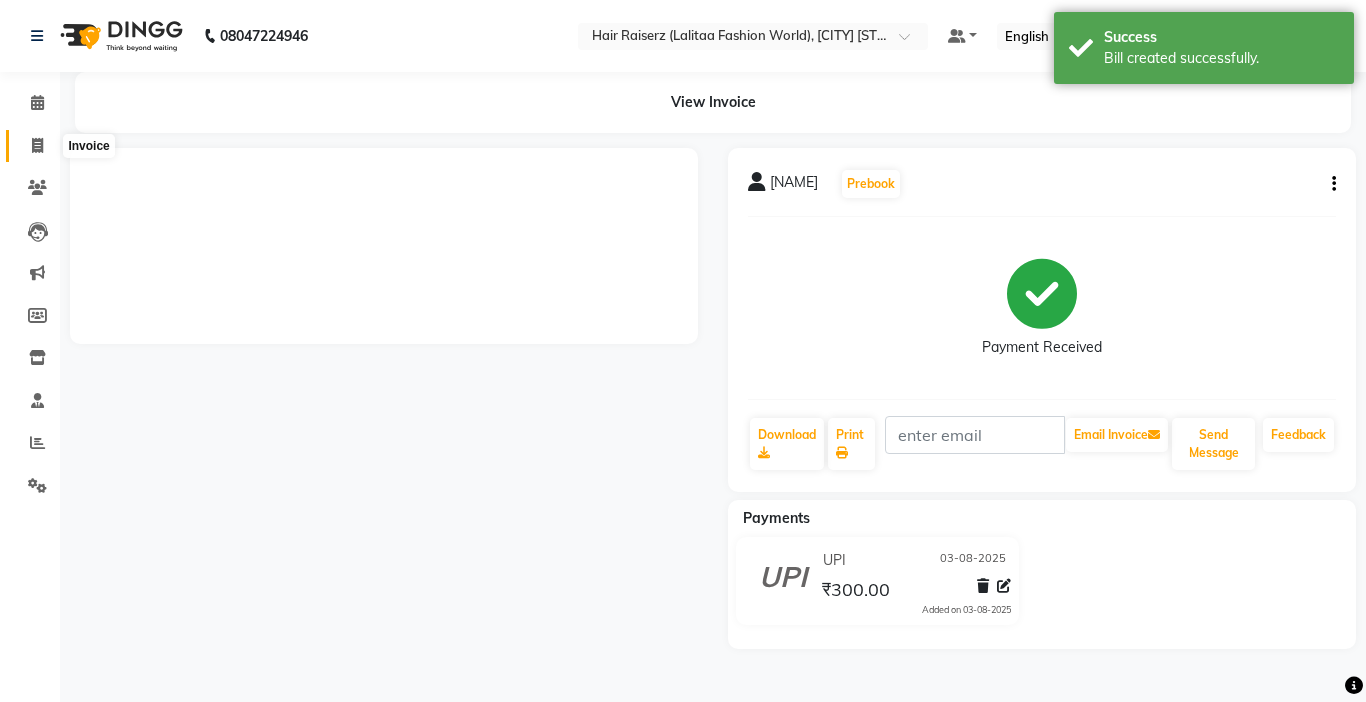 click 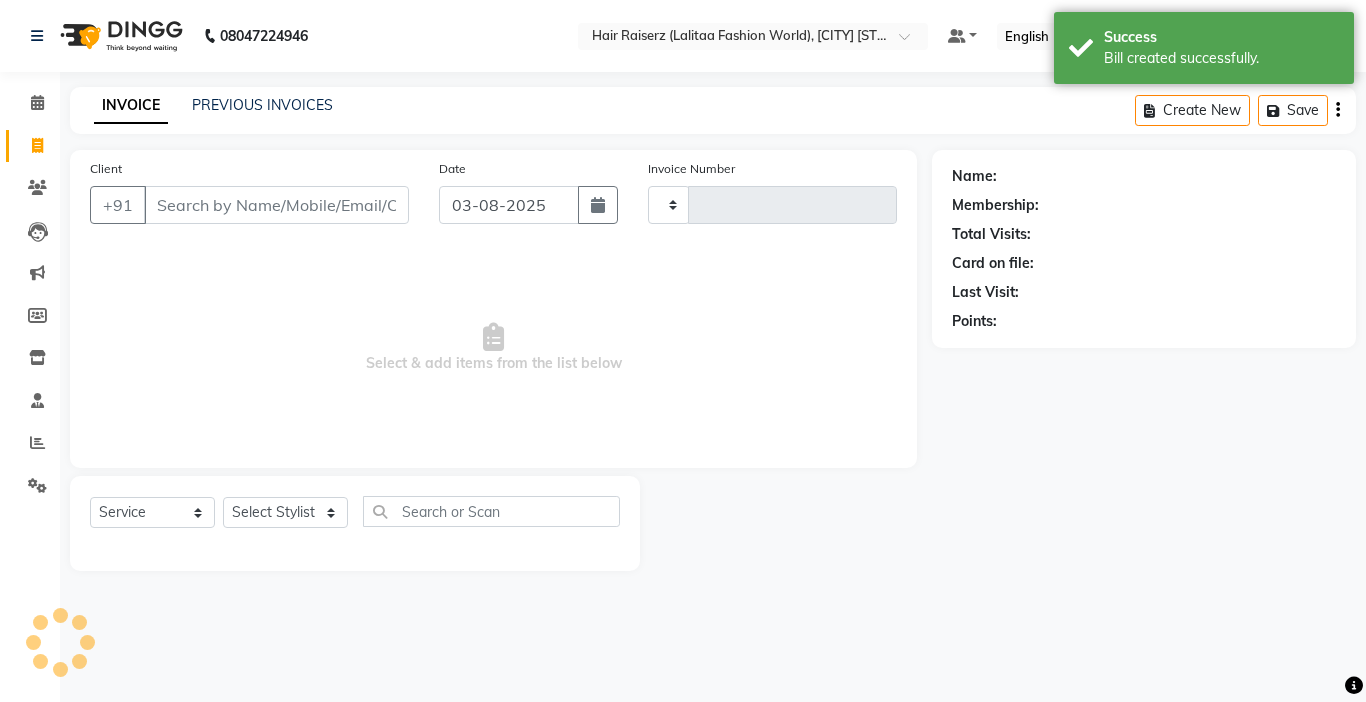 type on "0850" 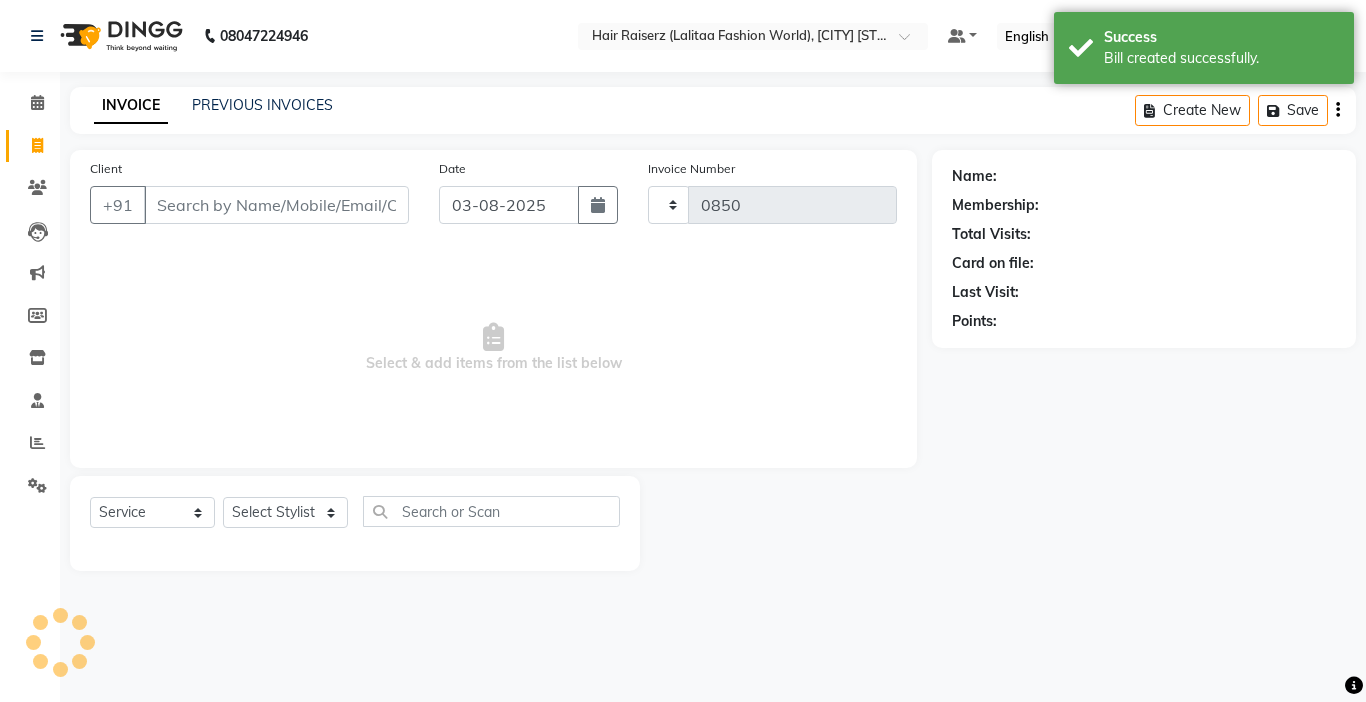 select on "7098" 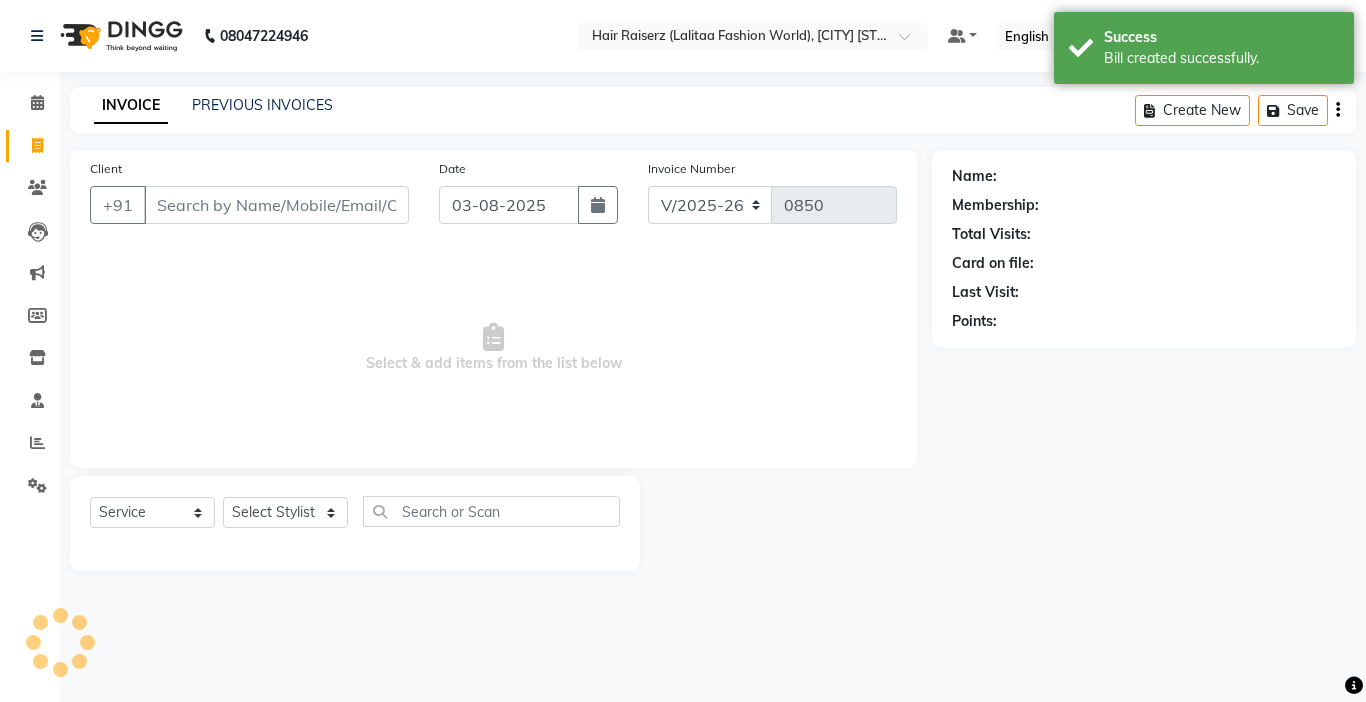 click on "Client" at bounding box center [276, 205] 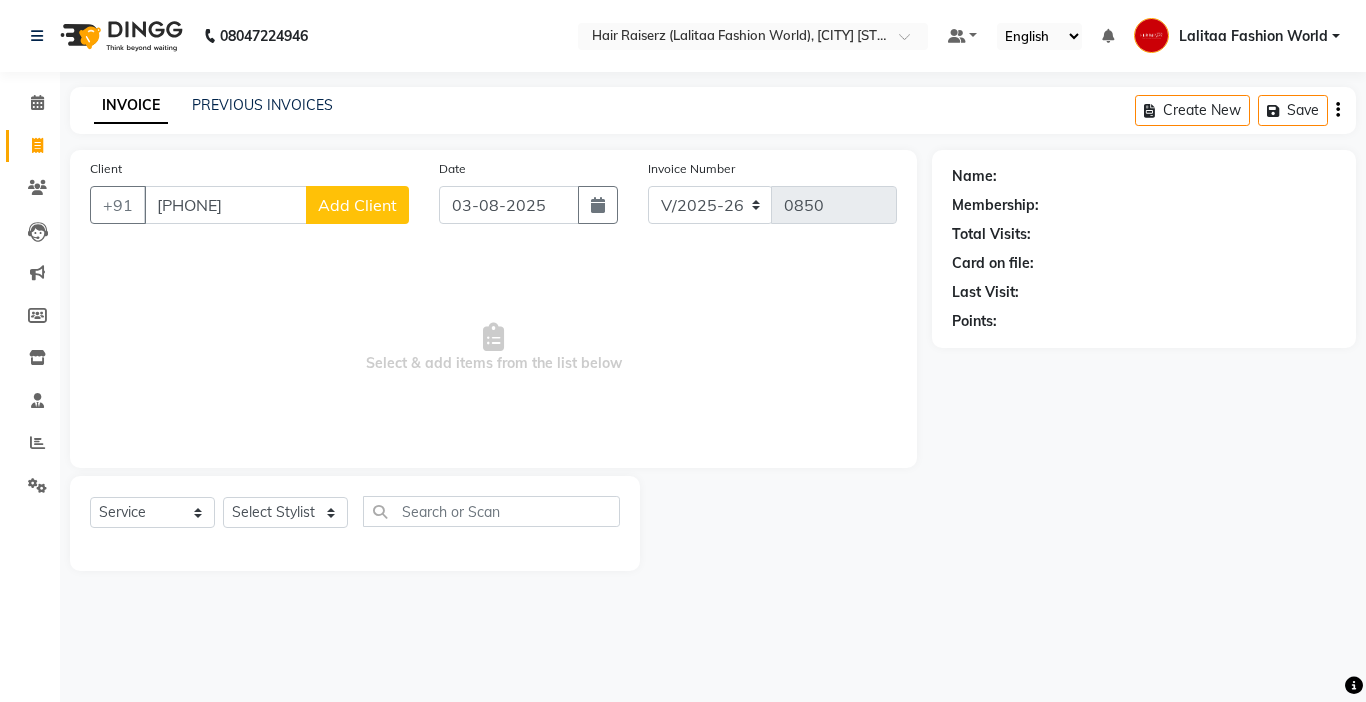 type on "[PHONE]" 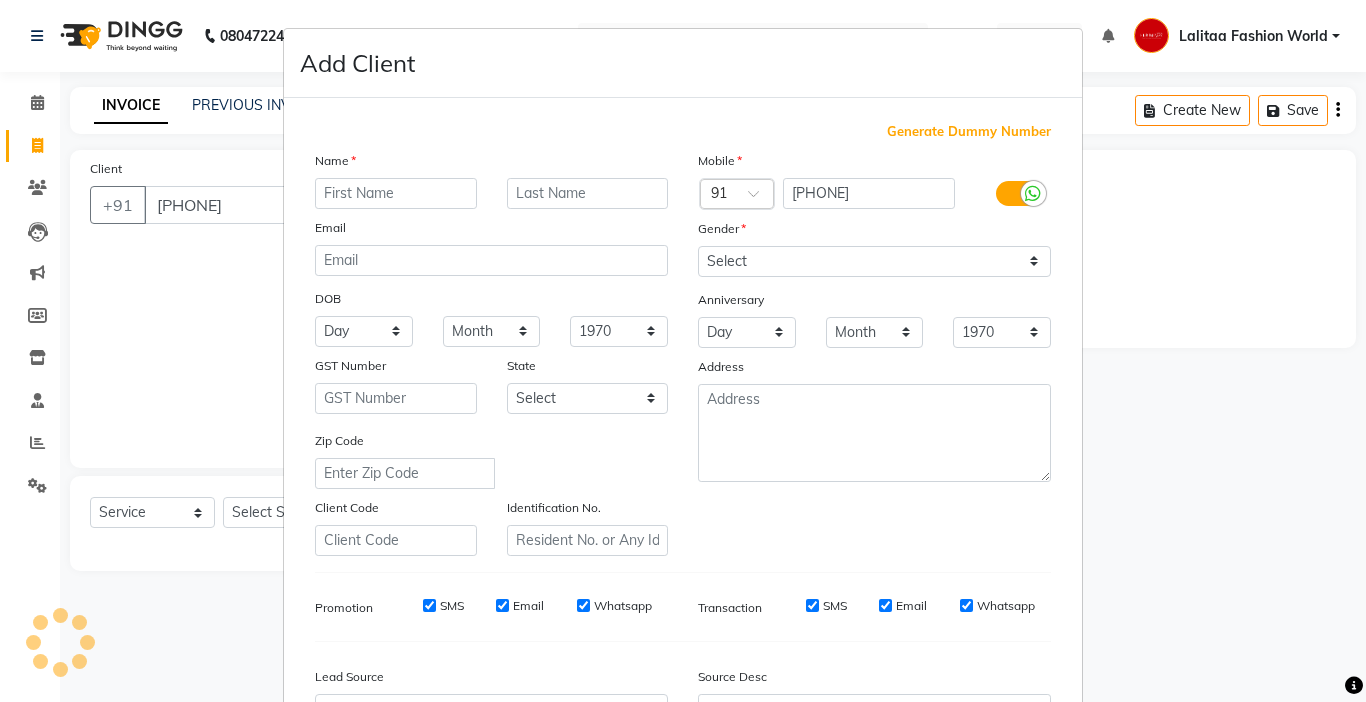 click at bounding box center [396, 193] 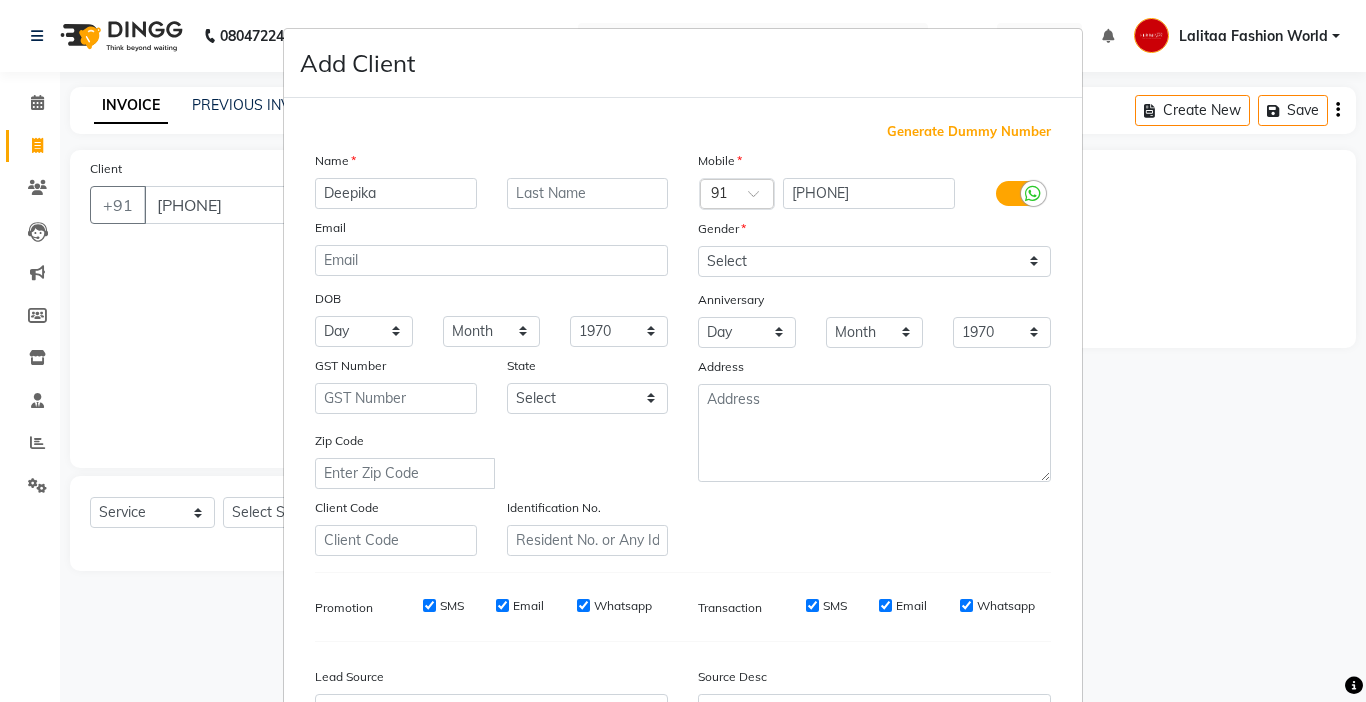 type on "Deepika" 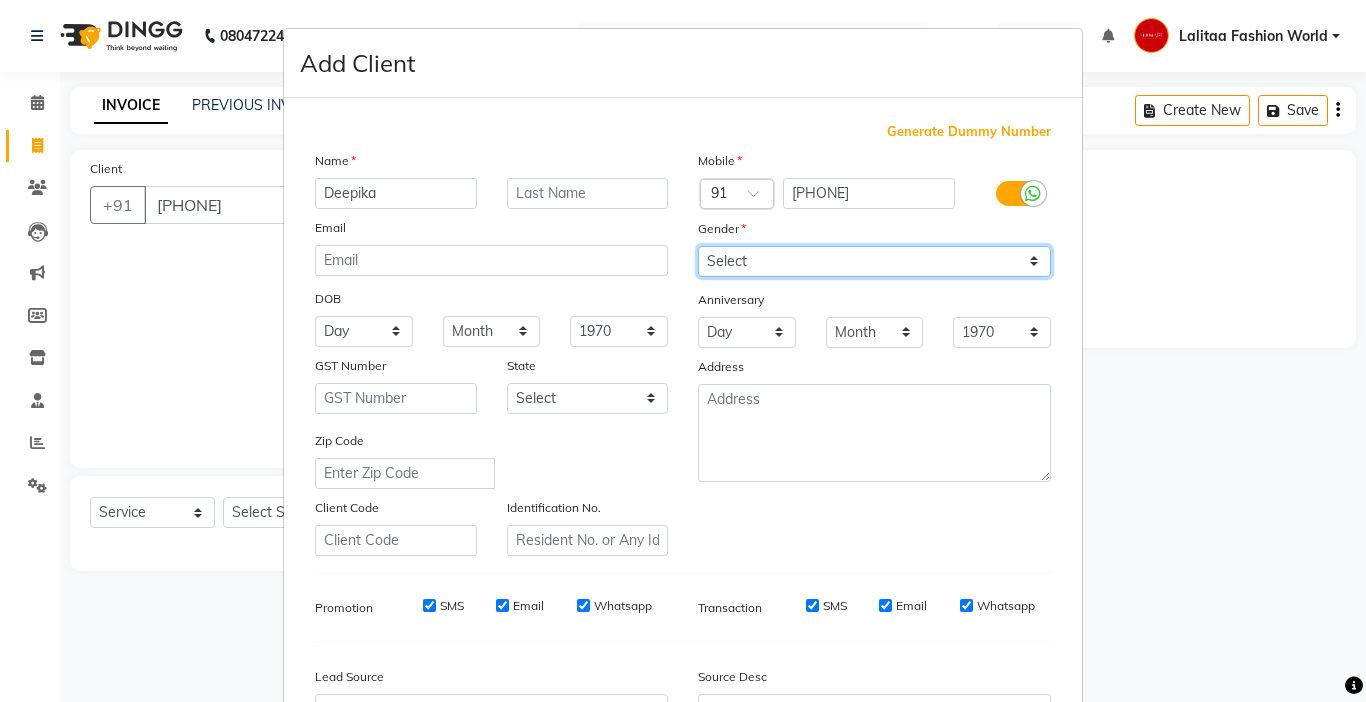 click on "Select Male Female Other Prefer Not To Say" at bounding box center [874, 261] 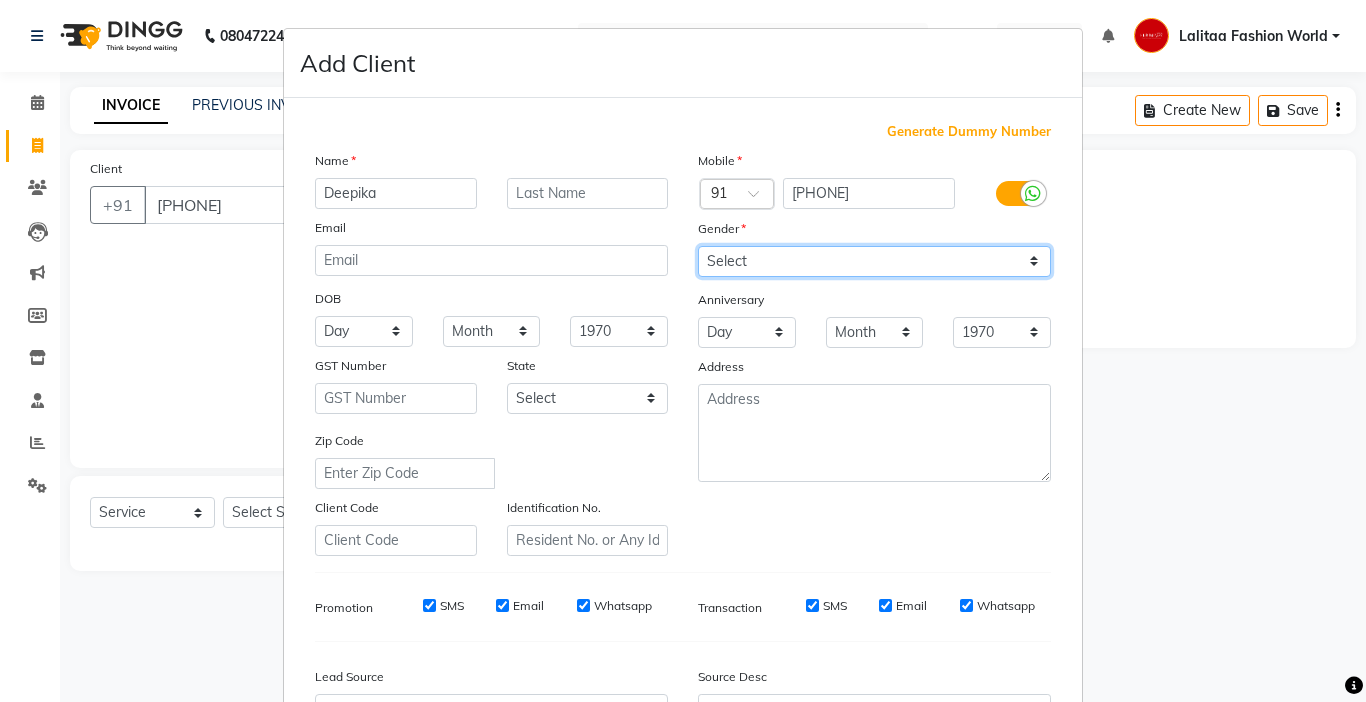select on "female" 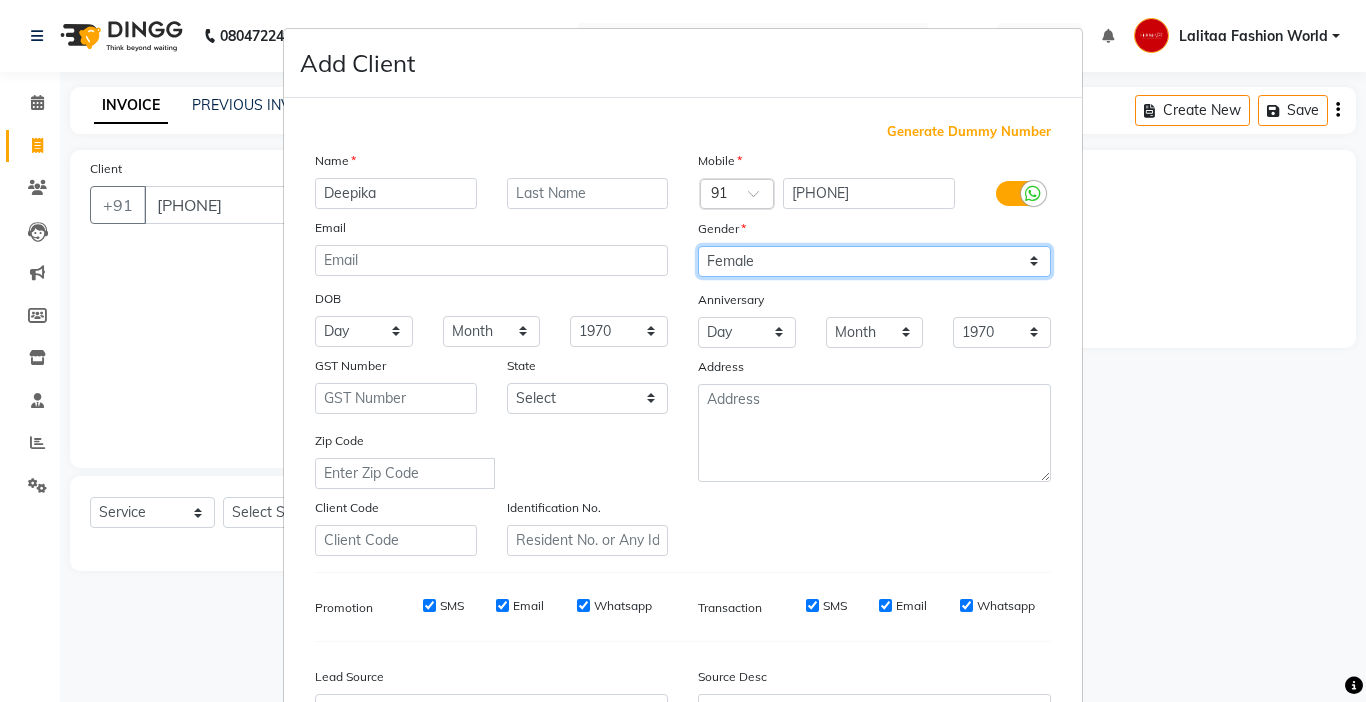 click on "Select Male Female Other Prefer Not To Say" at bounding box center [874, 261] 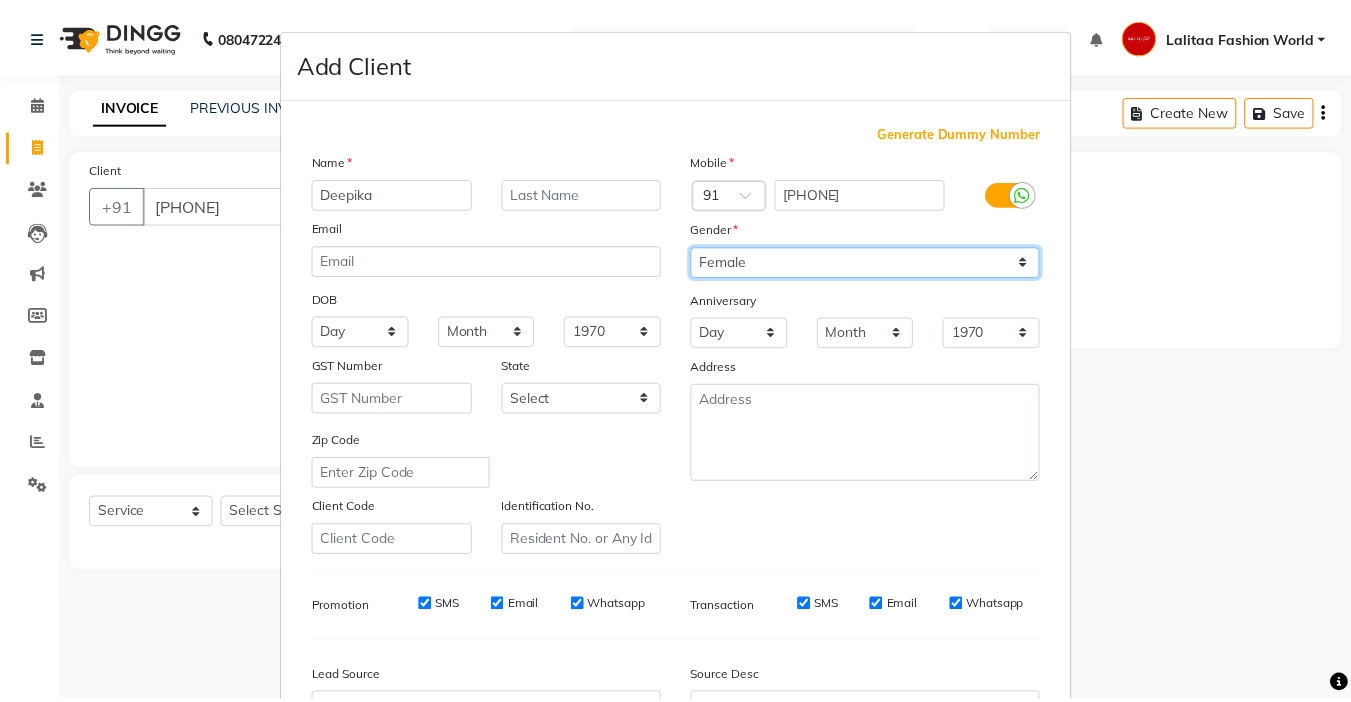 scroll, scrollTop: 221, scrollLeft: 0, axis: vertical 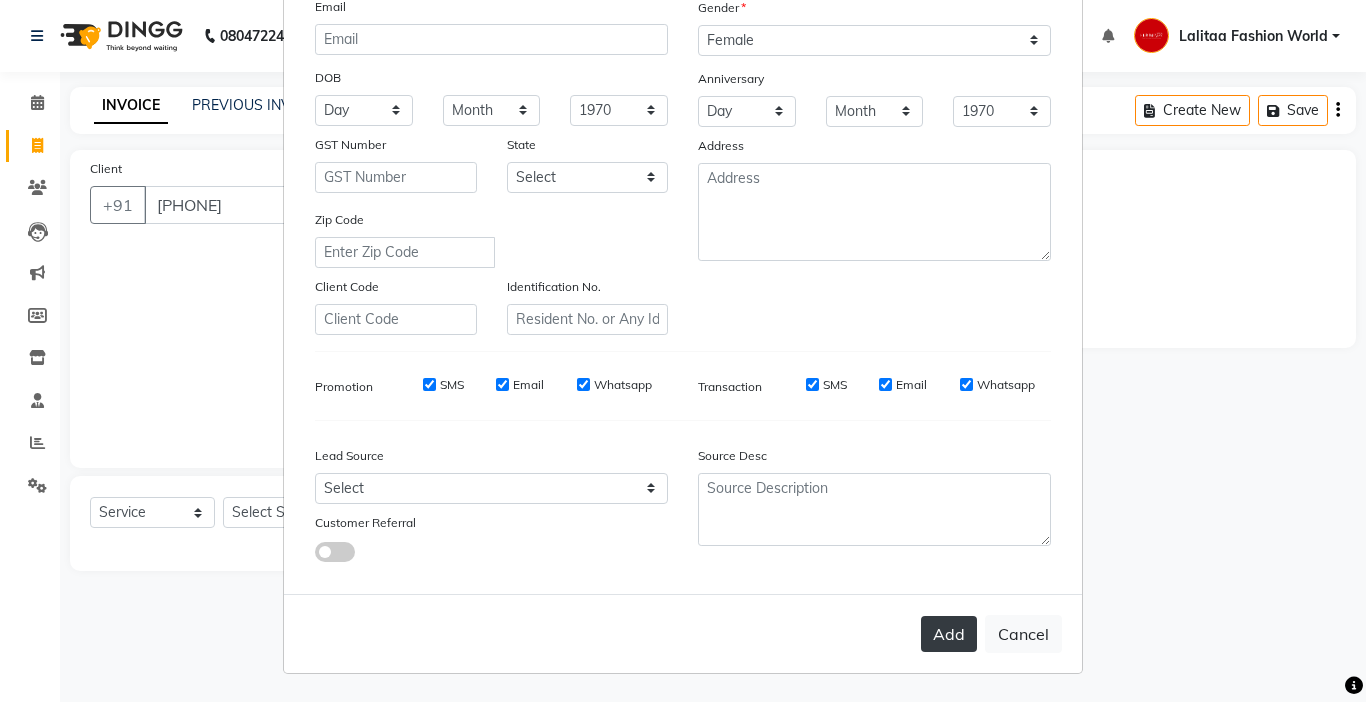click on "Add" at bounding box center [949, 634] 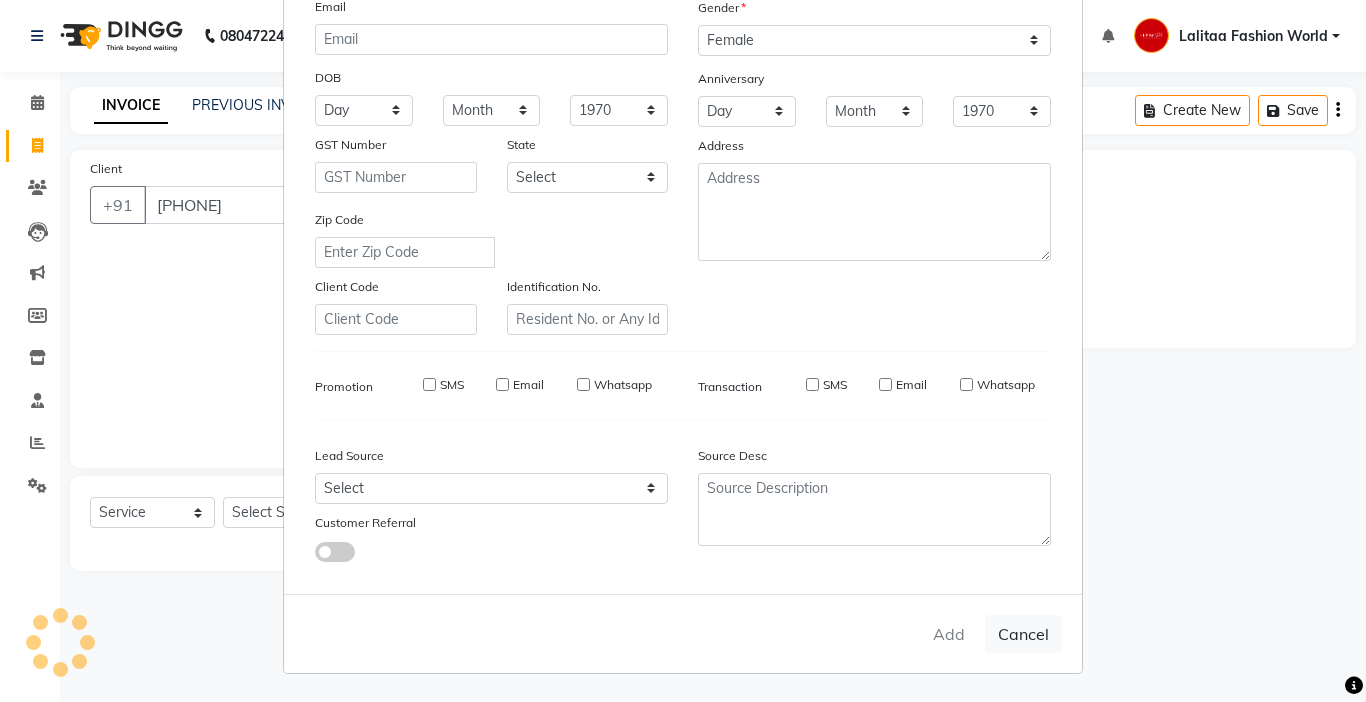 type 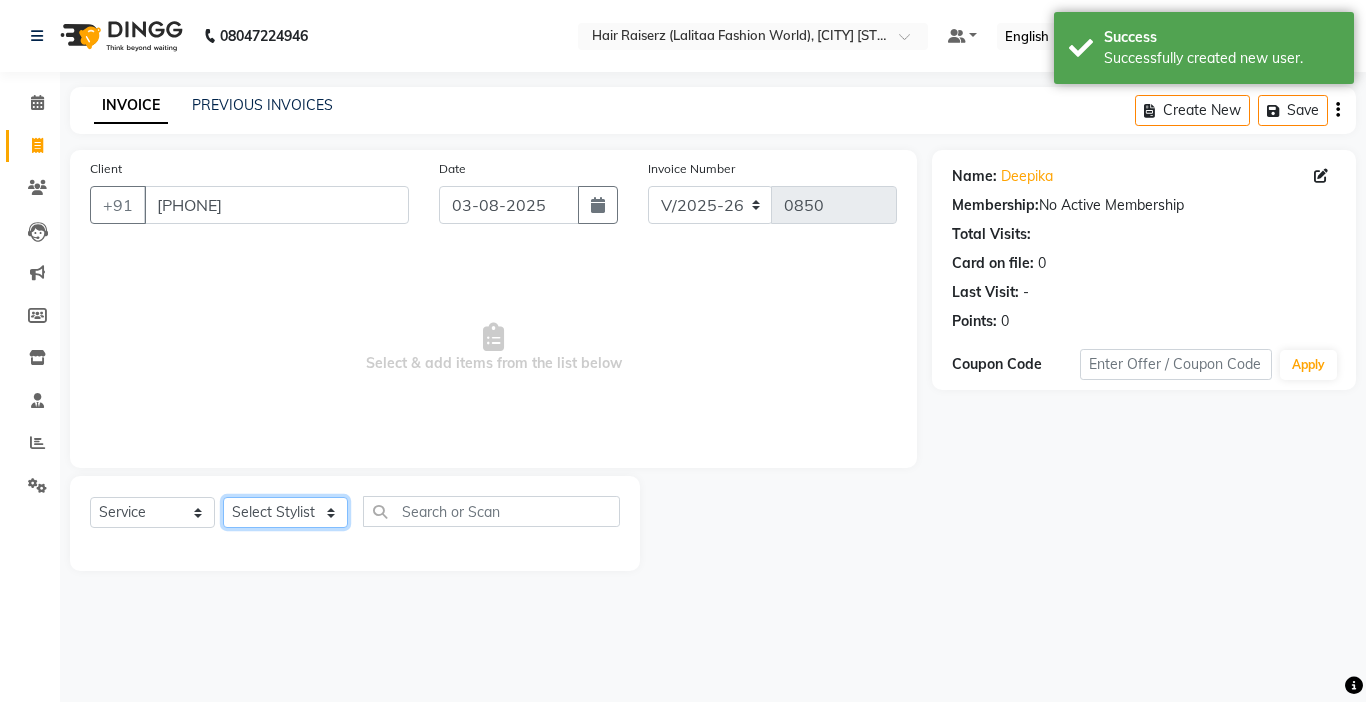 click on "Select Stylist [NAME] counter sales [NAME] [NAME] [NAME] [NAME] Lalitaa Fashion World [NAME] [NAME] [NAME] [NAME] [NAME] [NAME] [NAME]" 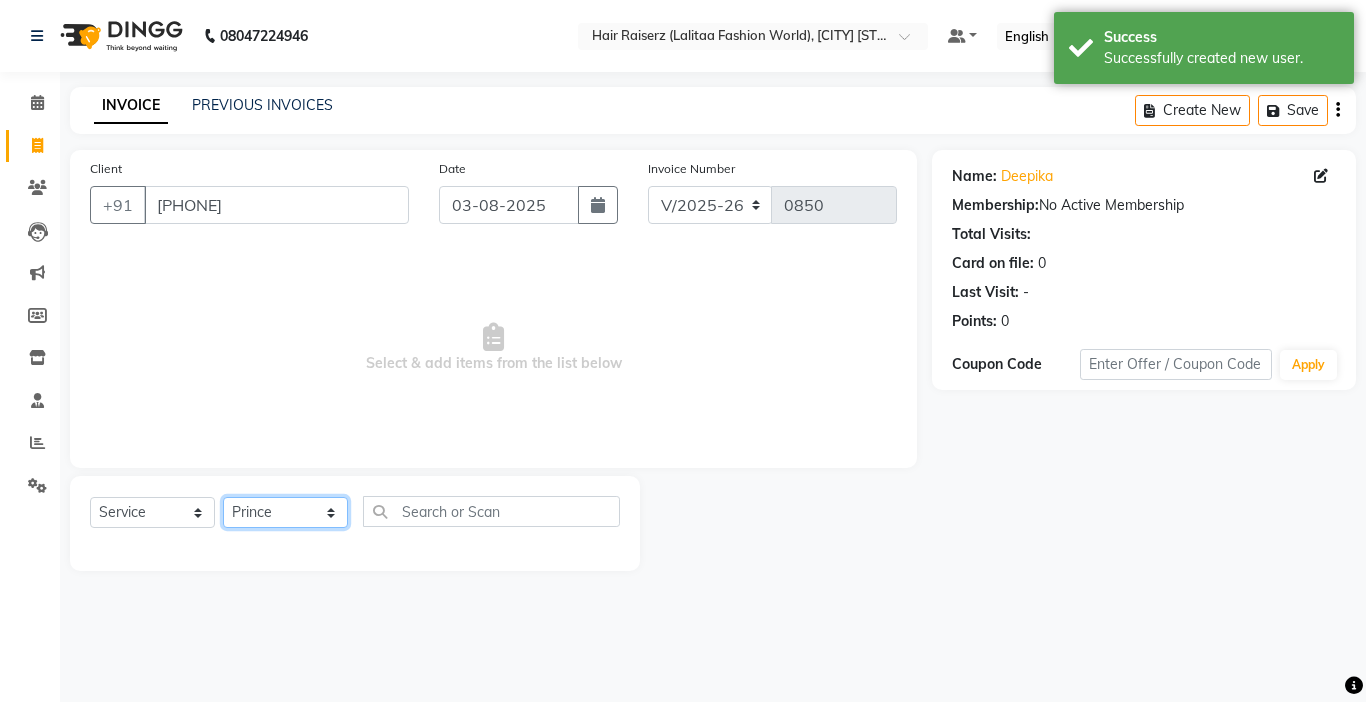 click on "Select Stylist [NAME] counter sales [NAME] [NAME] [NAME] [NAME] Lalitaa Fashion World [NAME] [NAME] [NAME] [NAME] [NAME] [NAME] [NAME]" 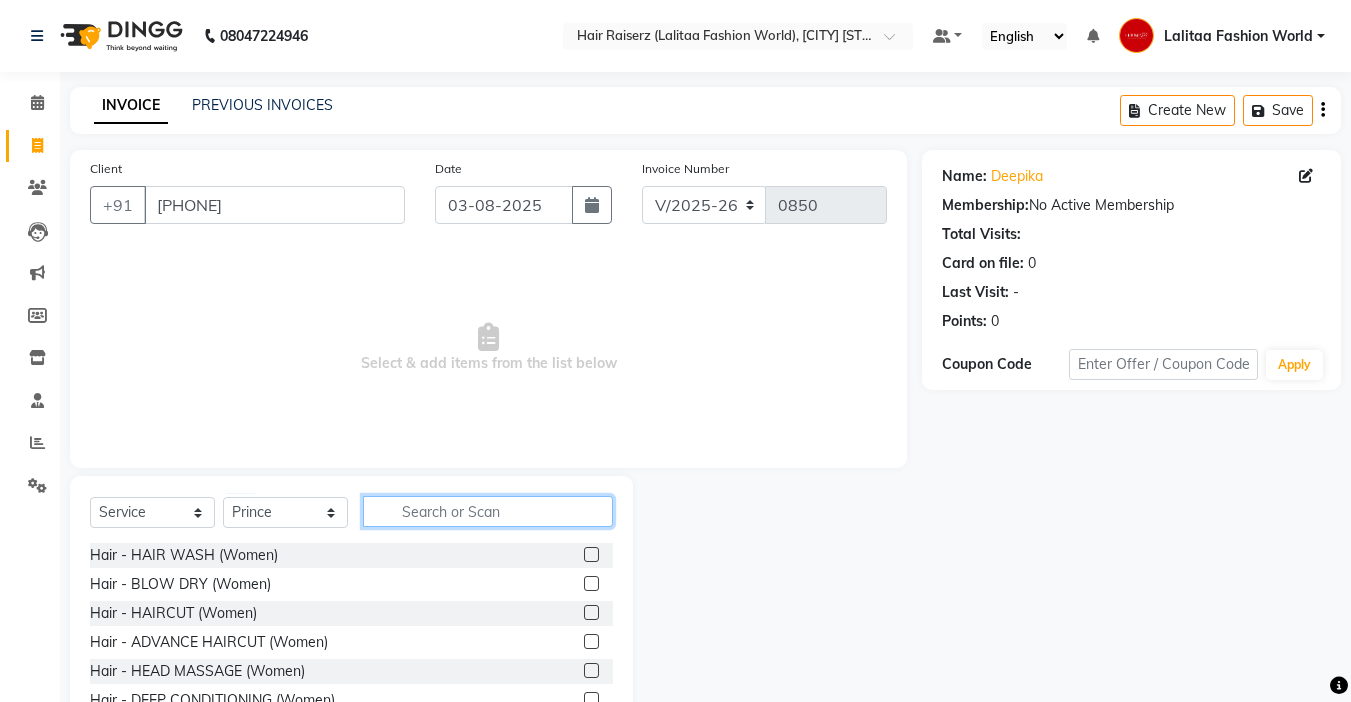 click 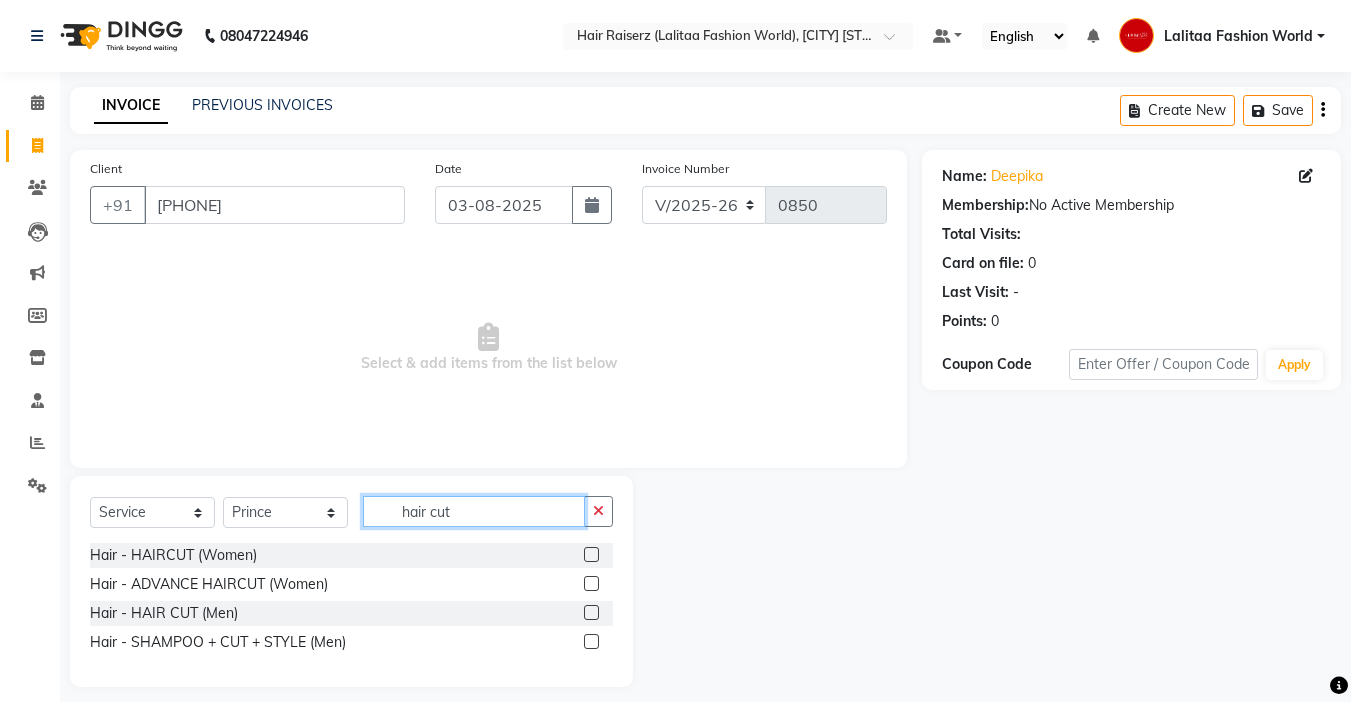 type on "hair cut" 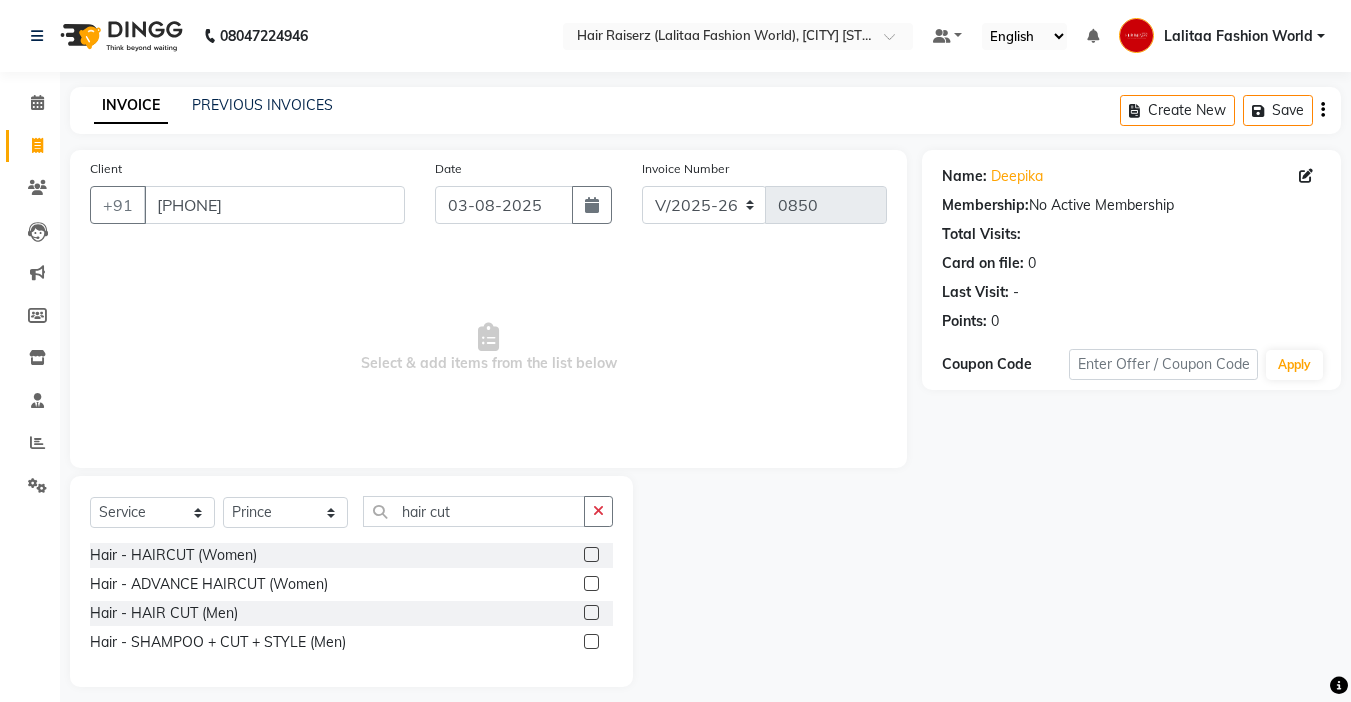 click 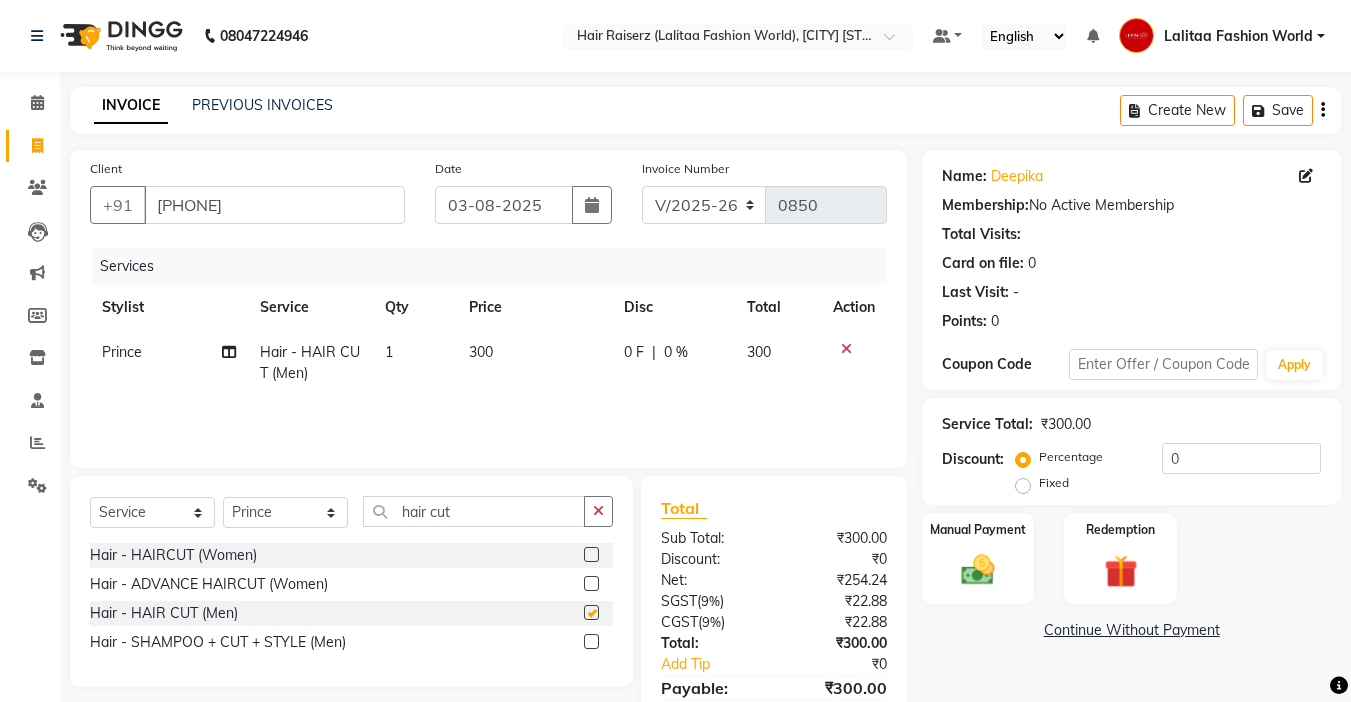 checkbox on "false" 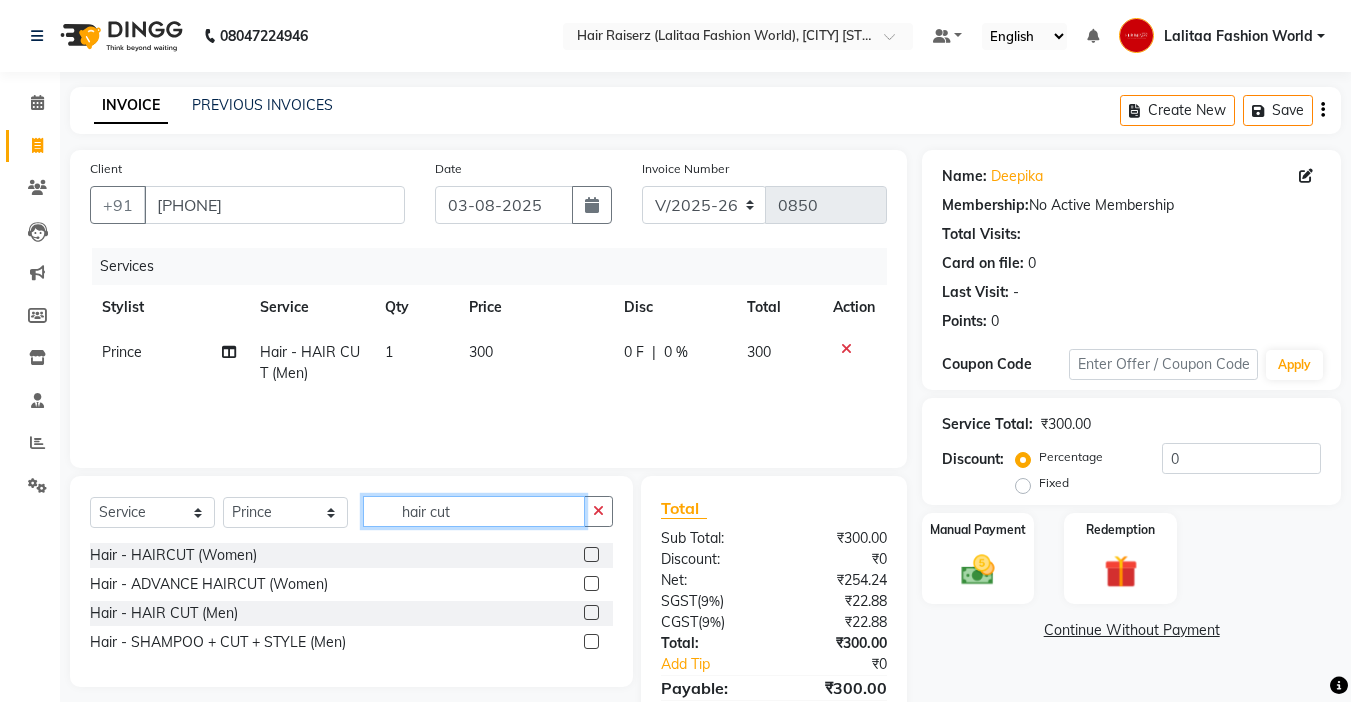 click on "hair cut" 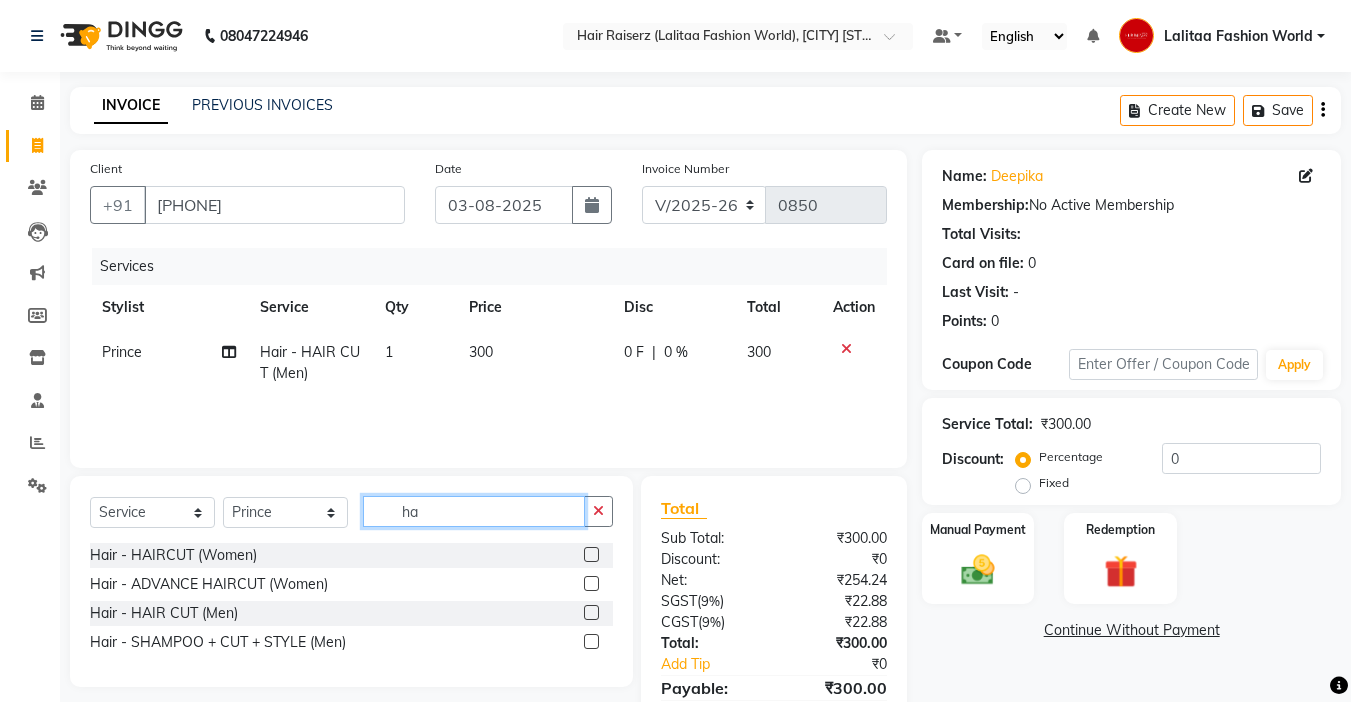 type on "h" 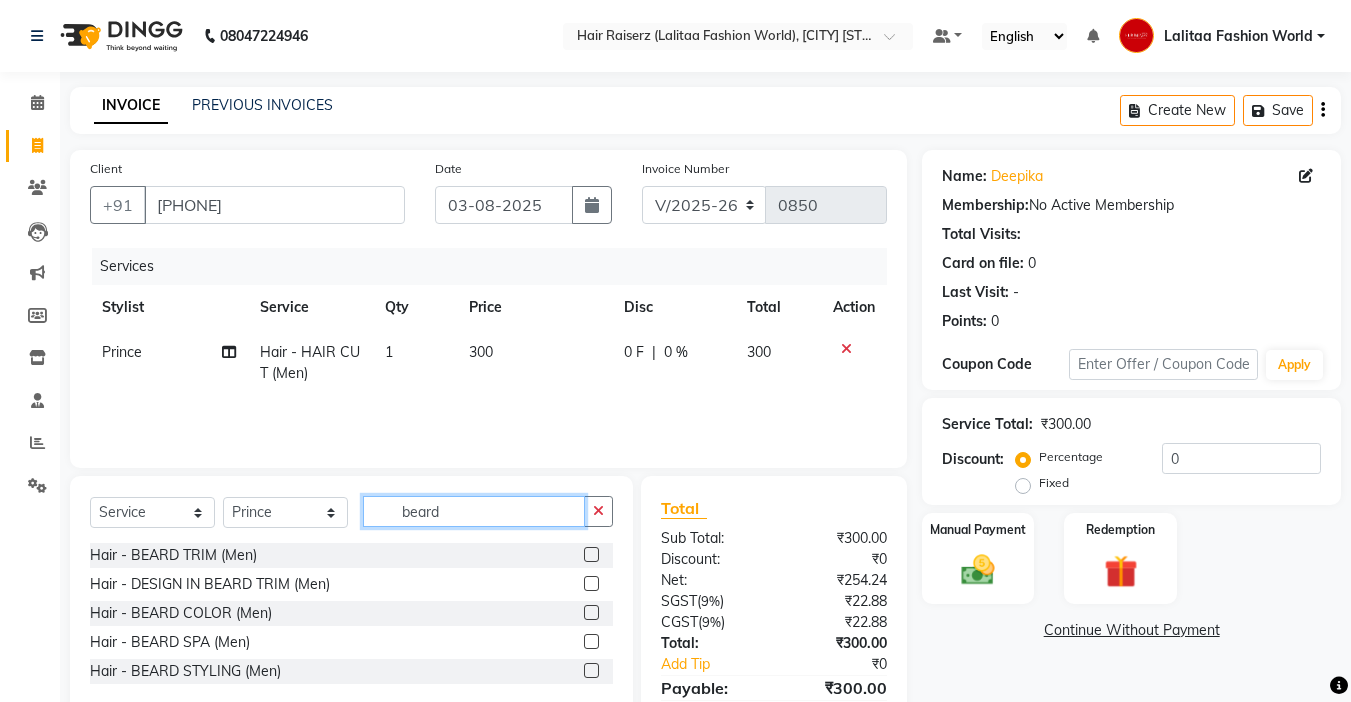 type on "beard" 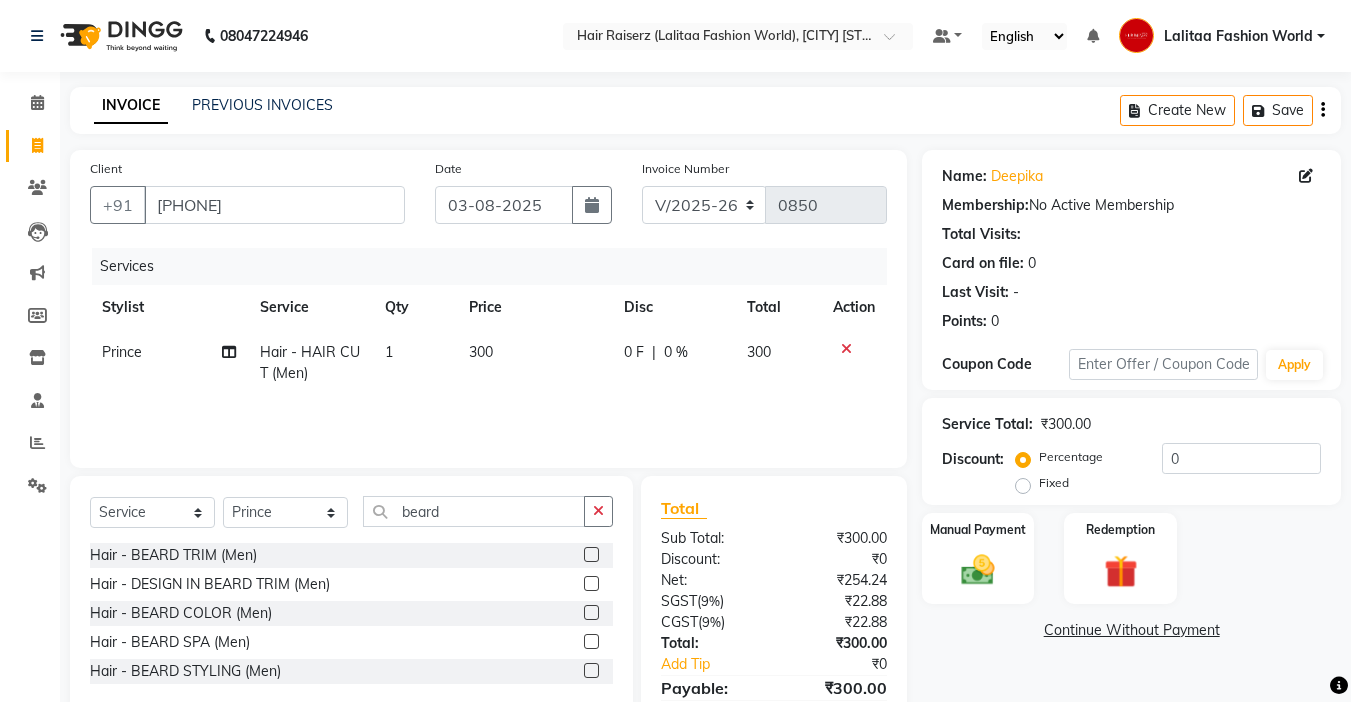 click 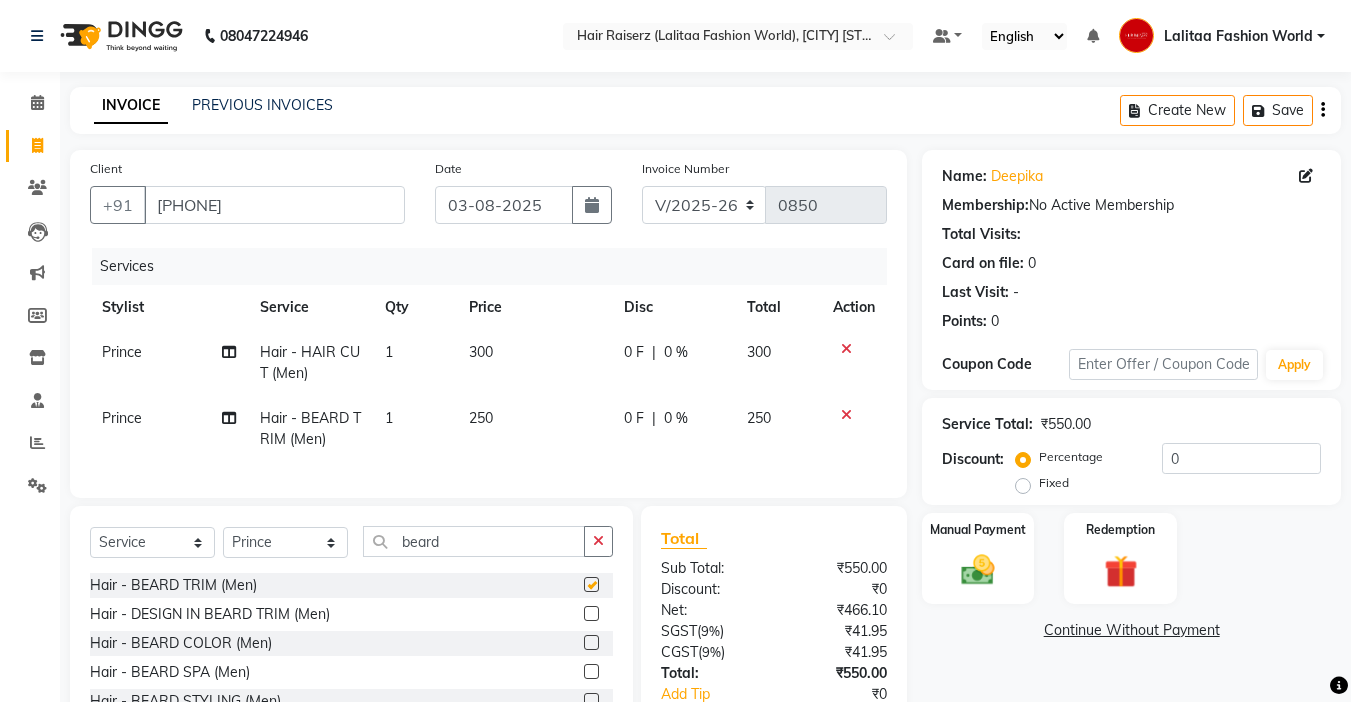 checkbox on "false" 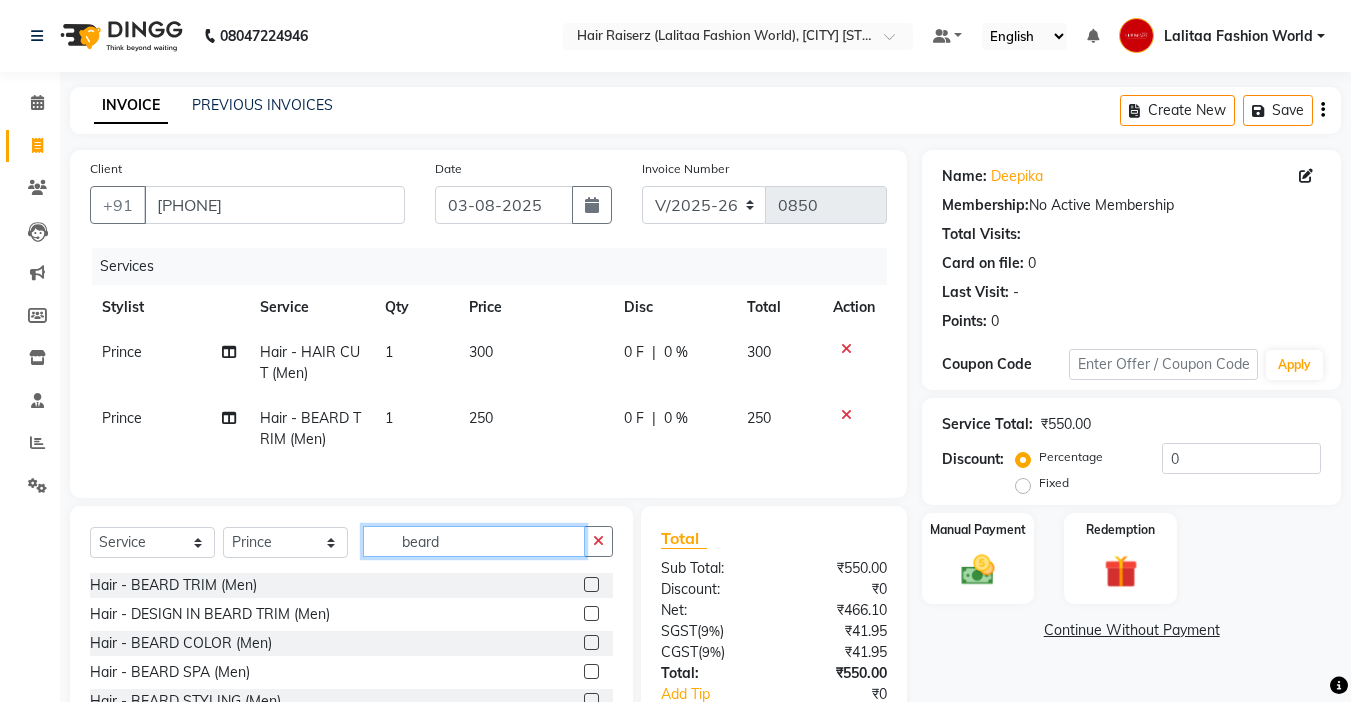 click on "beard" 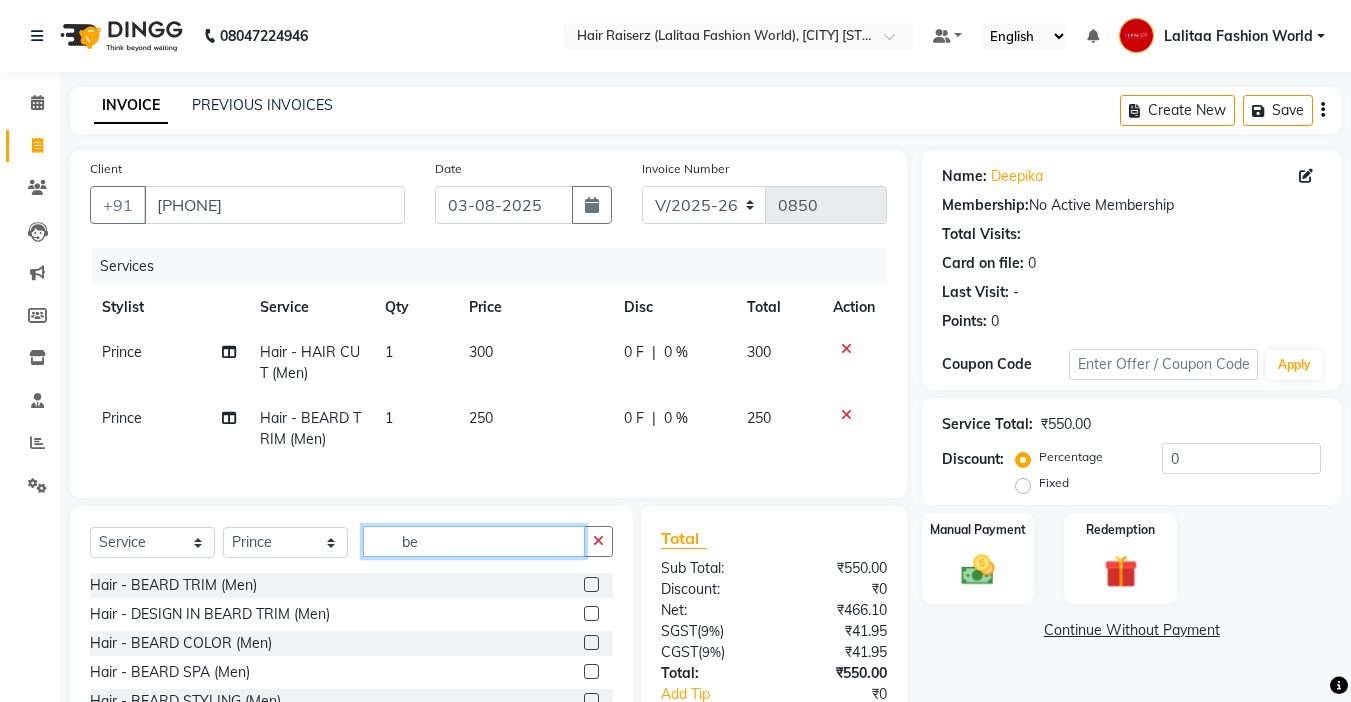 type on "b" 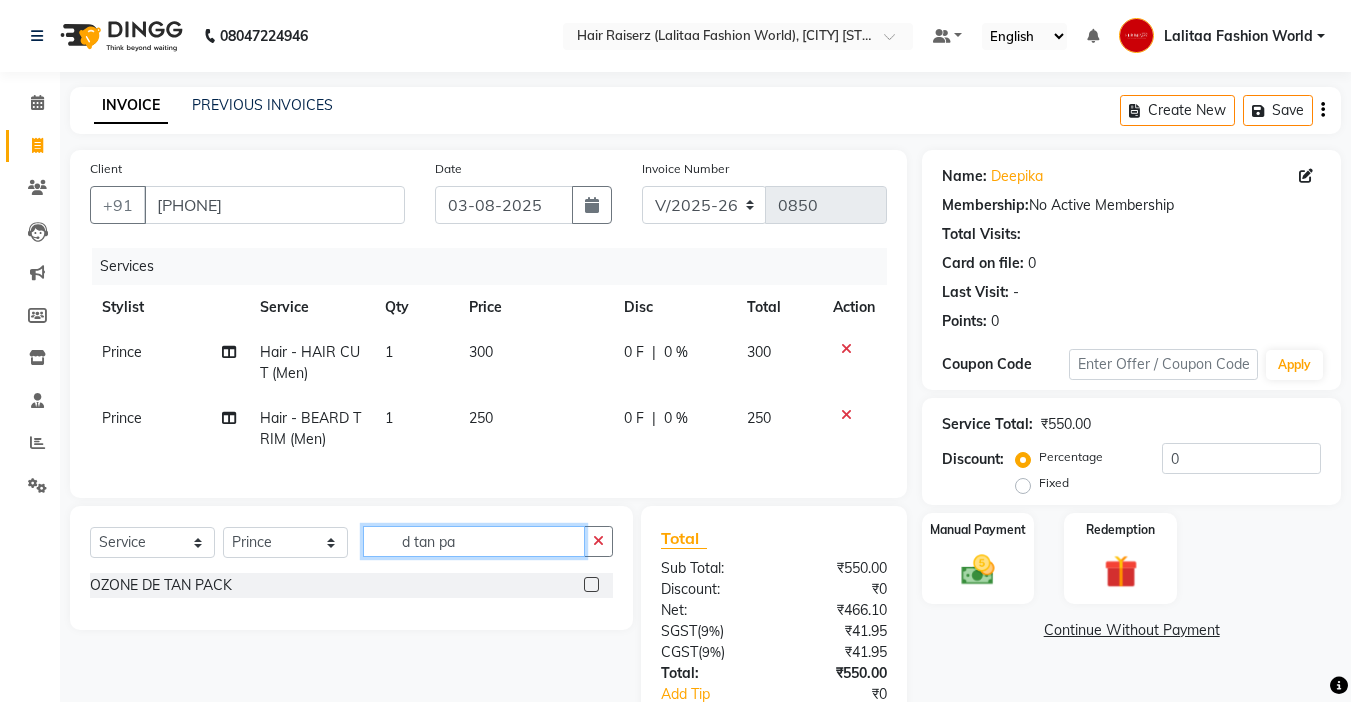 type on "d tan pa" 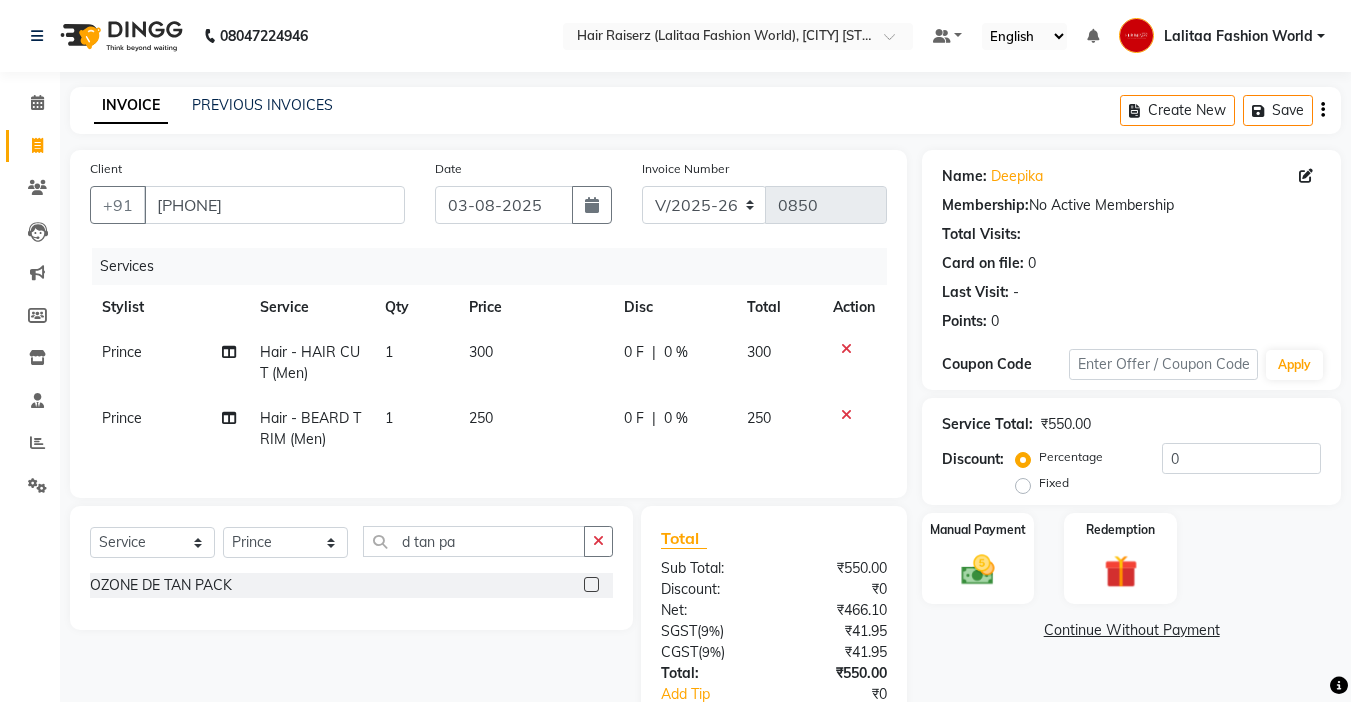 click 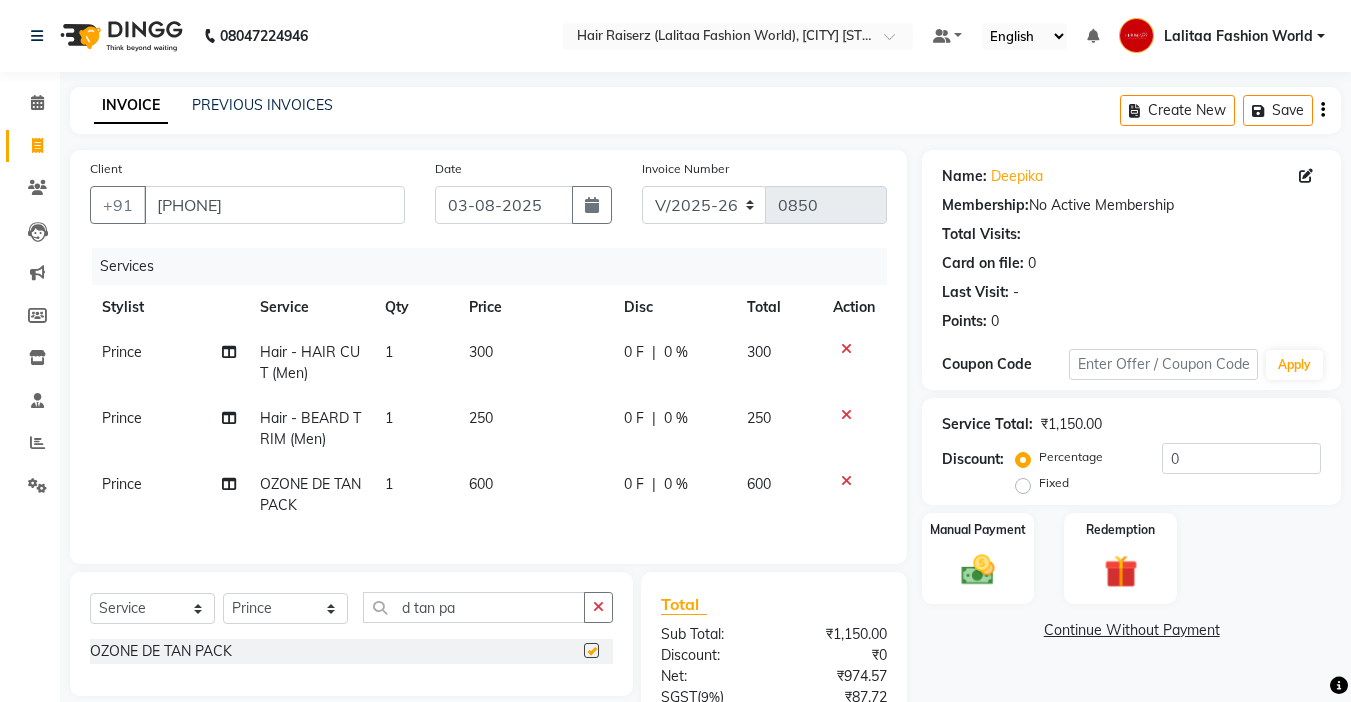 checkbox on "false" 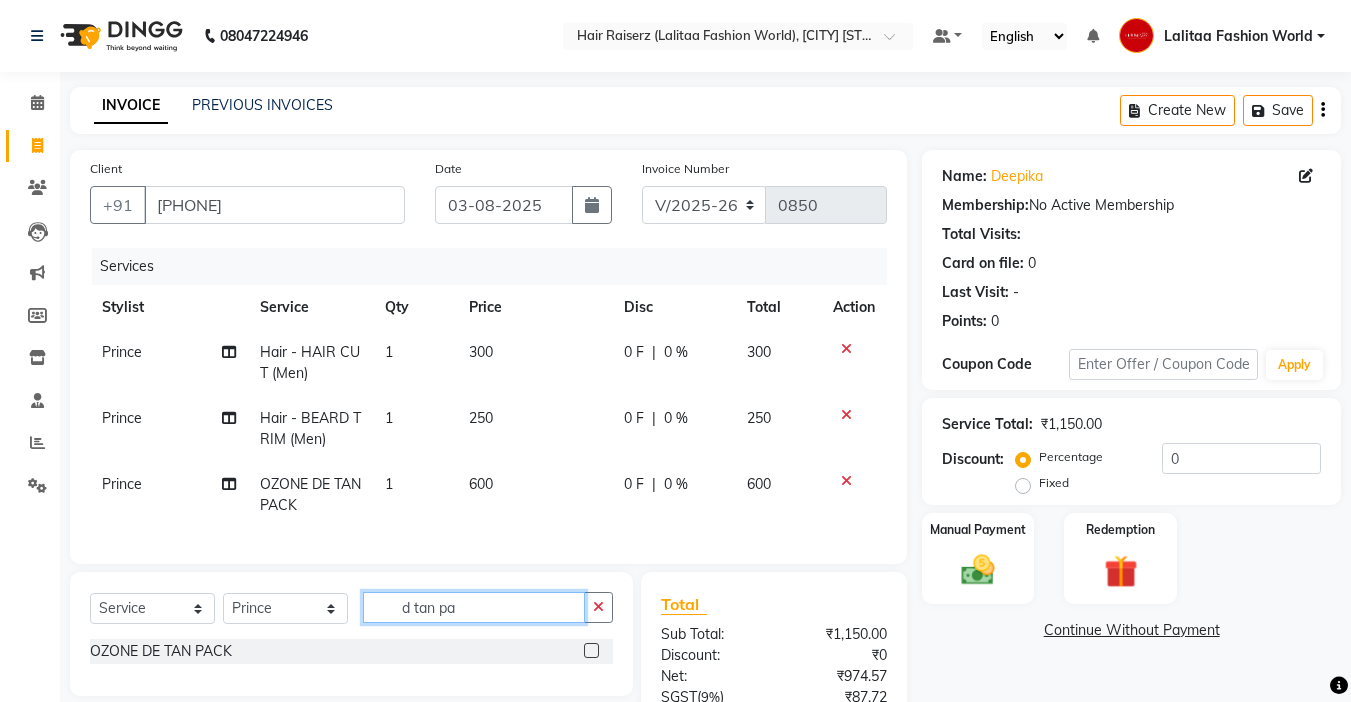 click on "d tan pa" 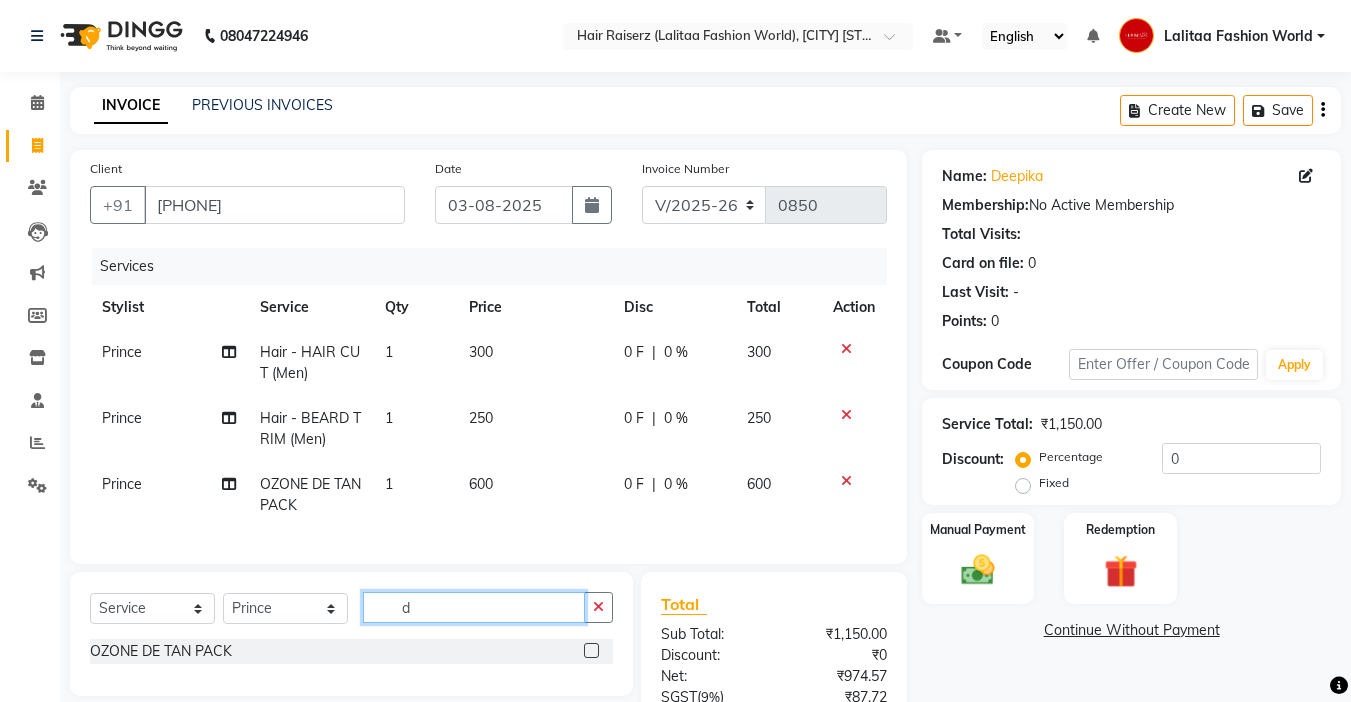 type on "d" 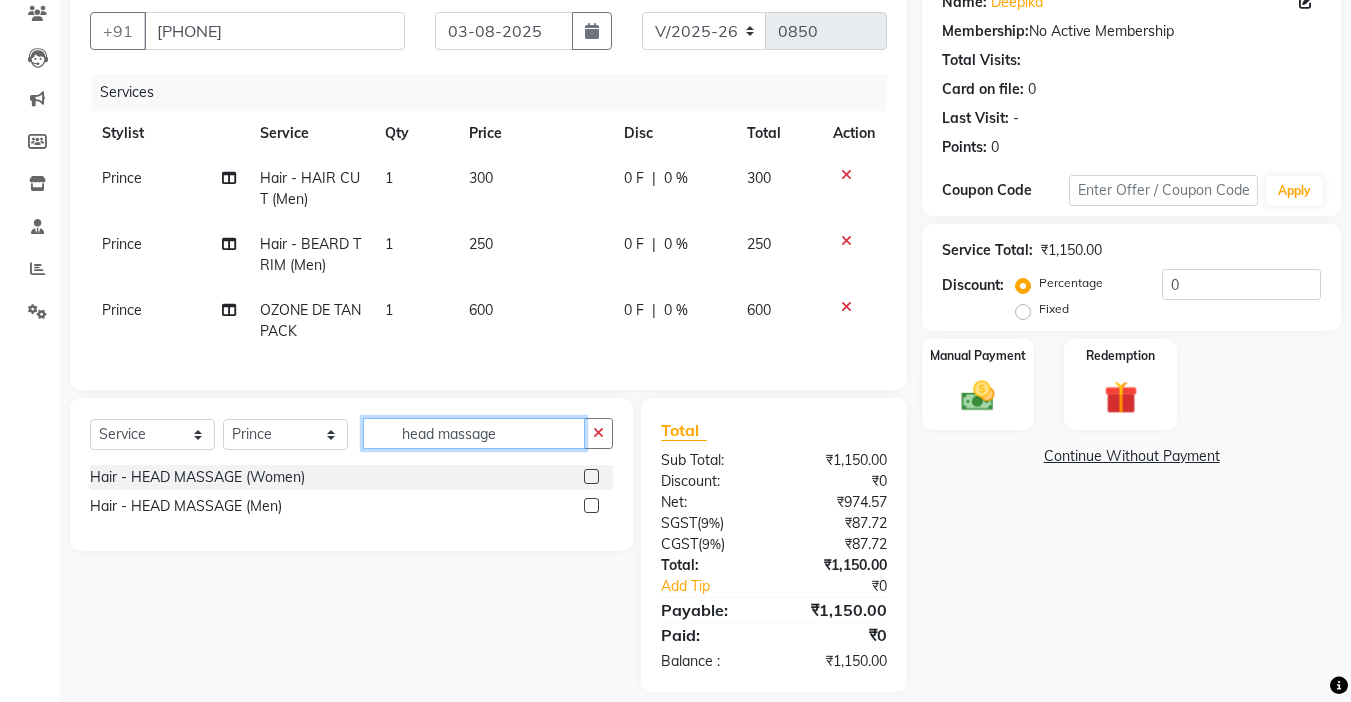 scroll, scrollTop: 209, scrollLeft: 0, axis: vertical 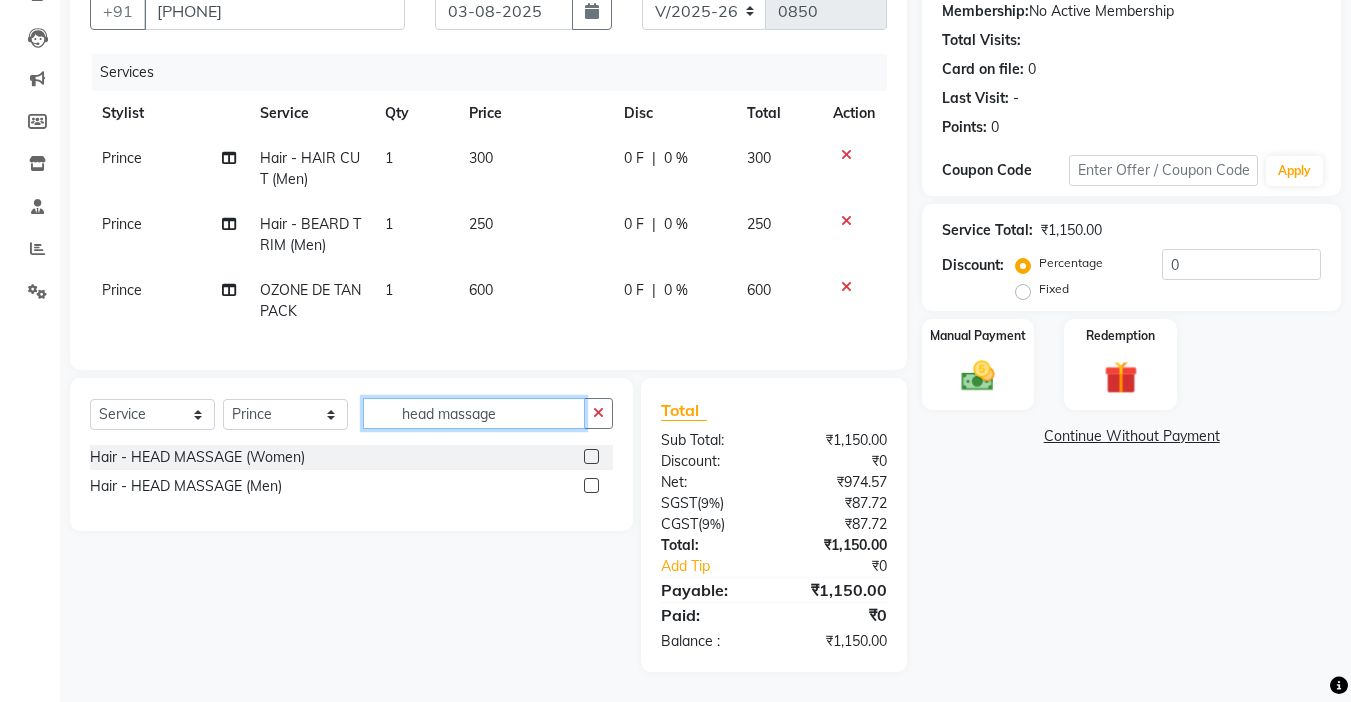 type on "head massage" 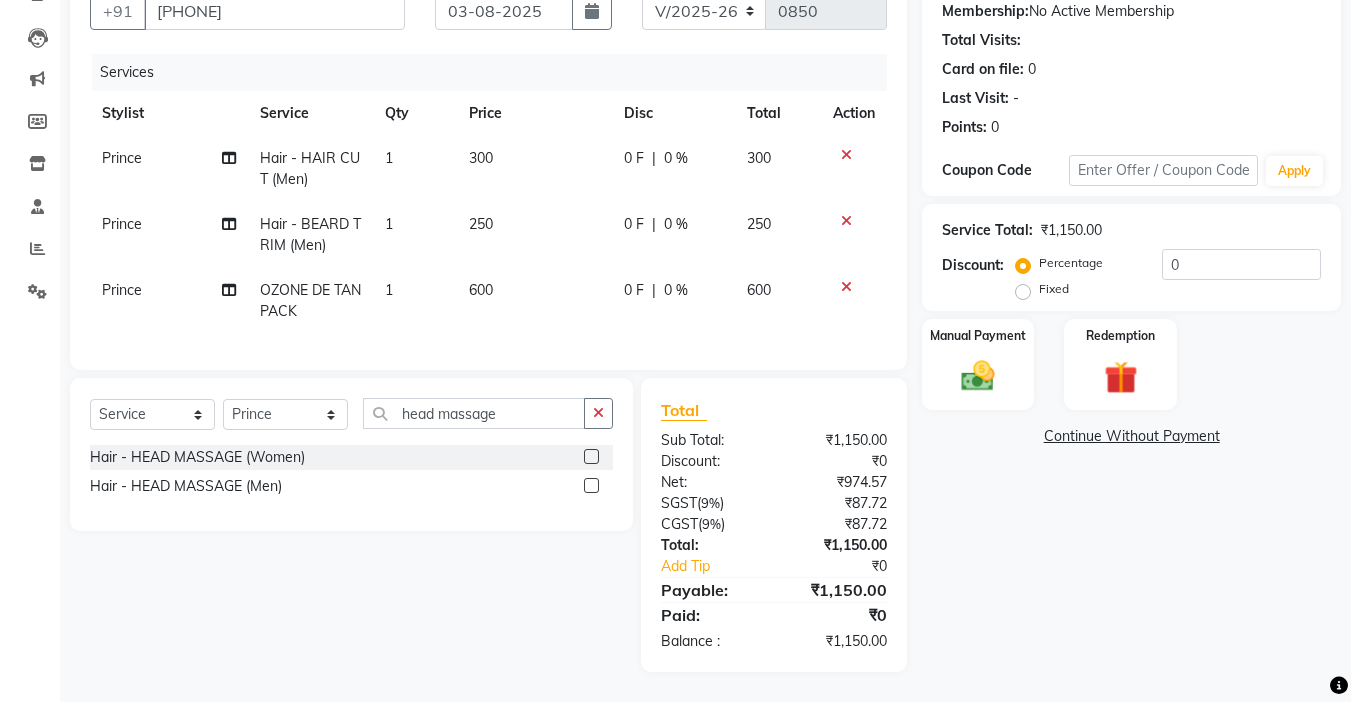 click 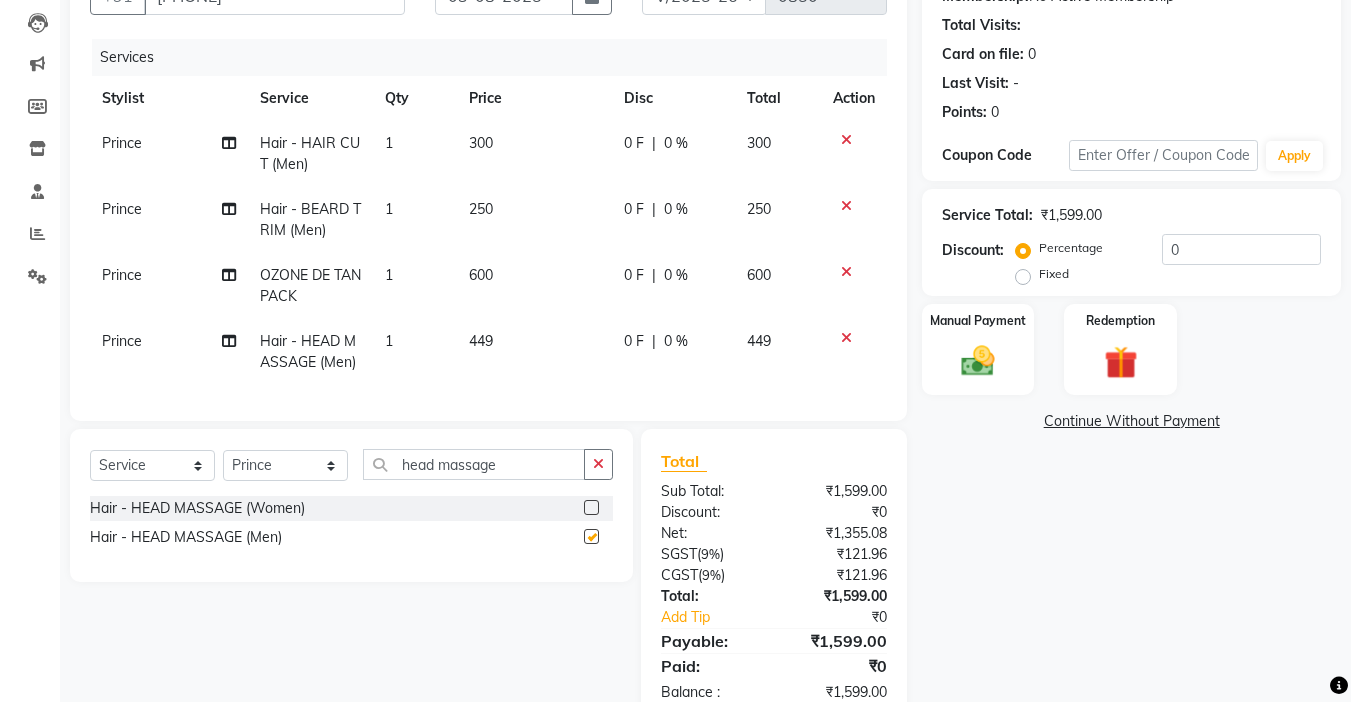 checkbox on "false" 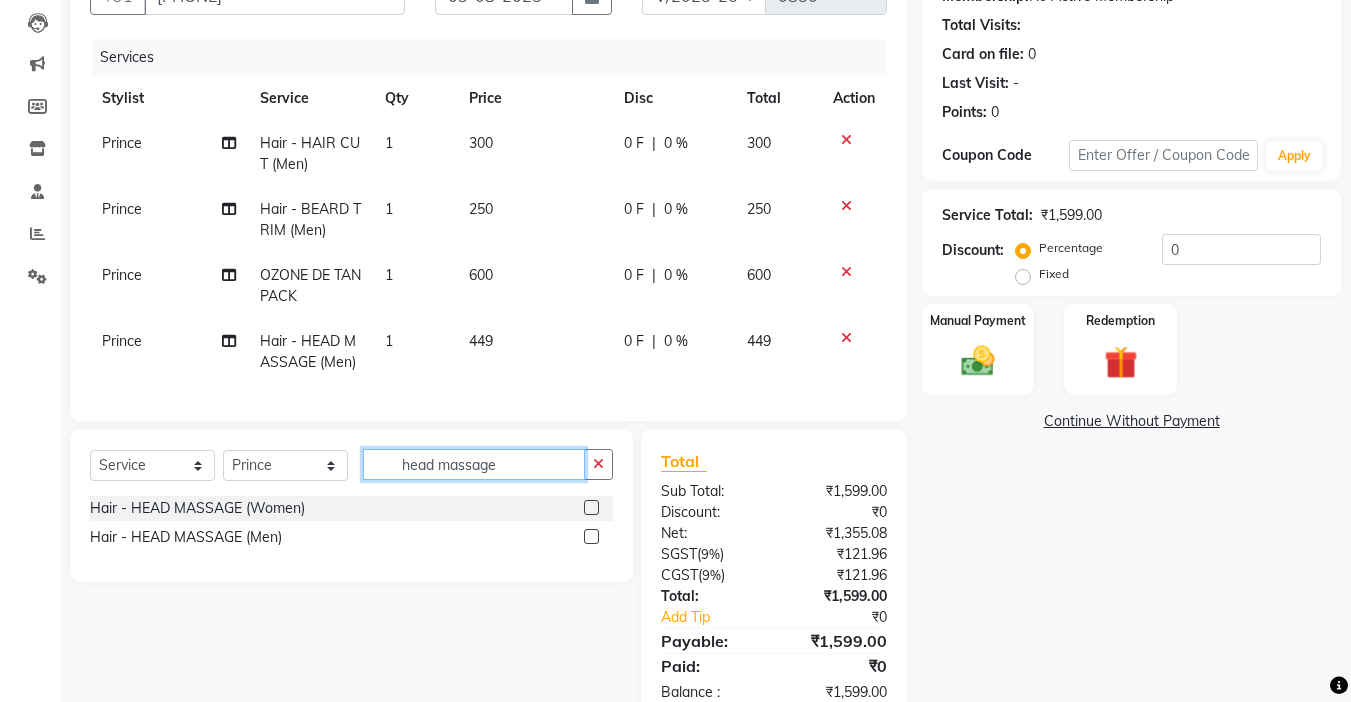 click on "head massage" 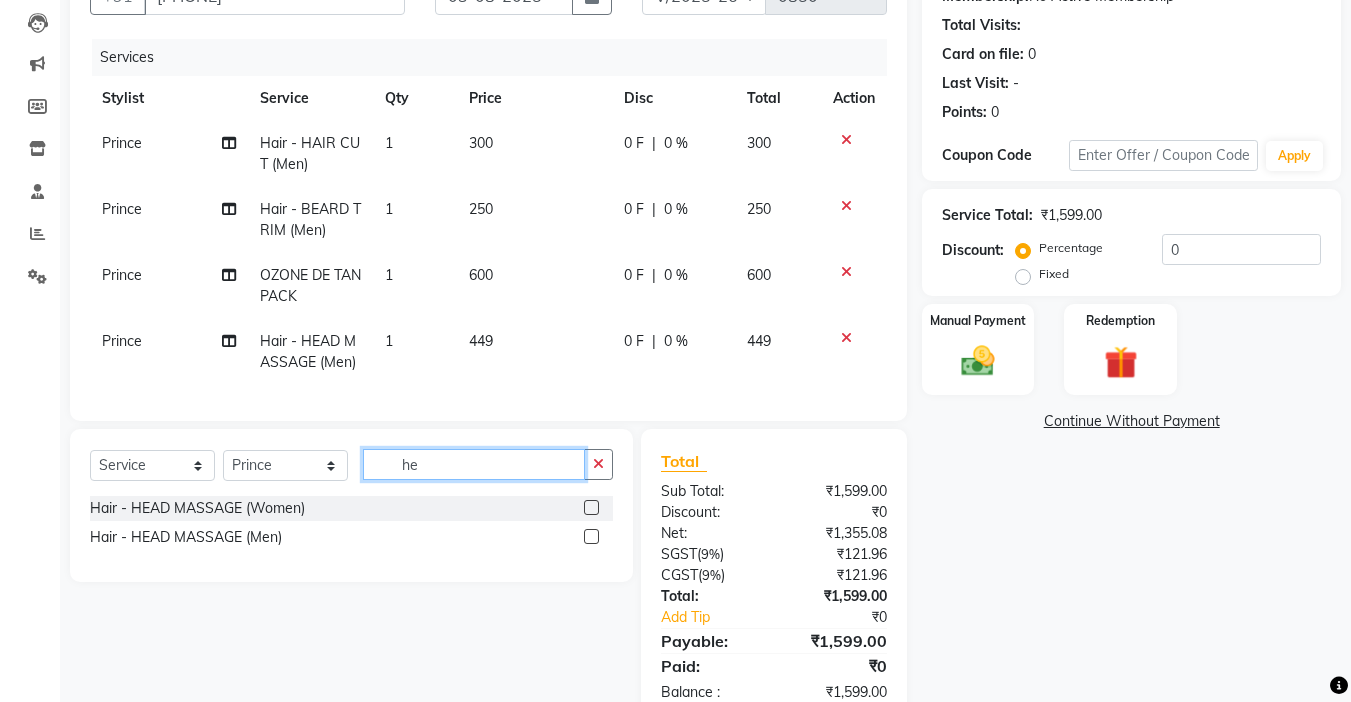 type on "h" 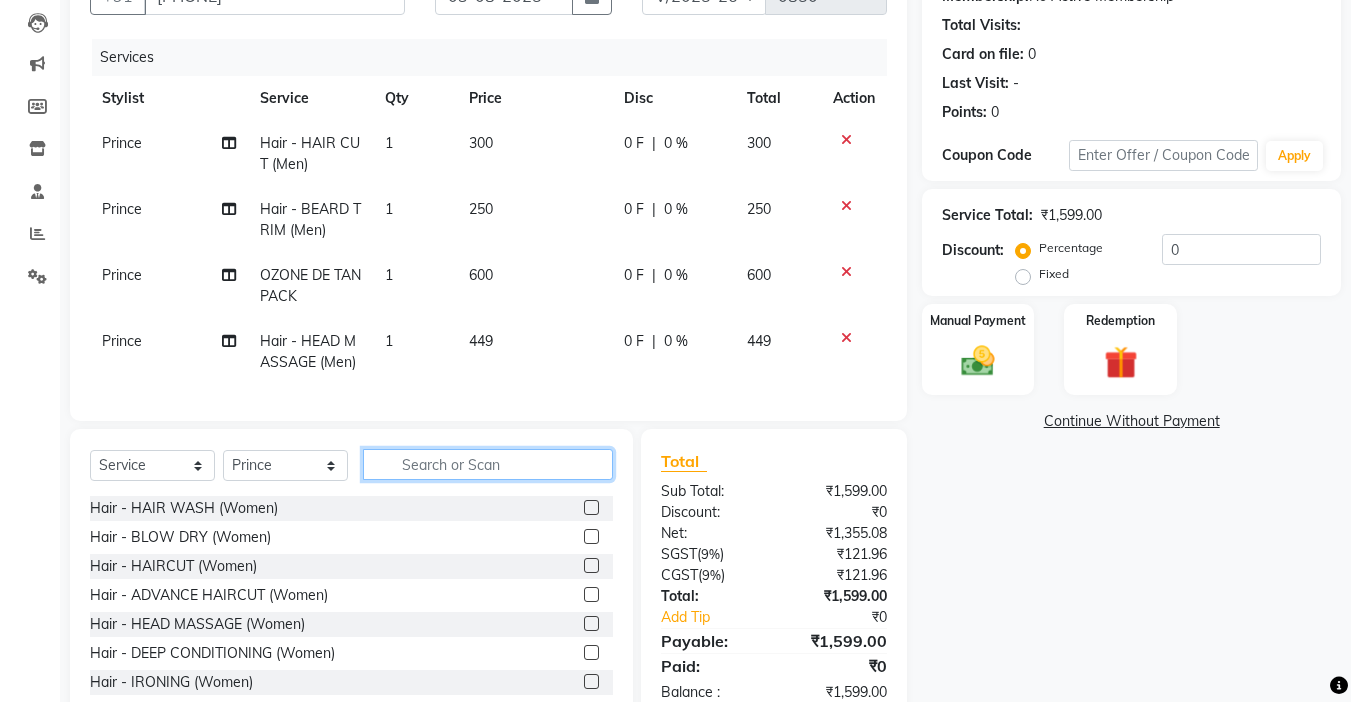 type 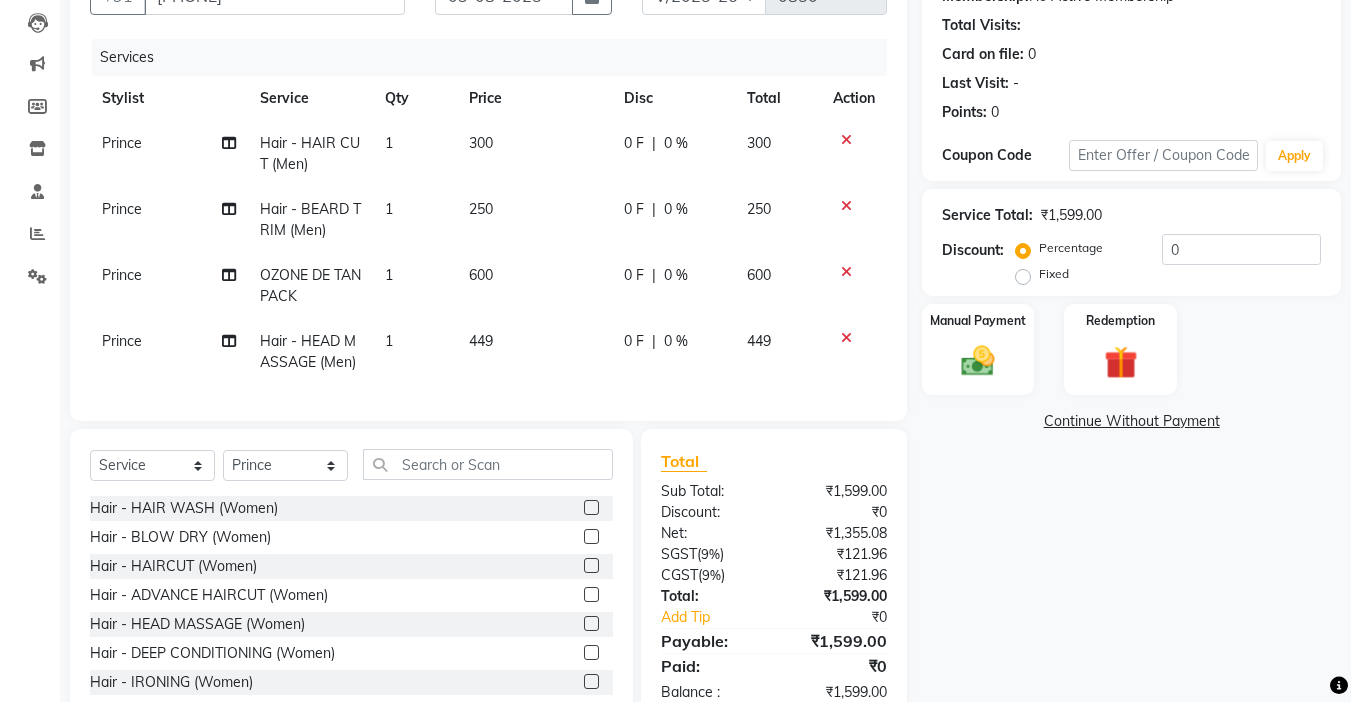 click on "449" 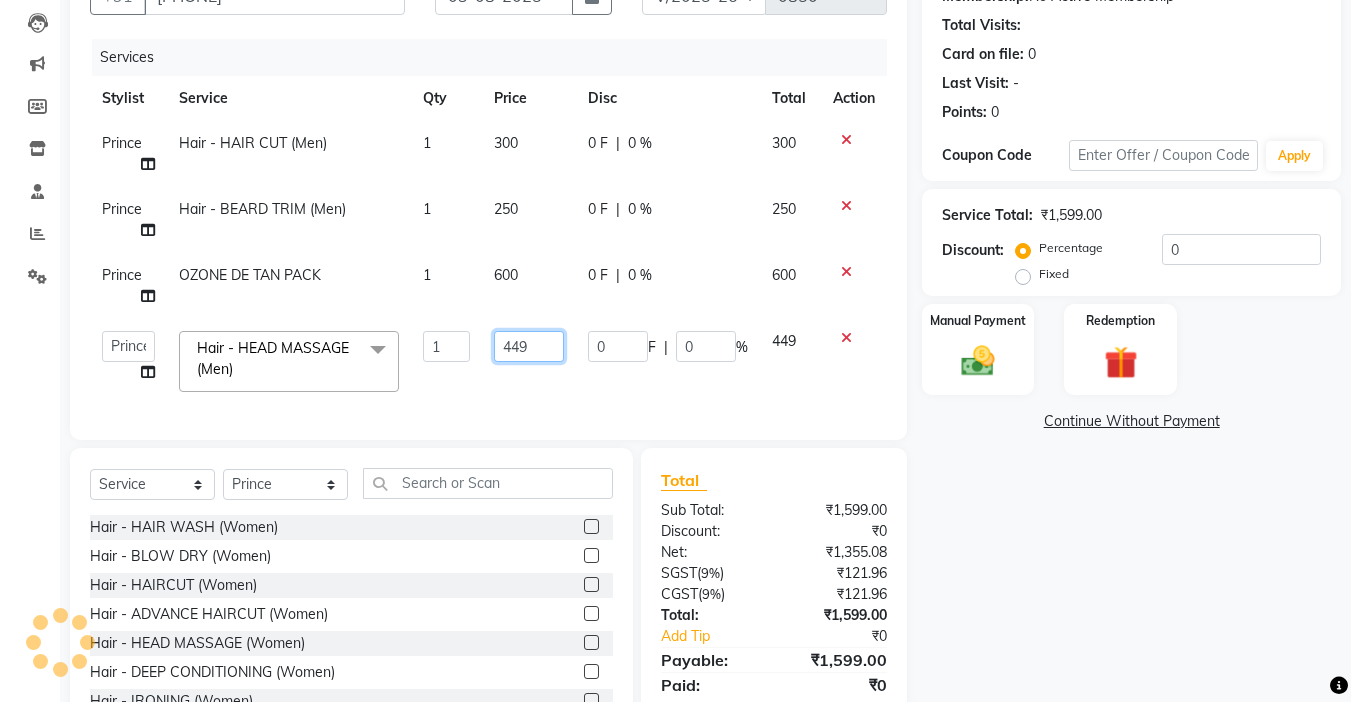 click on "449" 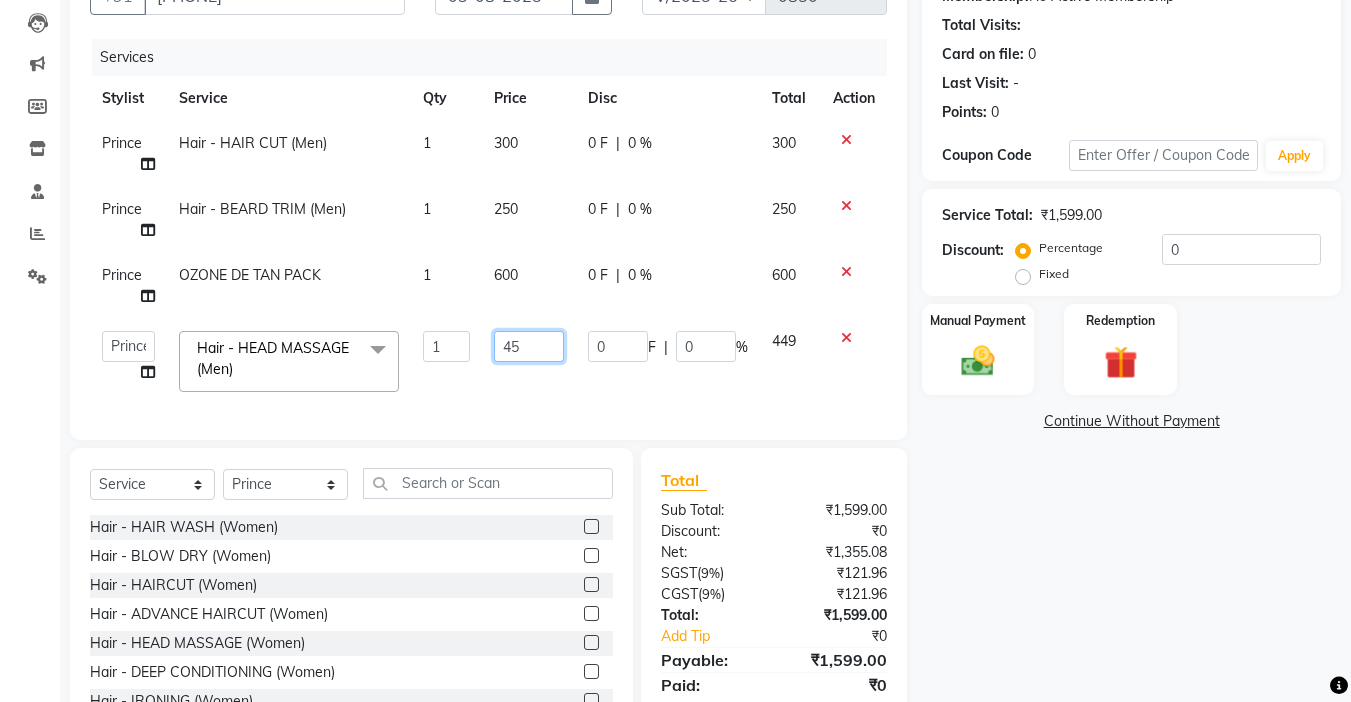 type on "450" 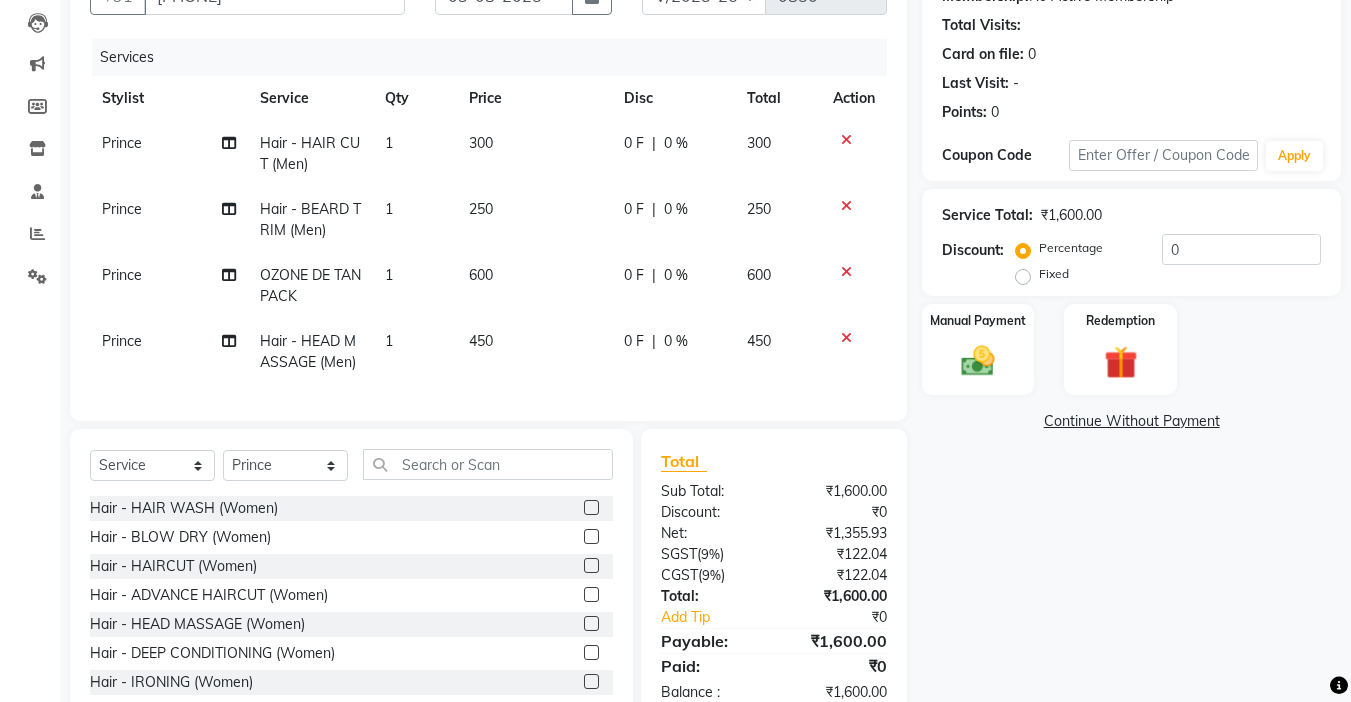 click on "Services Stylist Service Qty Price Disc Total Action [NAME] Hair - HAIR CUT (Men) 1 300 0 F | 0 % 300 [NAME] Hair - BEARD TRIM (Men) 1 250 0 F | 0 % 250 [NAME] OZONE DE TAN PACK 1 600 0 F | 0 % 600 [NAME] Hair - HEAD MASSAGE (Men) 1 450 0 F | 0 % 450" 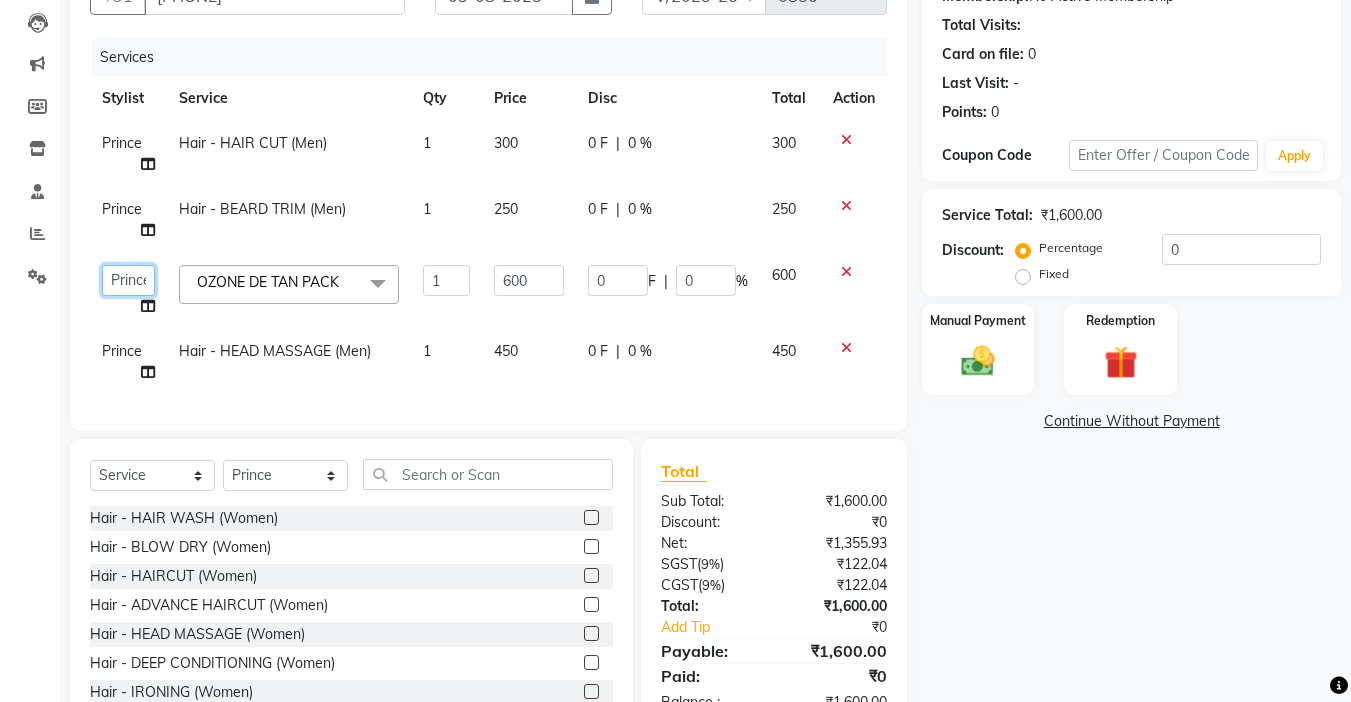 click on "[NAME] counter sales [NAME] [NAME] [NAME] [NAME] Lalitaa Fashion World [NAME] [NAME] [NAME] [NAME] [NAME] [NAME] [NAME]" 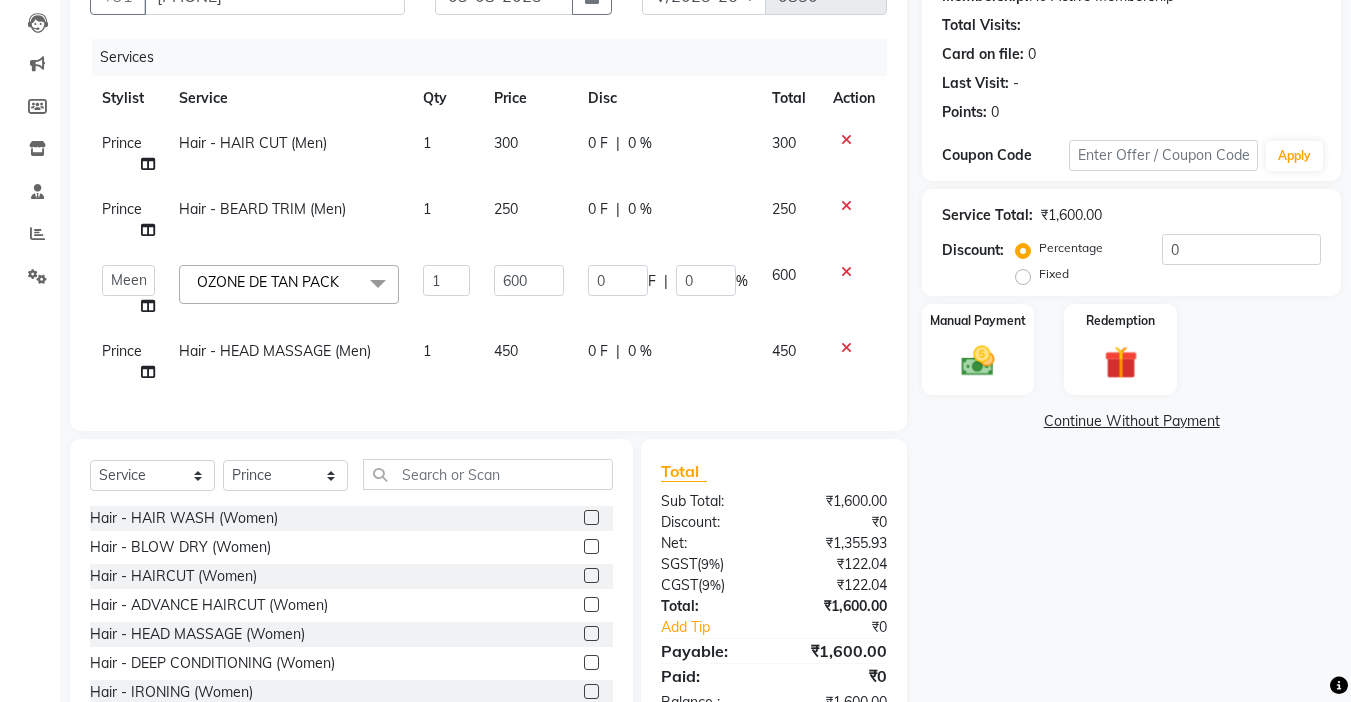 select on "79568" 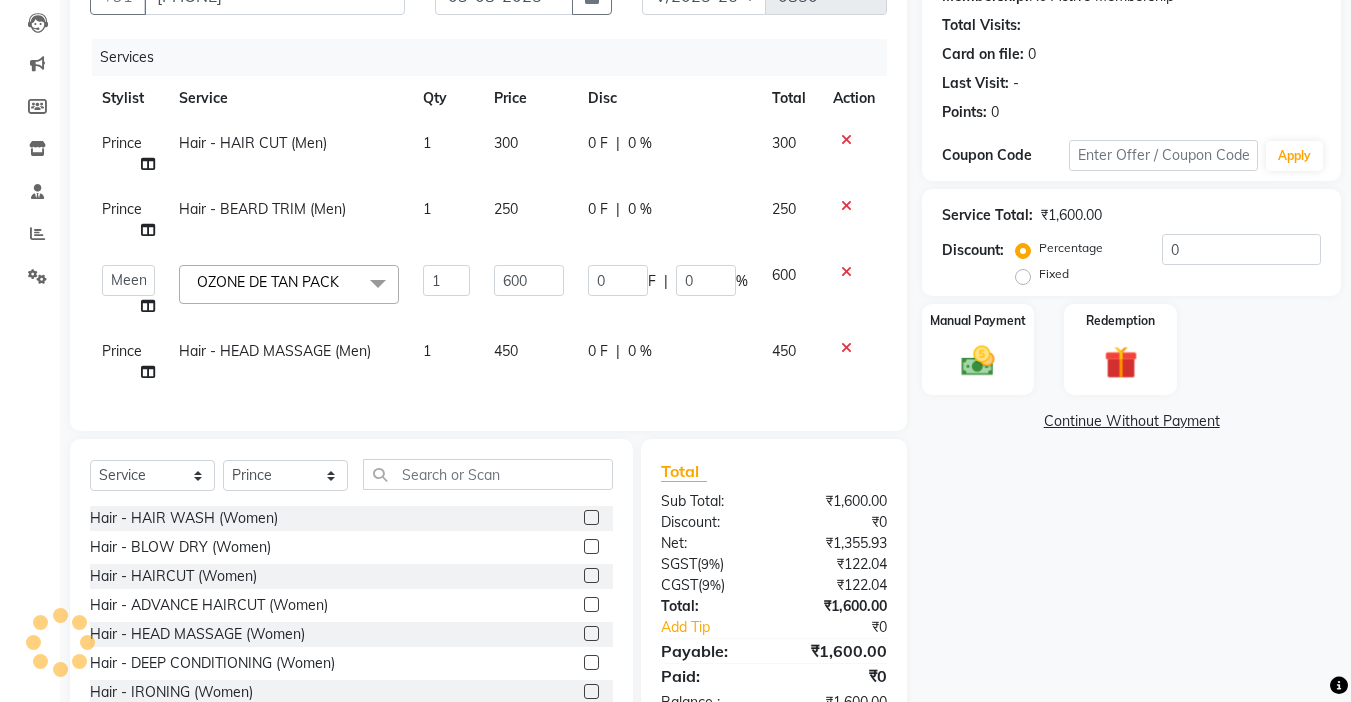 click on "Prince" 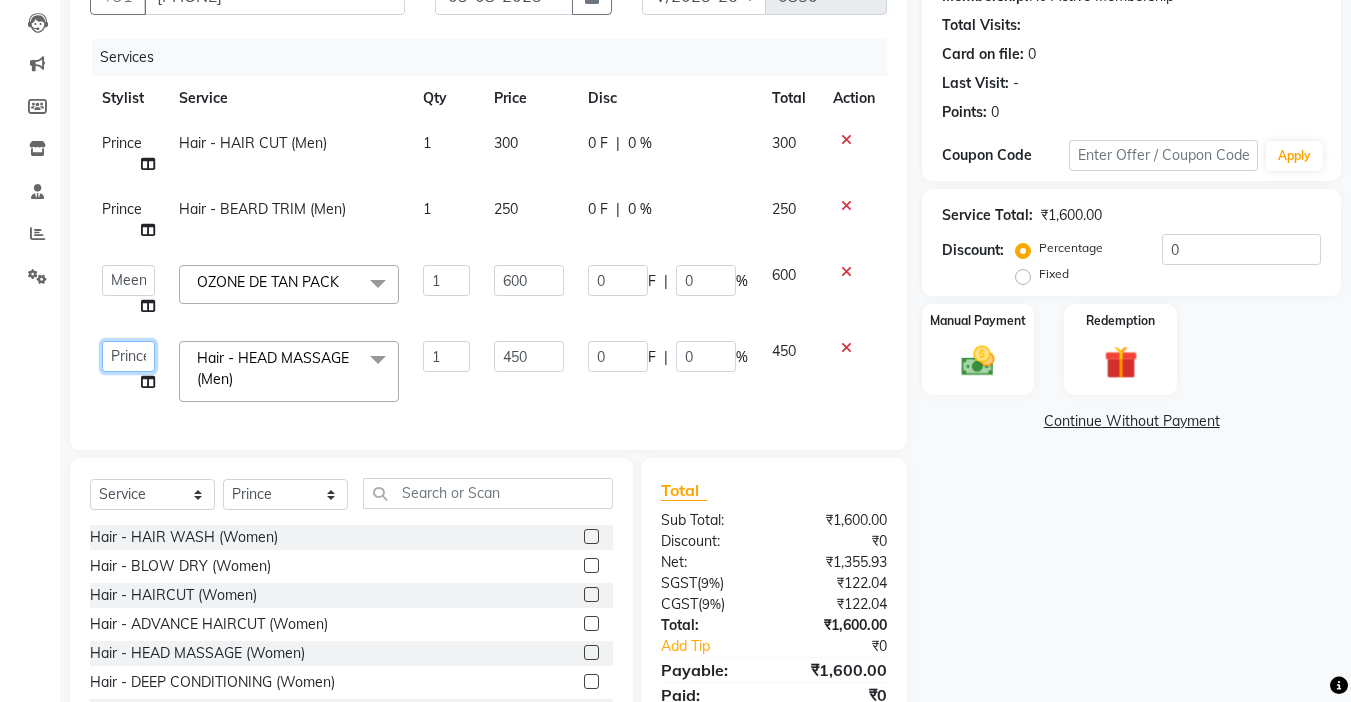 click on "[NAME] counter sales [NAME] [NAME] [NAME] [NAME] Lalitaa Fashion World [NAME] [NAME] [NAME] [NAME] [NAME] [NAME] [NAME]" 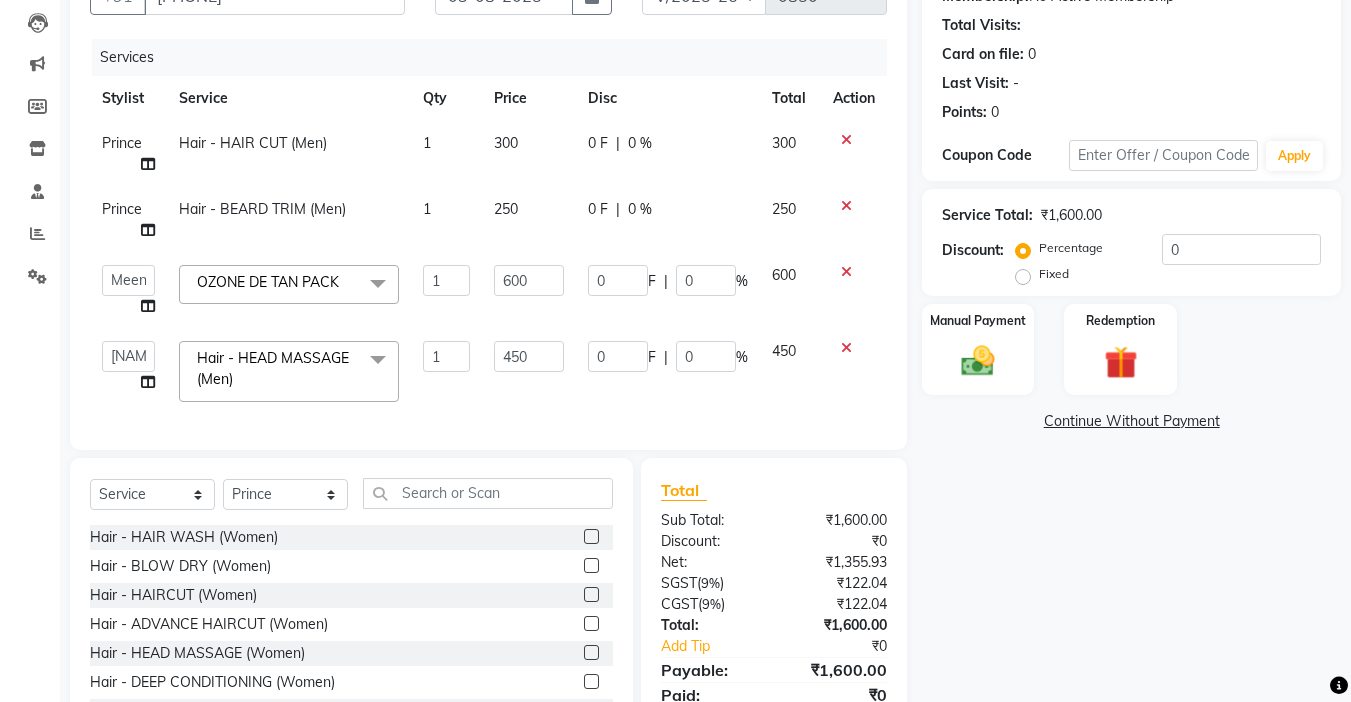 select on "67732" 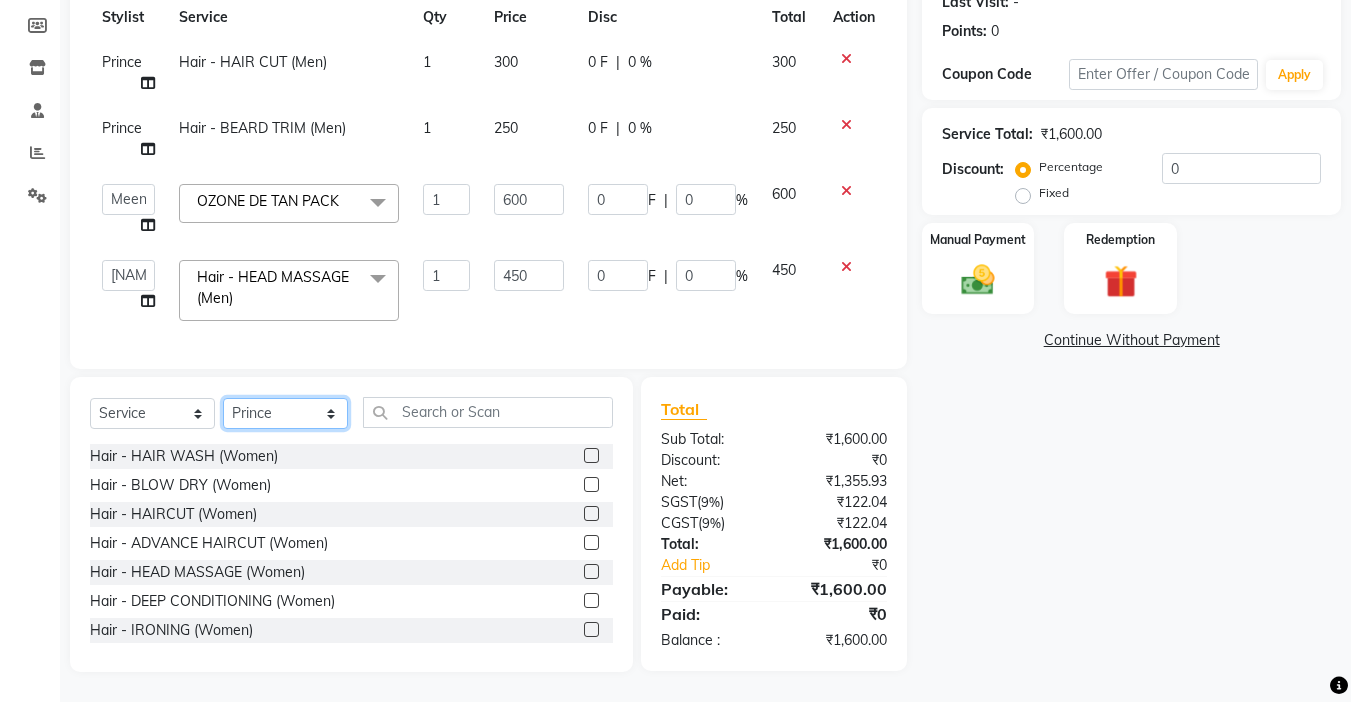 click on "Select Stylist [NAME] counter sales [NAME] [NAME] [NAME] [NAME] Lalitaa Fashion World [NAME] [NAME] [NAME] [NAME] [NAME] [NAME] [NAME]" 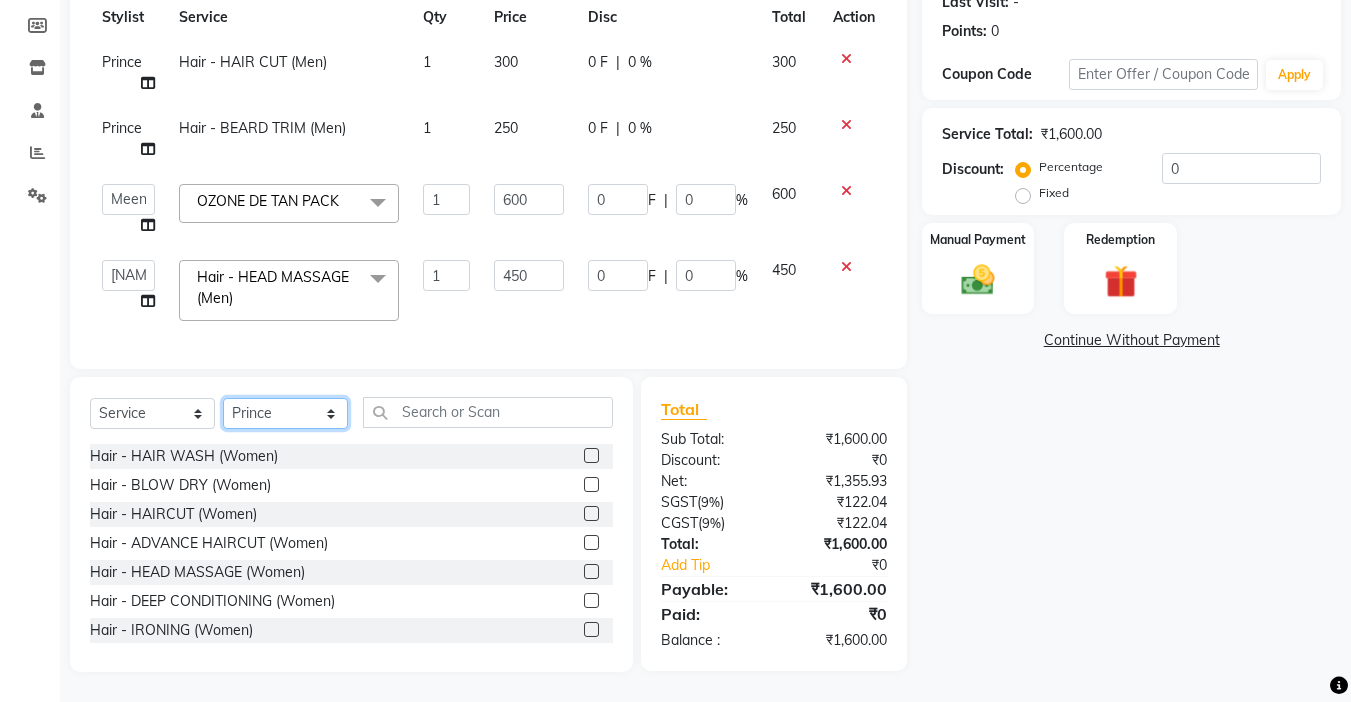 select on "86090" 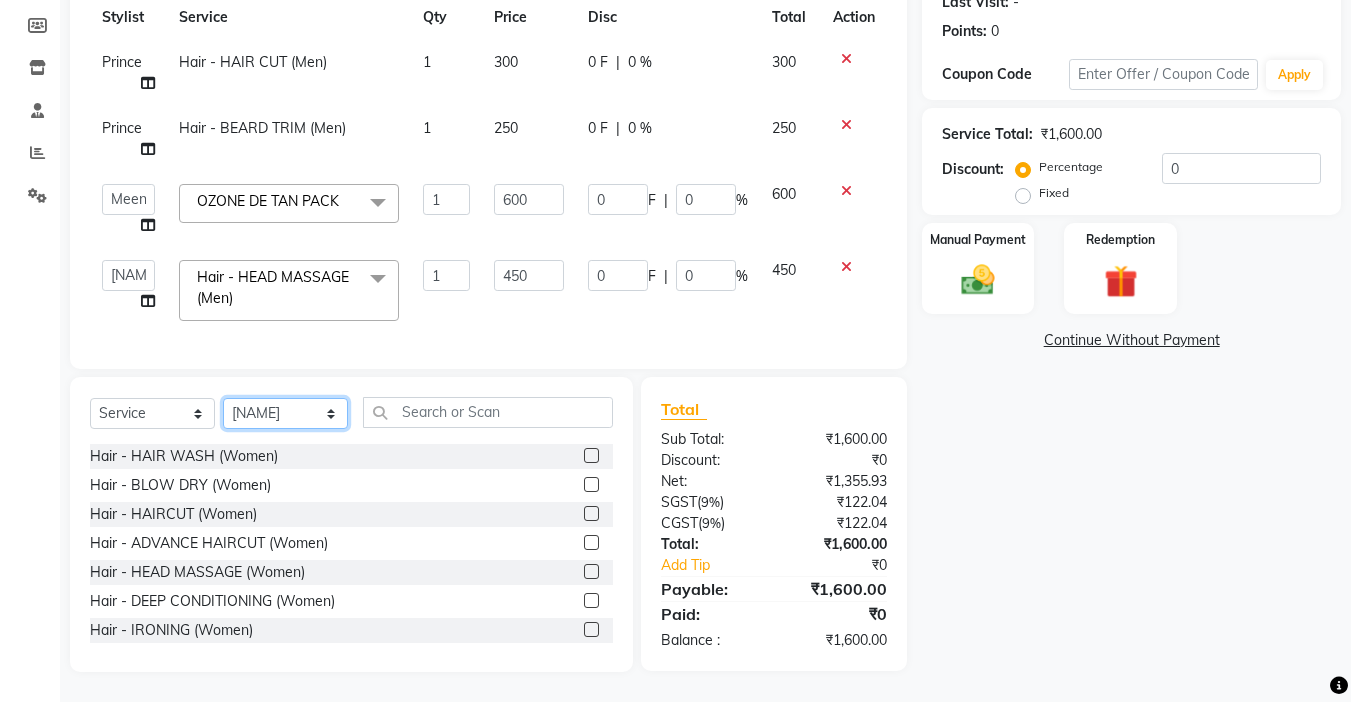 click on "Select Stylist [NAME] counter sales [NAME] [NAME] [NAME] [NAME] Lalitaa Fashion World [NAME] [NAME] [NAME] [NAME] [NAME] [NAME] [NAME]" 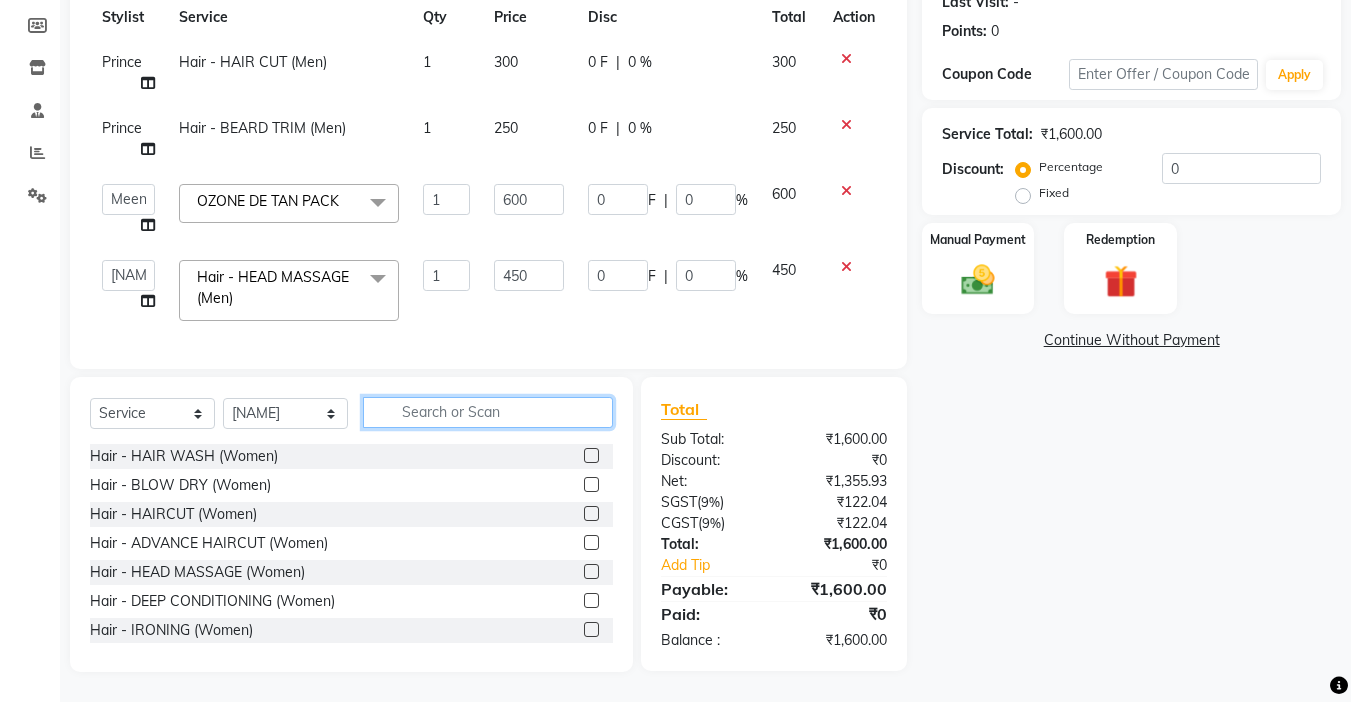 click 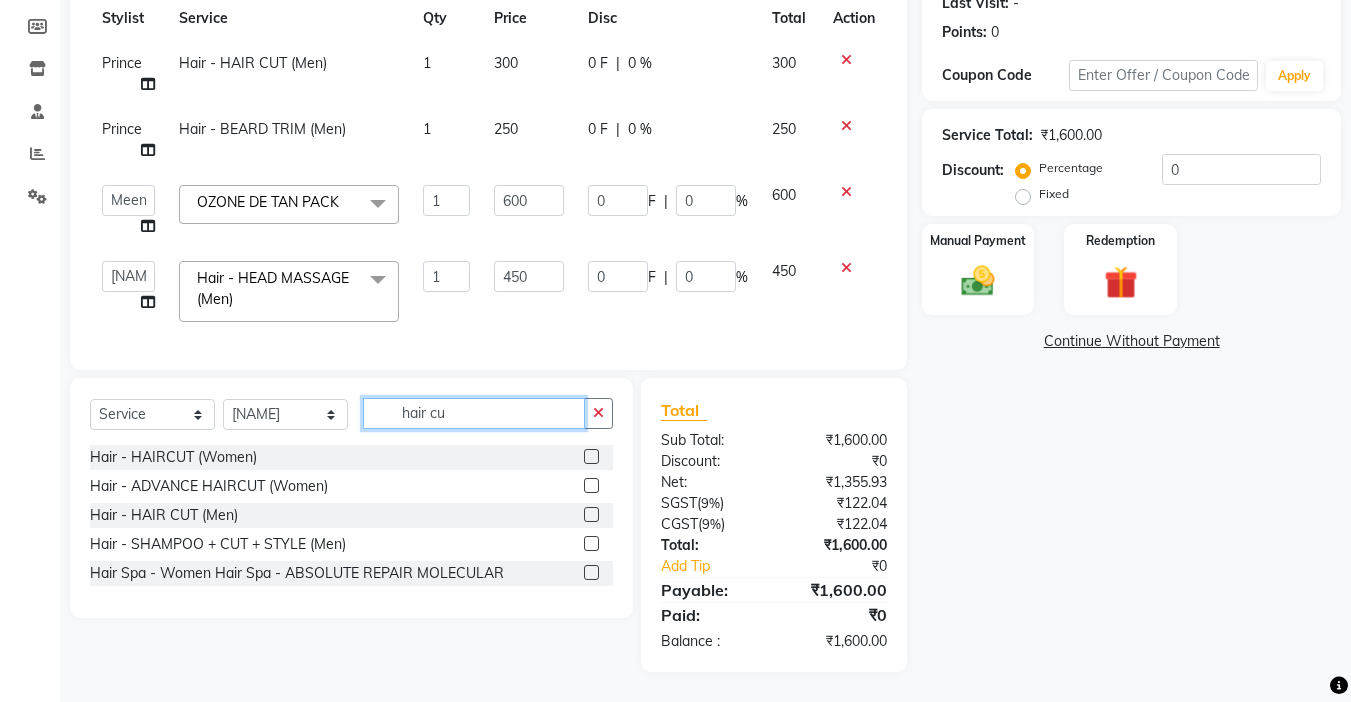 scroll, scrollTop: 304, scrollLeft: 0, axis: vertical 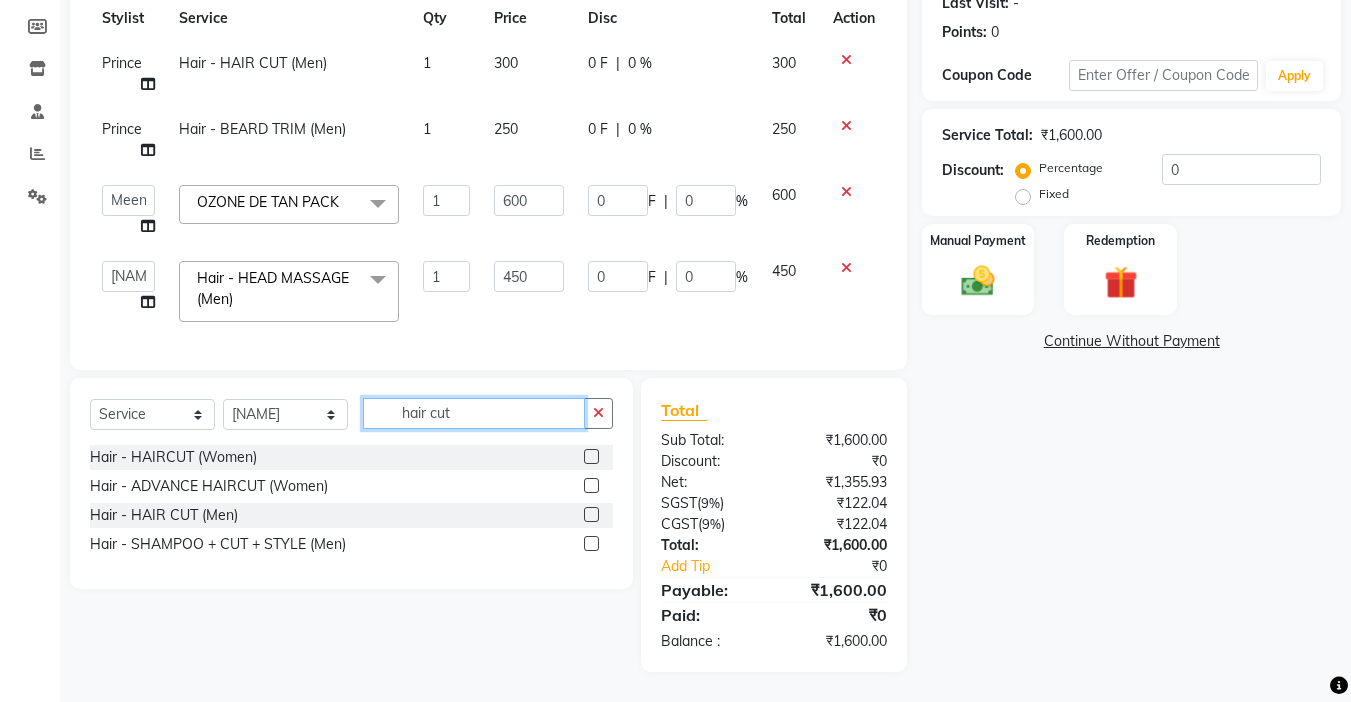 type on "hair cut" 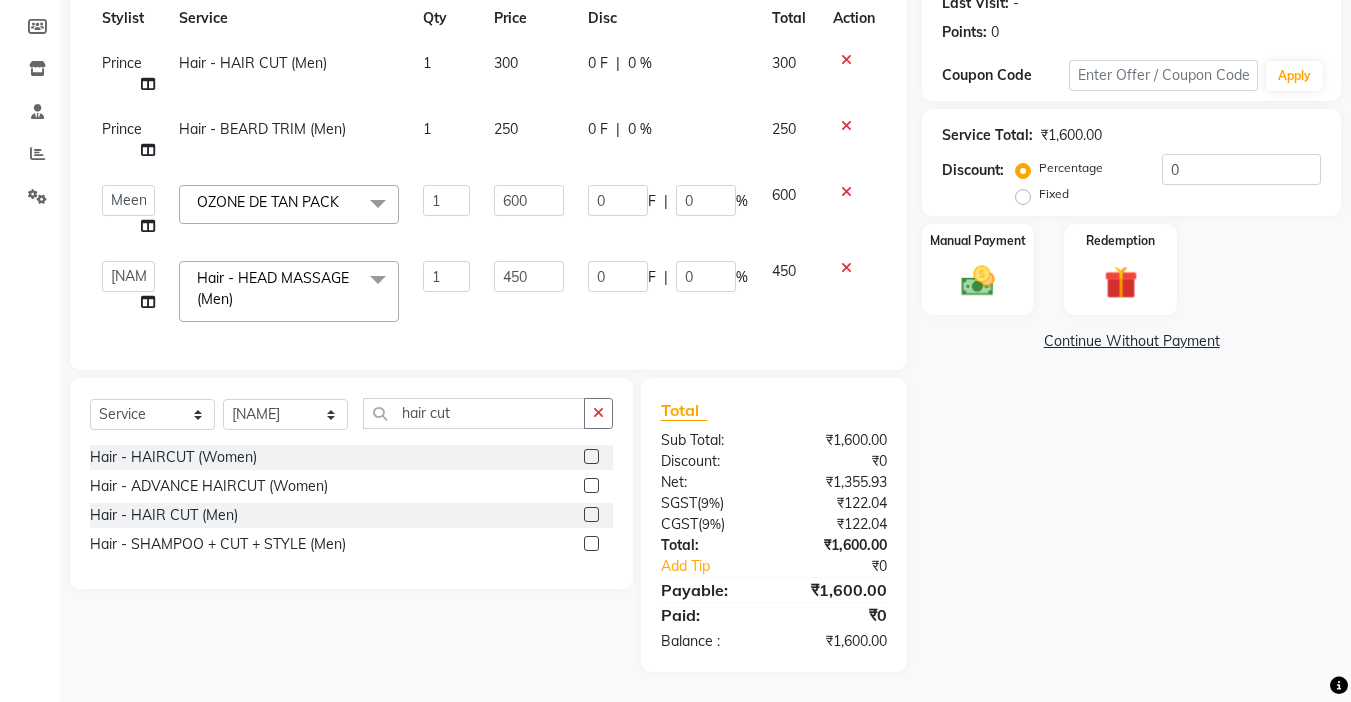 click 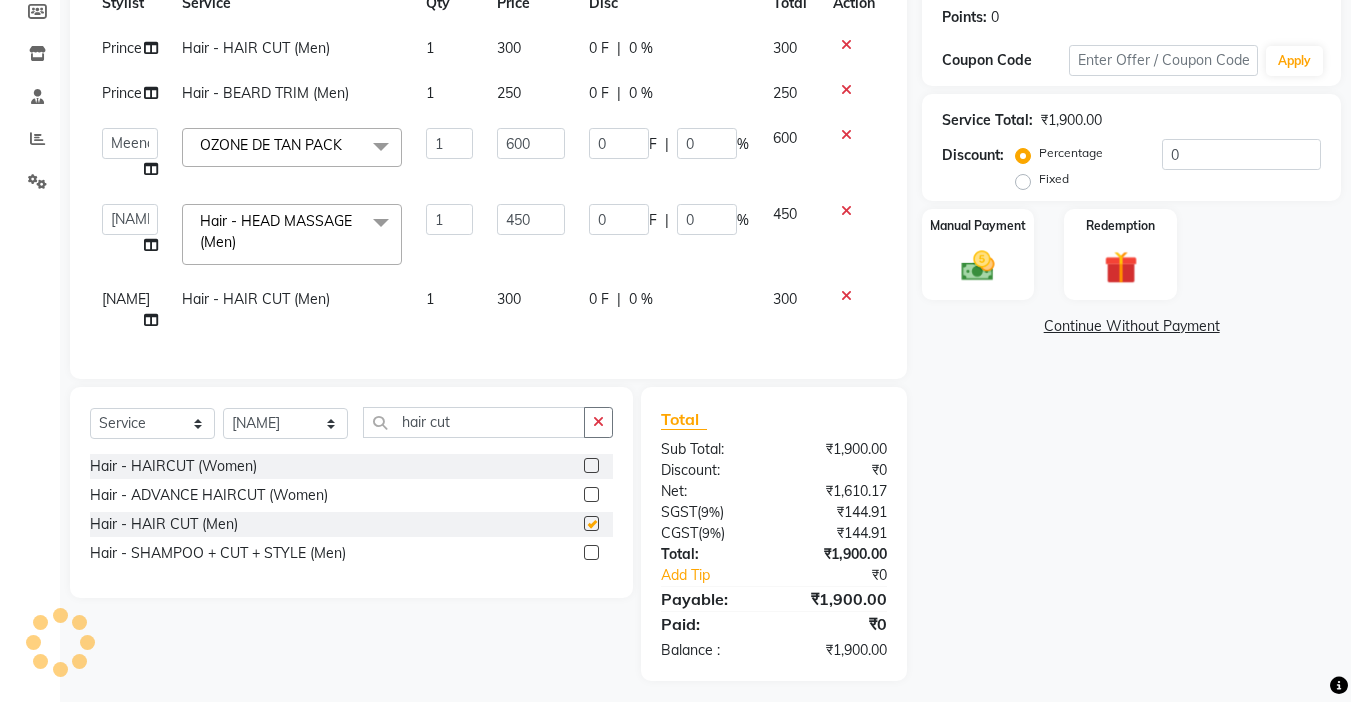 checkbox on "false" 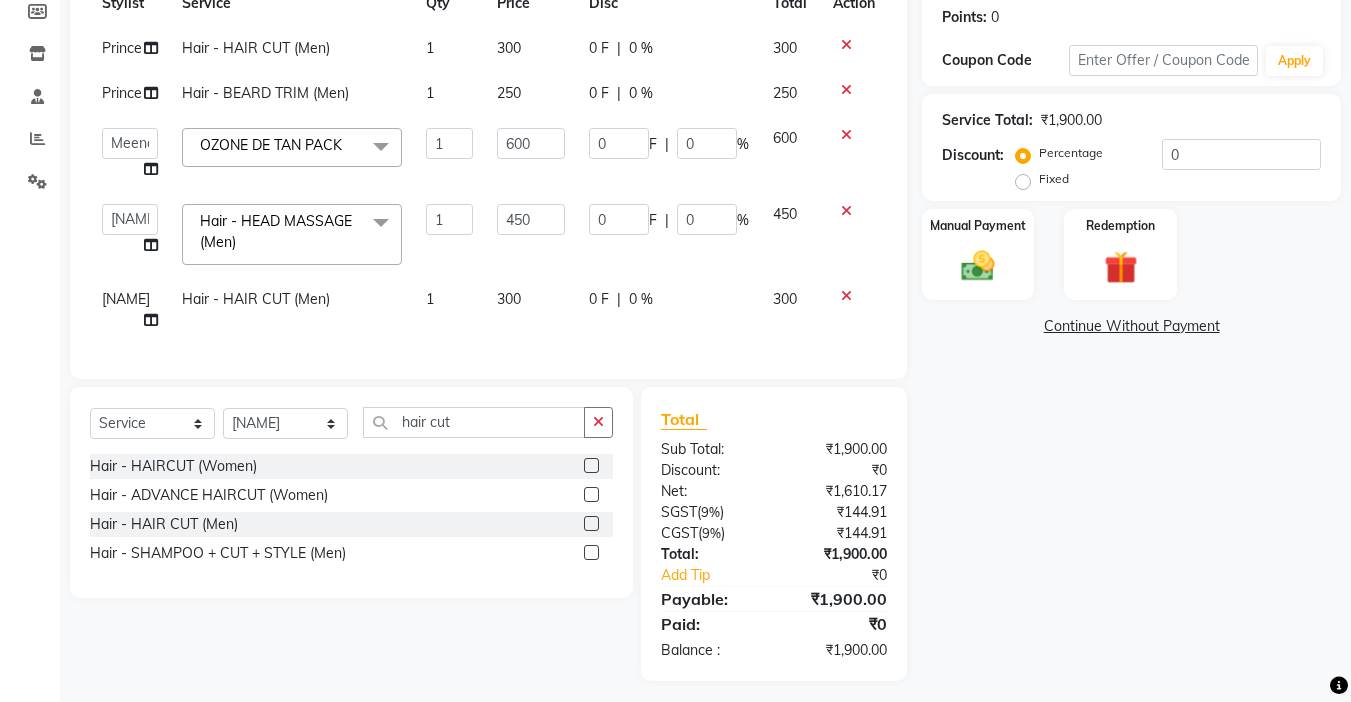 scroll, scrollTop: 328, scrollLeft: 0, axis: vertical 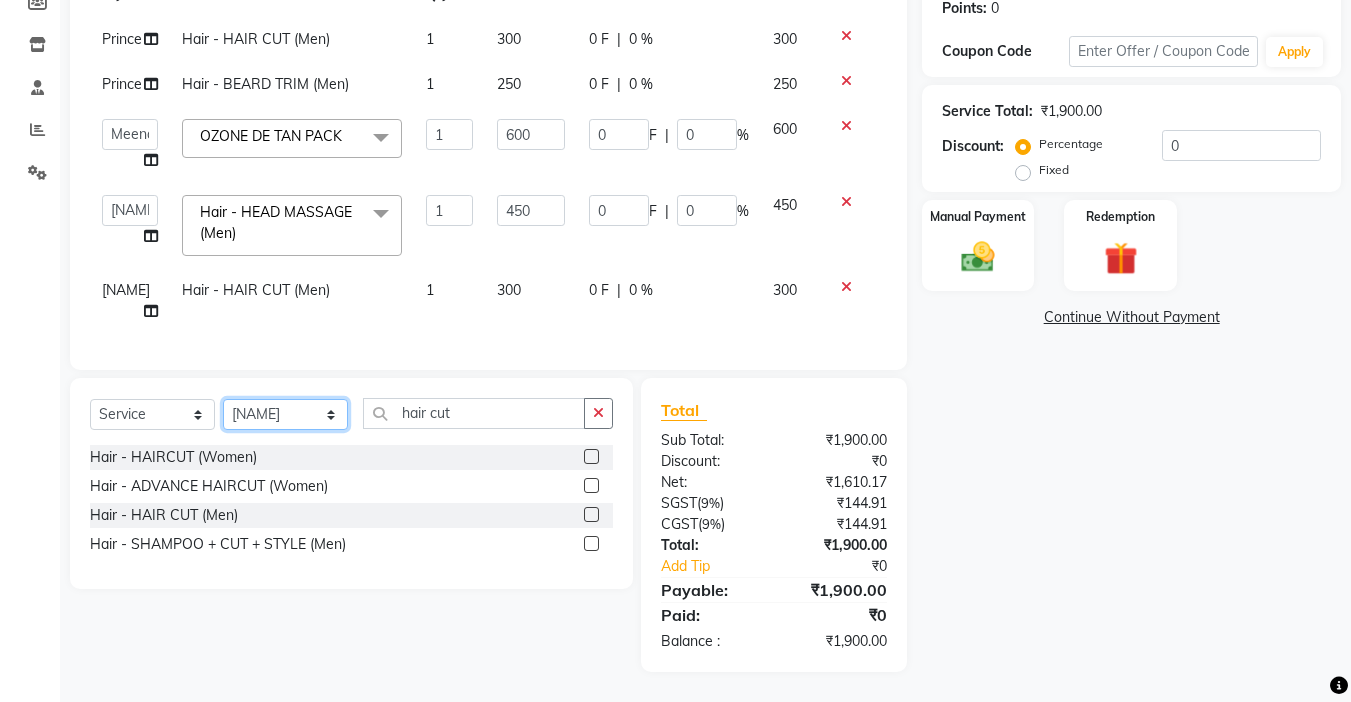click on "Select Stylist [NAME] counter sales [NAME] [NAME] [NAME] [NAME] Lalitaa Fashion World [NAME] [NAME] [NAME] [NAME] [NAME] [NAME] [NAME]" 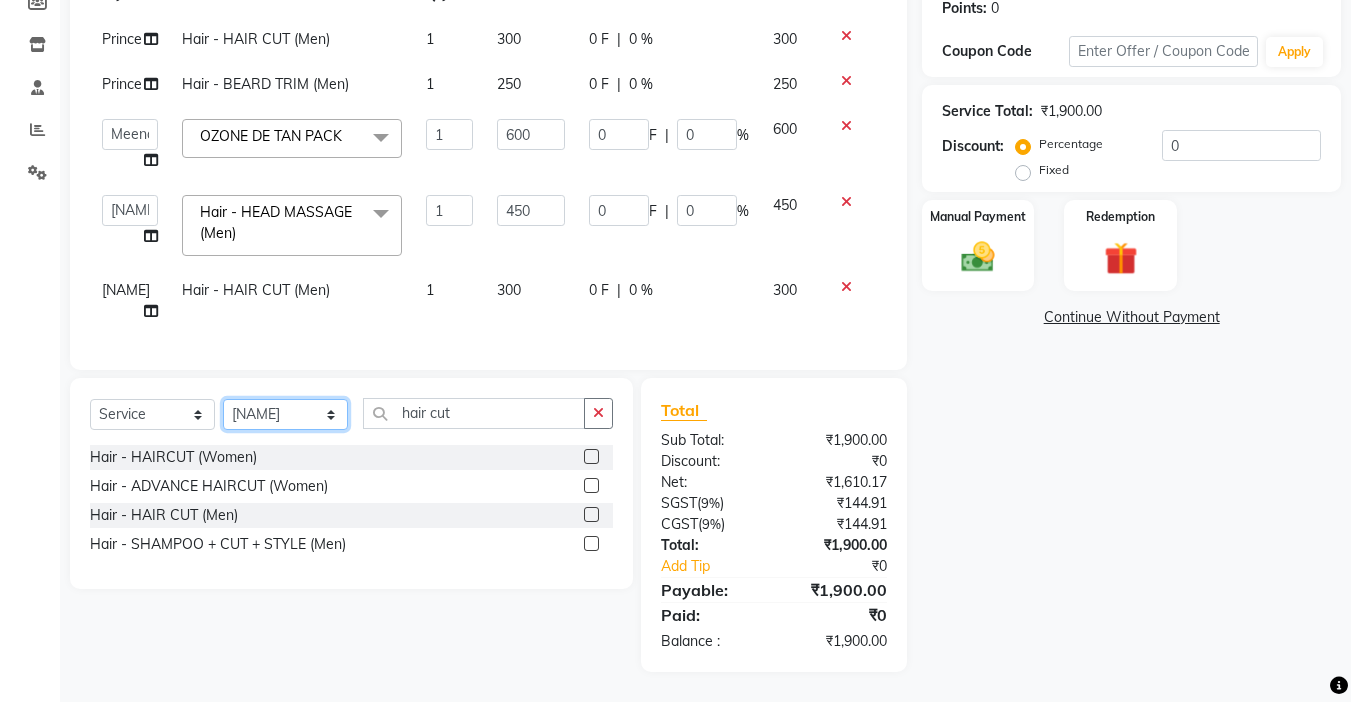 select on "79568" 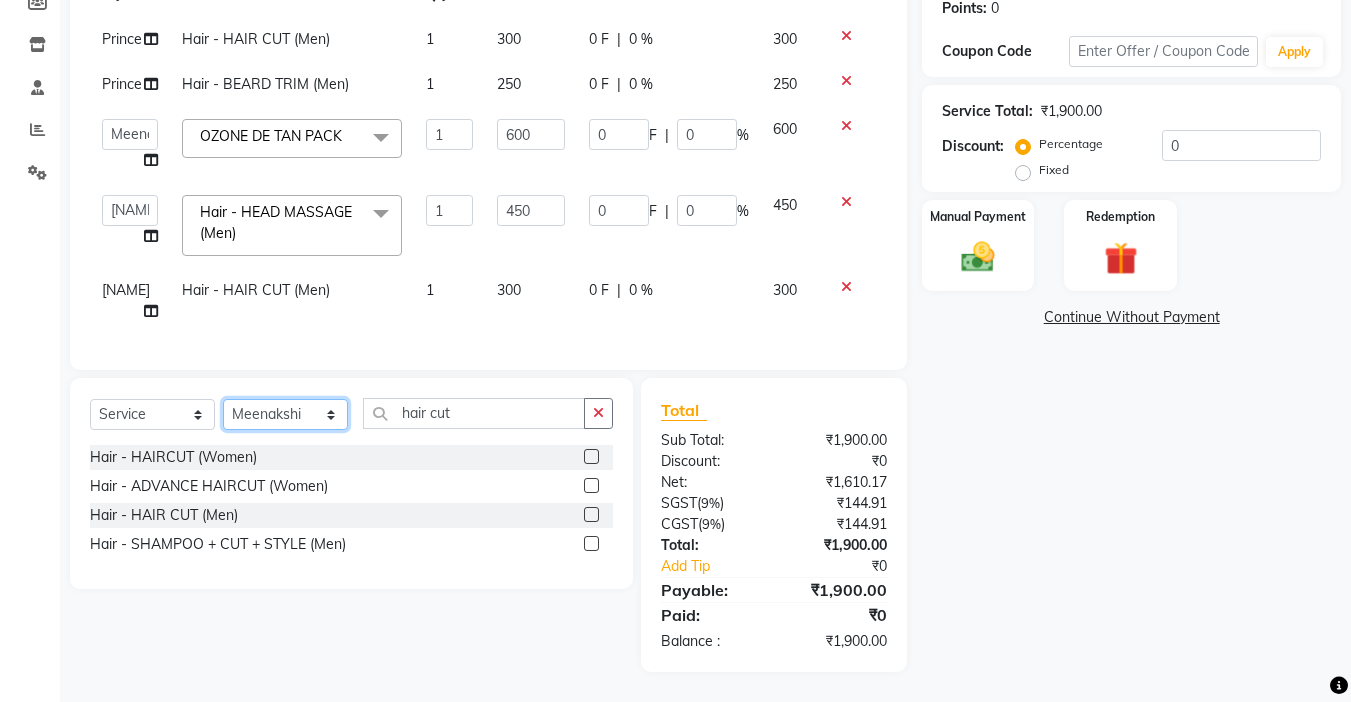 click on "Select Stylist [NAME] counter sales [NAME] [NAME] [NAME] [NAME] Lalitaa Fashion World [NAME] [NAME] [NAME] [NAME] [NAME] [NAME] [NAME]" 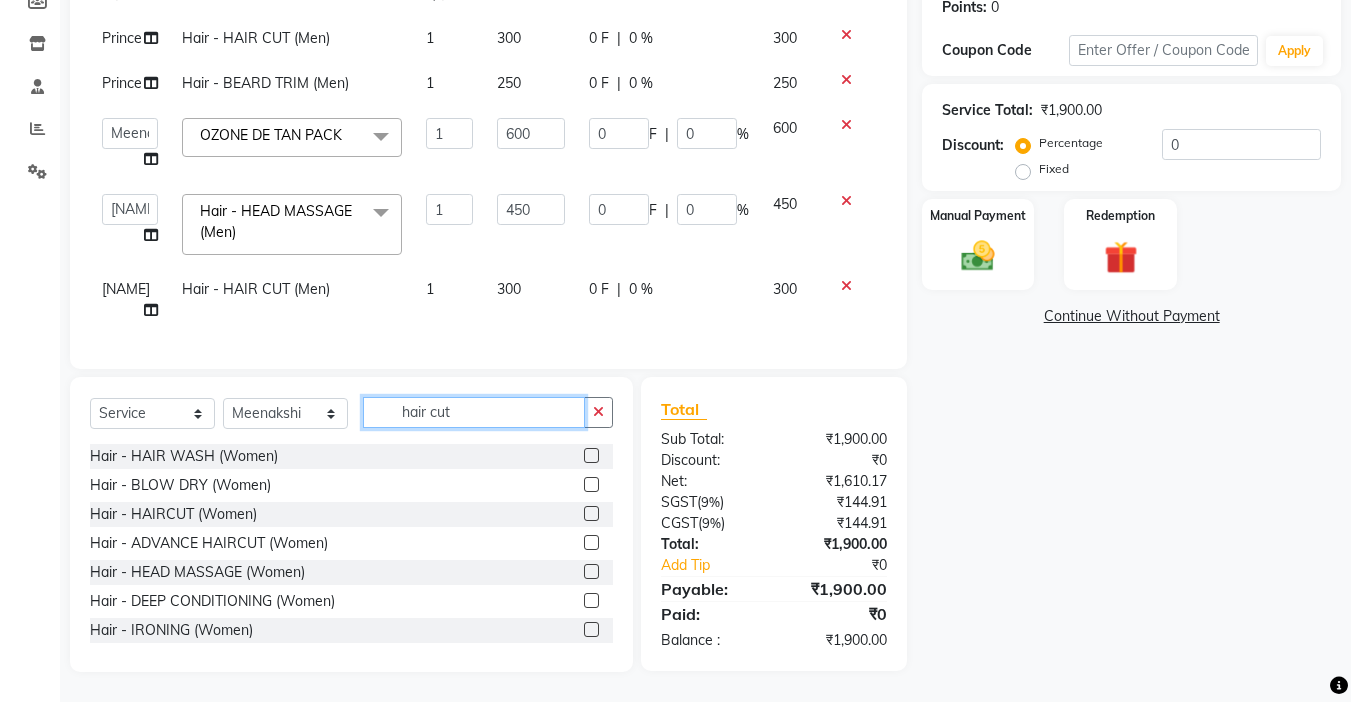 click on "hair cut" 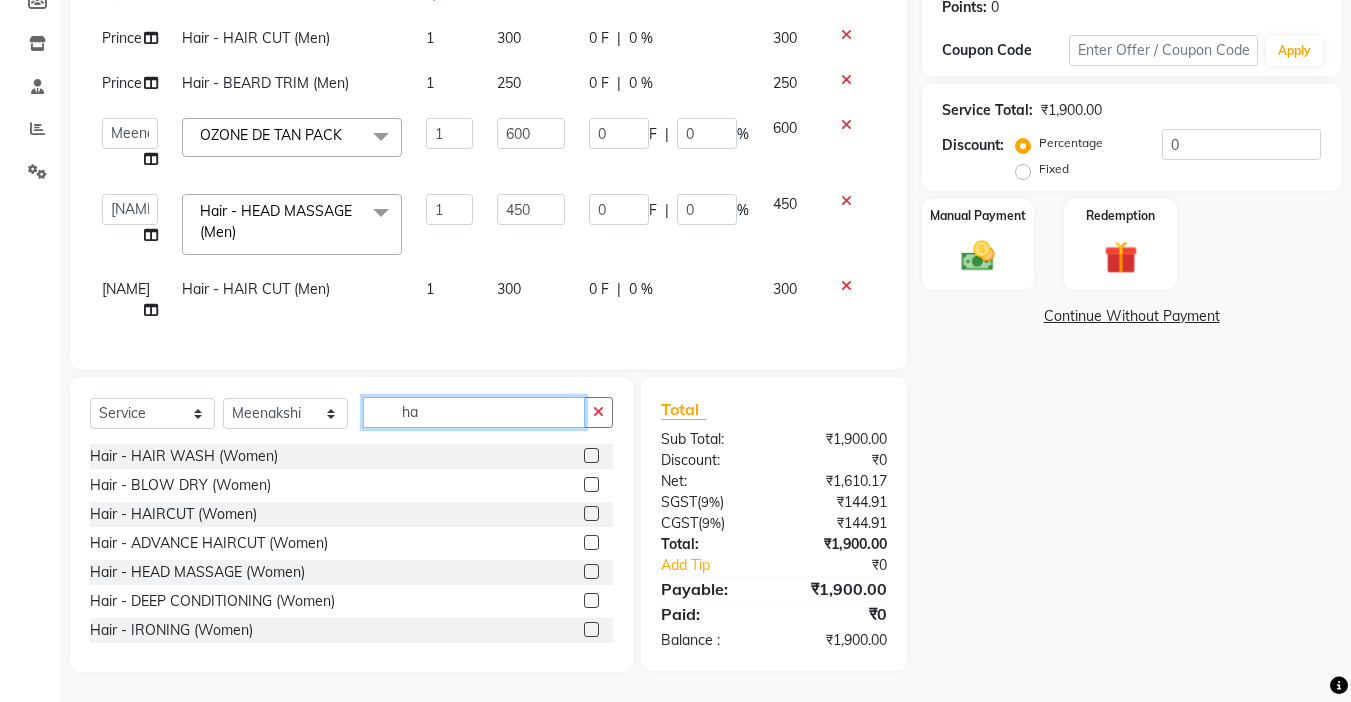 type on "h" 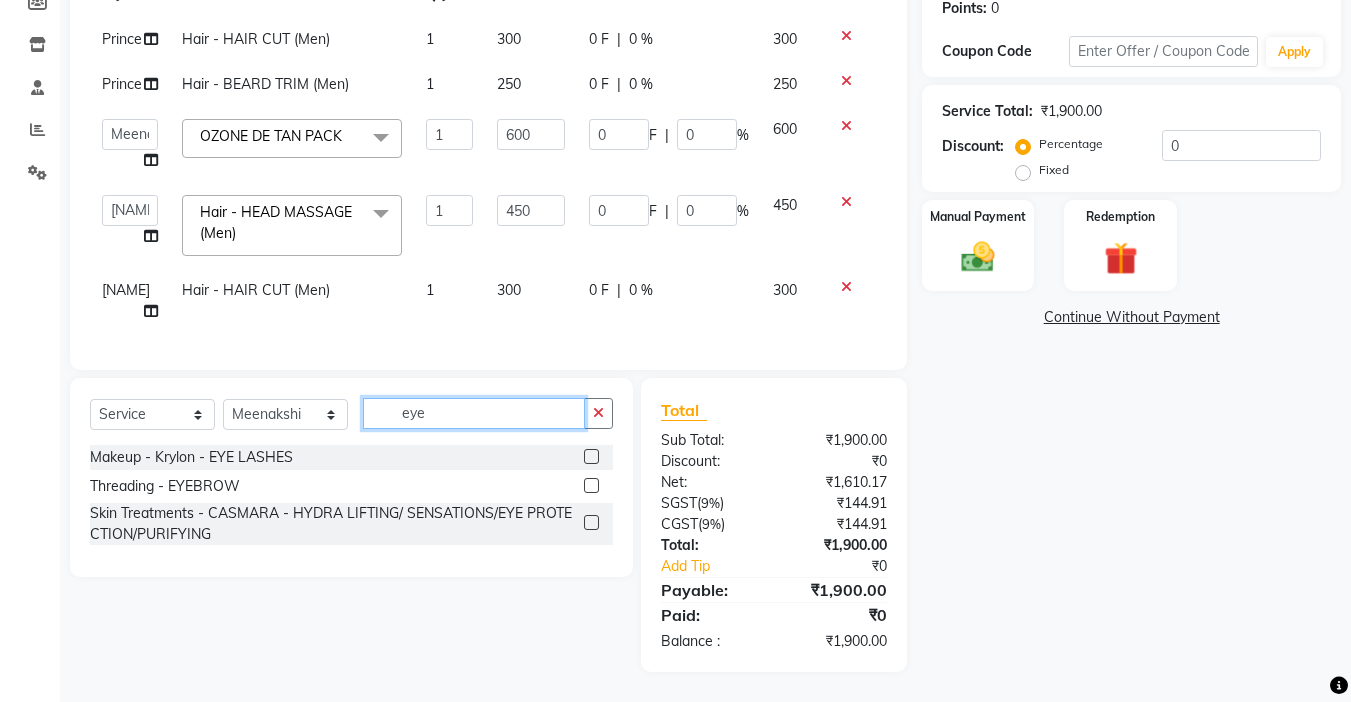 type on "eye" 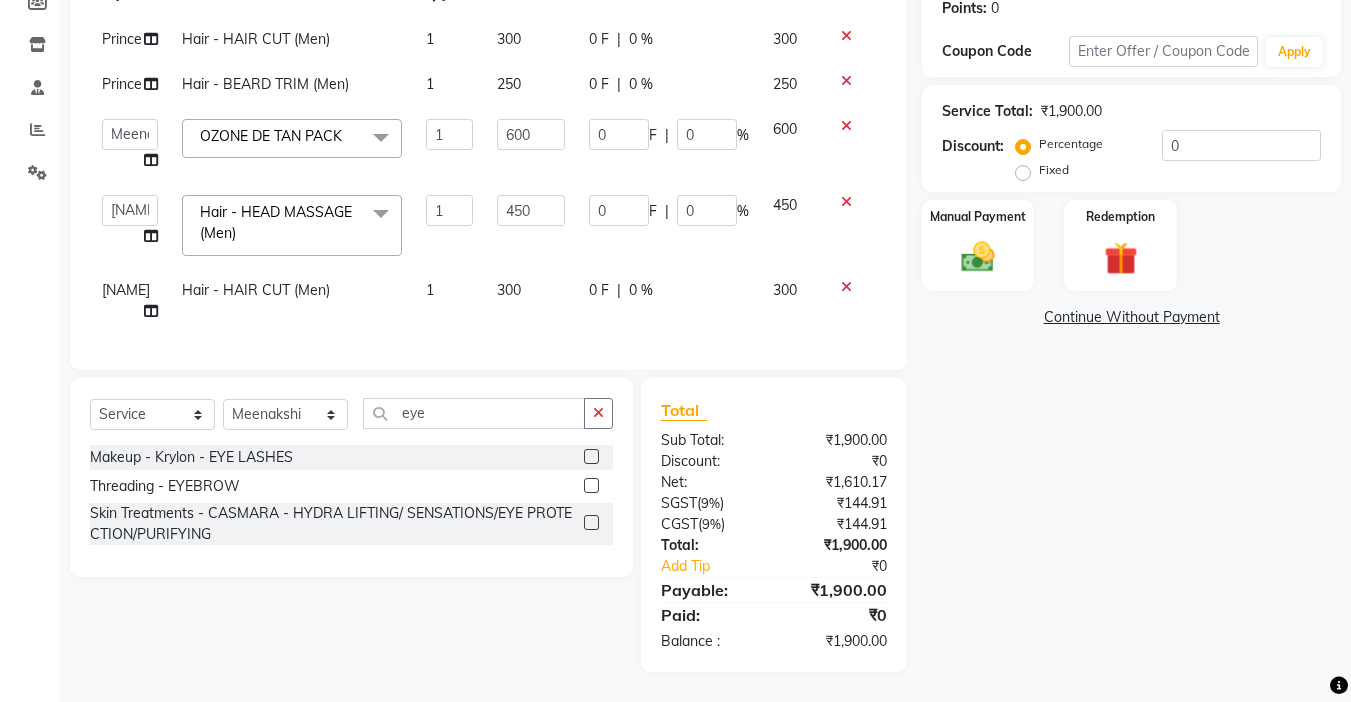 click 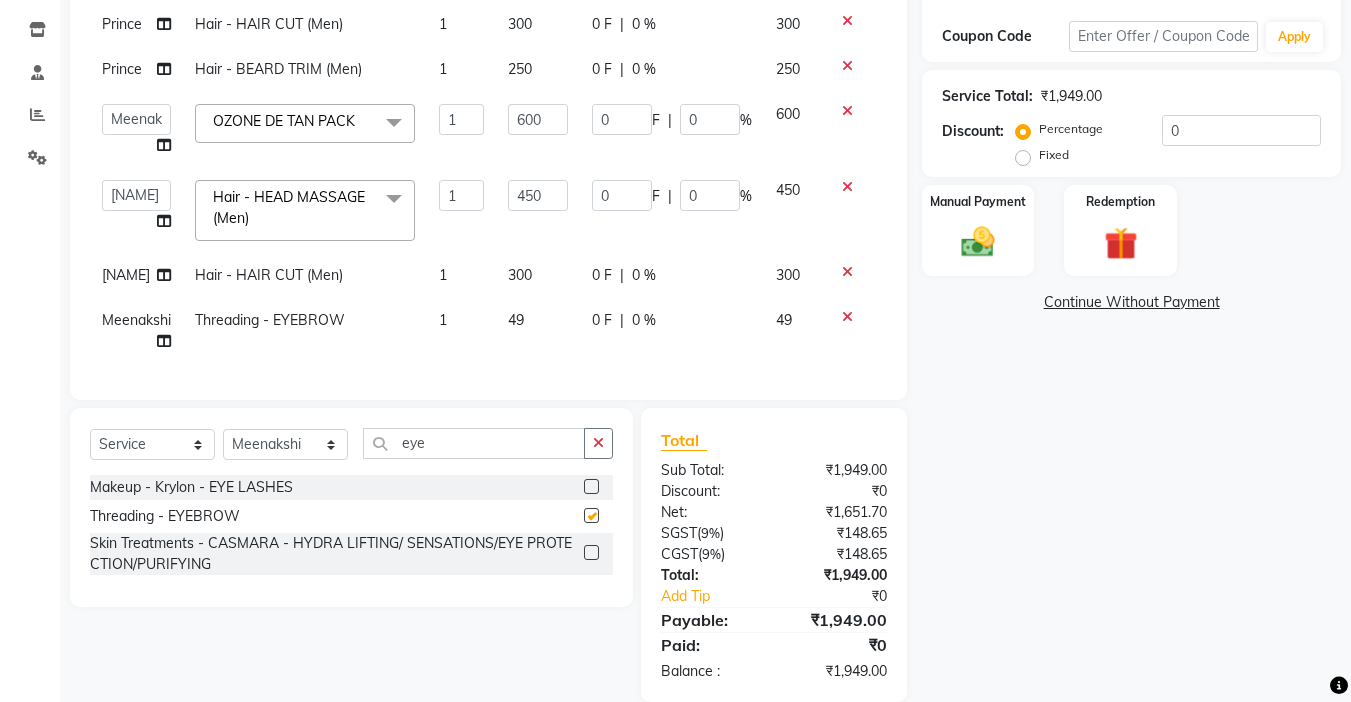 checkbox on "false" 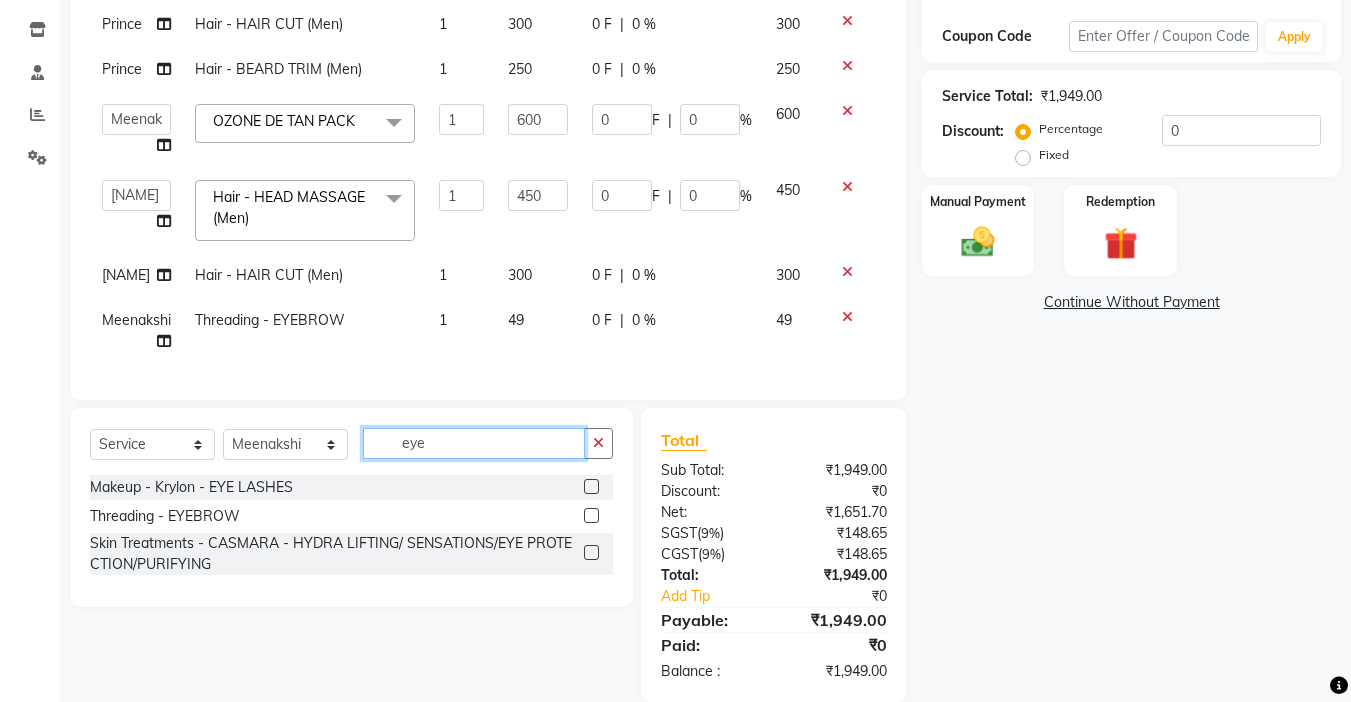 click on "eye" 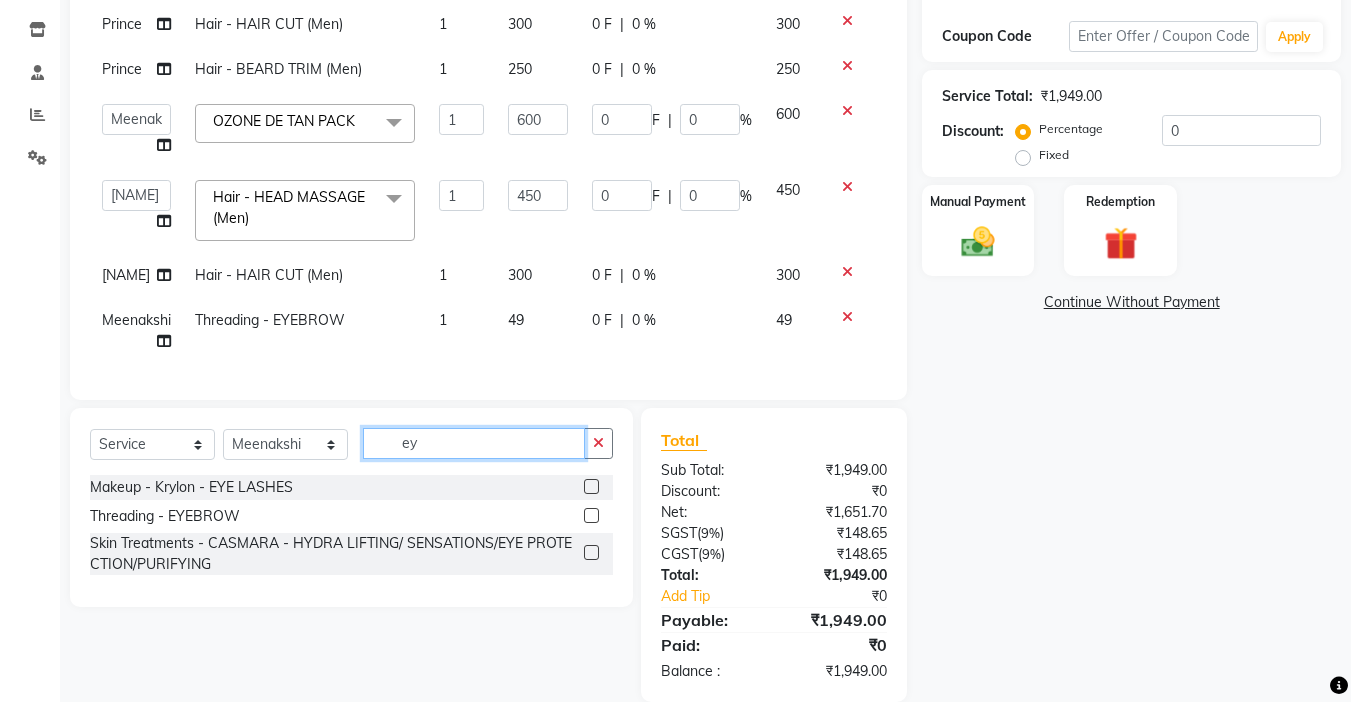 type on "e" 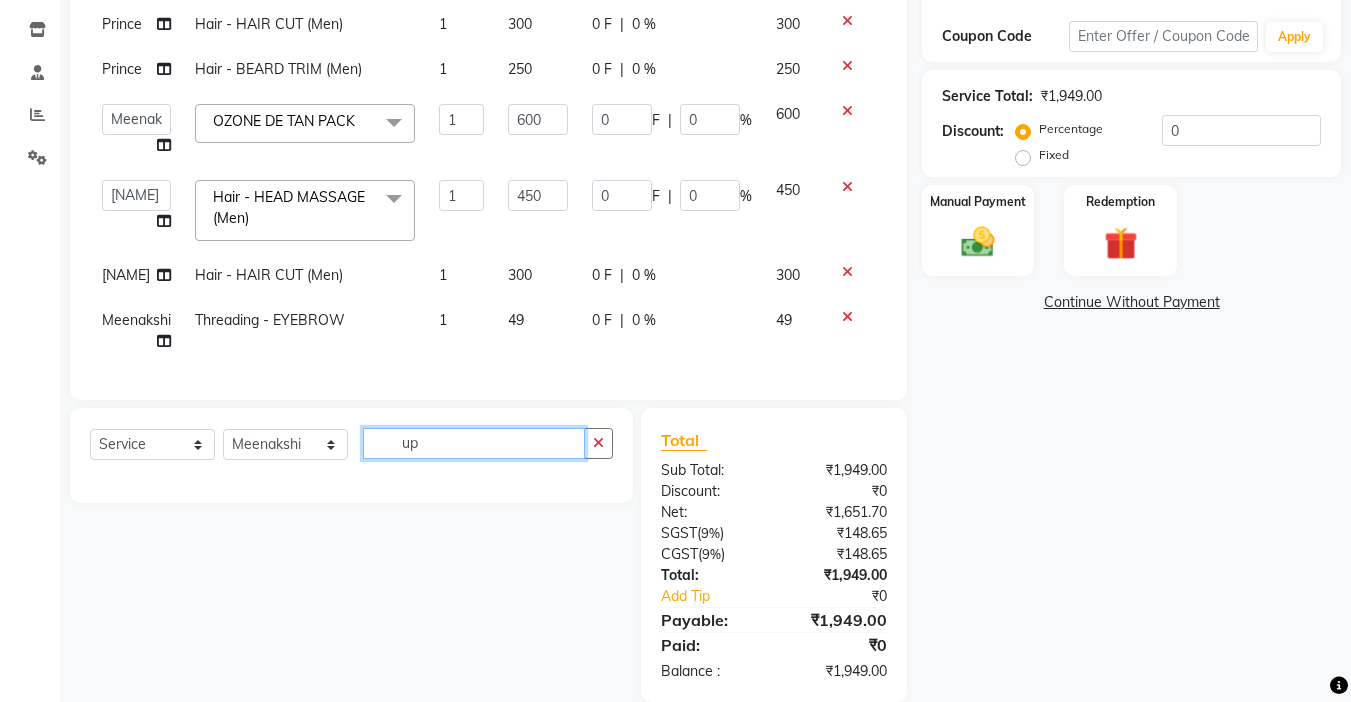 type on "u" 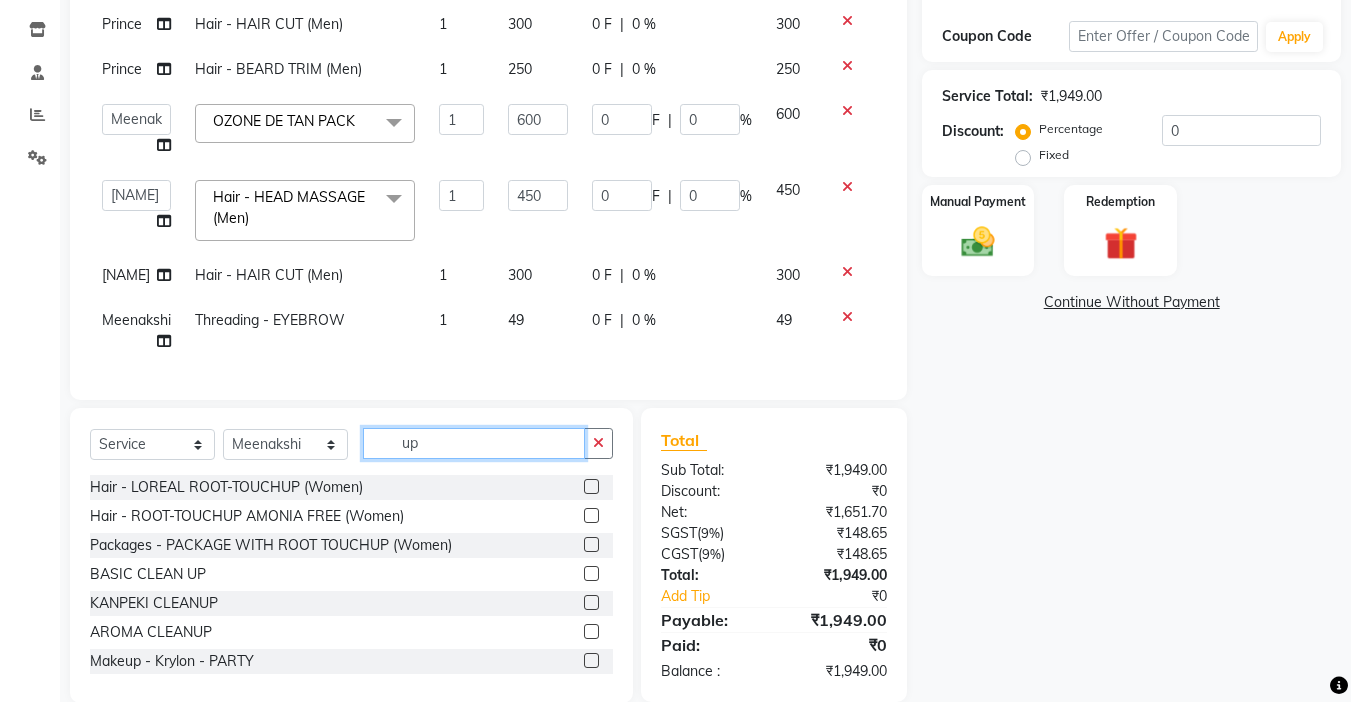 type on "u" 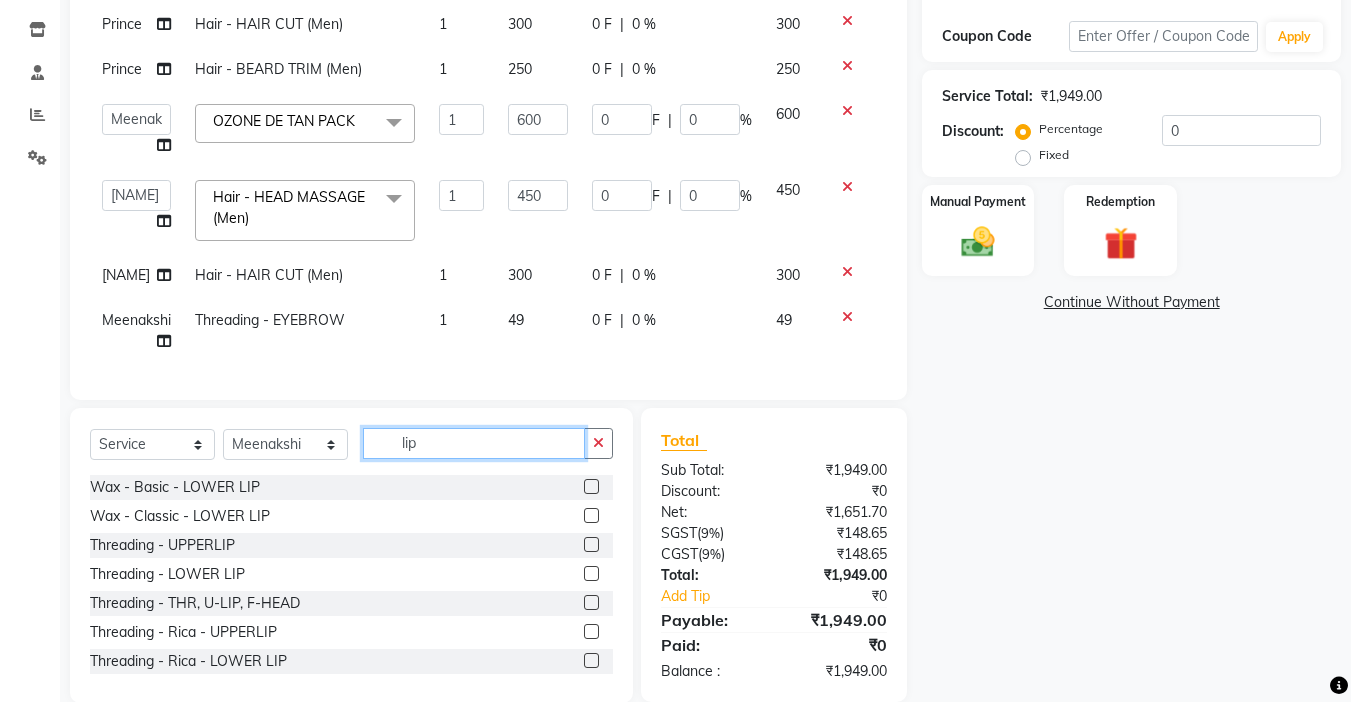 type on "lip" 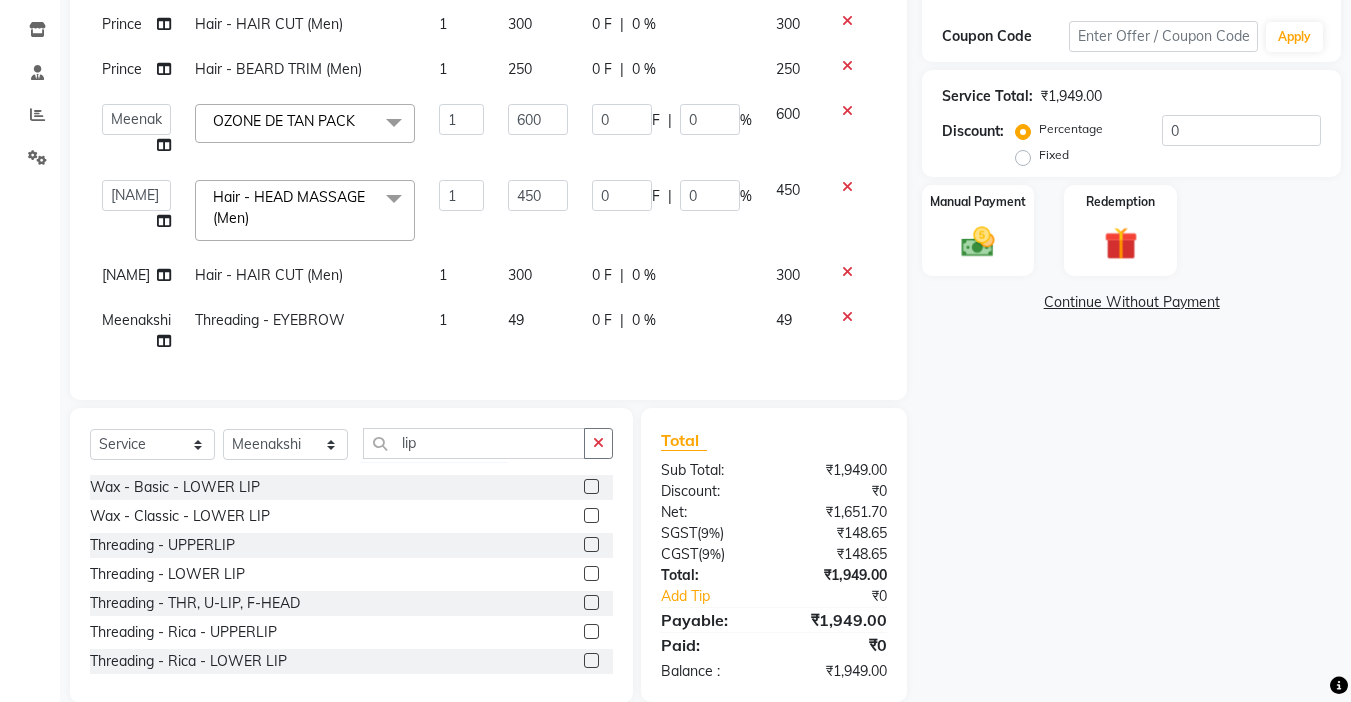 click 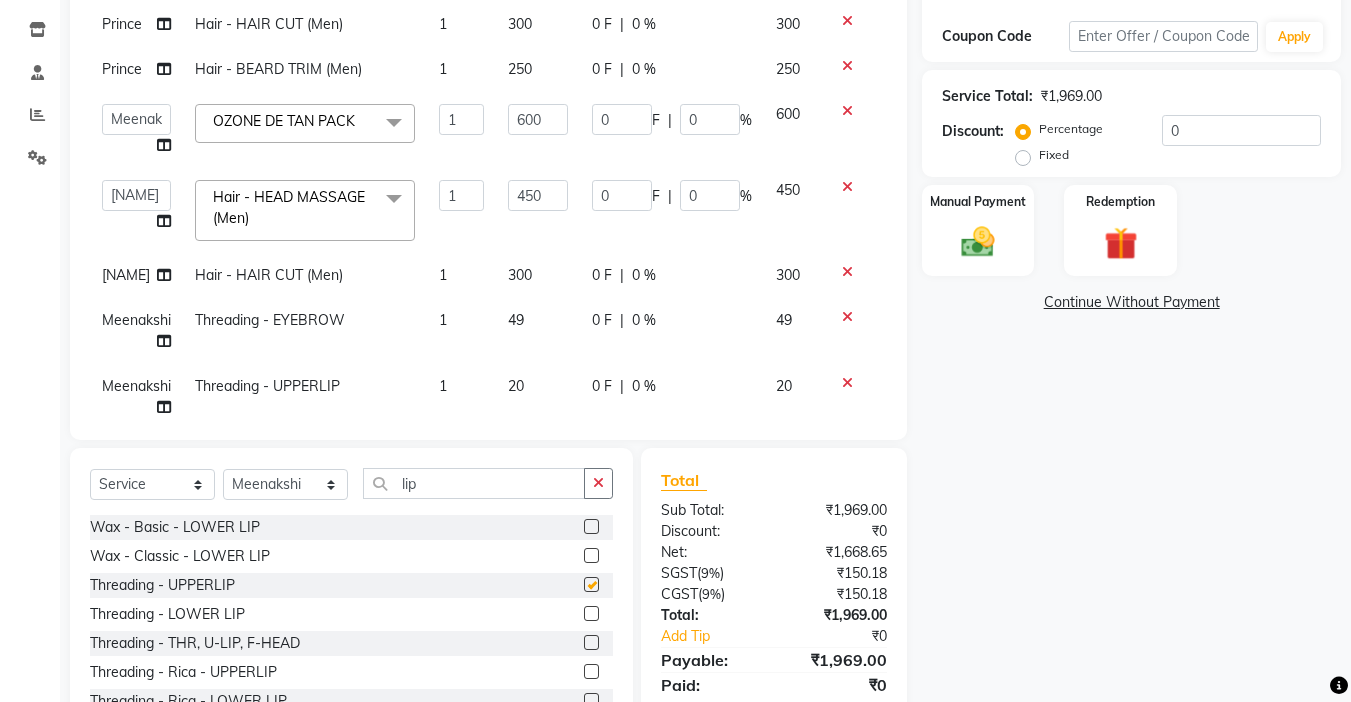 checkbox on "false" 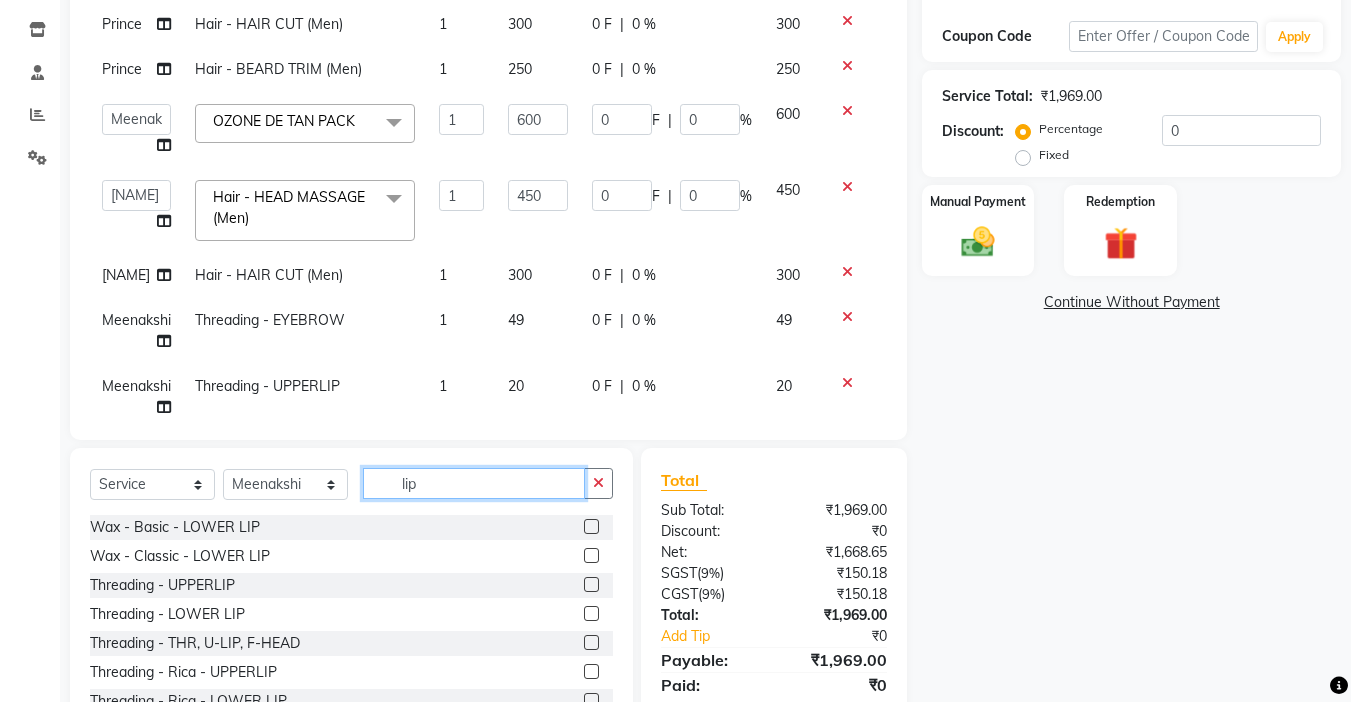 click on "lip" 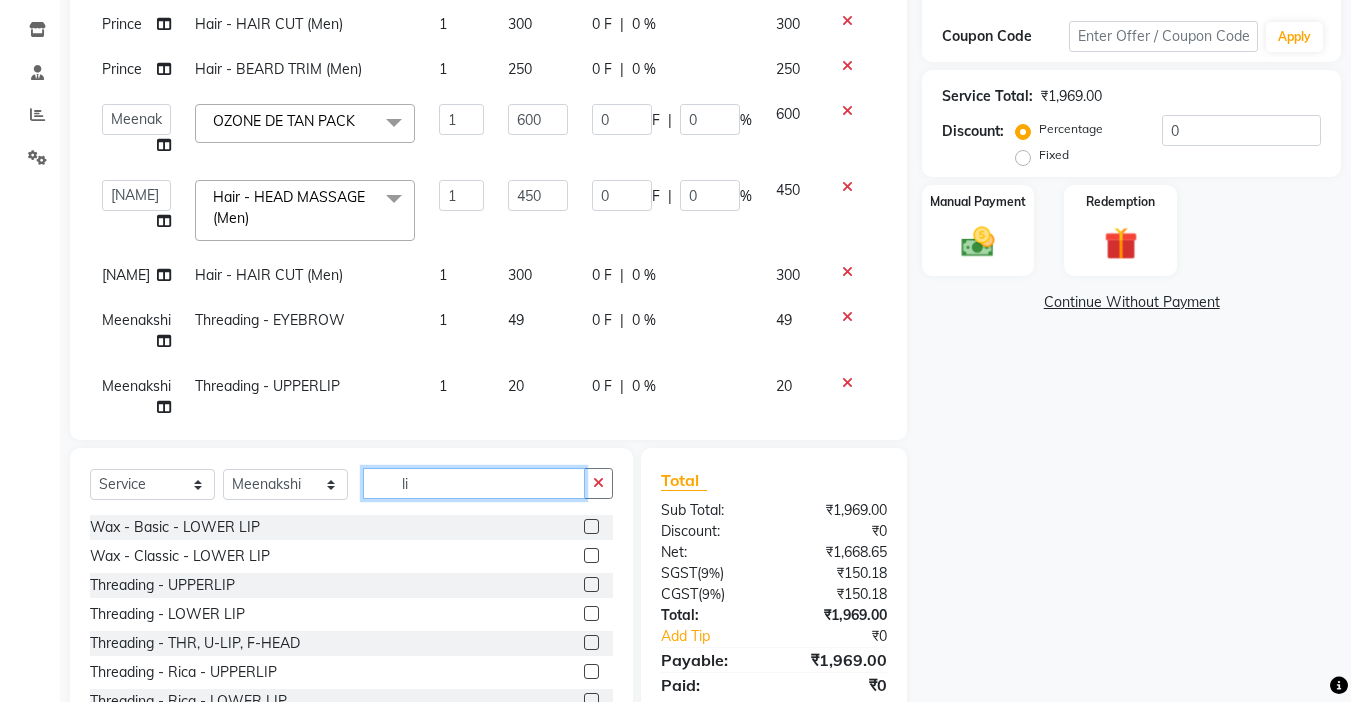 type on "l" 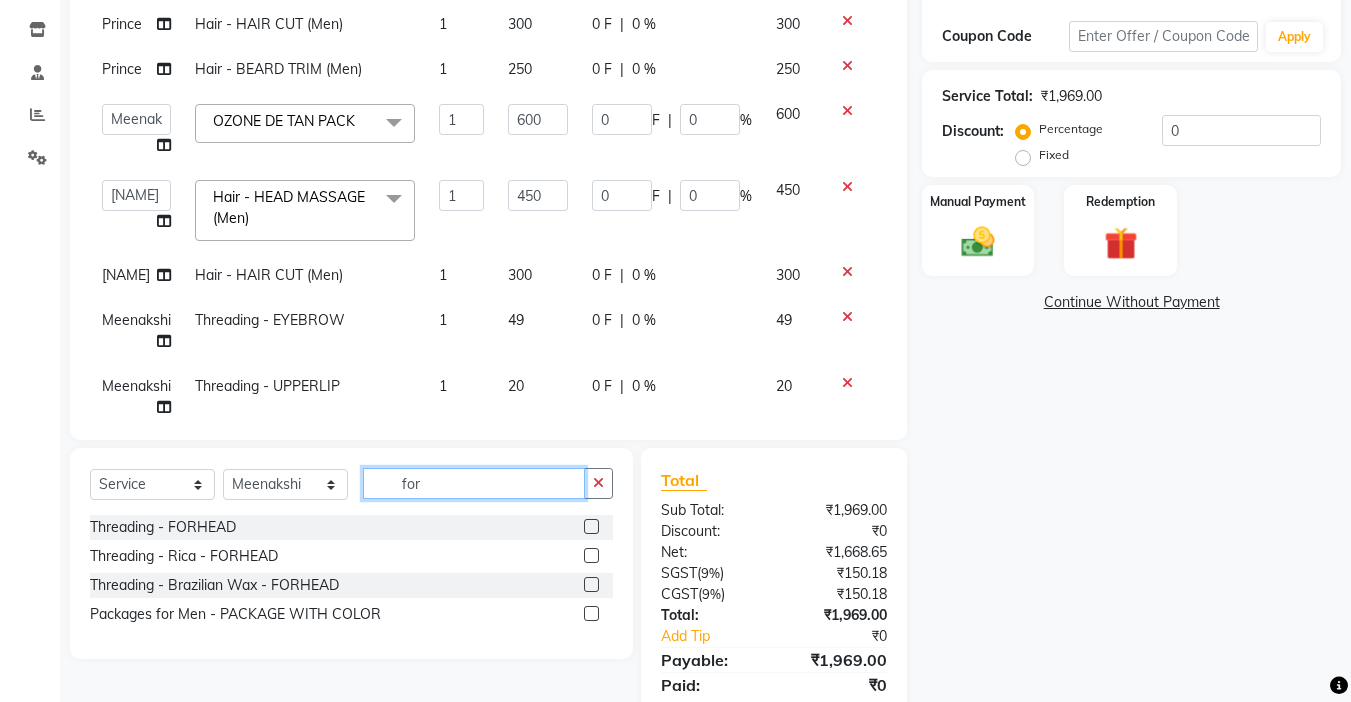 type on "for" 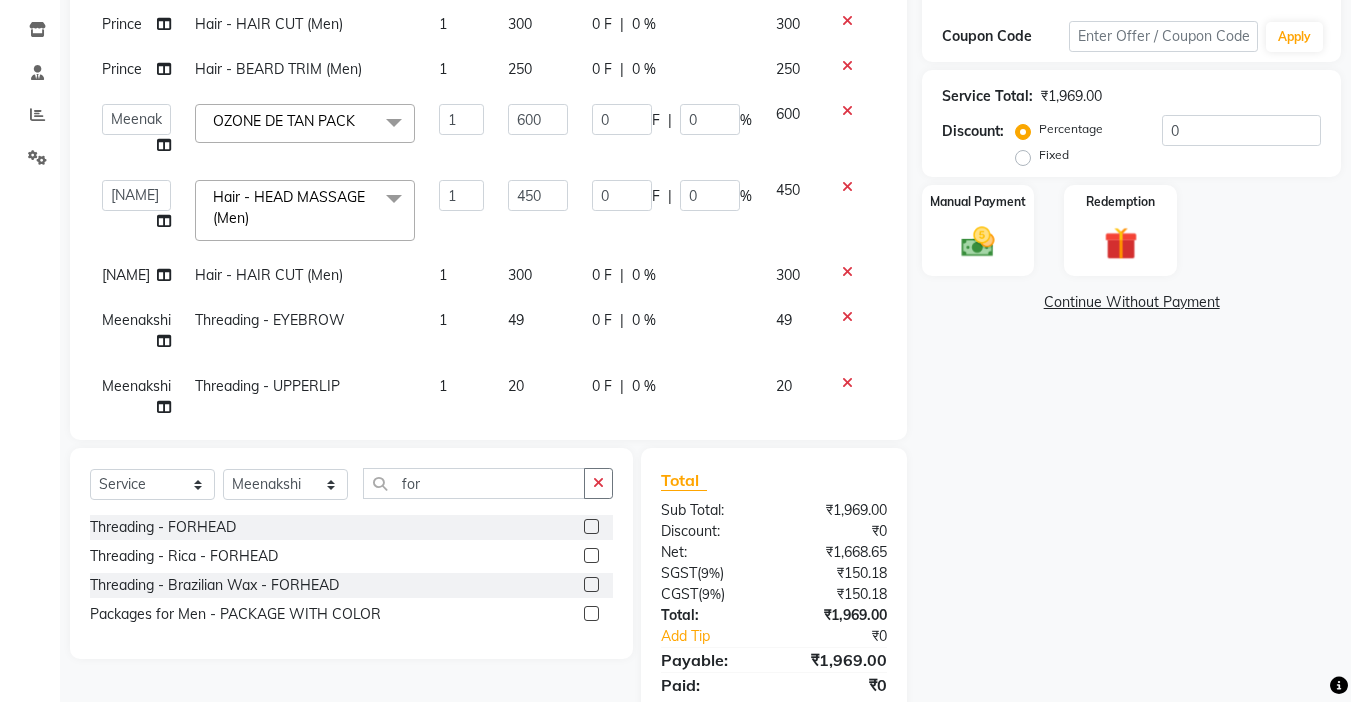 click 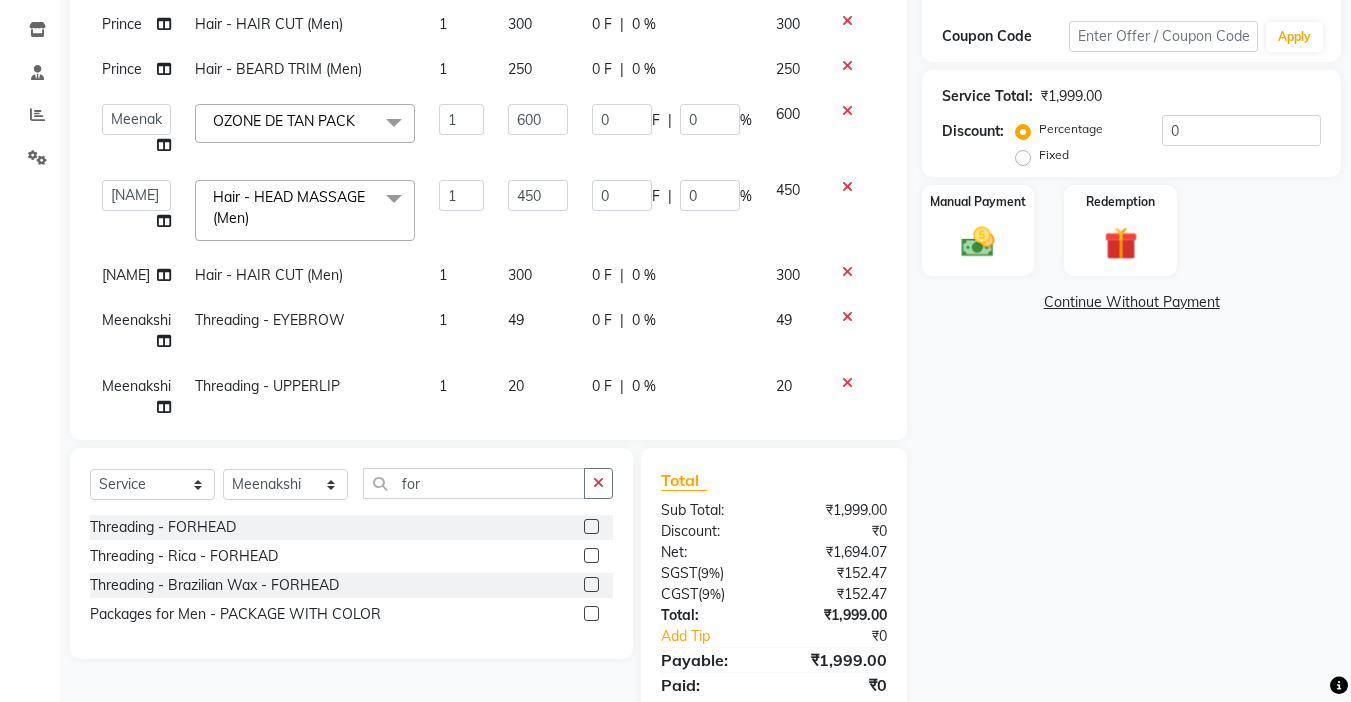 click 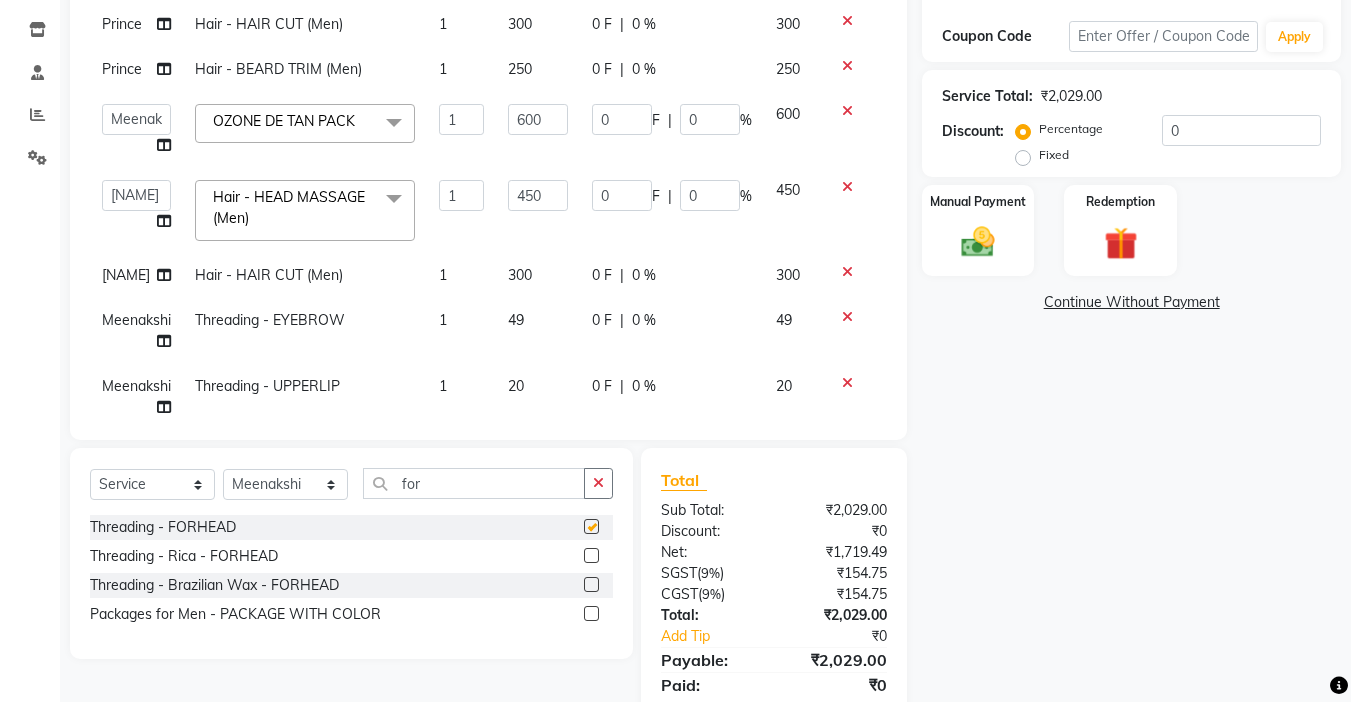 checkbox on "false" 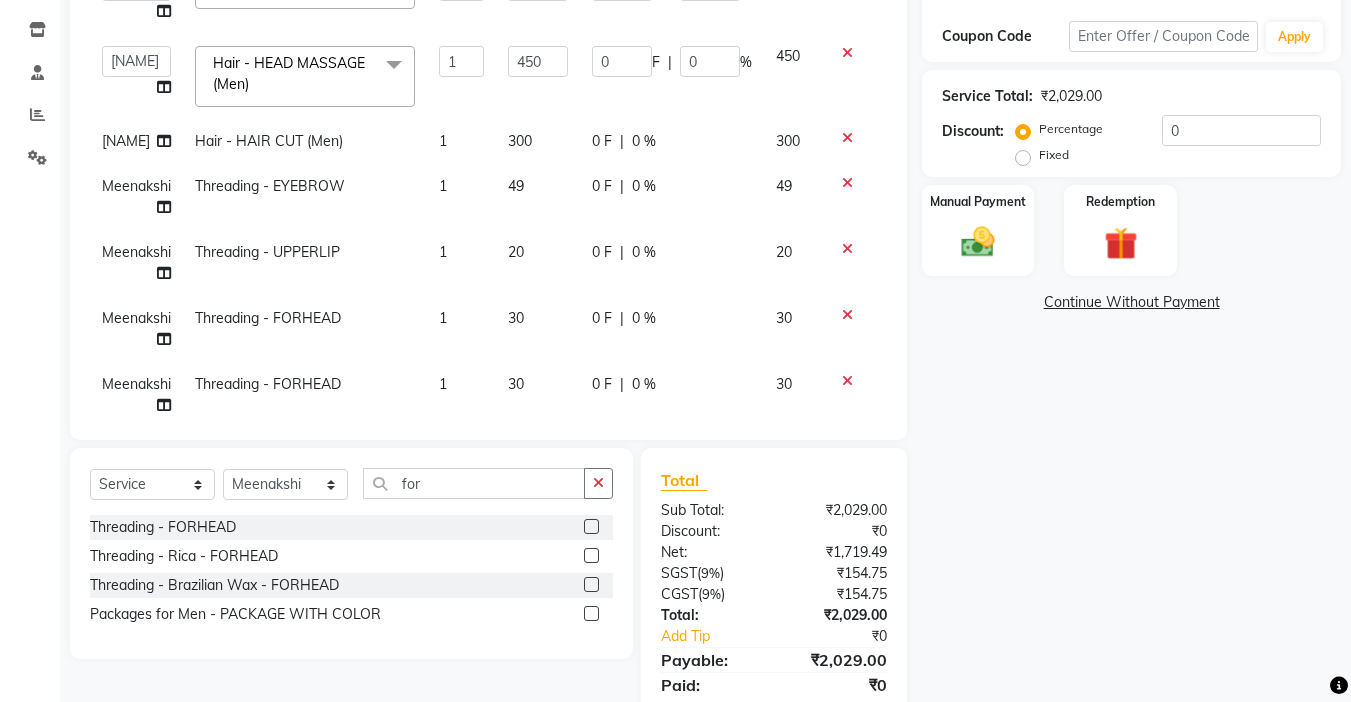 scroll, scrollTop: 173, scrollLeft: 0, axis: vertical 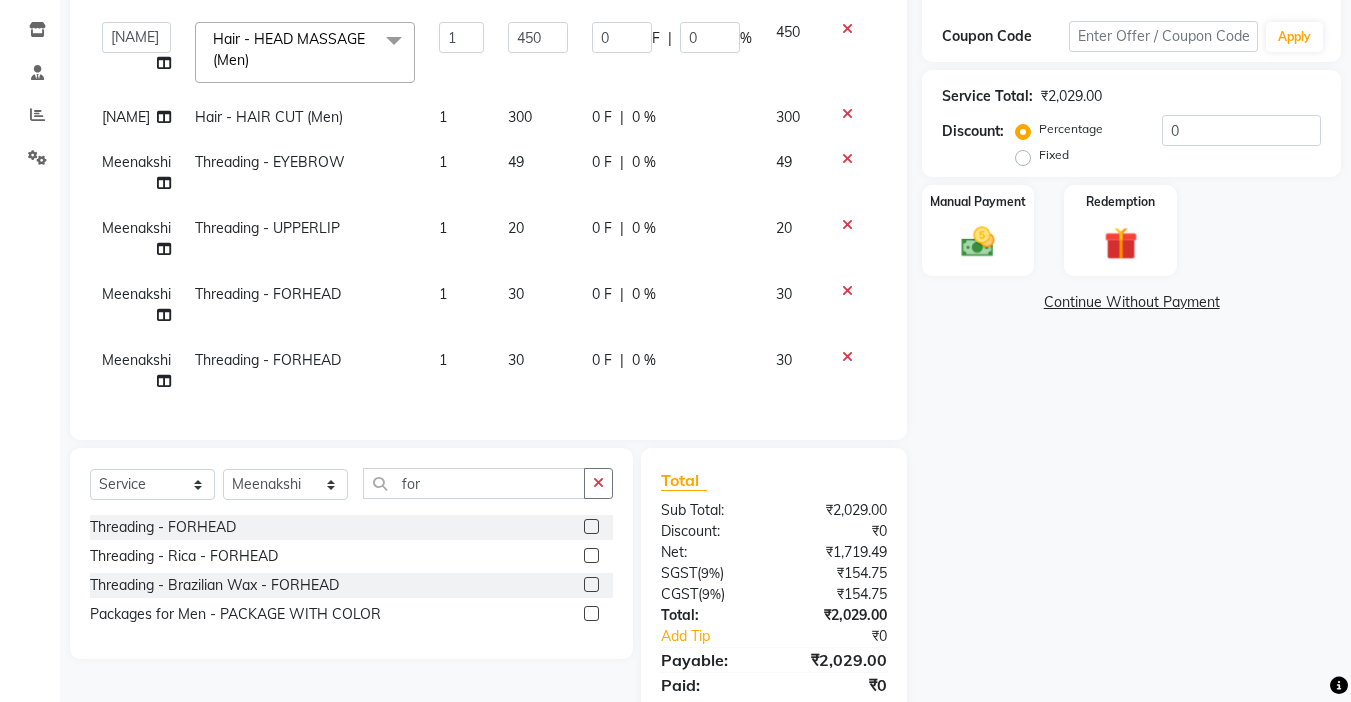 click 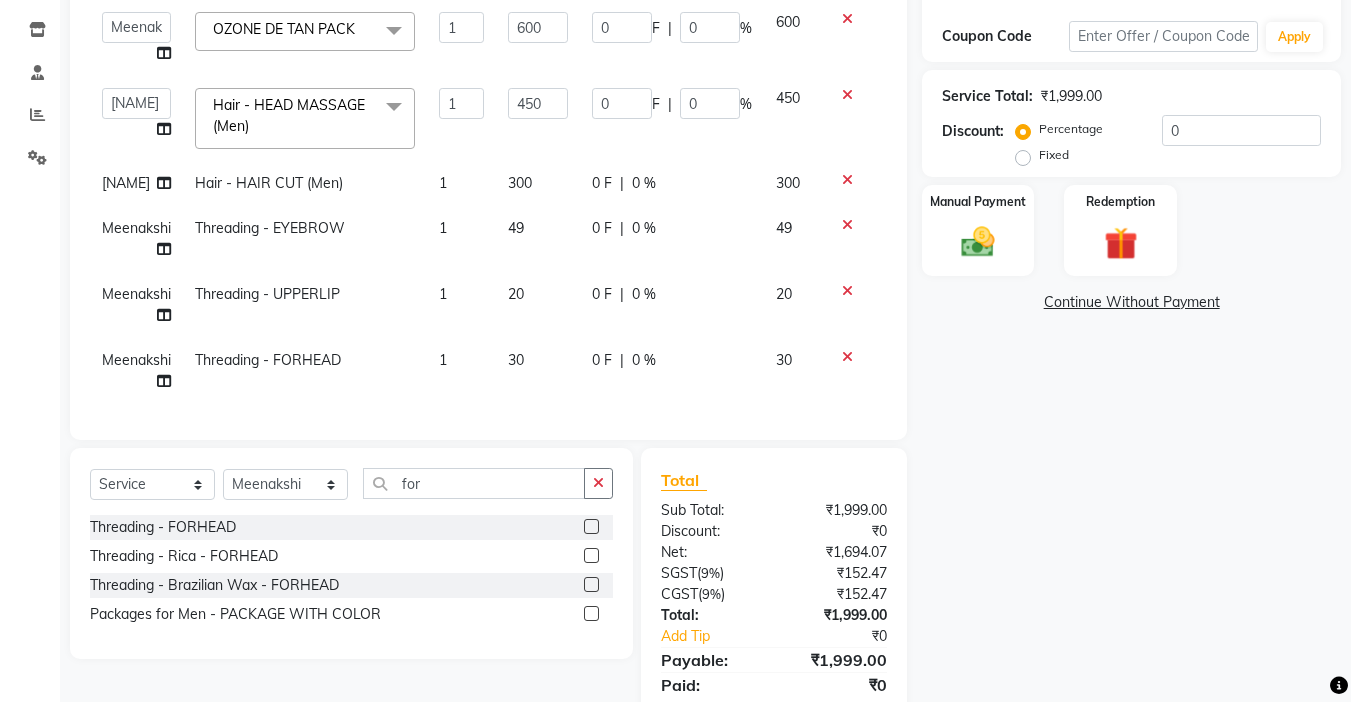 scroll, scrollTop: 107, scrollLeft: 0, axis: vertical 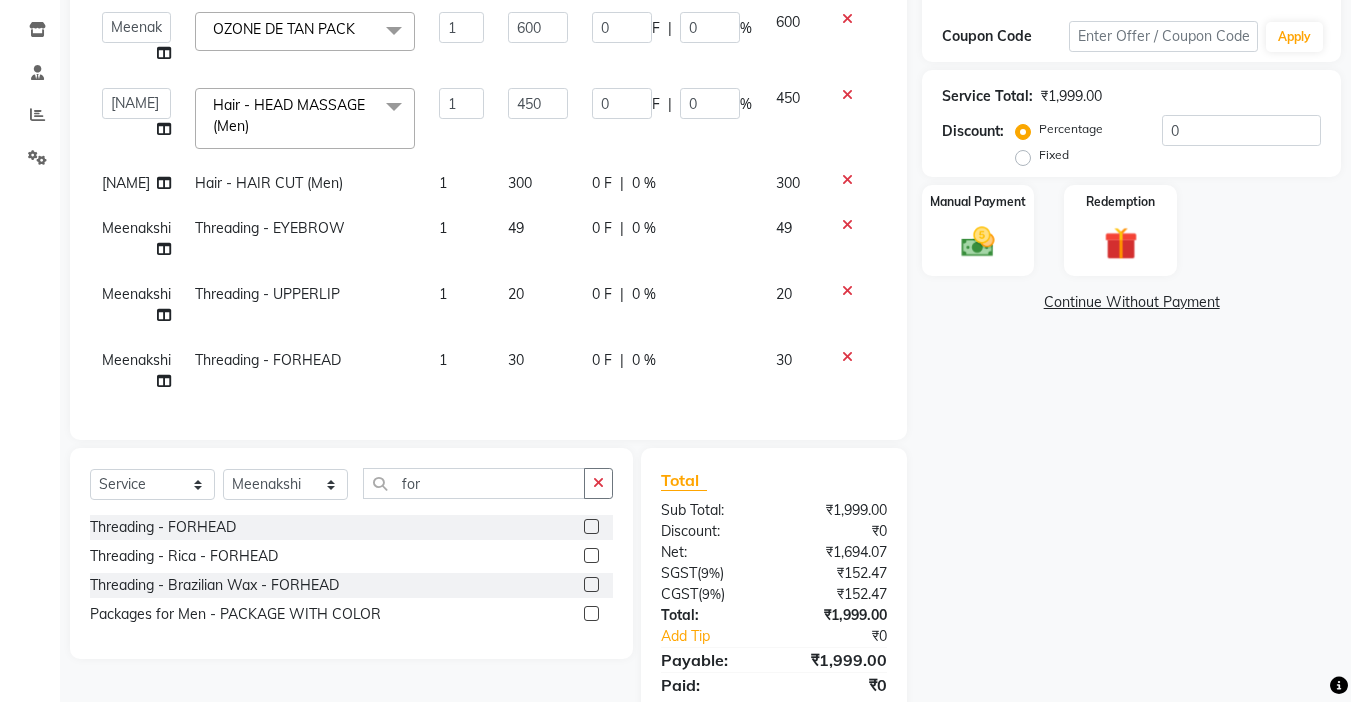 click on "49" 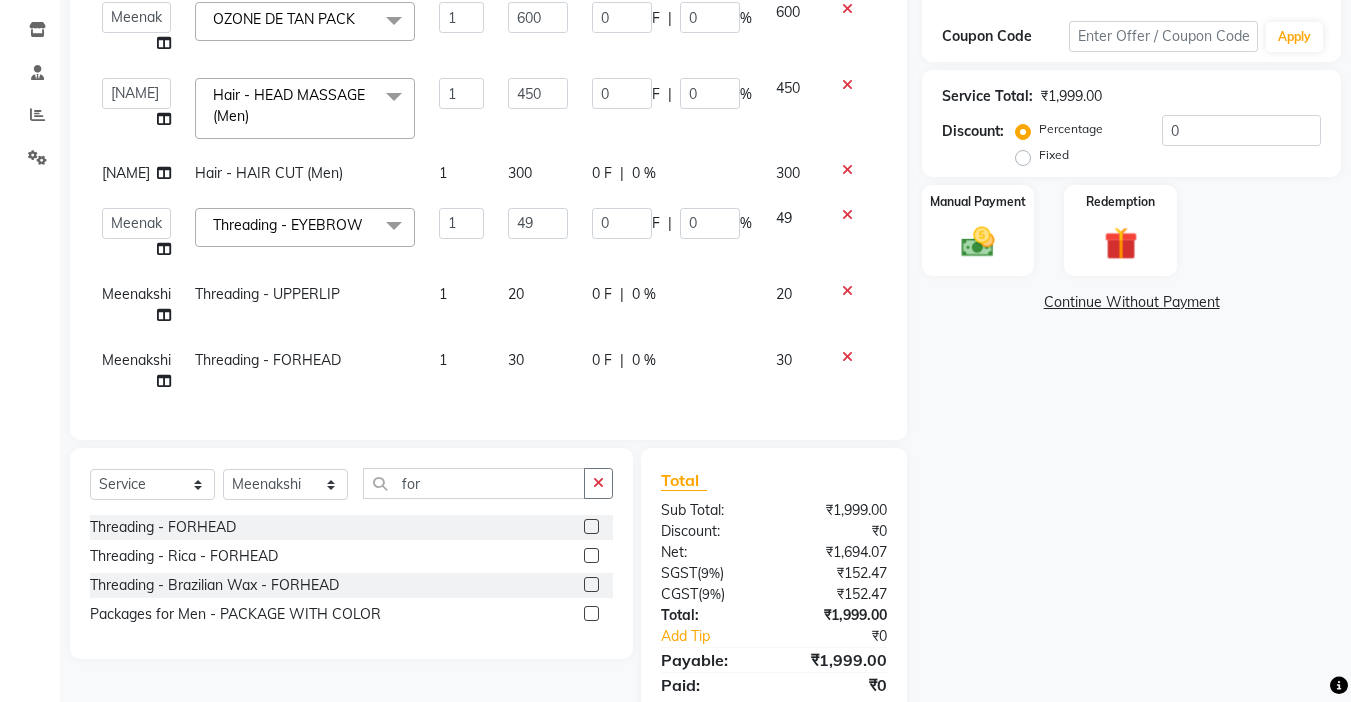 scroll, scrollTop: 117, scrollLeft: 0, axis: vertical 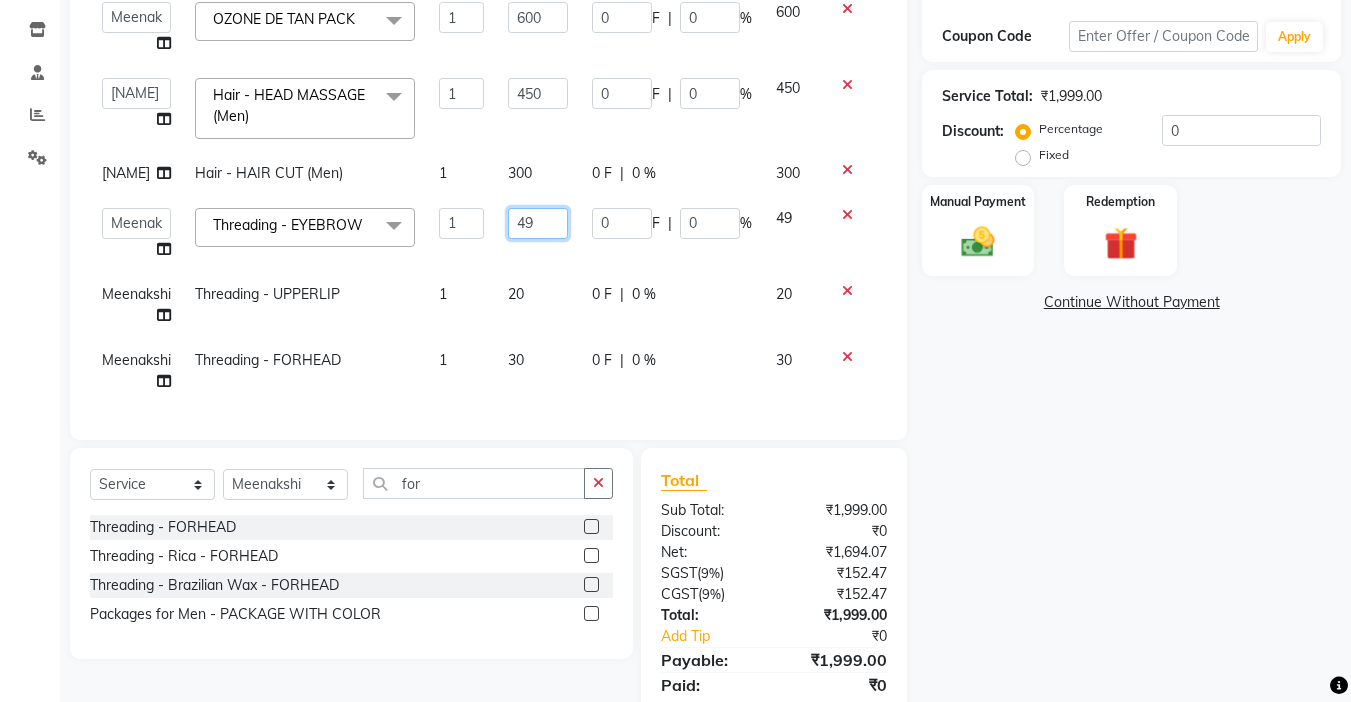 click on "49" 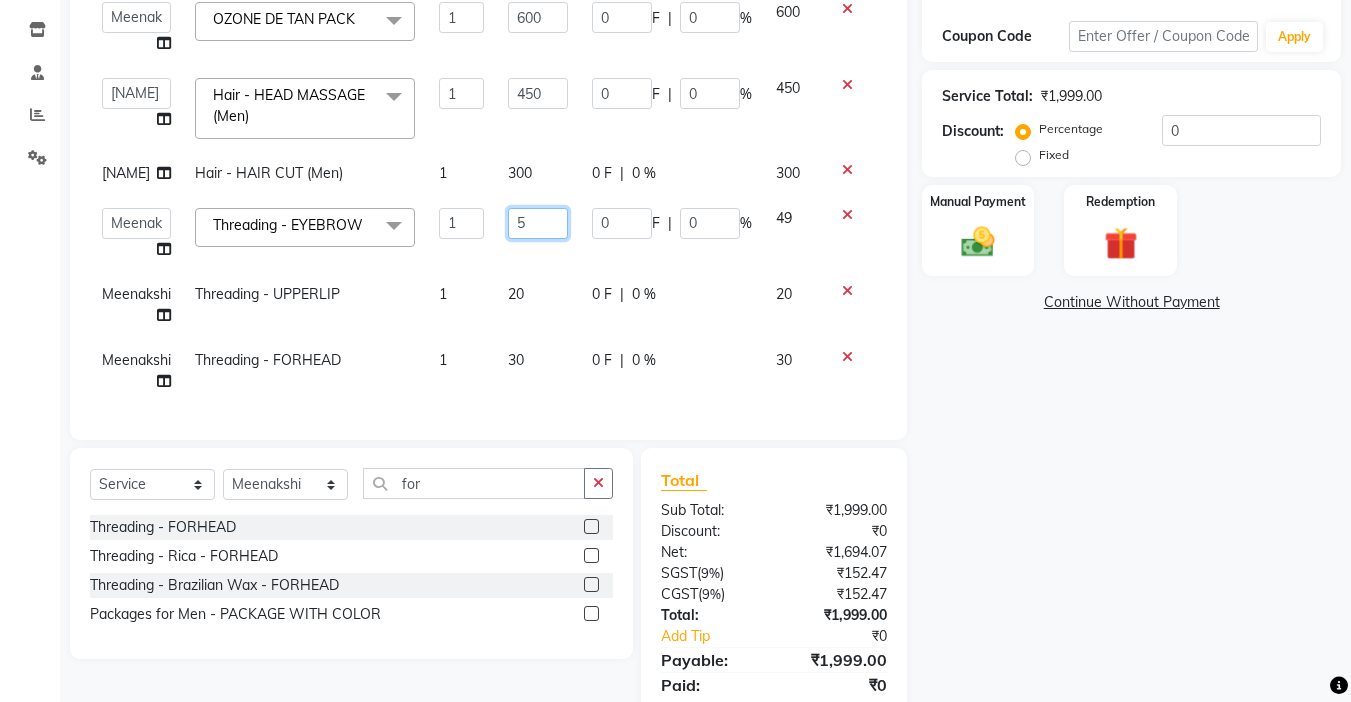 type on "50" 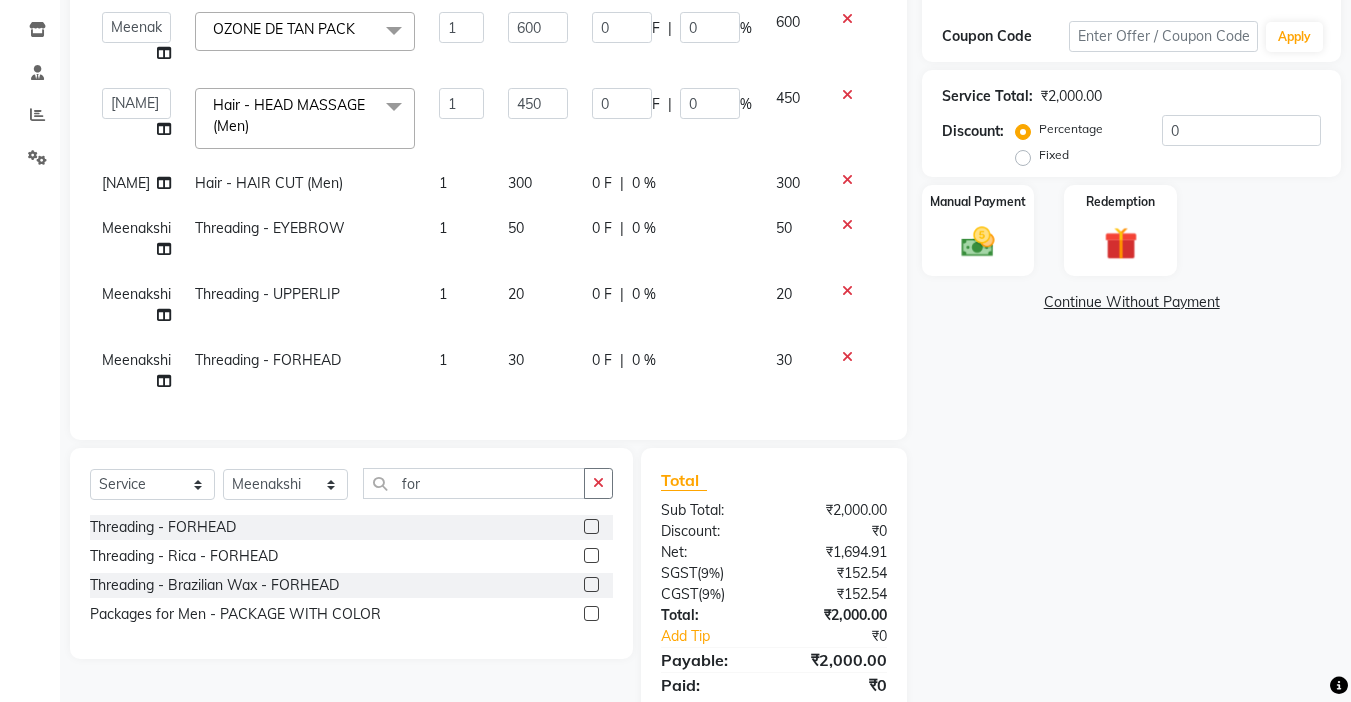 click on "0 F | 0 %" 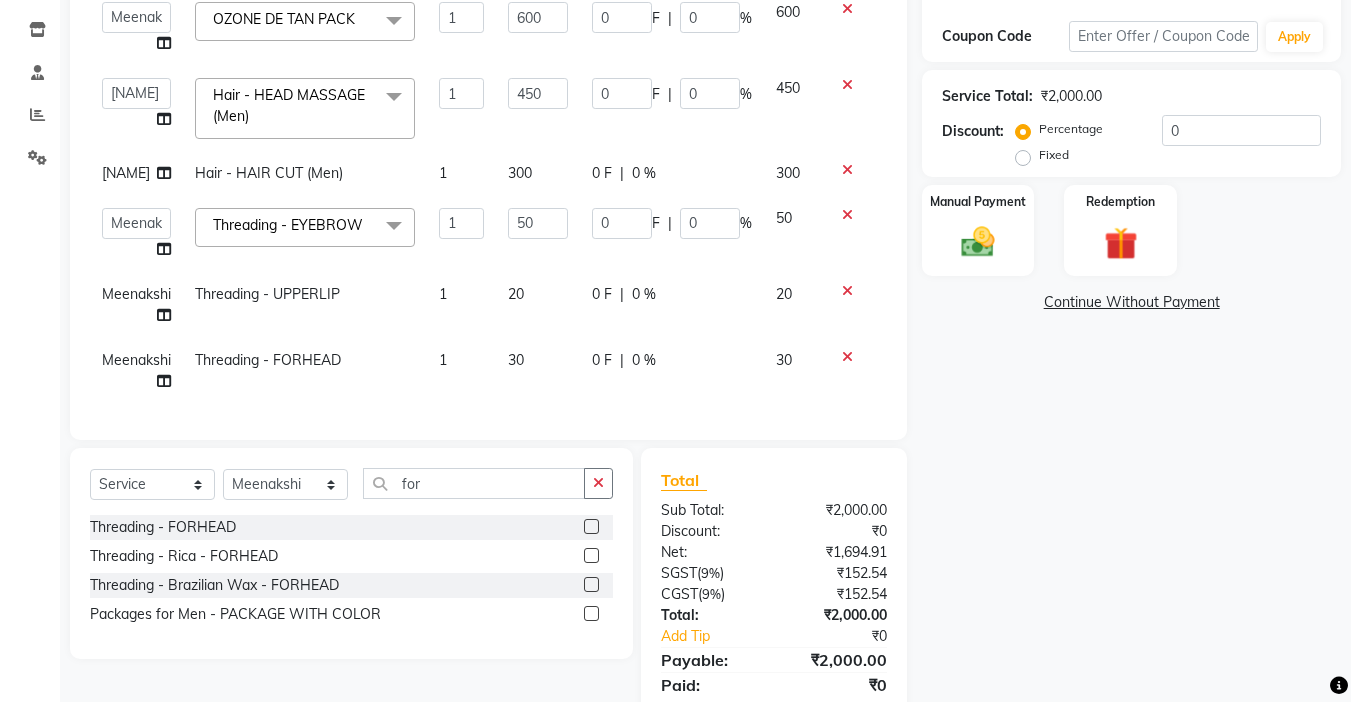 scroll, scrollTop: 0, scrollLeft: 0, axis: both 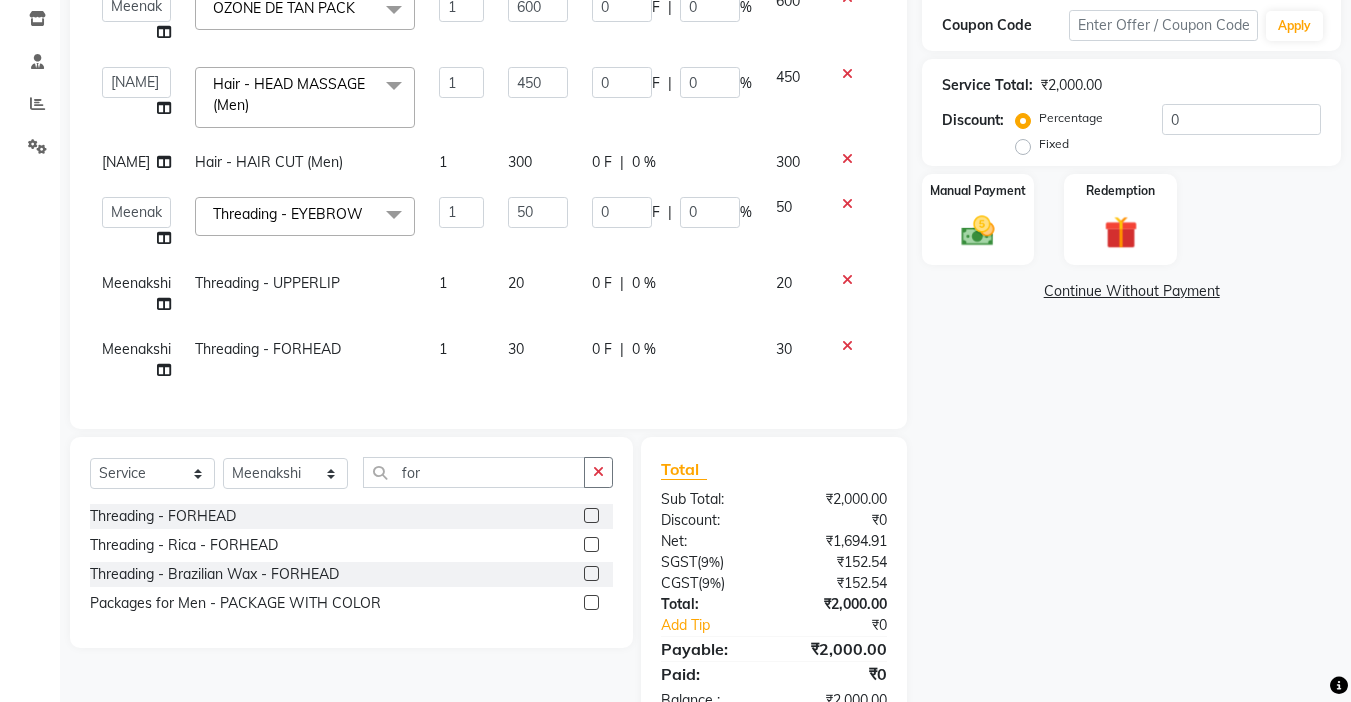 click on "Fixed" 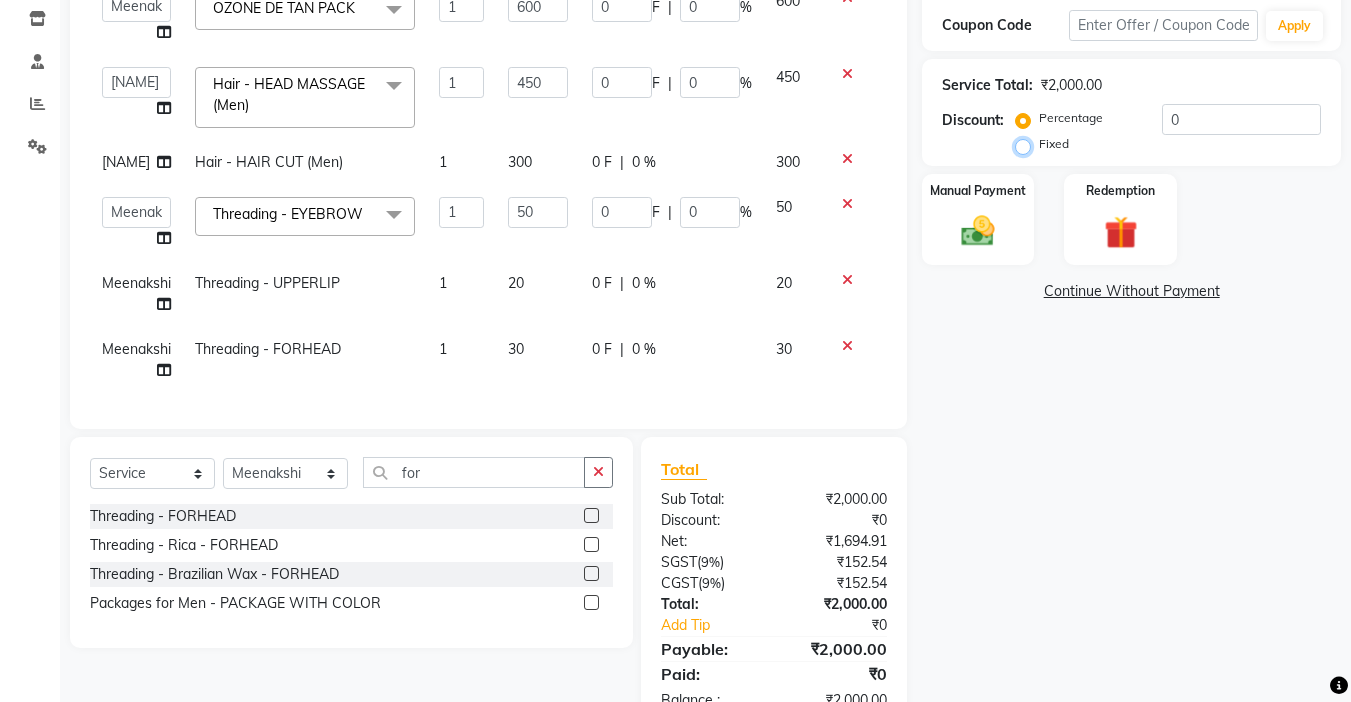 click on "Fixed" at bounding box center (1027, 144) 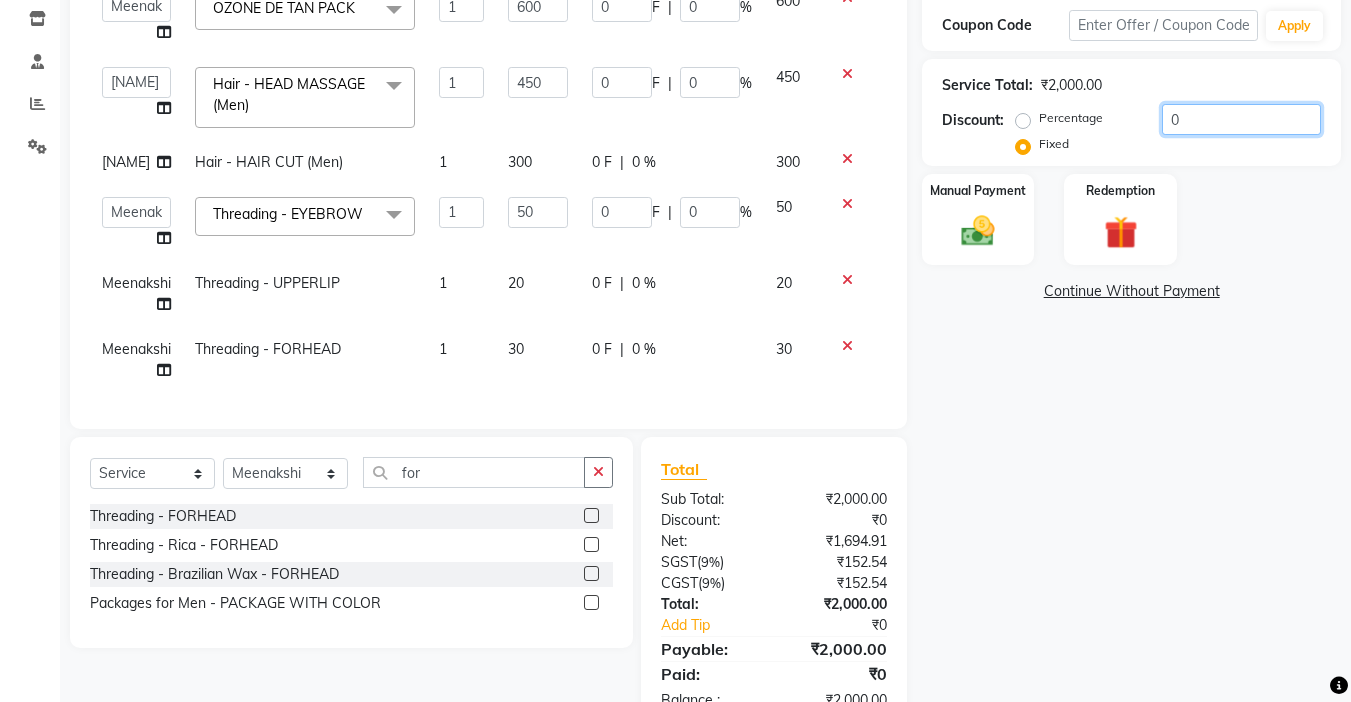 click on "0" 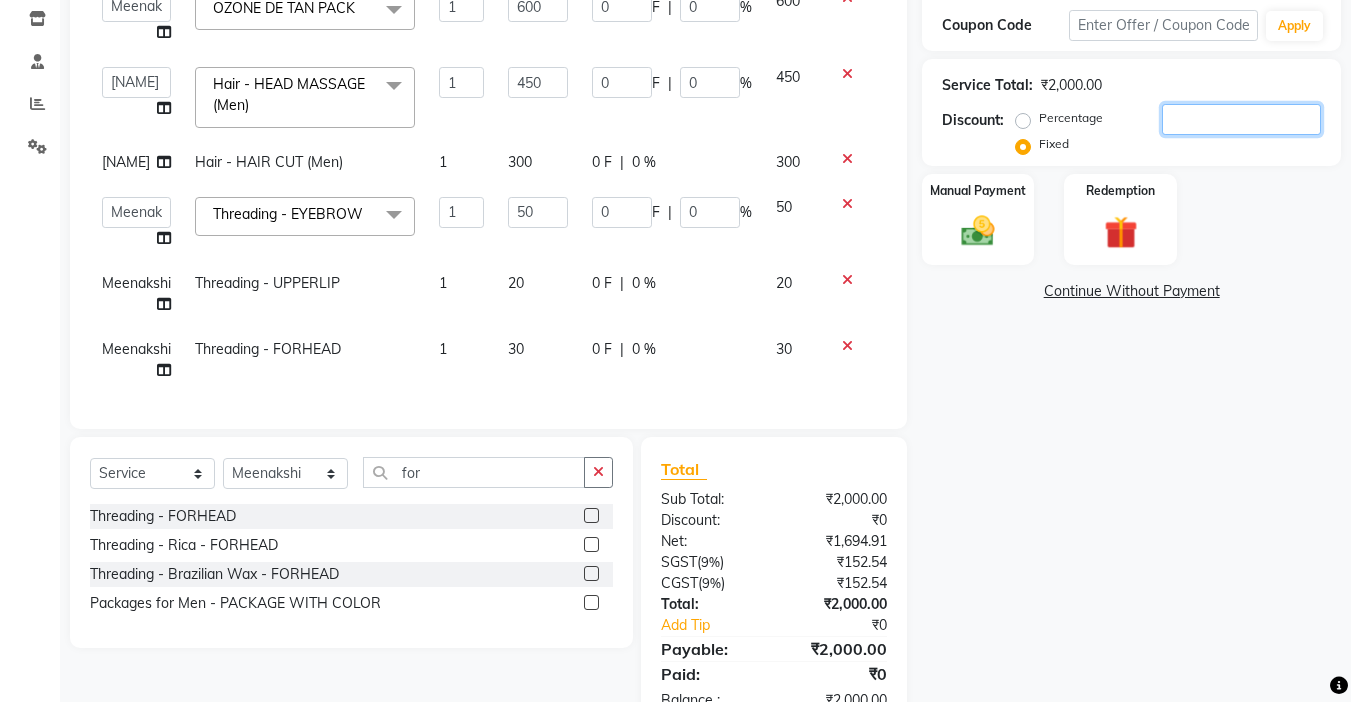type on "6" 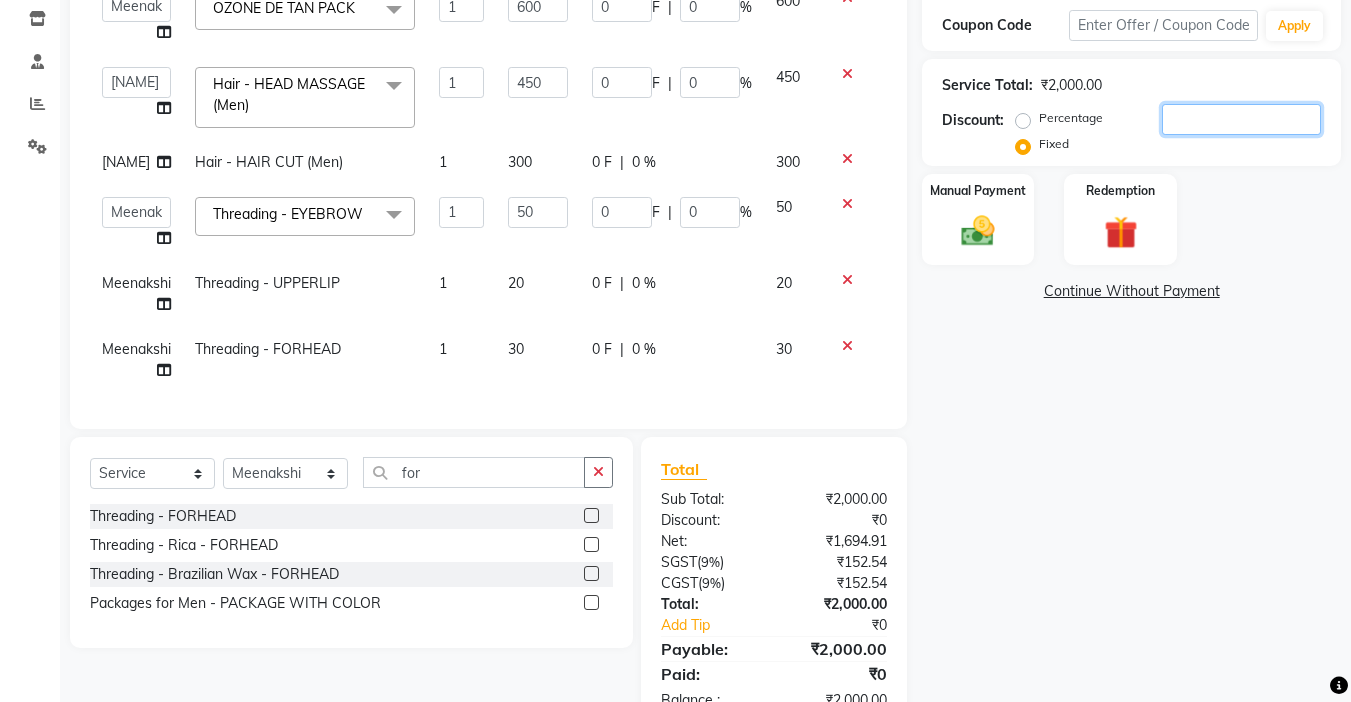 type on "1.8" 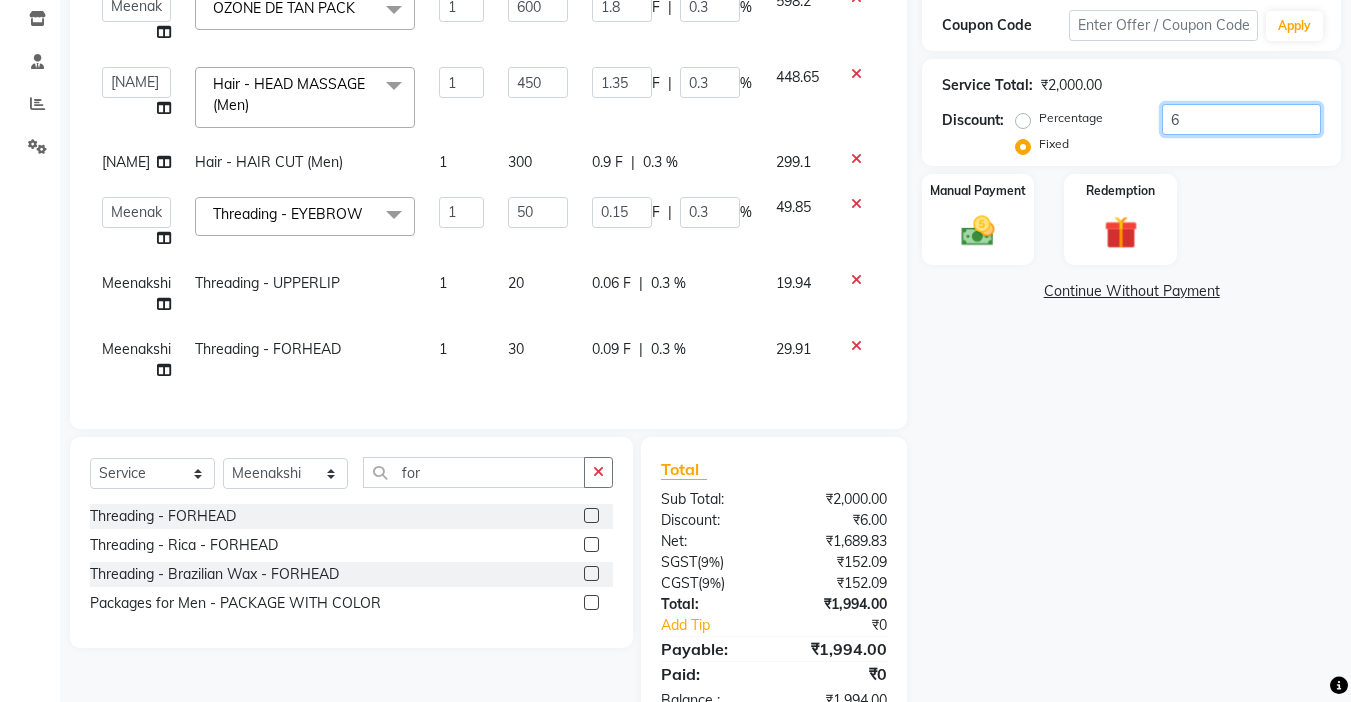 type on "63" 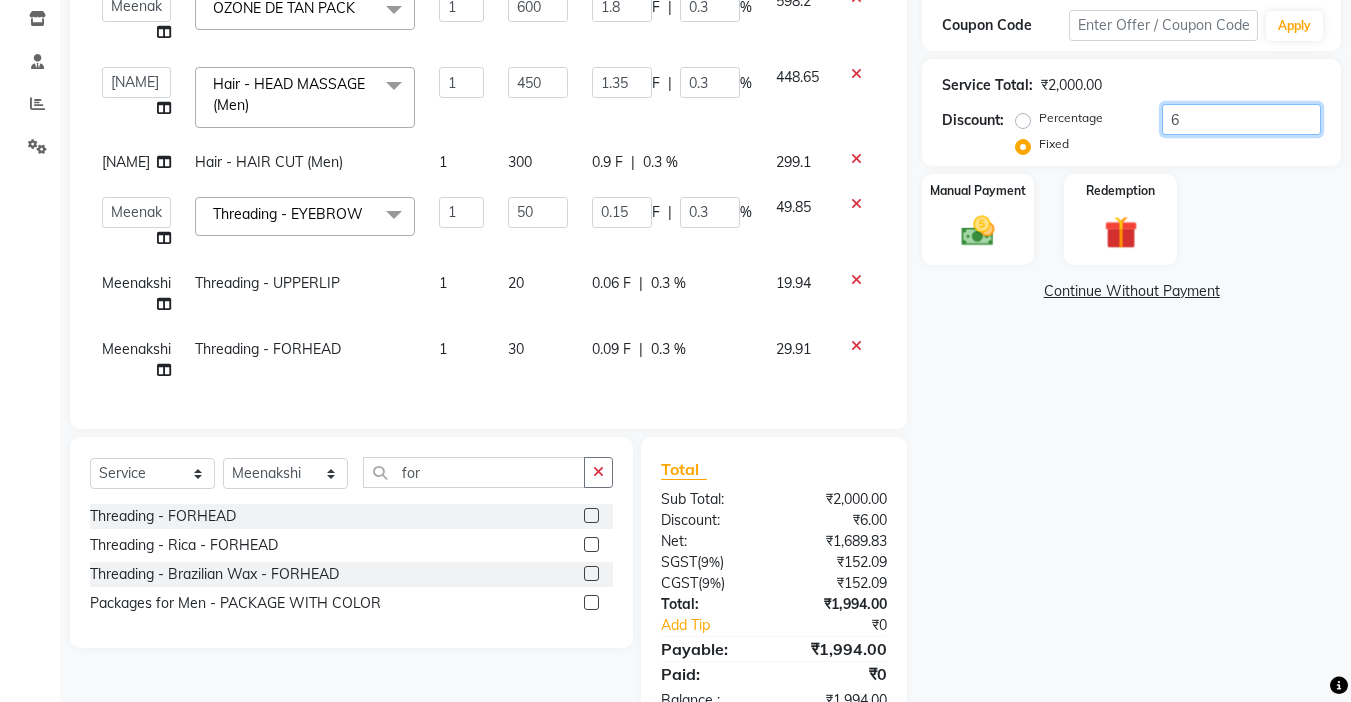type on "18.9" 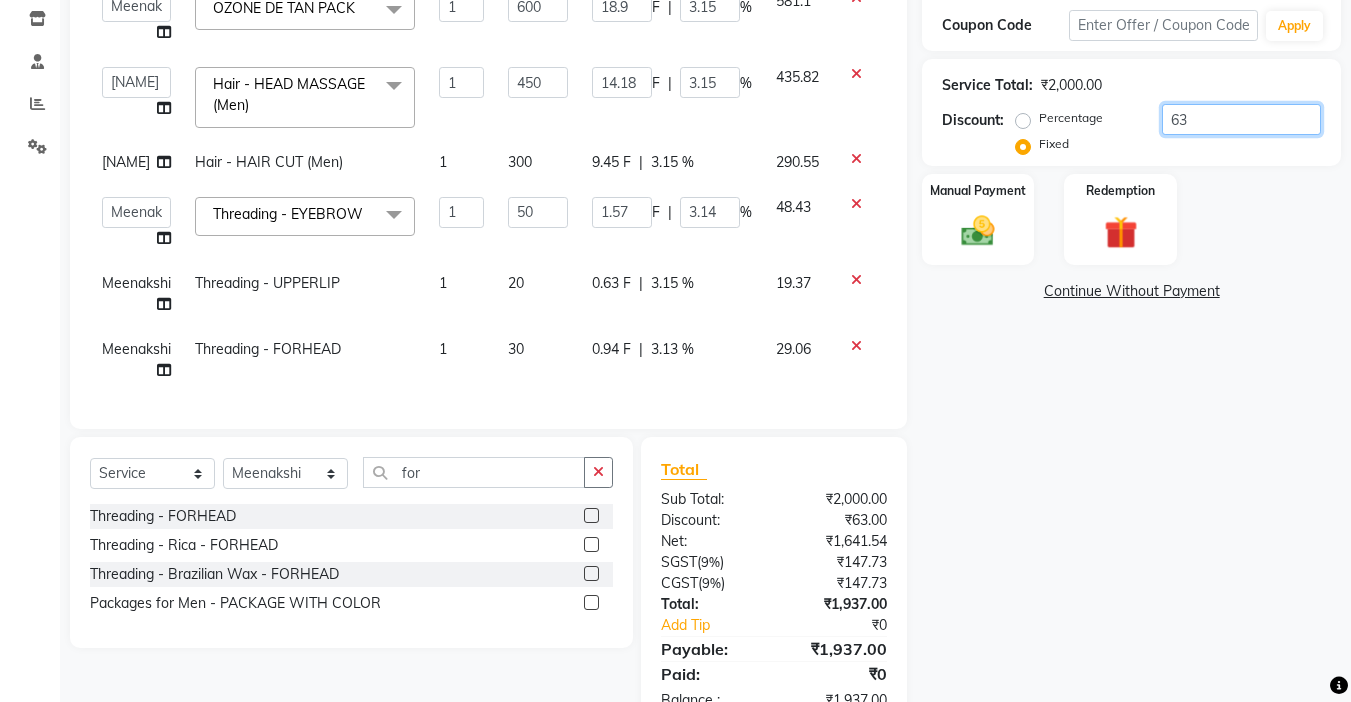 type on "630" 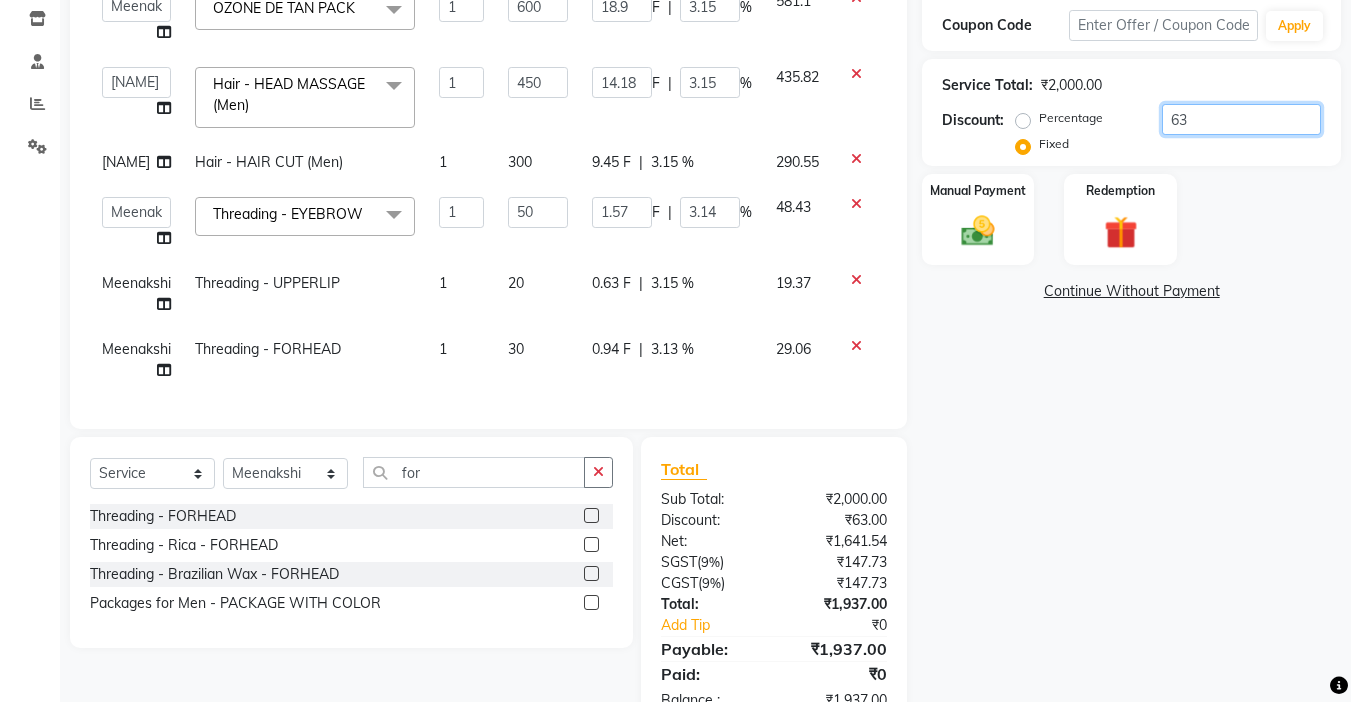 type on "189" 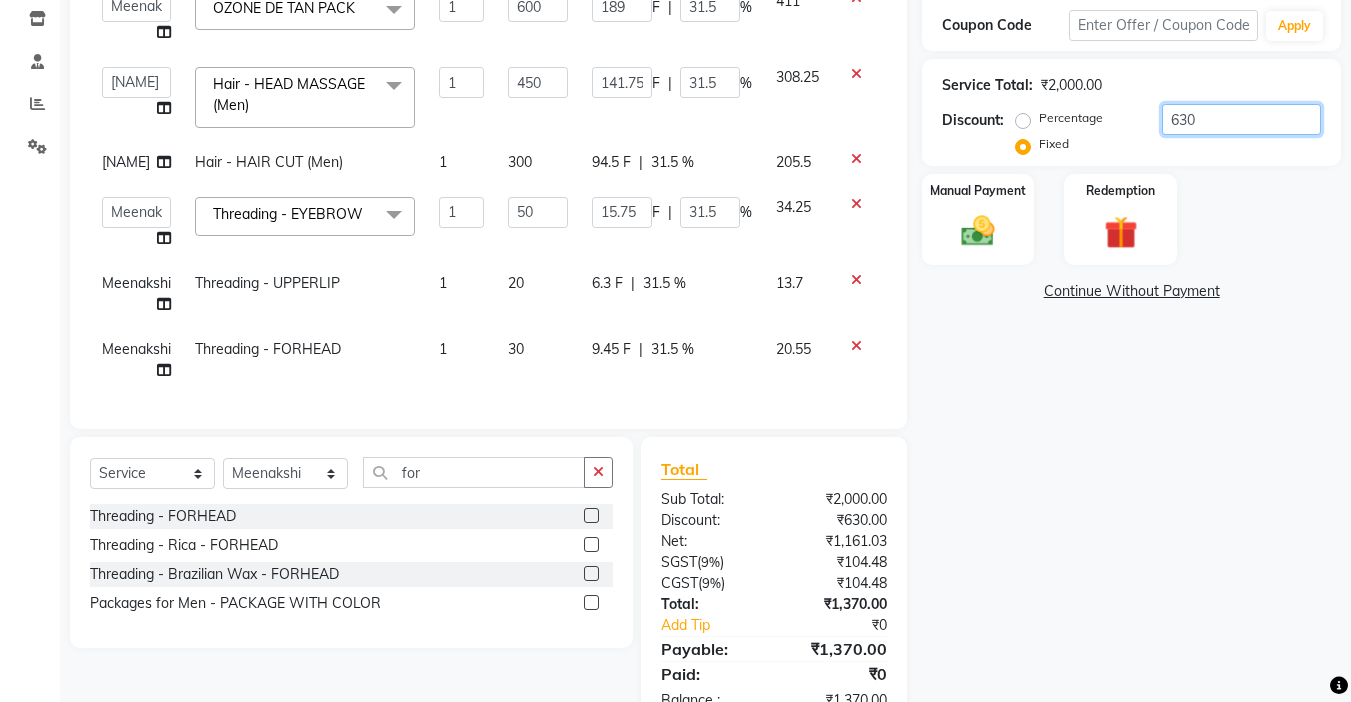 scroll, scrollTop: 398, scrollLeft: 0, axis: vertical 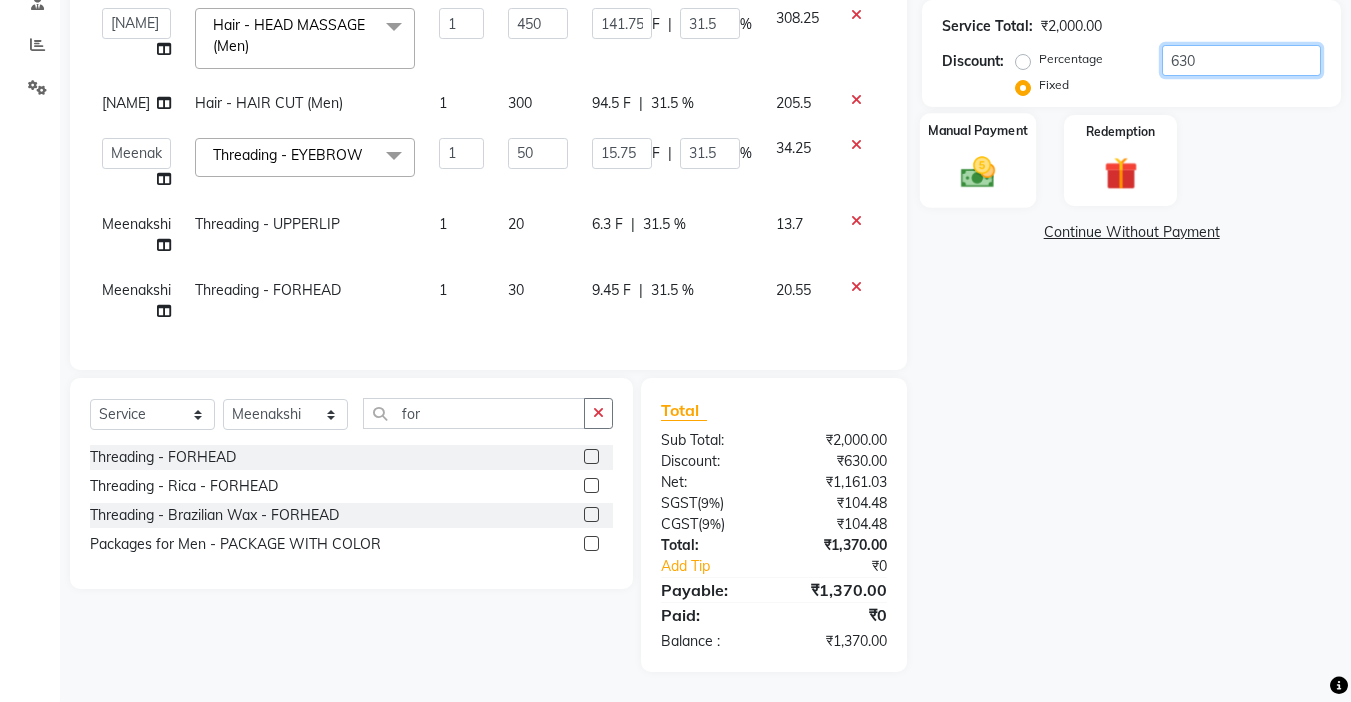 type on "630" 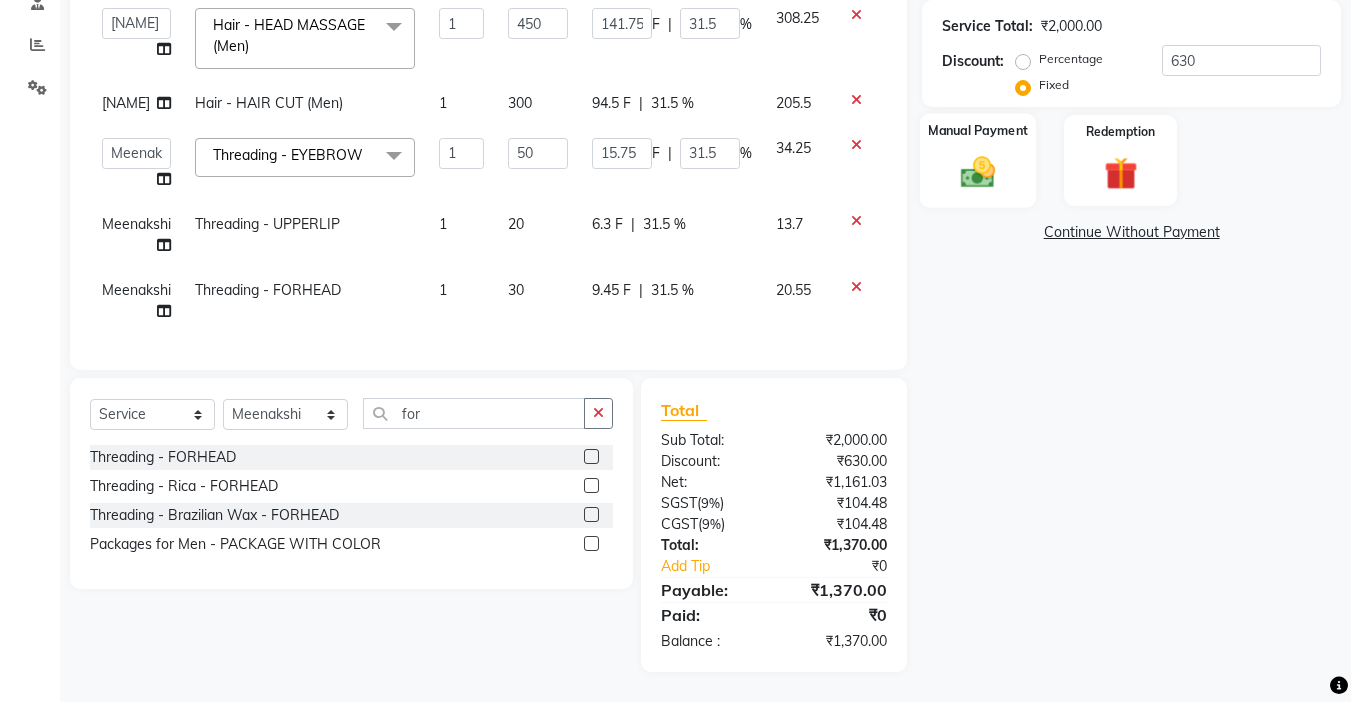 click 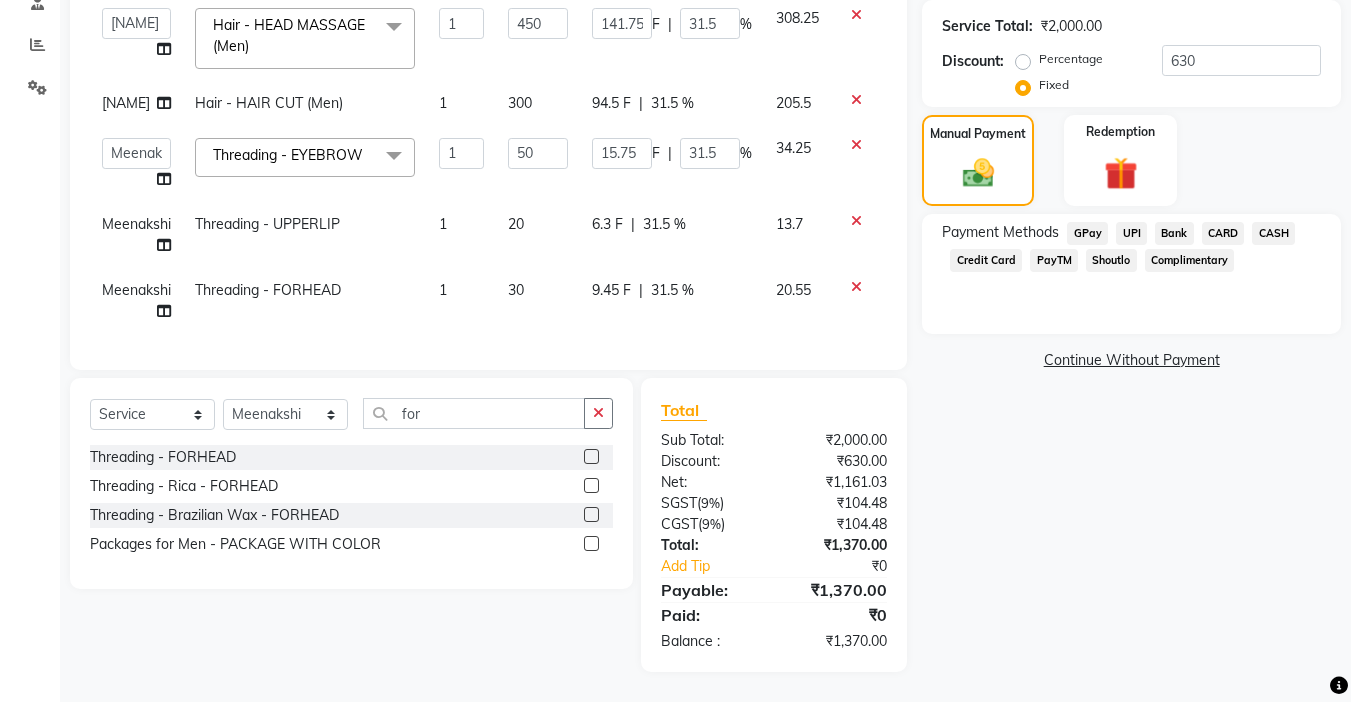 click on "UPI" 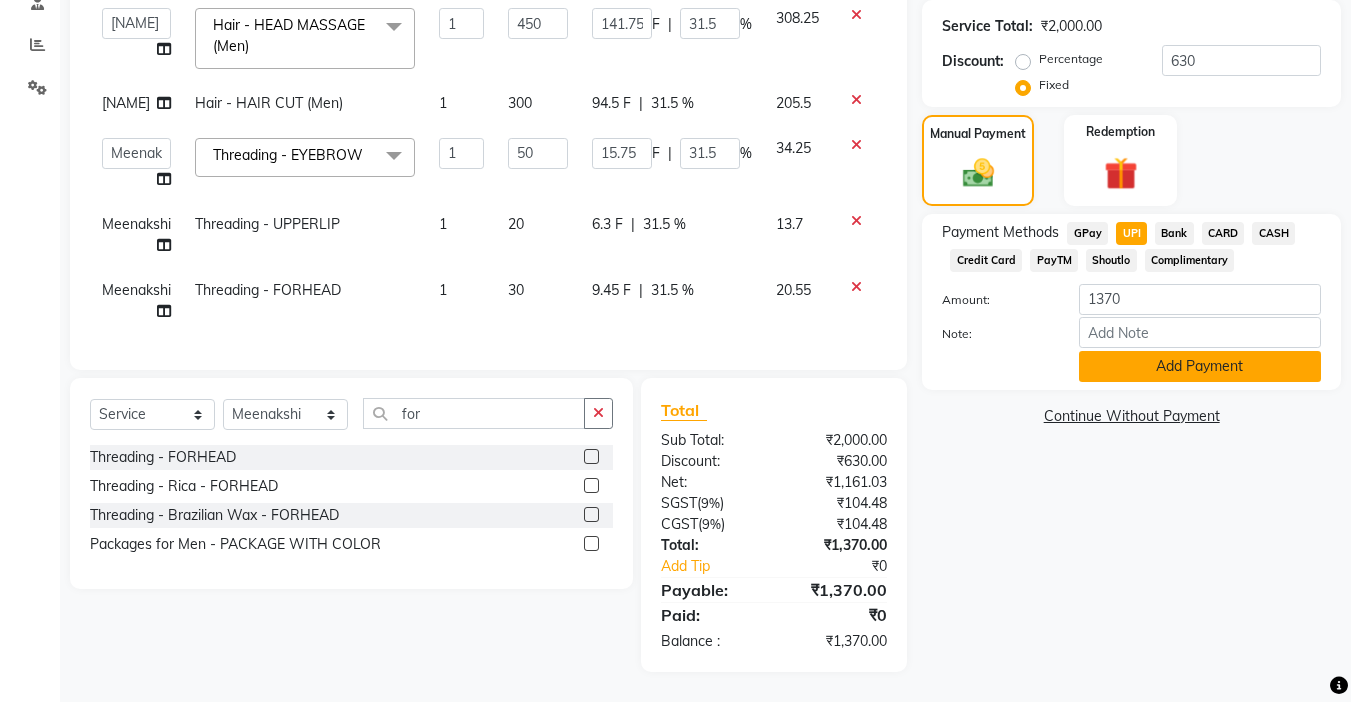 click on "Add Payment" 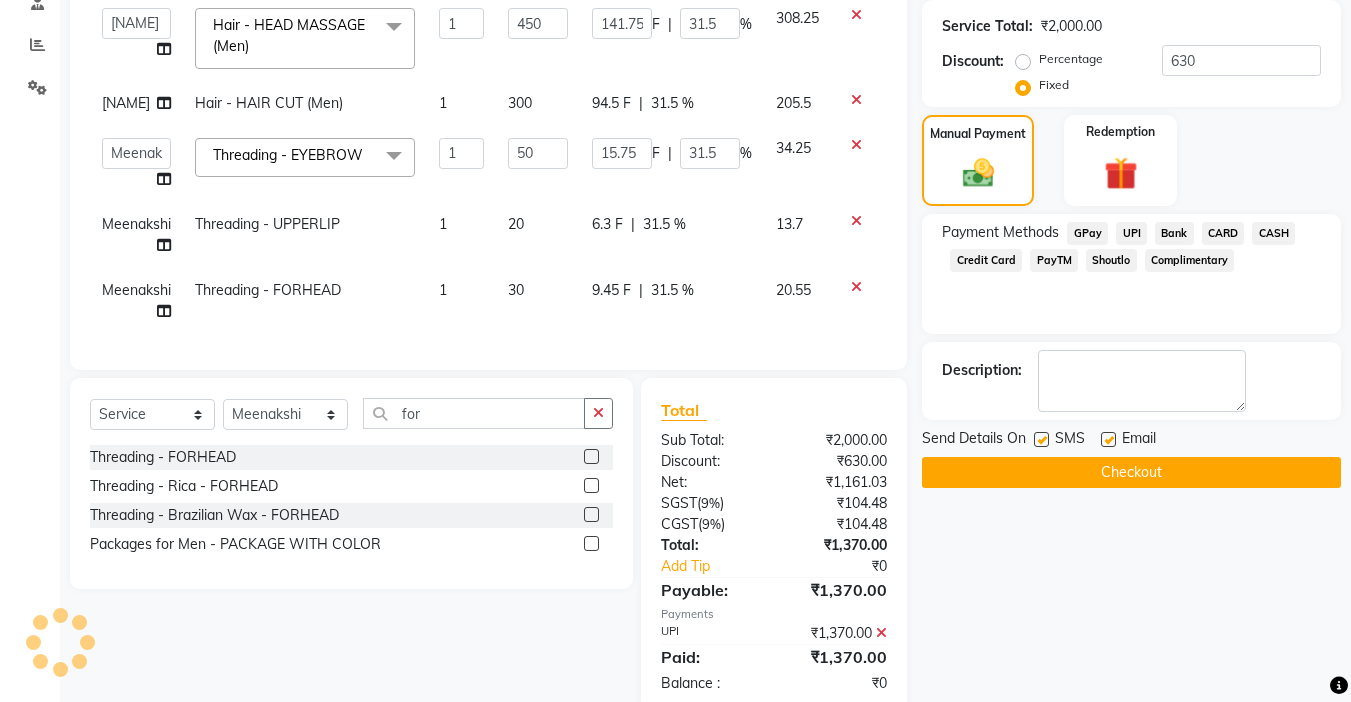 scroll, scrollTop: 440, scrollLeft: 0, axis: vertical 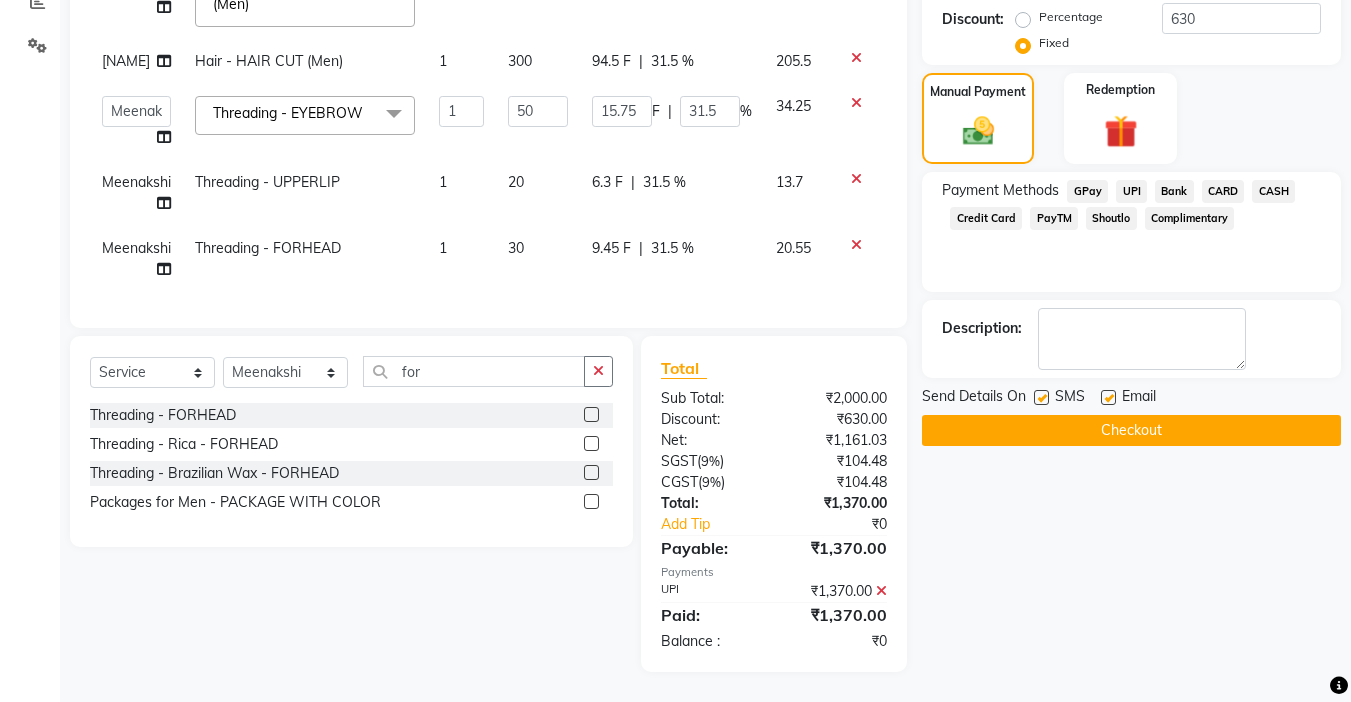 click 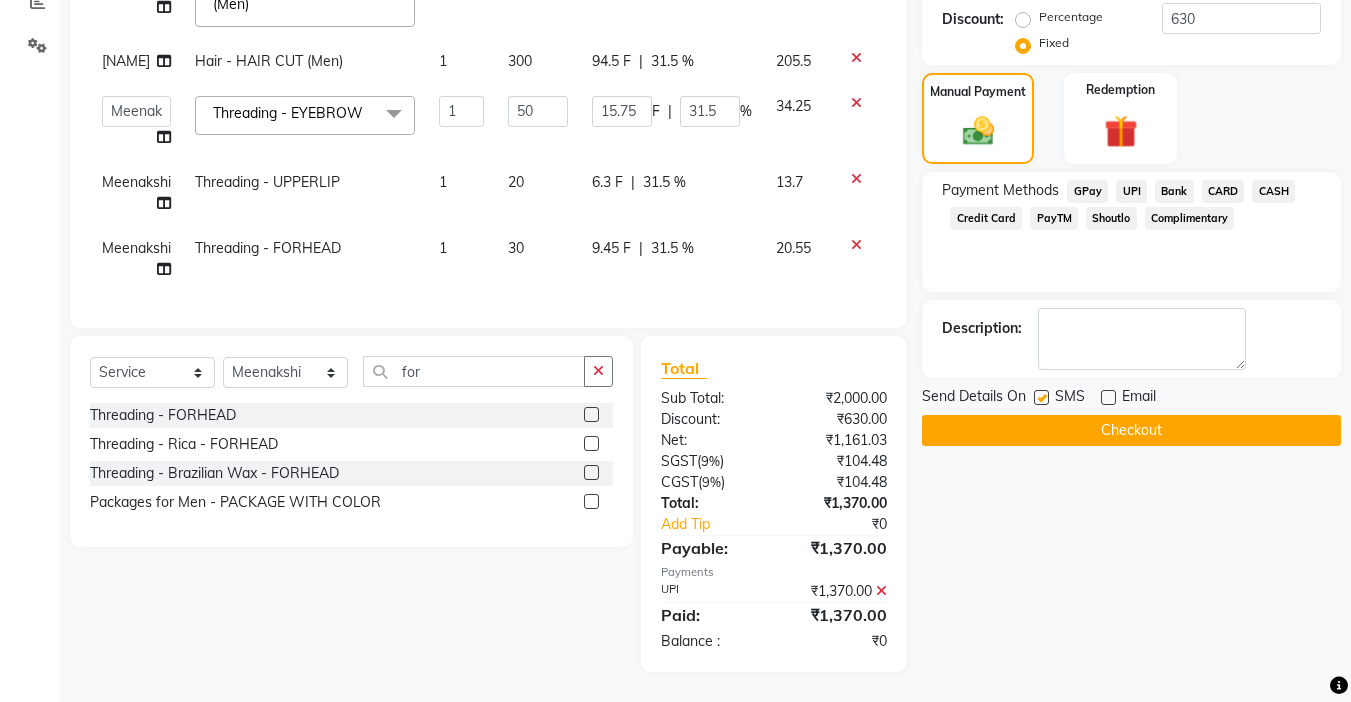 click on "Checkout" 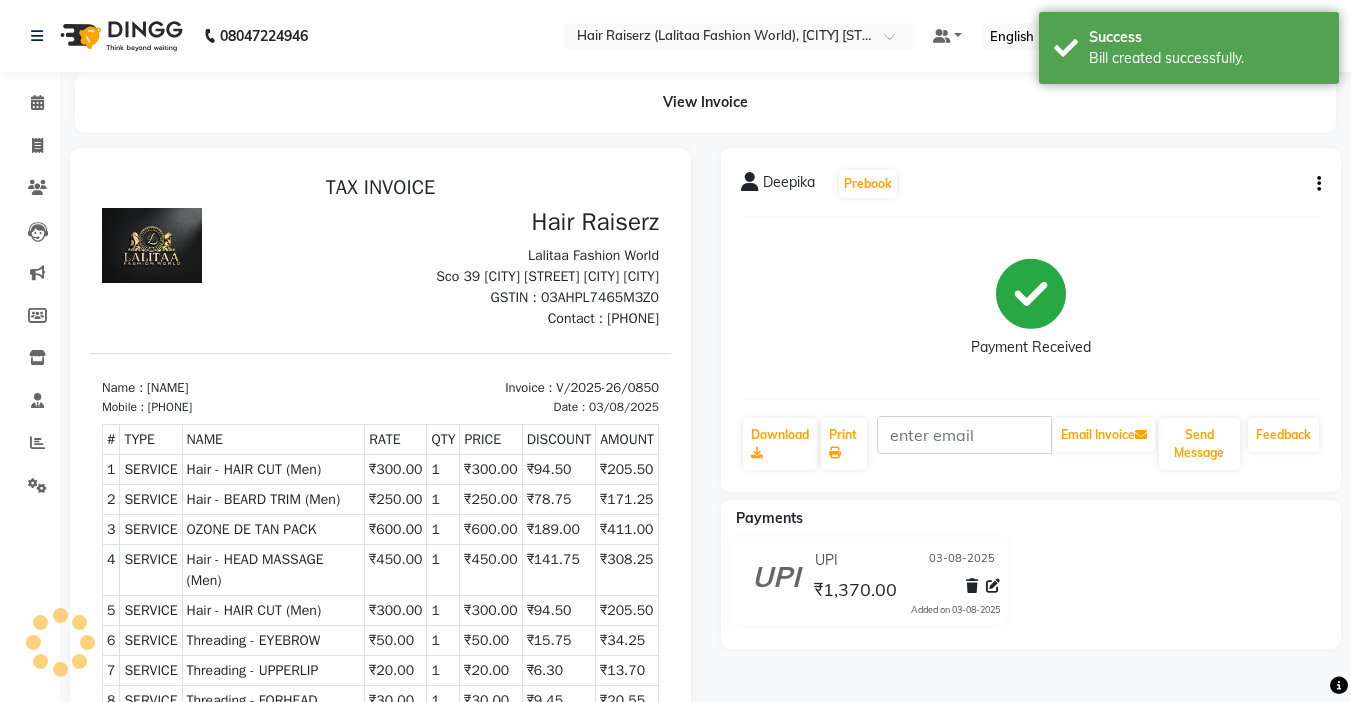 scroll, scrollTop: 0, scrollLeft: 0, axis: both 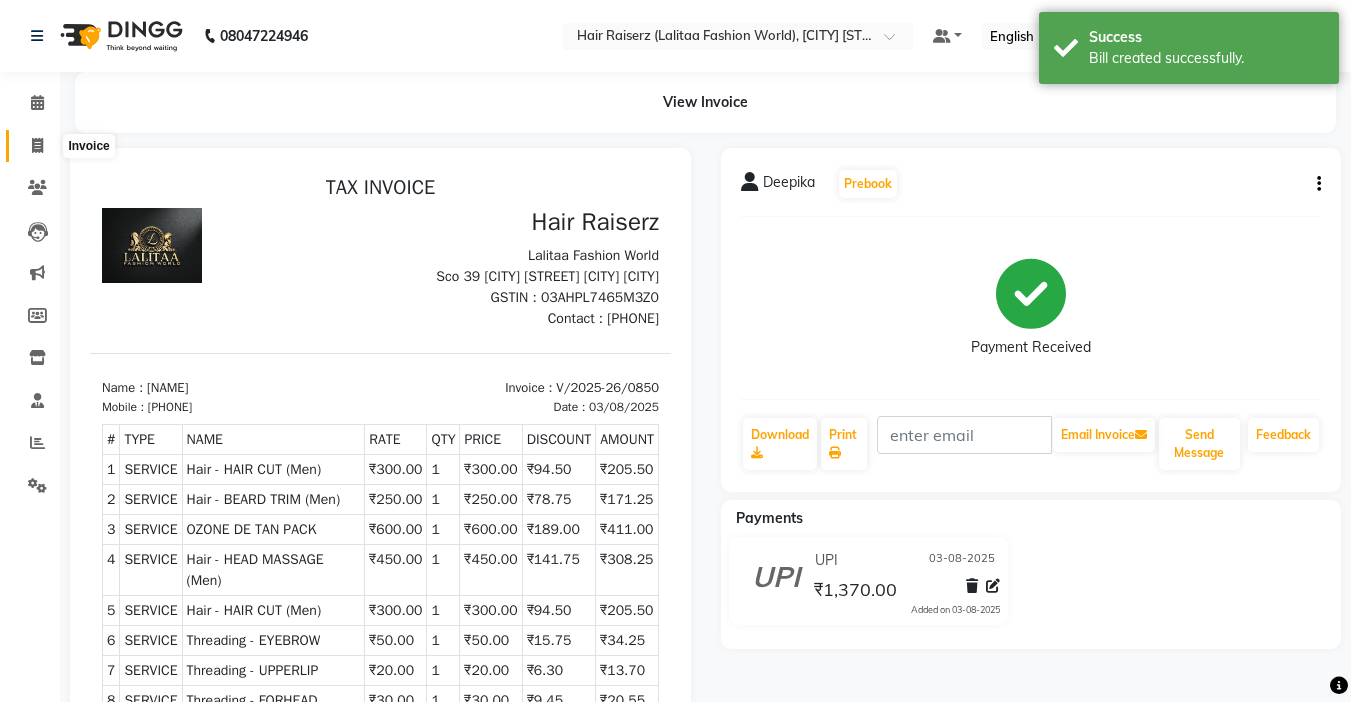 click 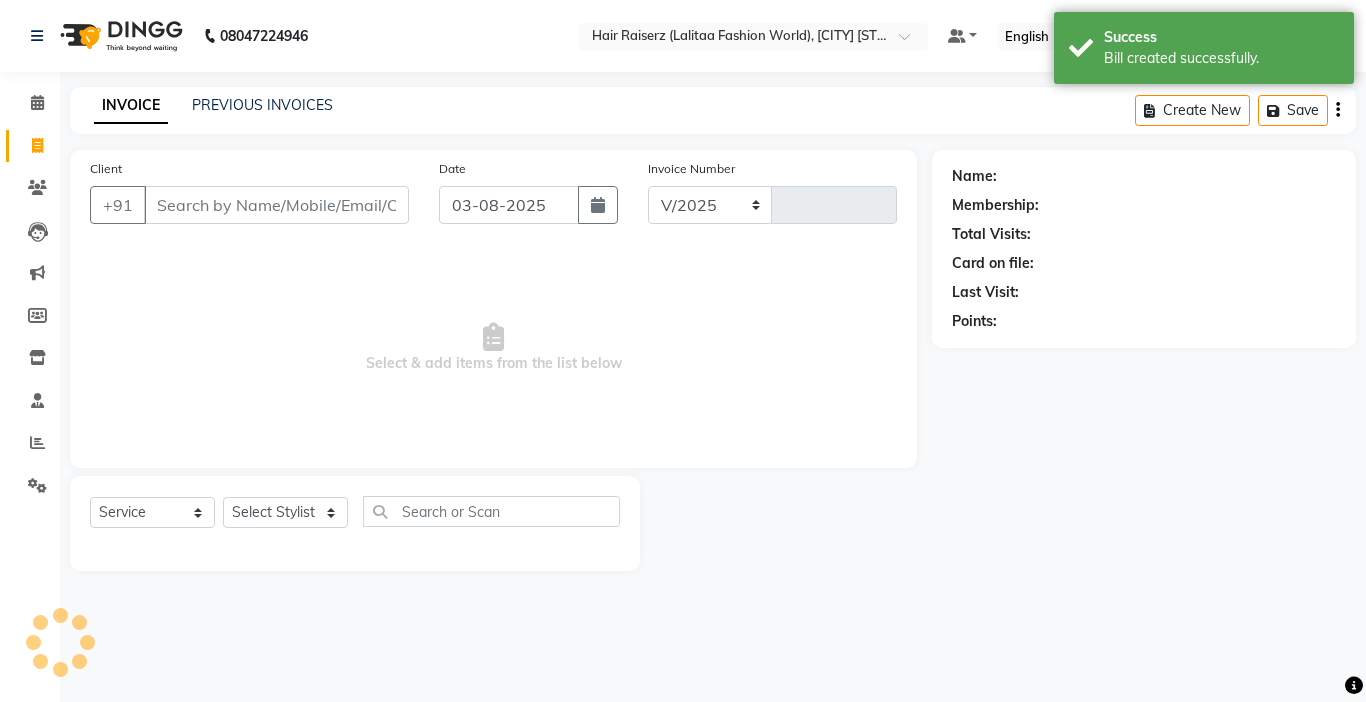 select on "7098" 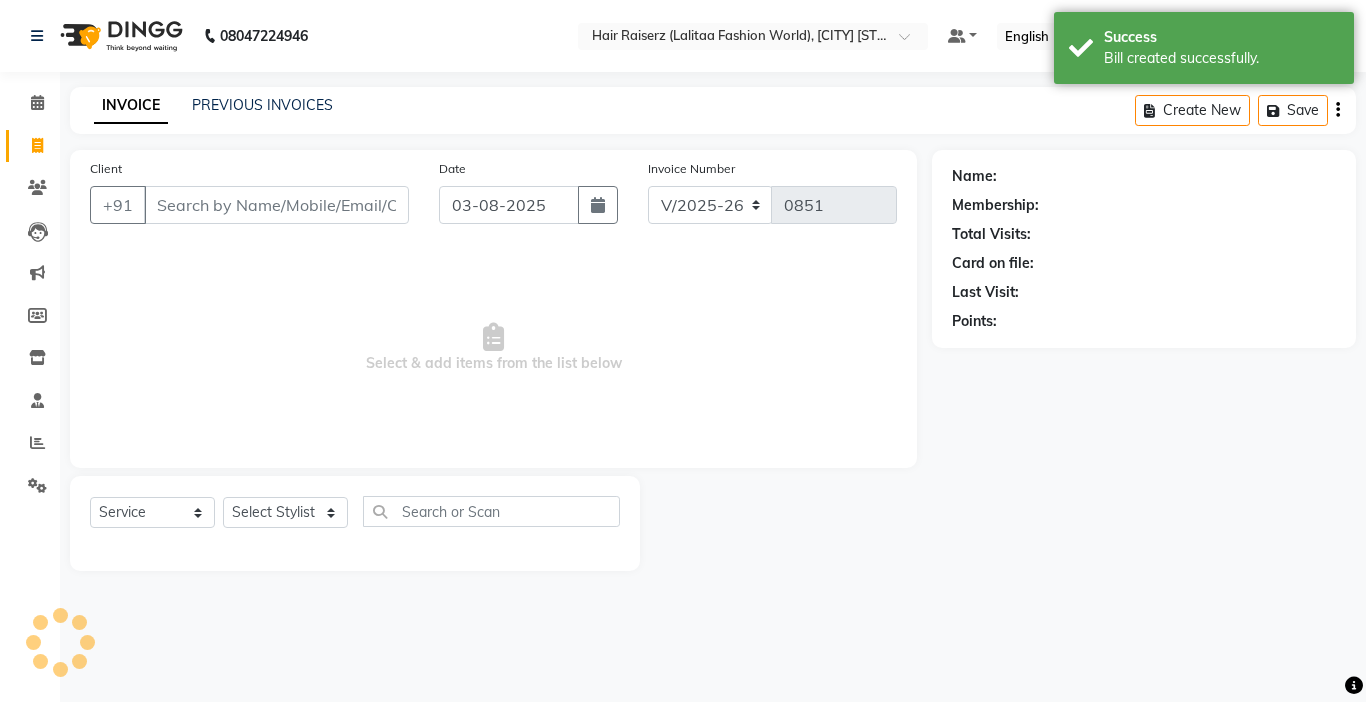 click on "Client" at bounding box center (276, 205) 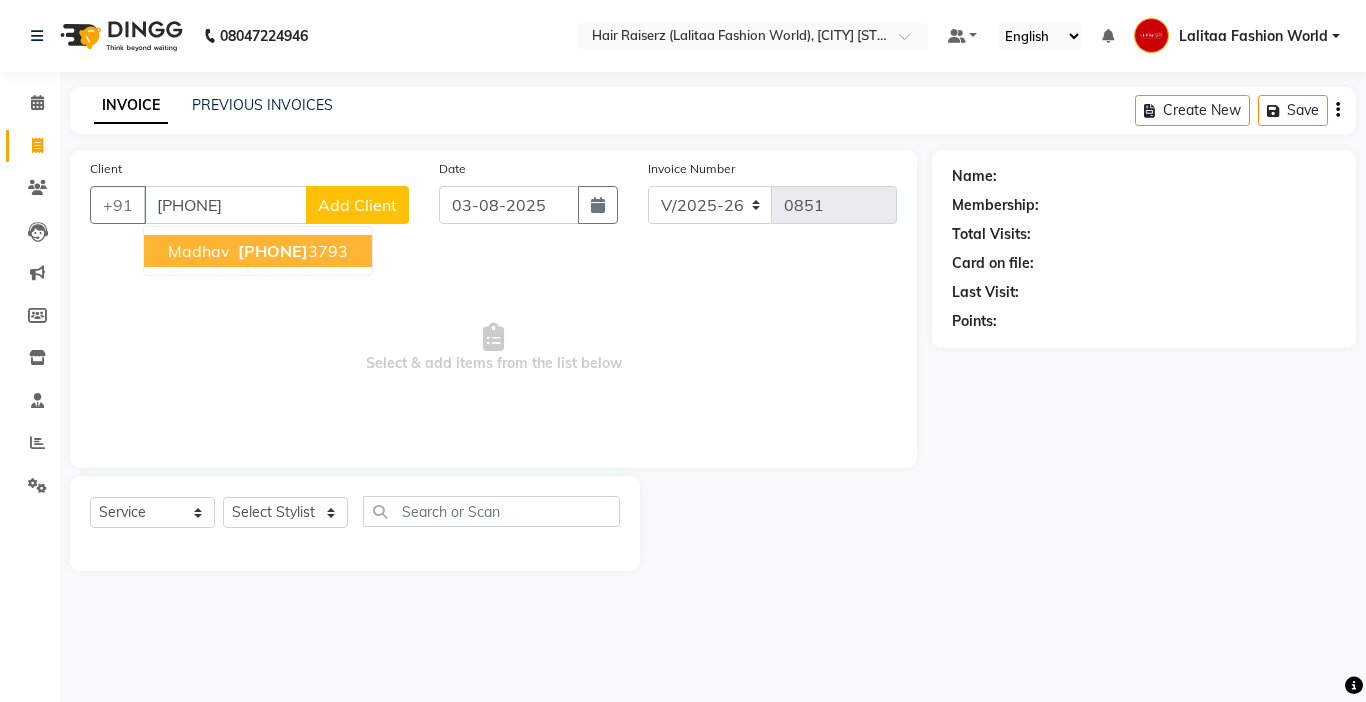click on "Select & add items from the list below" at bounding box center [493, 348] 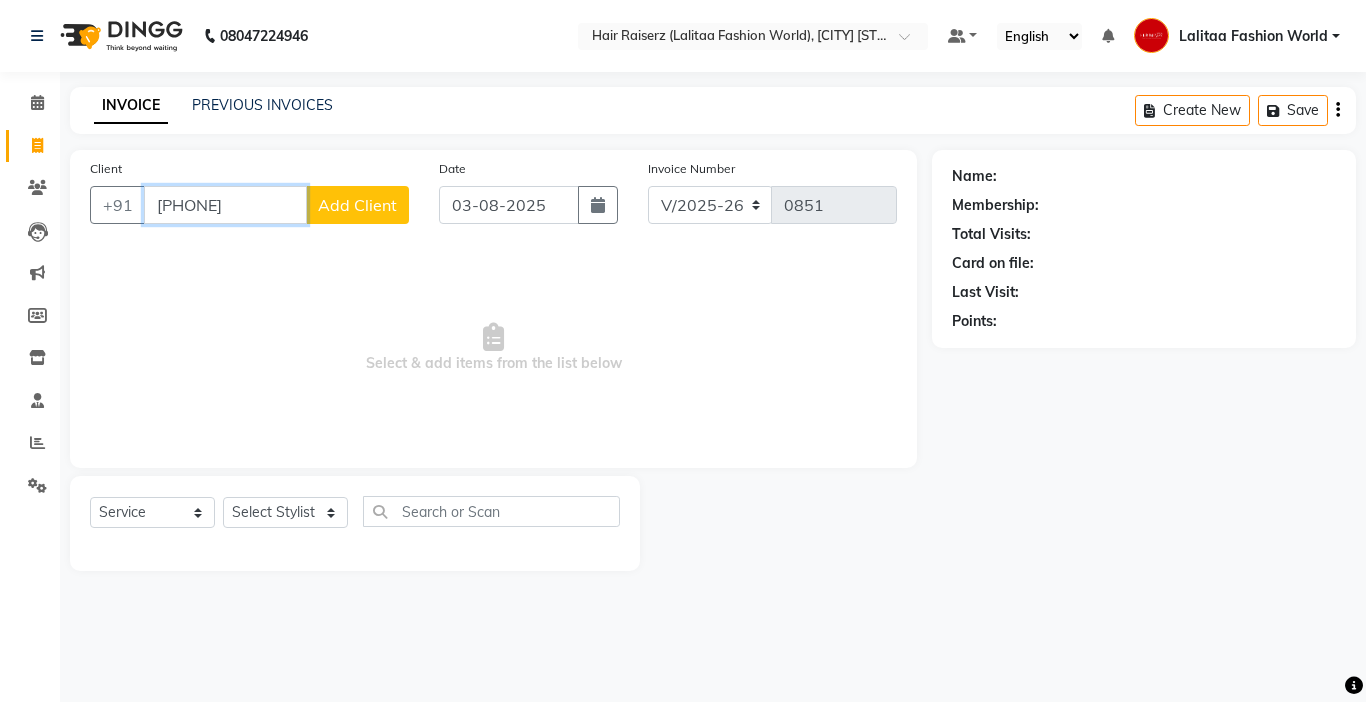 click on "[PHONE]" at bounding box center (225, 205) 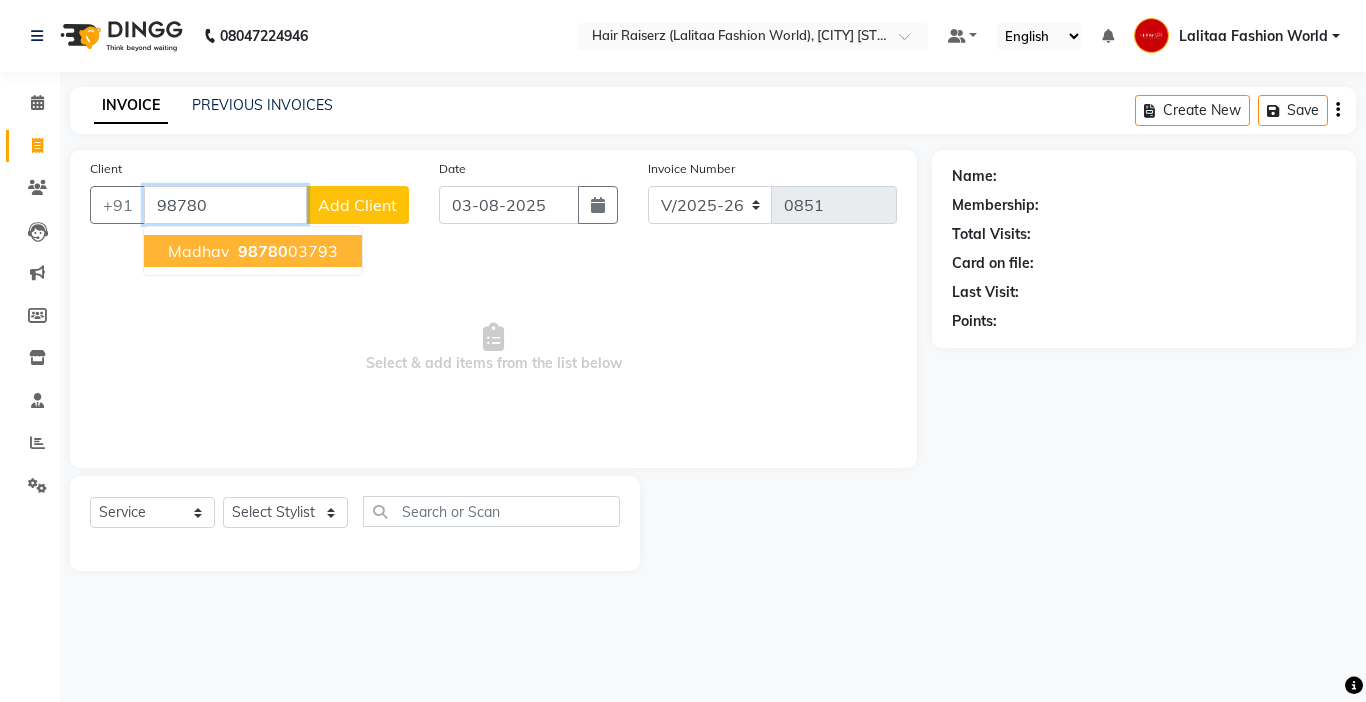 click on "[PHONE]" at bounding box center [286, 251] 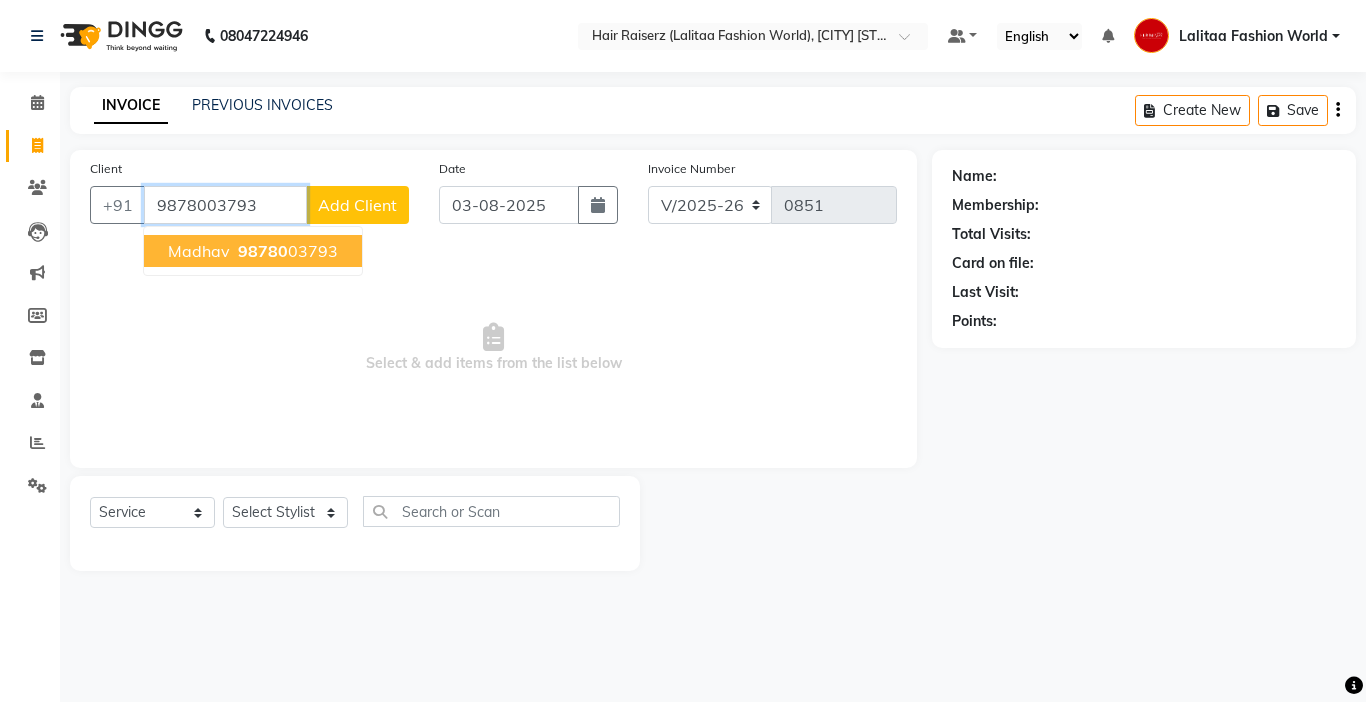 type on "9878003793" 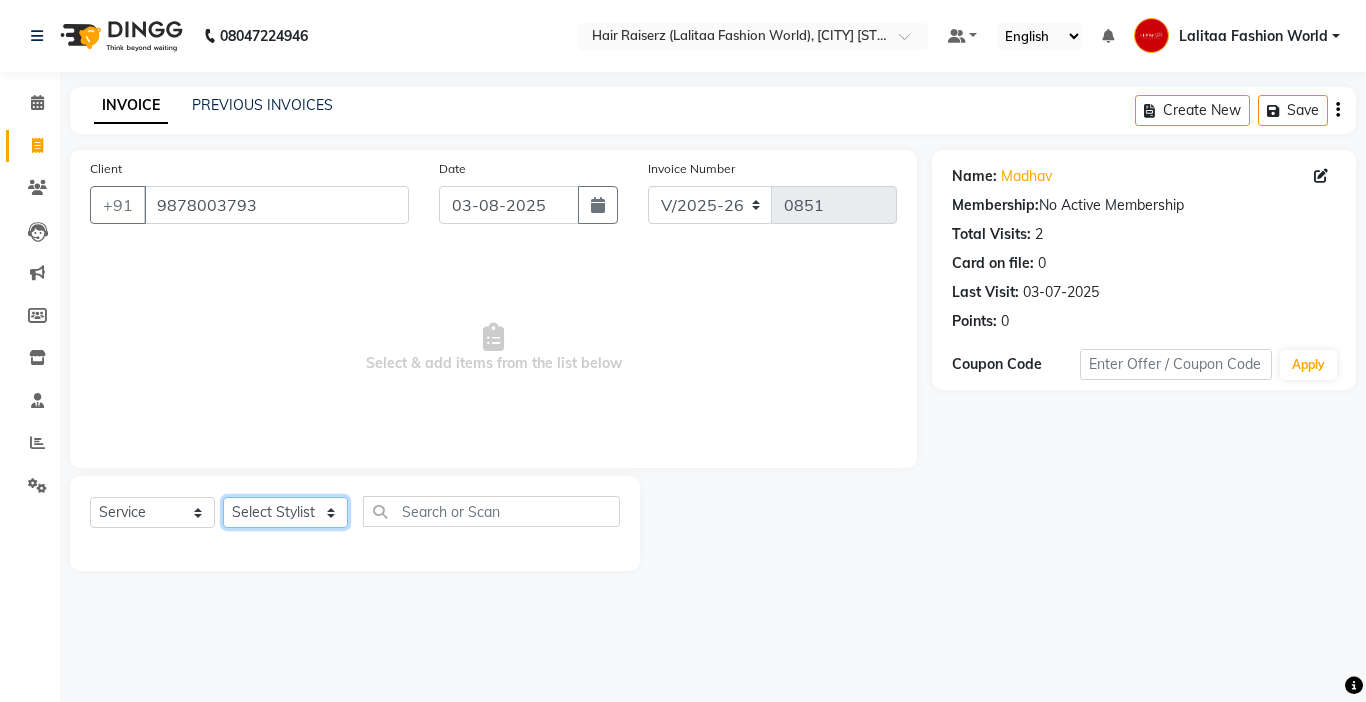click on "Select Stylist [NAME] counter sales [NAME] [NAME] [NAME] [NAME] Lalitaa Fashion World [NAME] [NAME] [NAME] [NAME] [NAME] [NAME] [NAME]" 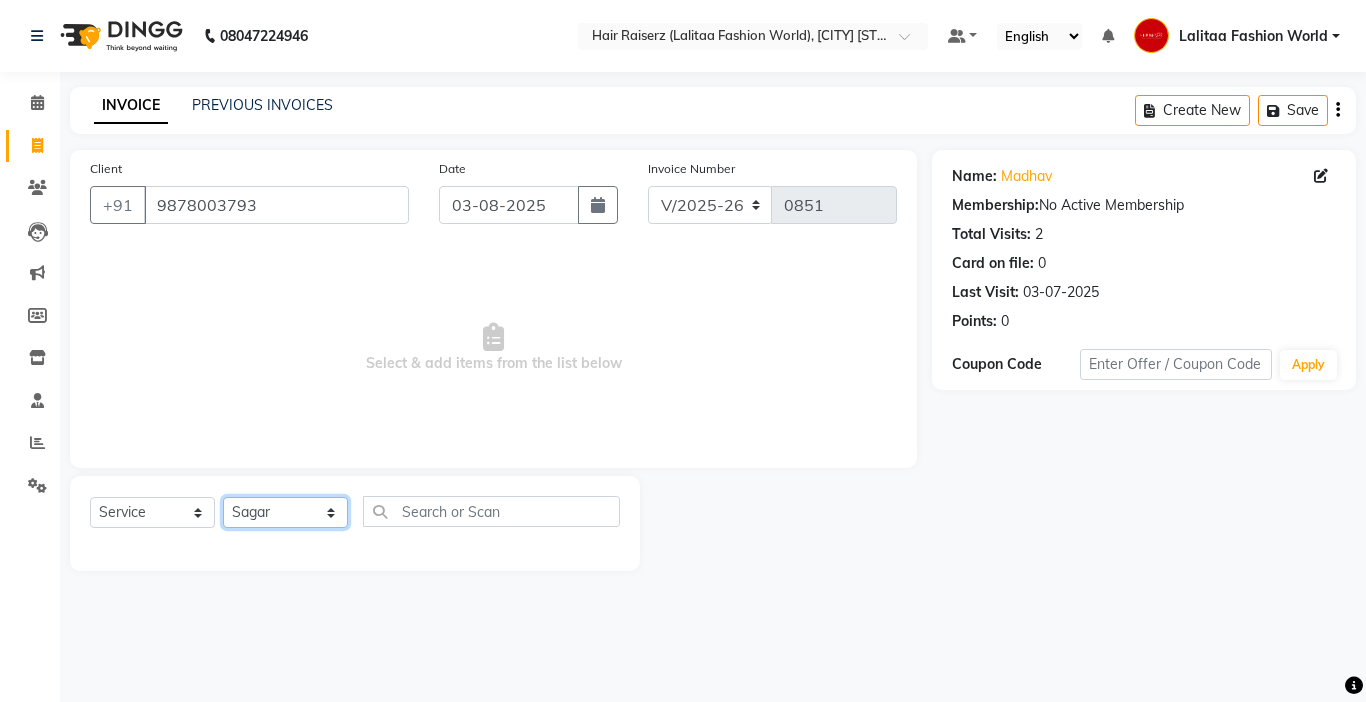 click on "Select Stylist [NAME] counter sales [NAME] [NAME] [NAME] [NAME] Lalitaa Fashion World [NAME] [NAME] [NAME] [NAME] [NAME] [NAME] [NAME]" 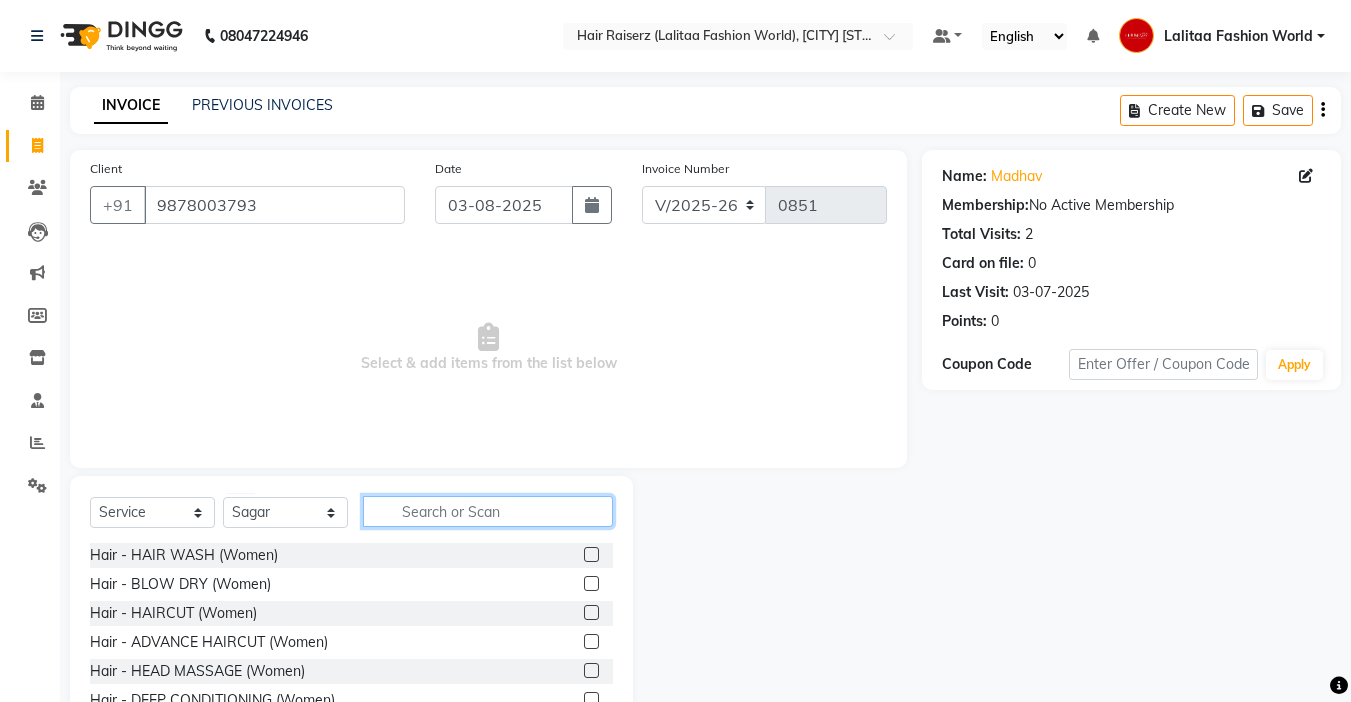 click 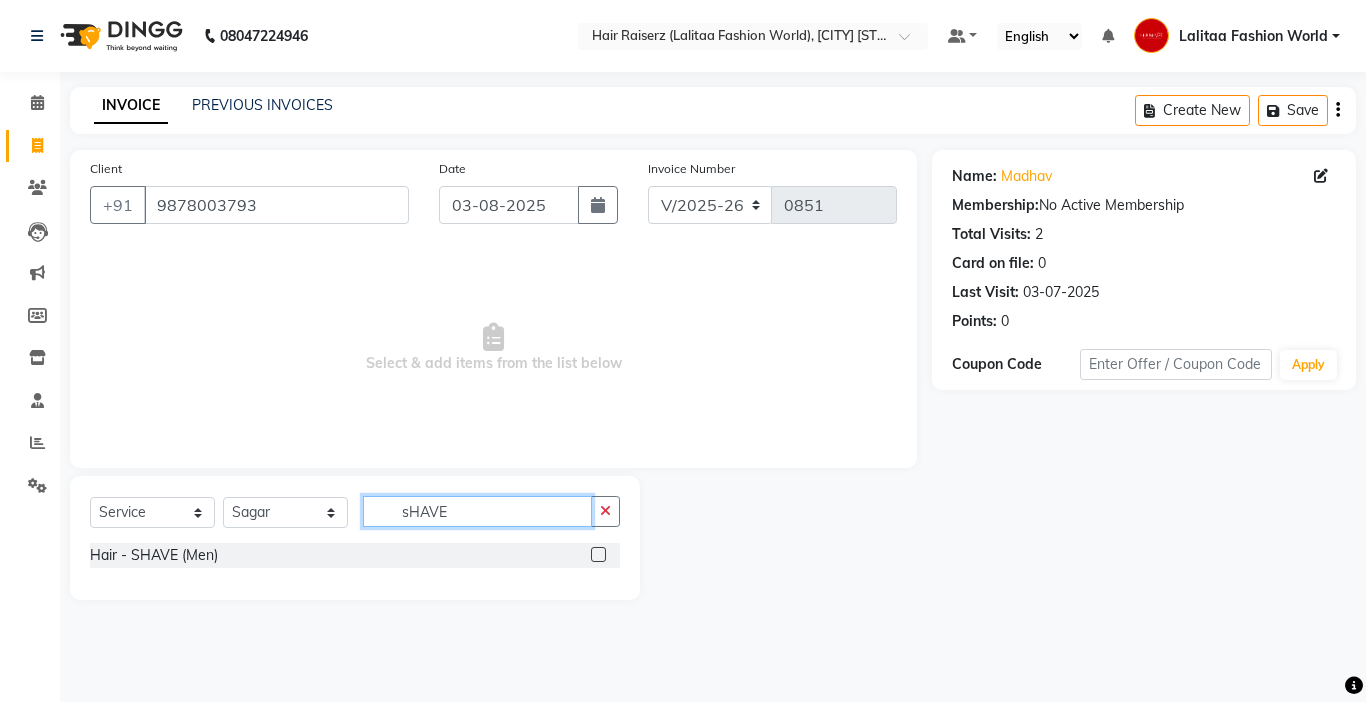 type on "sHAVE" 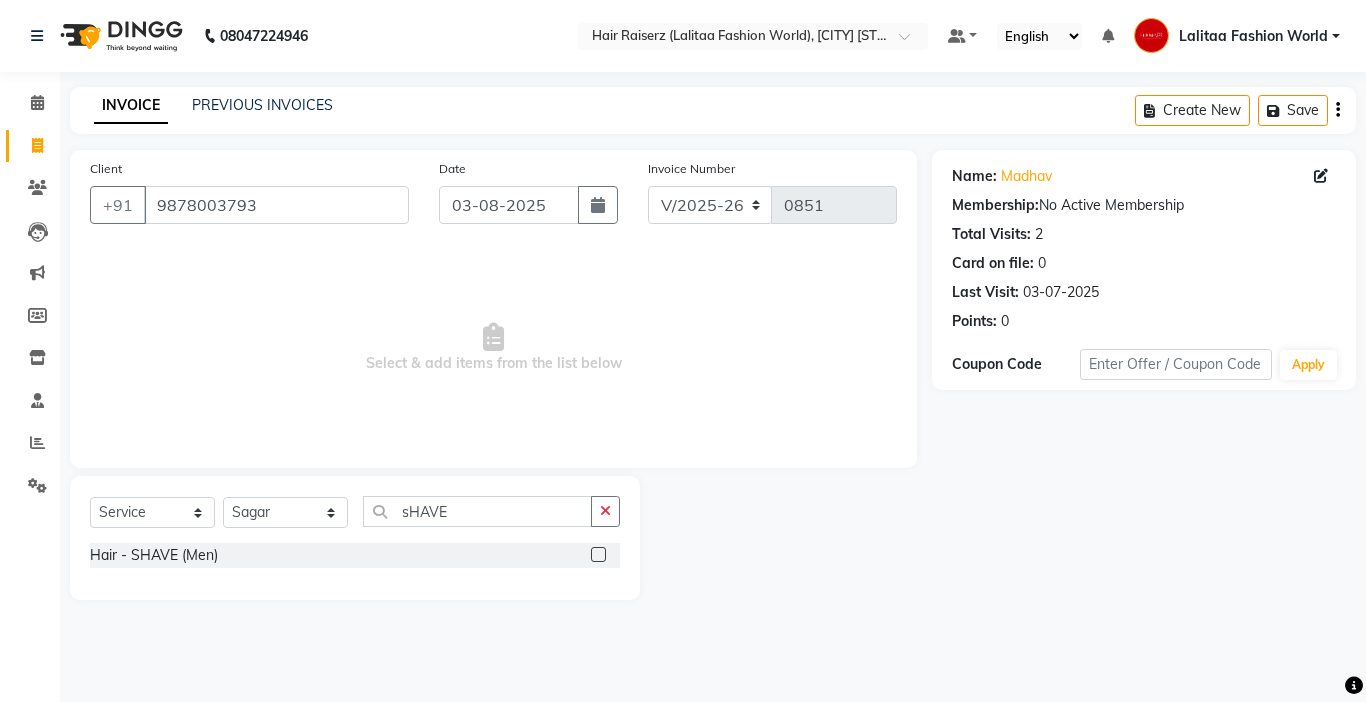 click 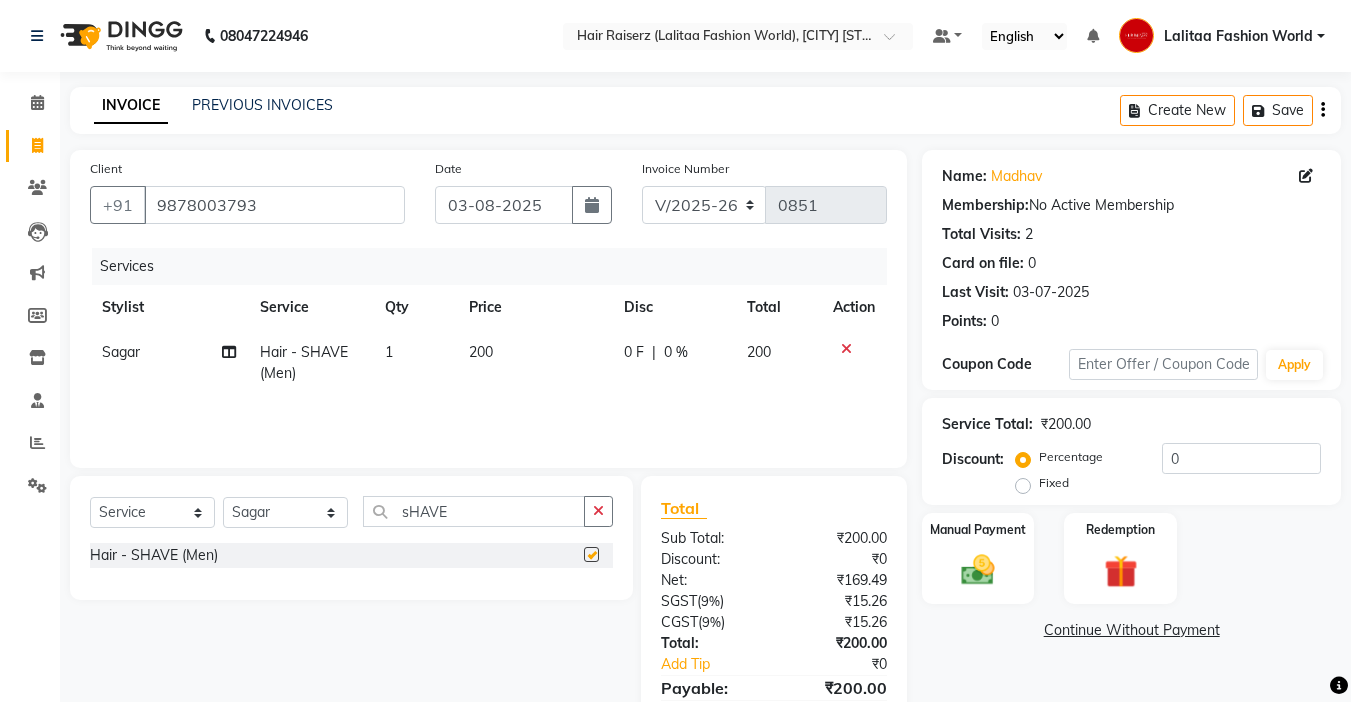 checkbox on "false" 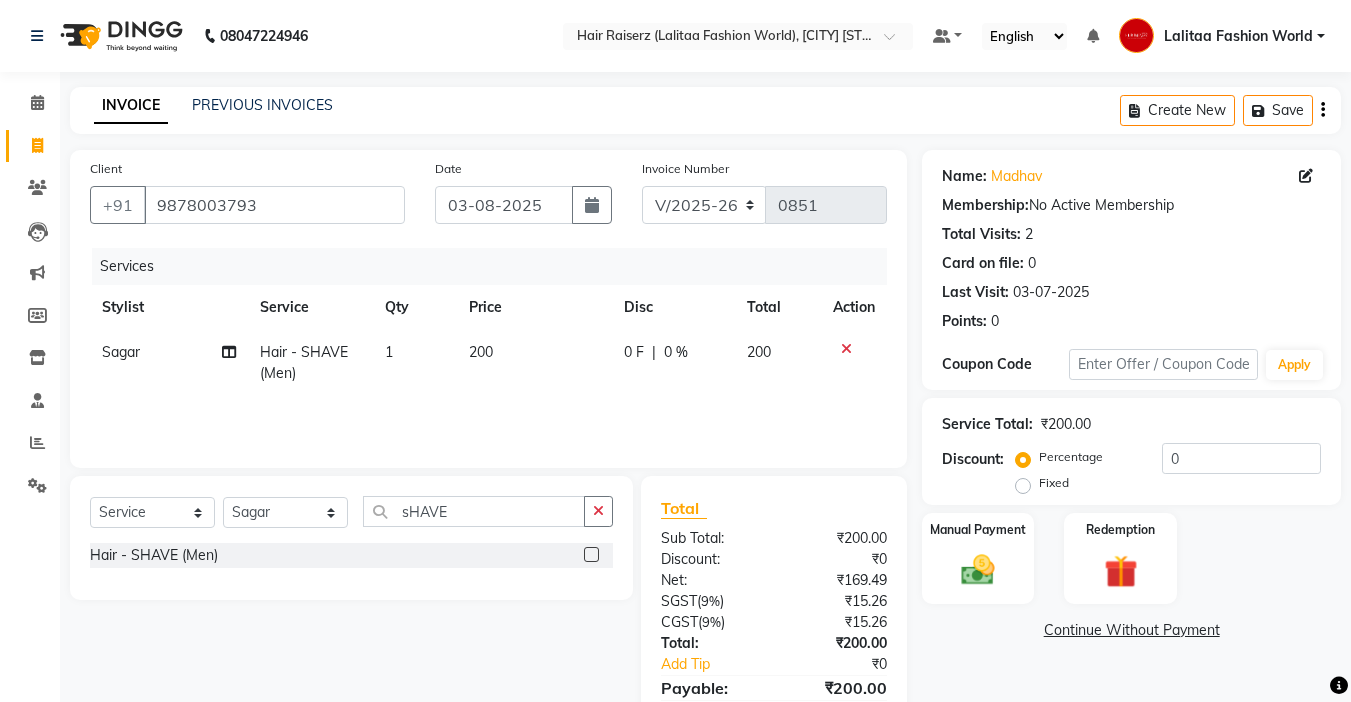 scroll, scrollTop: 98, scrollLeft: 0, axis: vertical 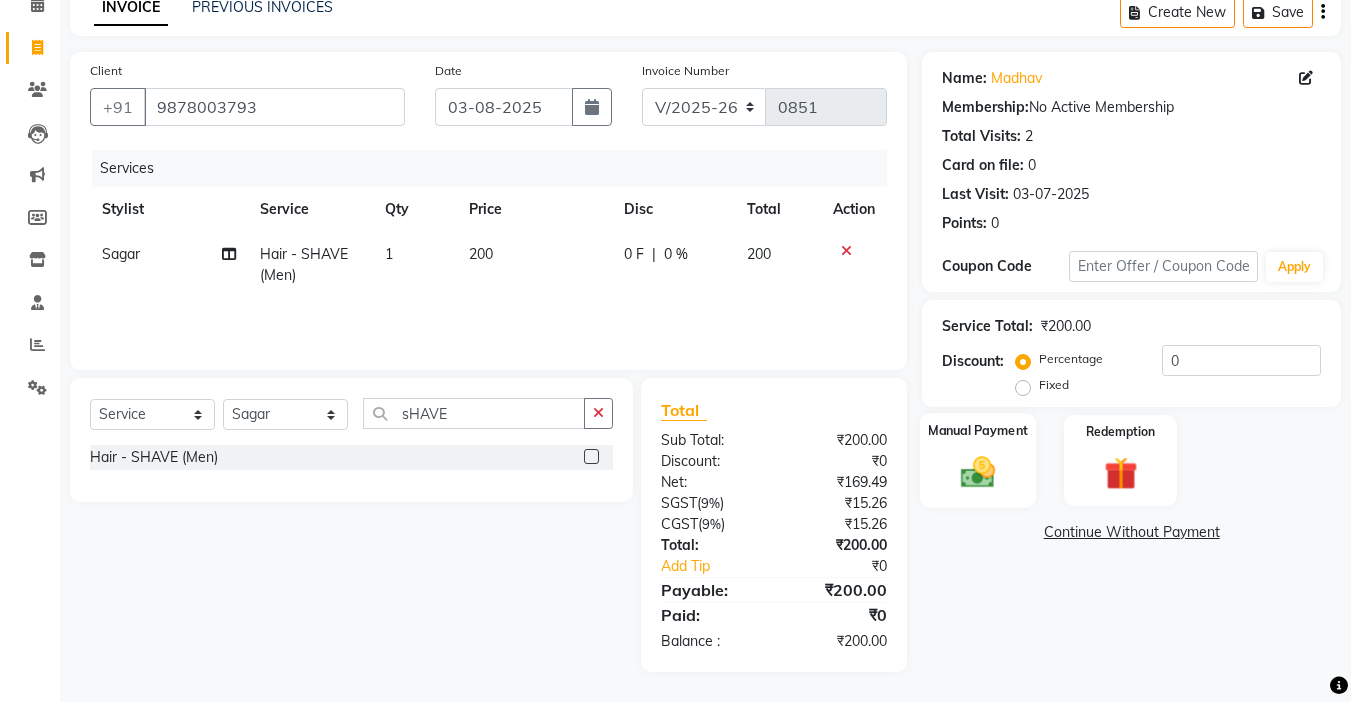 click 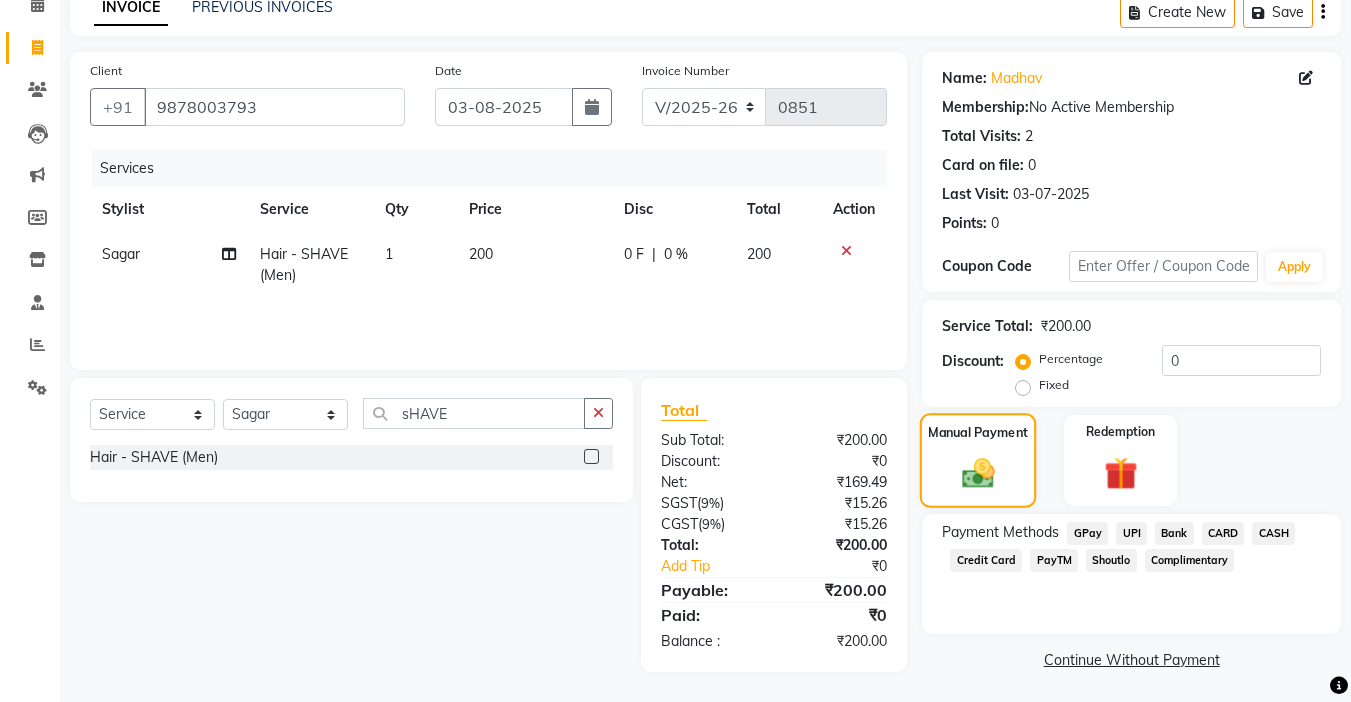 scroll, scrollTop: 101, scrollLeft: 0, axis: vertical 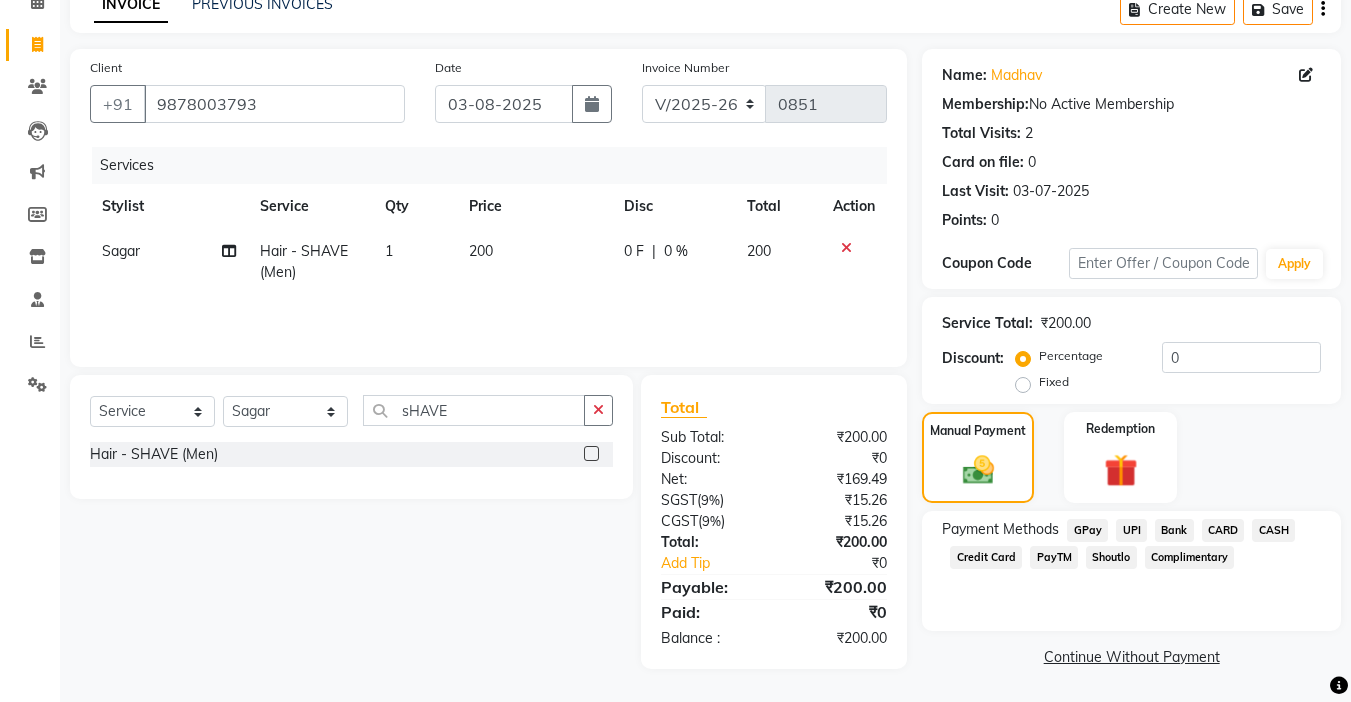 click on "UPI" 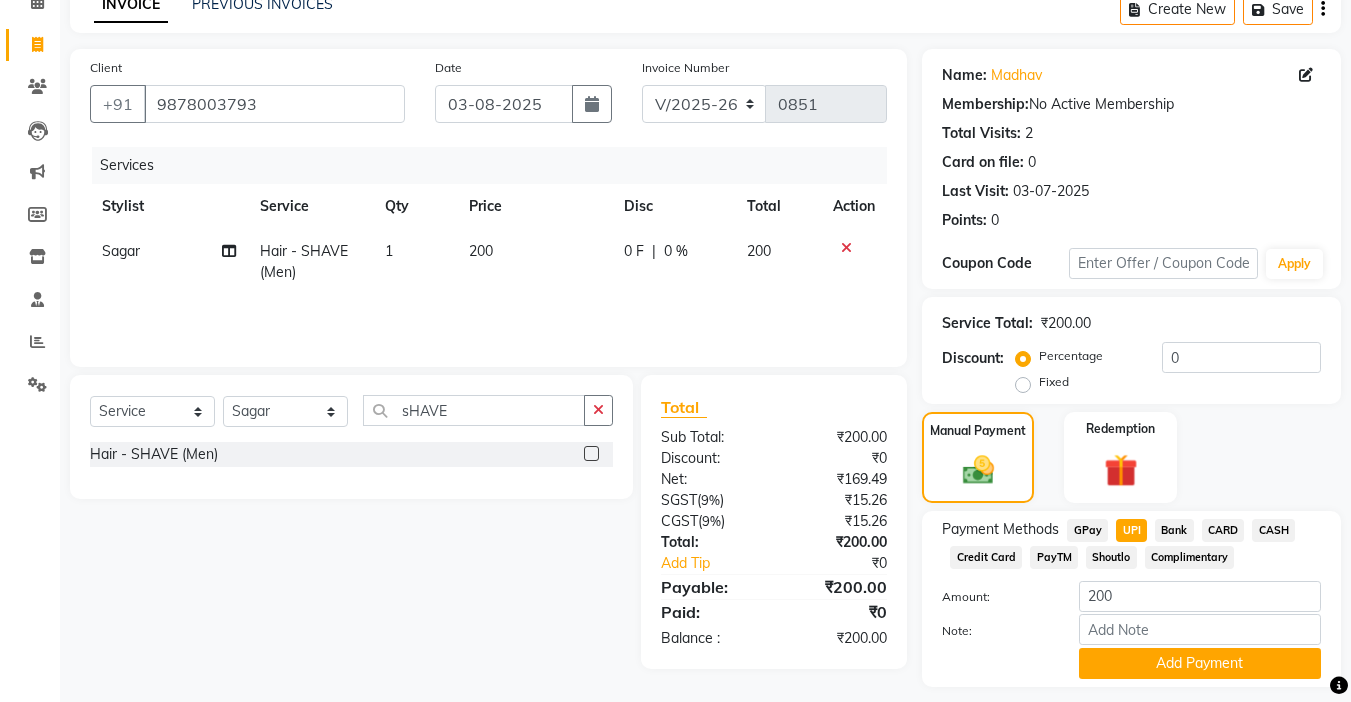 scroll, scrollTop: 157, scrollLeft: 0, axis: vertical 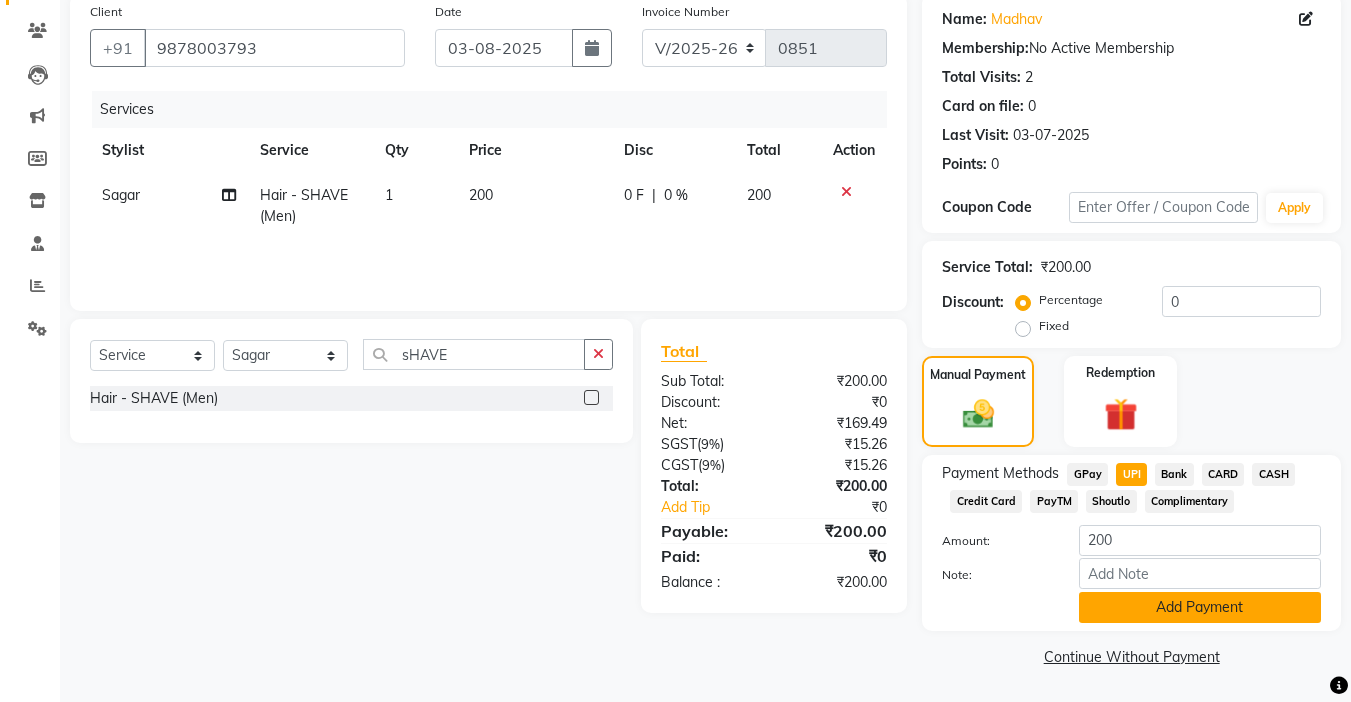 click on "Add Payment" 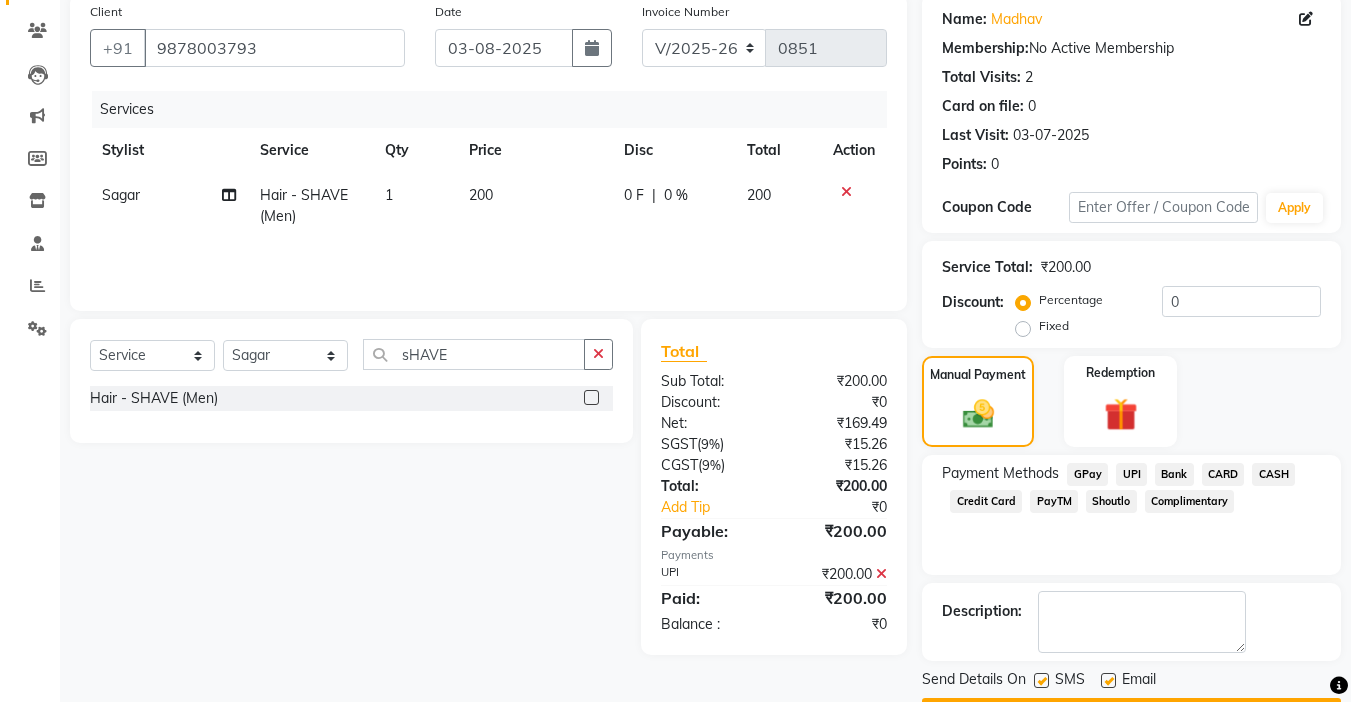 scroll, scrollTop: 214, scrollLeft: 0, axis: vertical 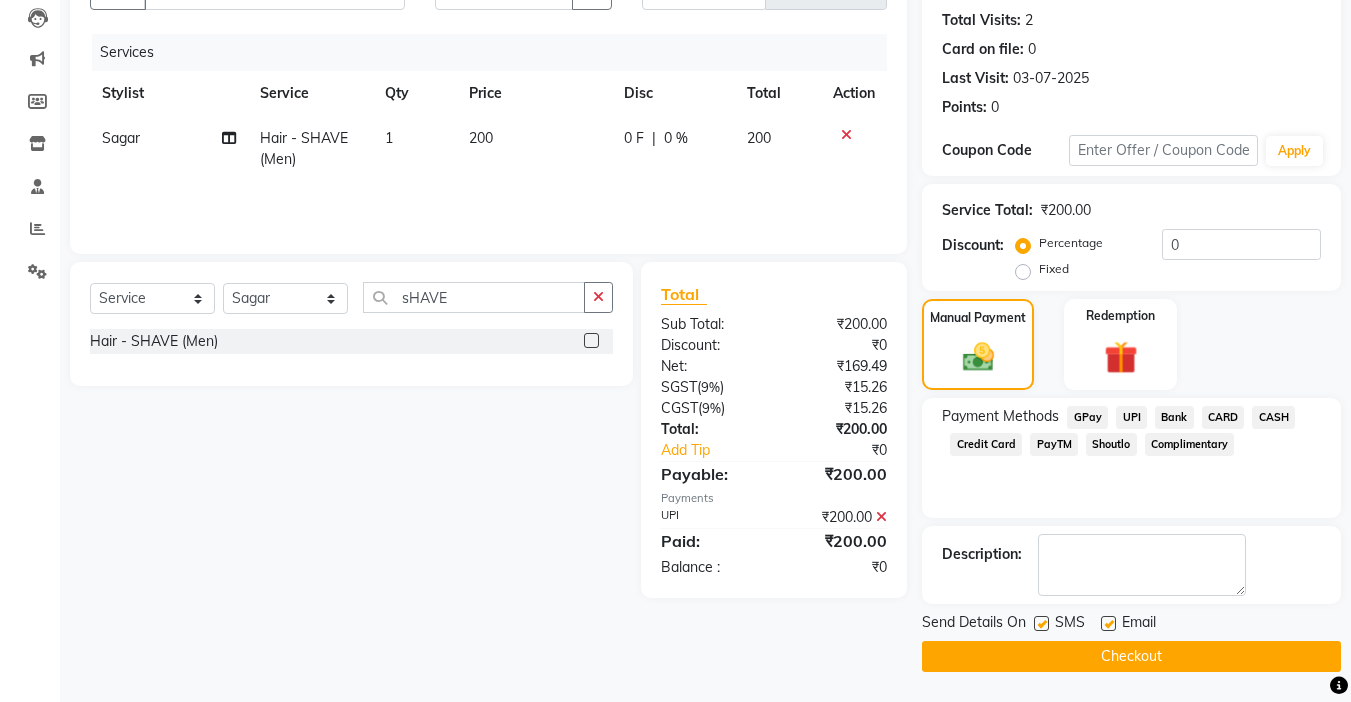 click 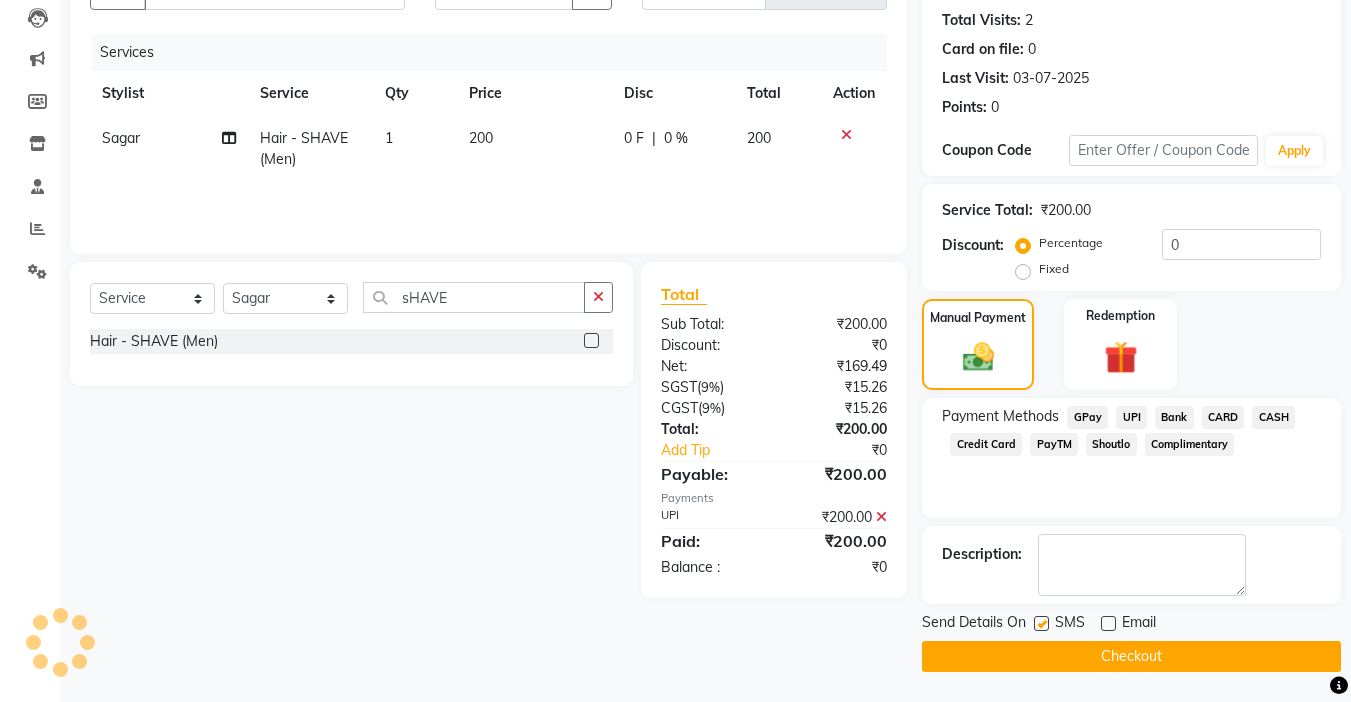 click on "Checkout" 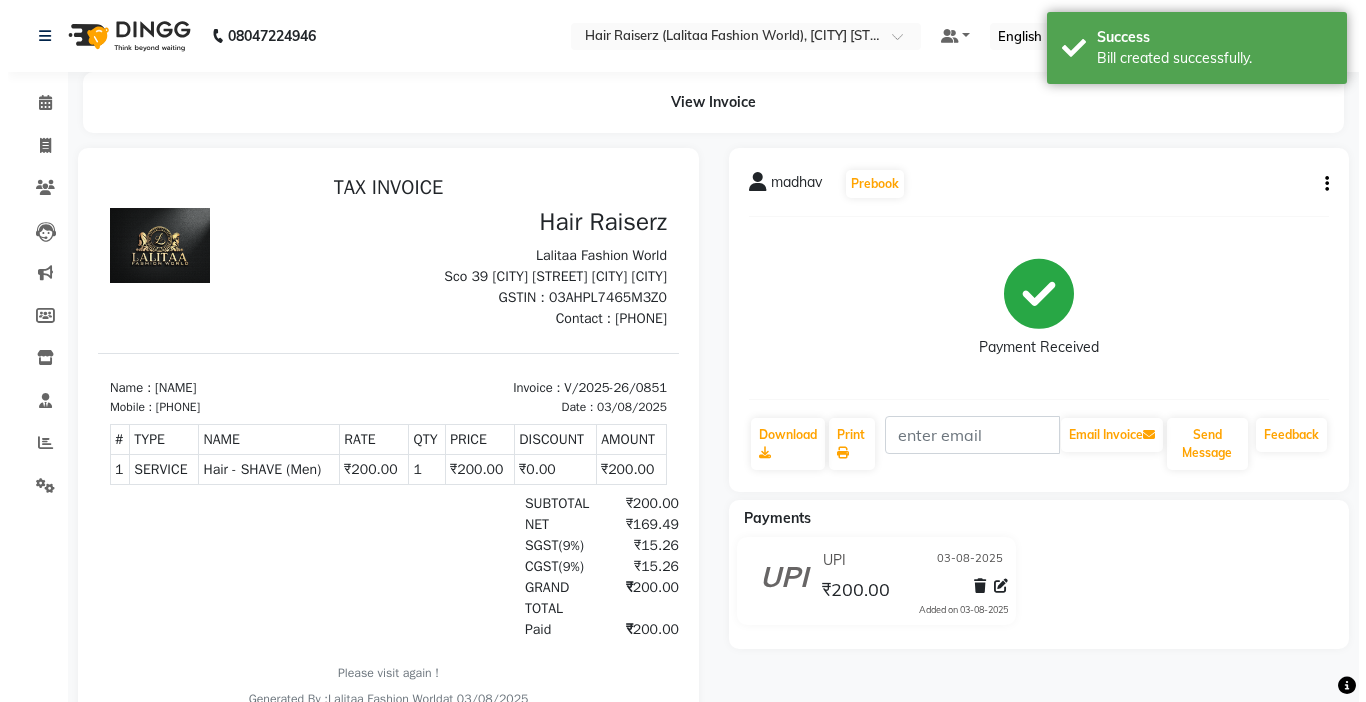 scroll, scrollTop: 0, scrollLeft: 0, axis: both 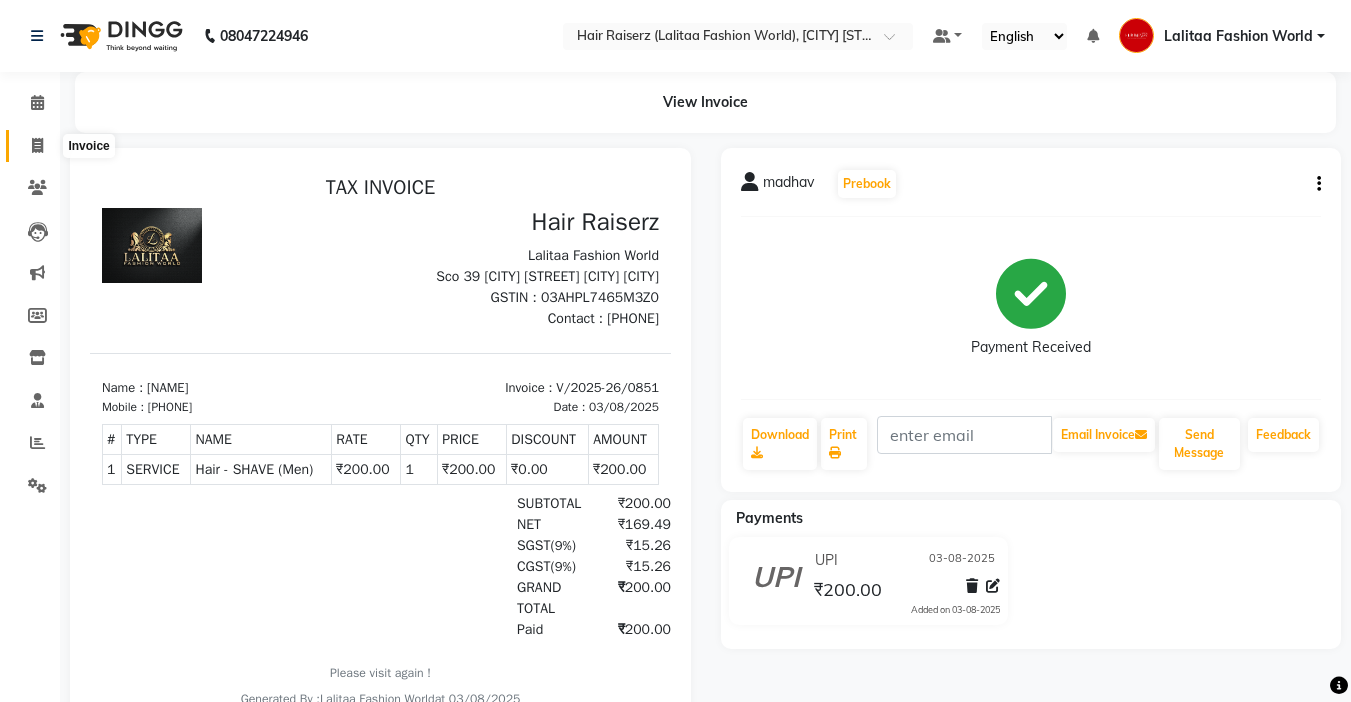 click 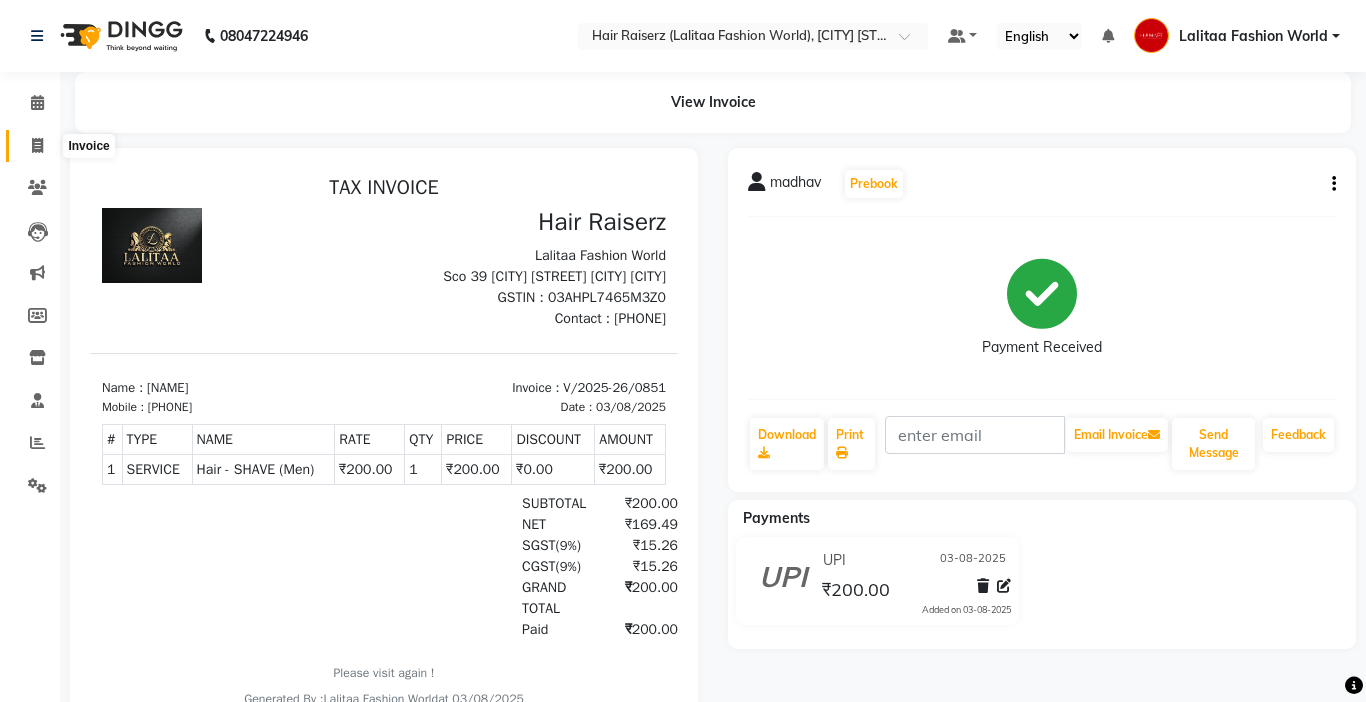 select on "service" 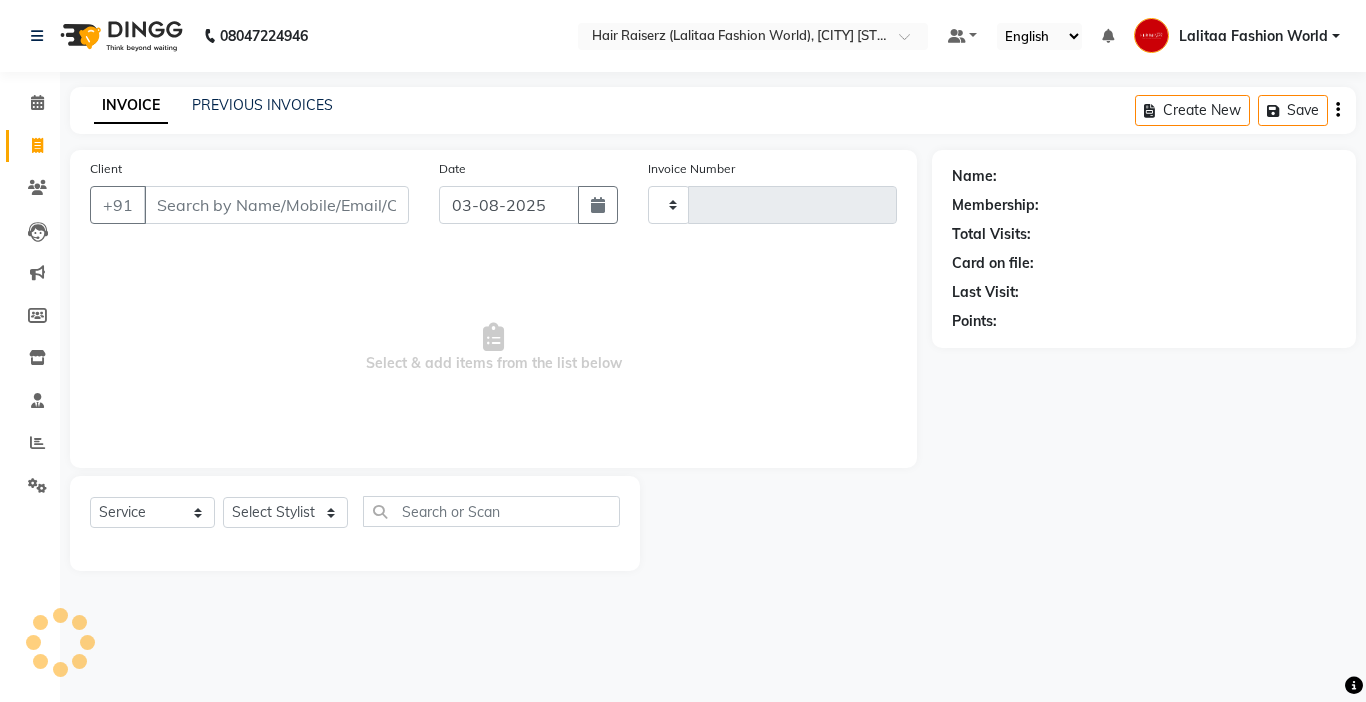 type on "0852" 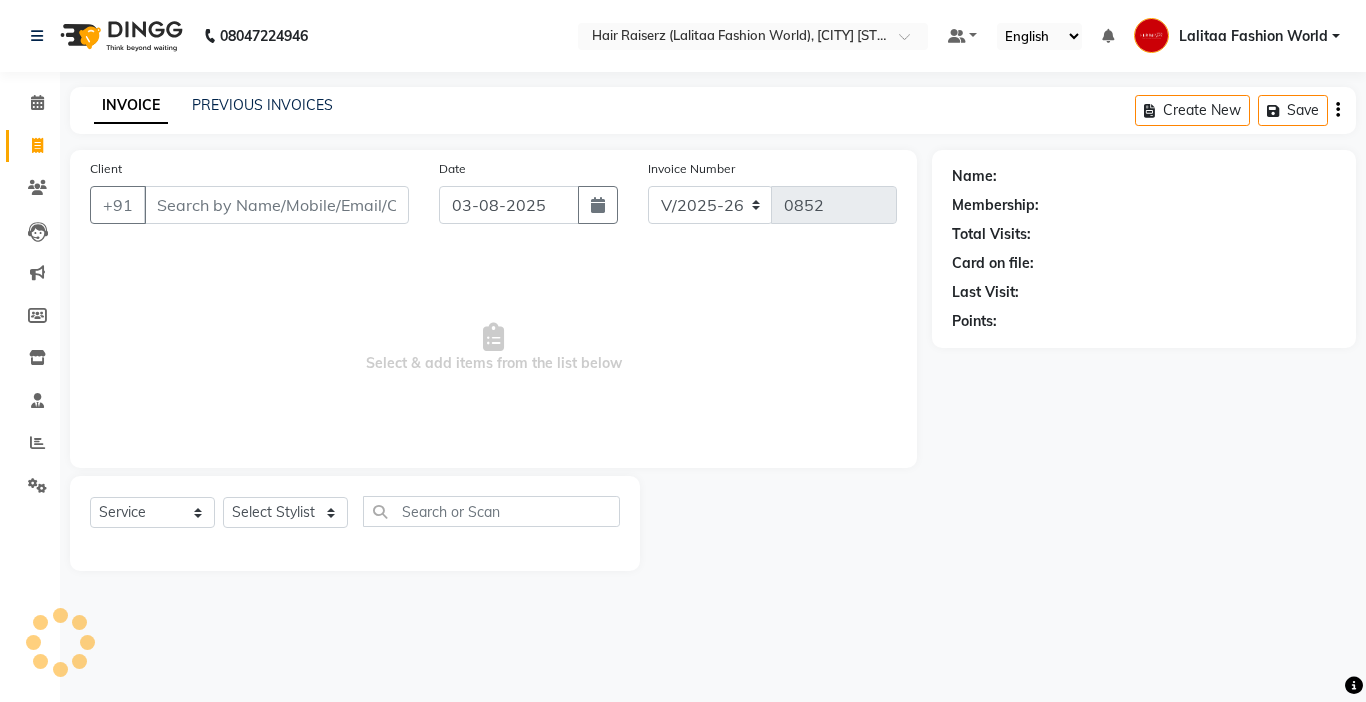 click on "Client" at bounding box center (276, 205) 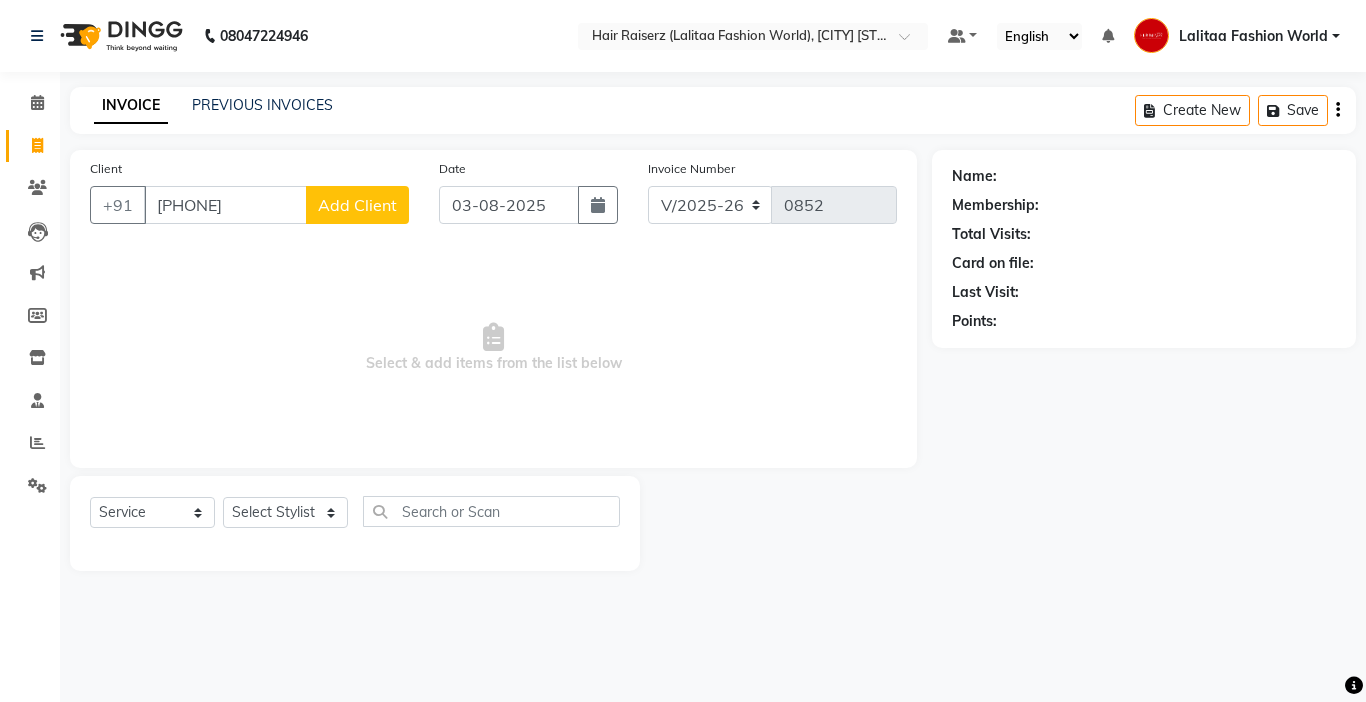 type on "[PHONE]" 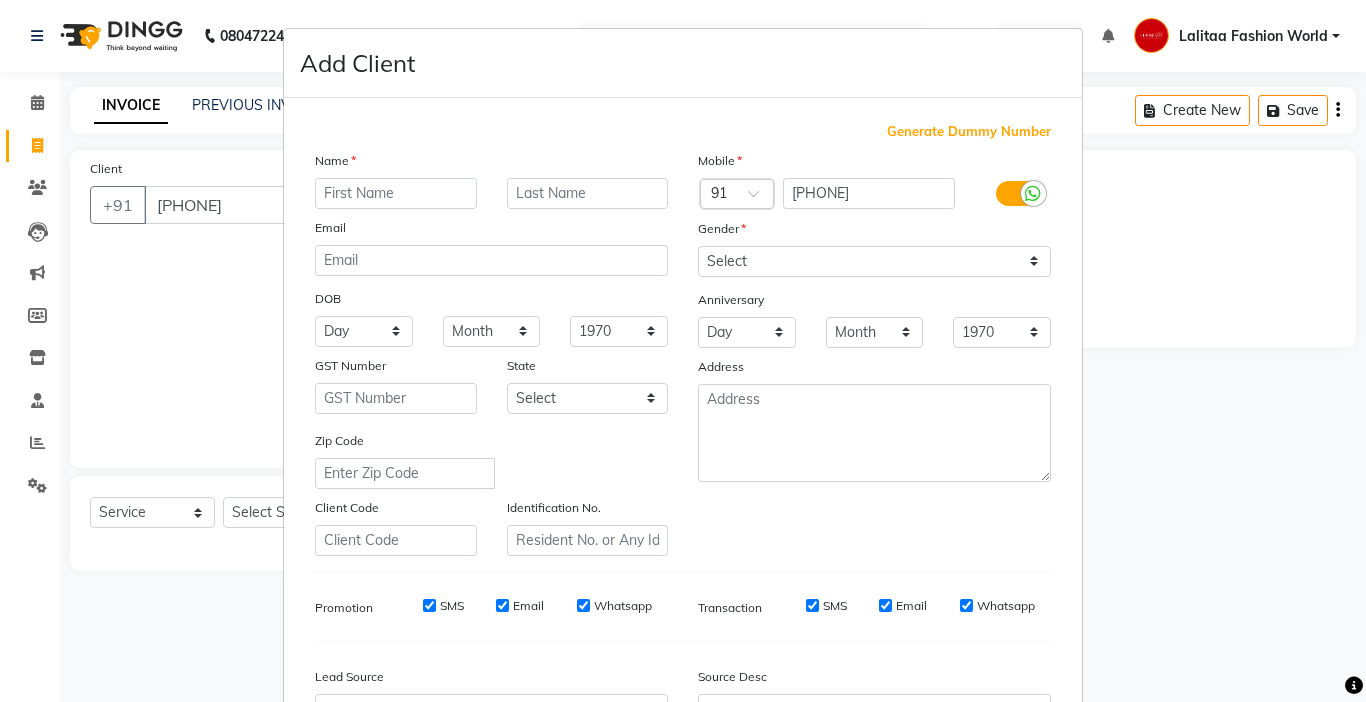 click at bounding box center (396, 193) 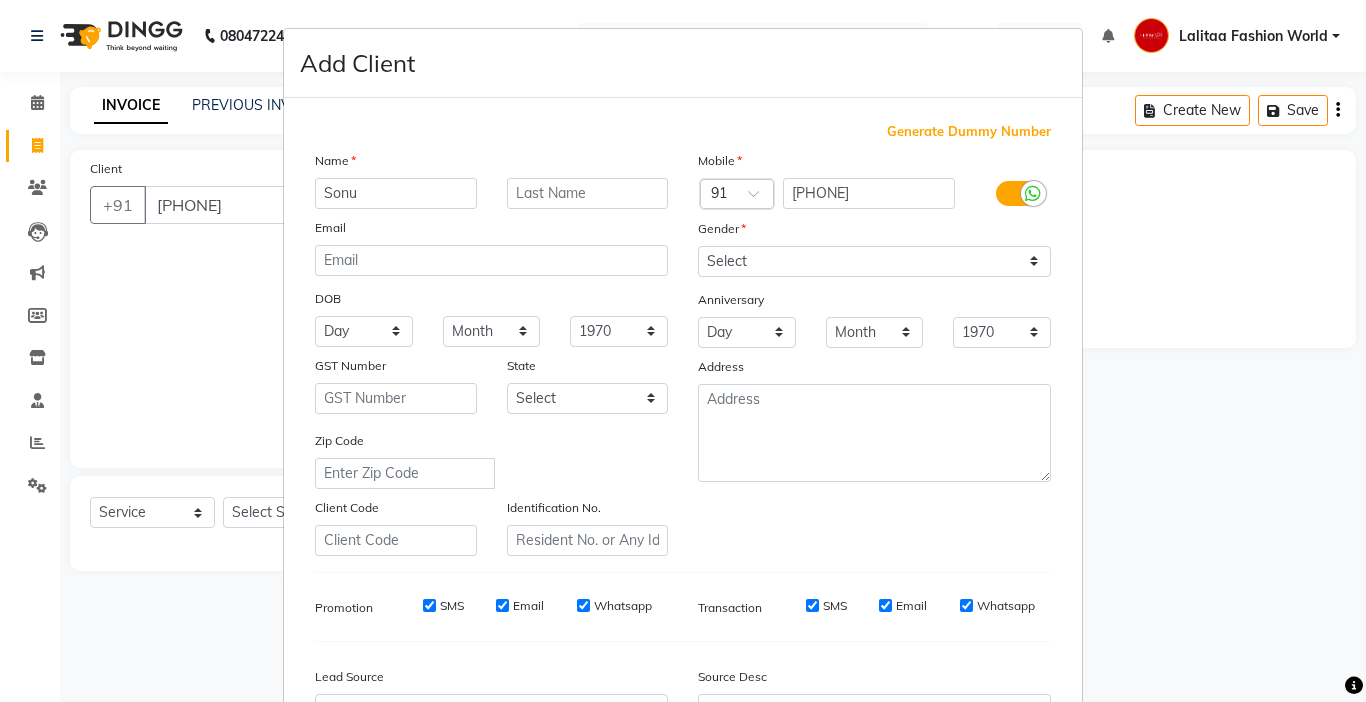 type on "Sonu" 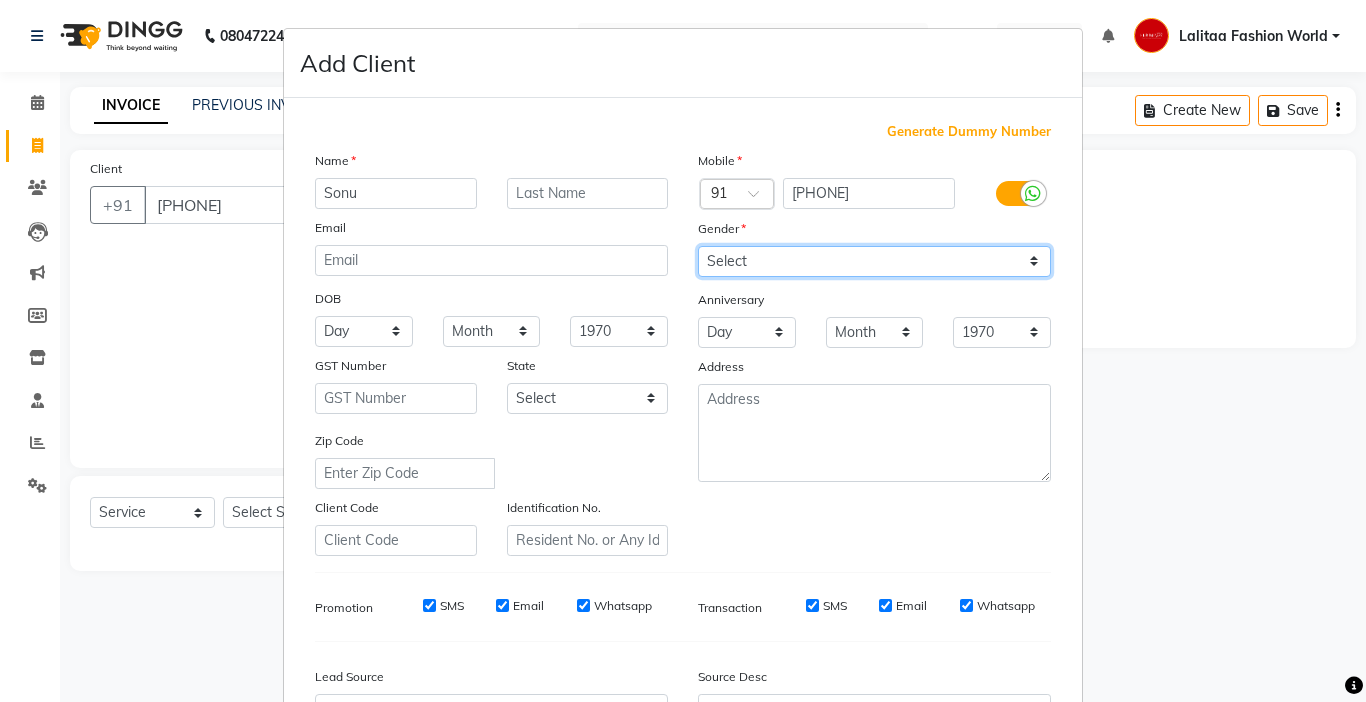 click on "Select Male Female Other Prefer Not To Say" at bounding box center [874, 261] 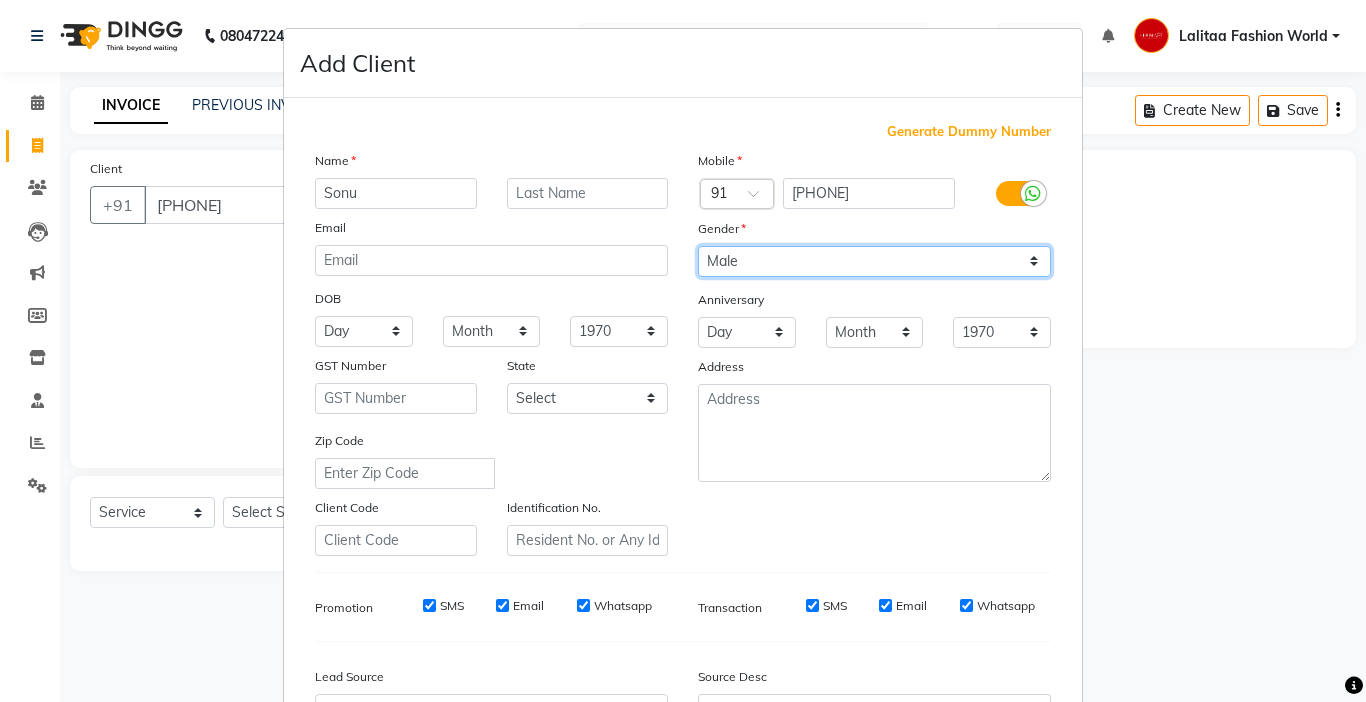 click on "Select Male Female Other Prefer Not To Say" at bounding box center (874, 261) 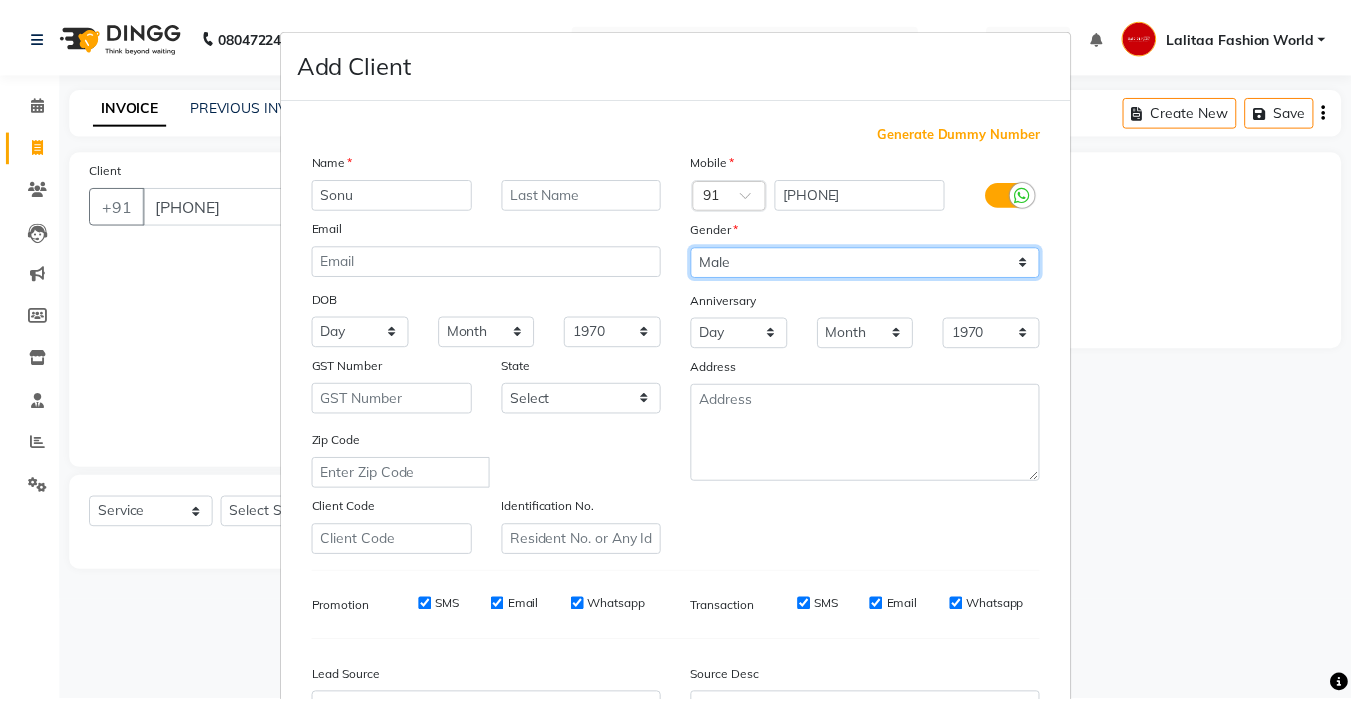 scroll, scrollTop: 221, scrollLeft: 0, axis: vertical 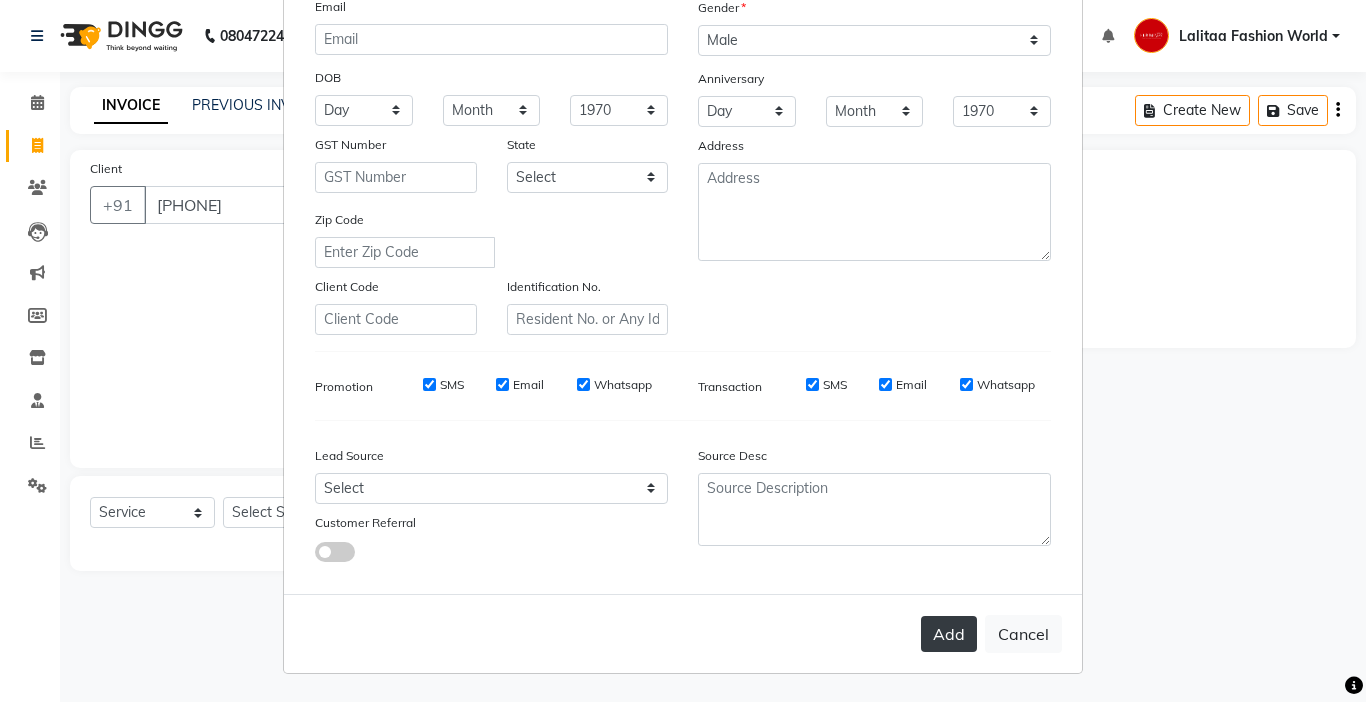 click on "Add" at bounding box center (949, 634) 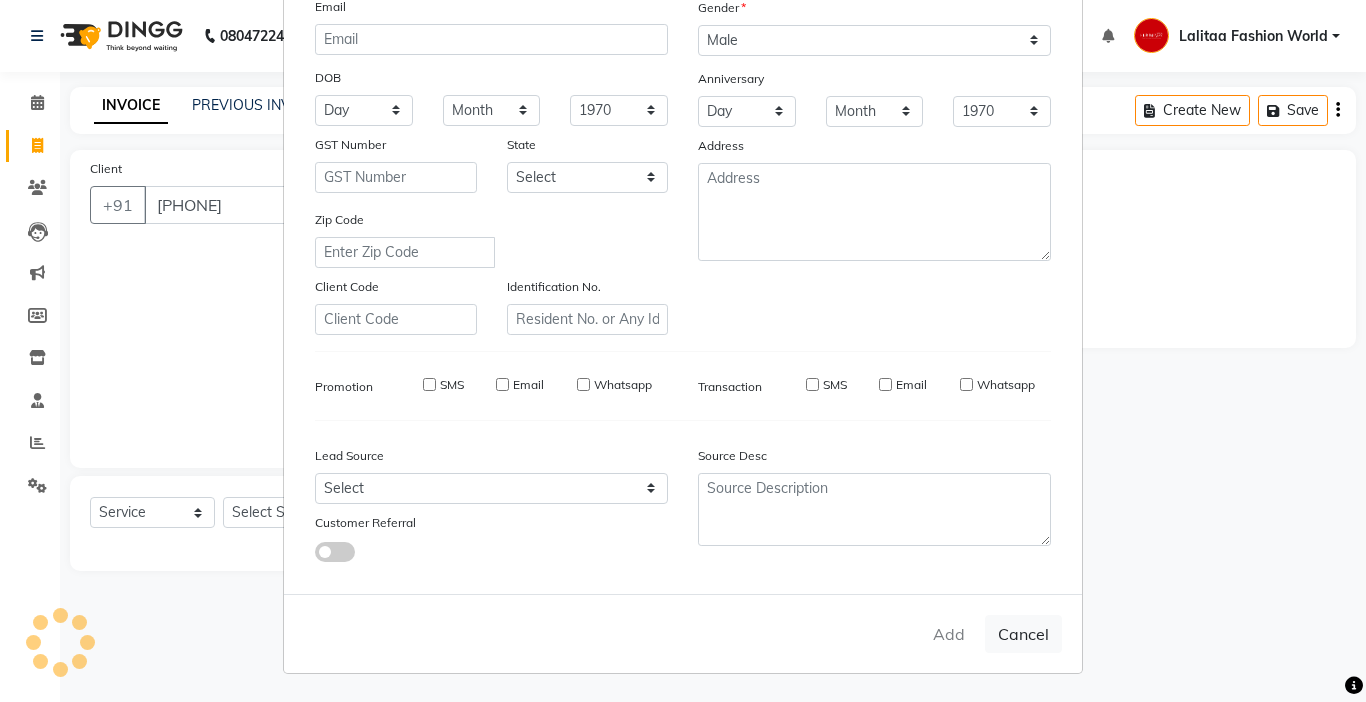 type 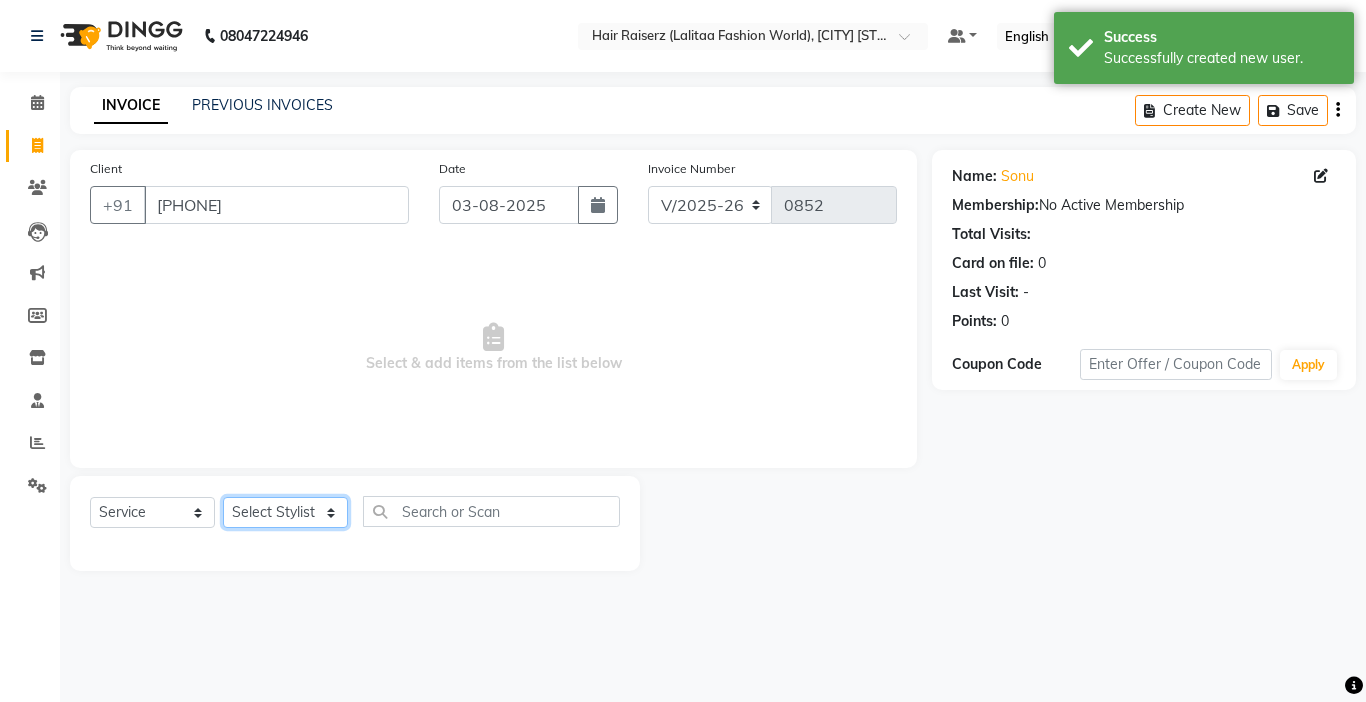 click on "Select Stylist [NAME] counter sales [NAME] [NAME] [NAME] [NAME] Lalitaa Fashion World [NAME] [NAME] [NAME] [NAME] [NAME] [NAME] [NAME]" 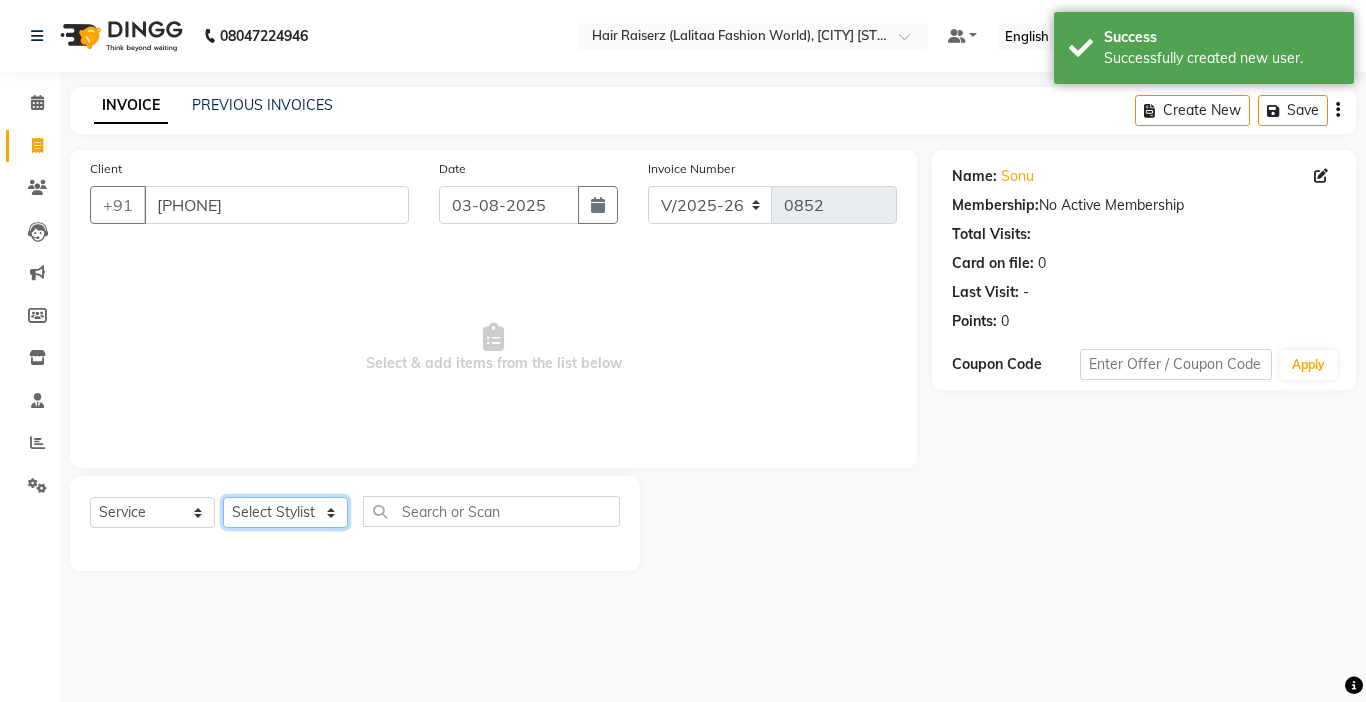 select on "86090" 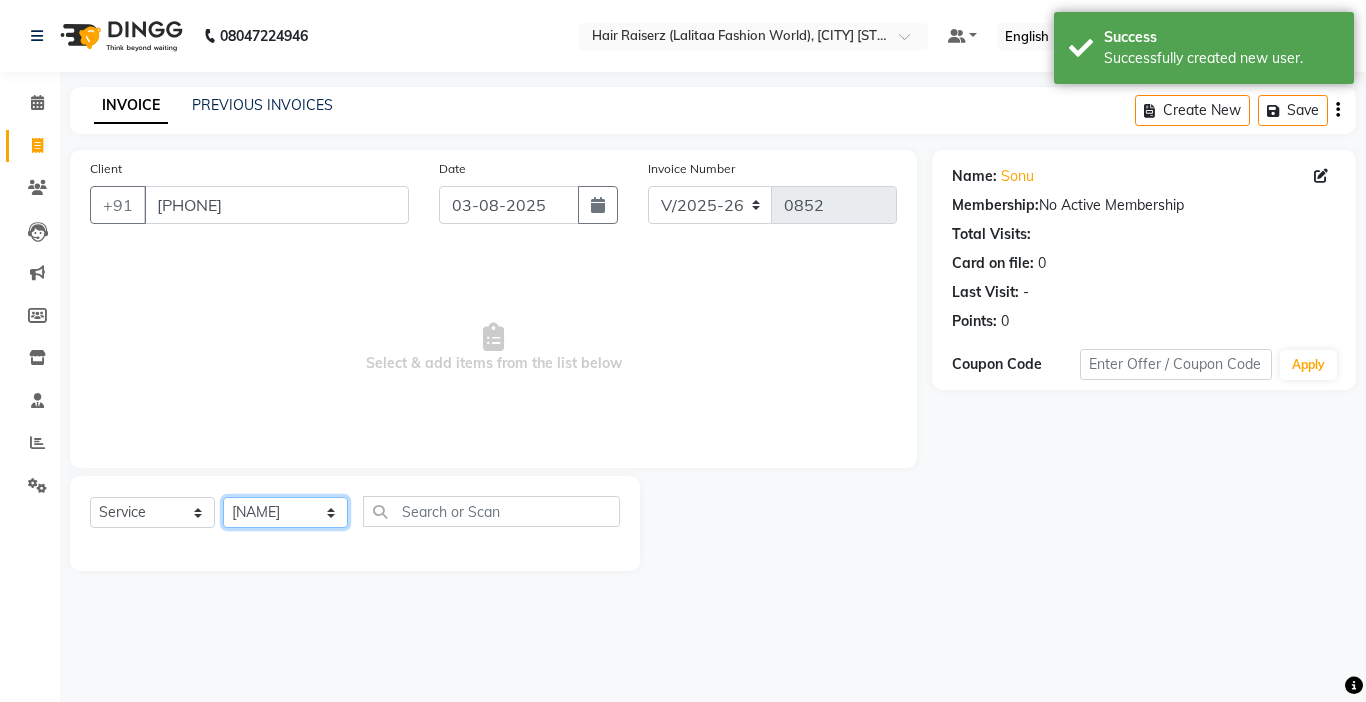click on "Select Stylist [NAME] counter sales [NAME] [NAME] [NAME] [NAME] Lalitaa Fashion World [NAME] [NAME] [NAME] [NAME] [NAME] [NAME] [NAME]" 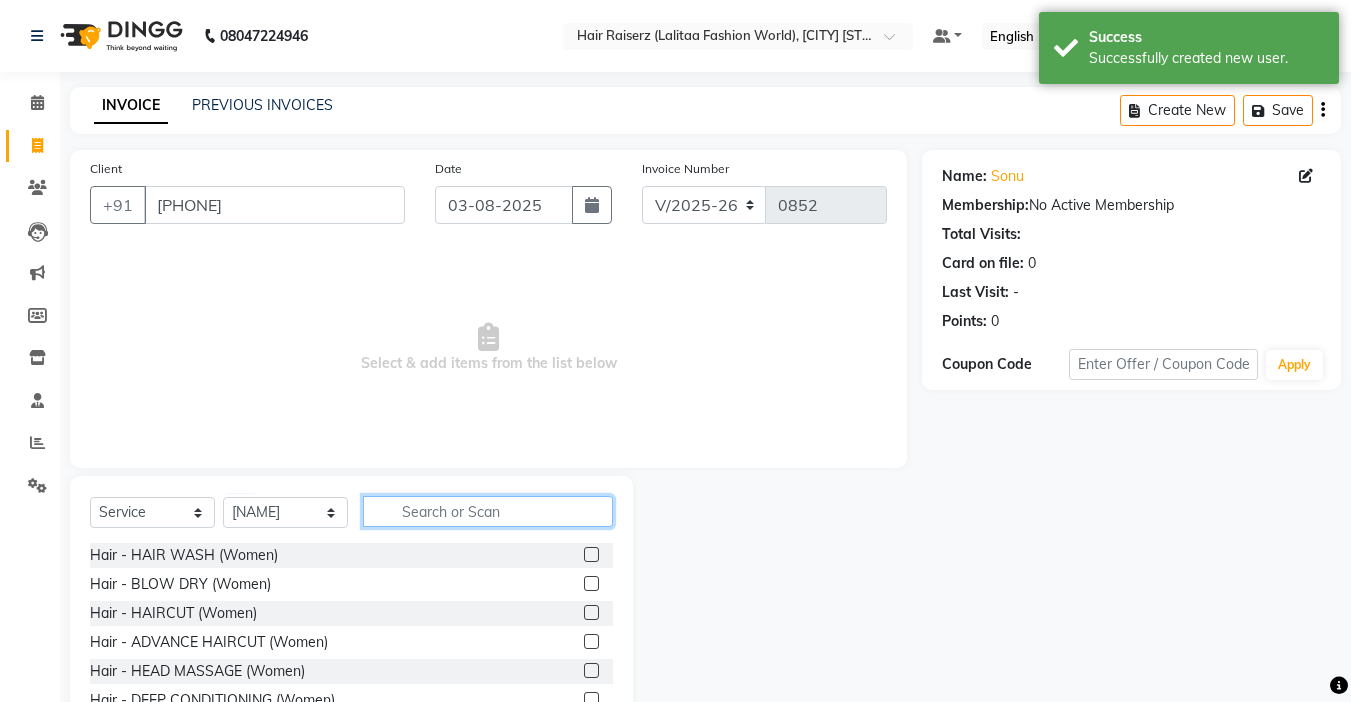 click 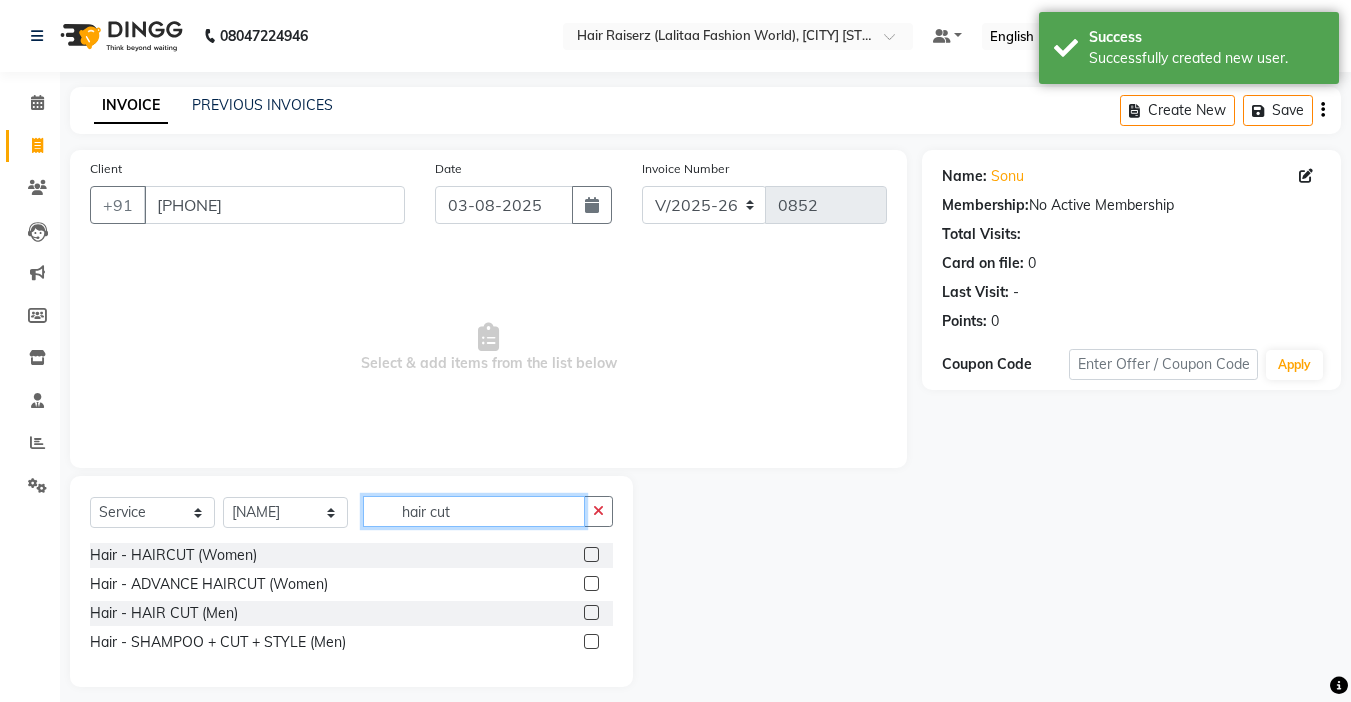 type on "hair cut" 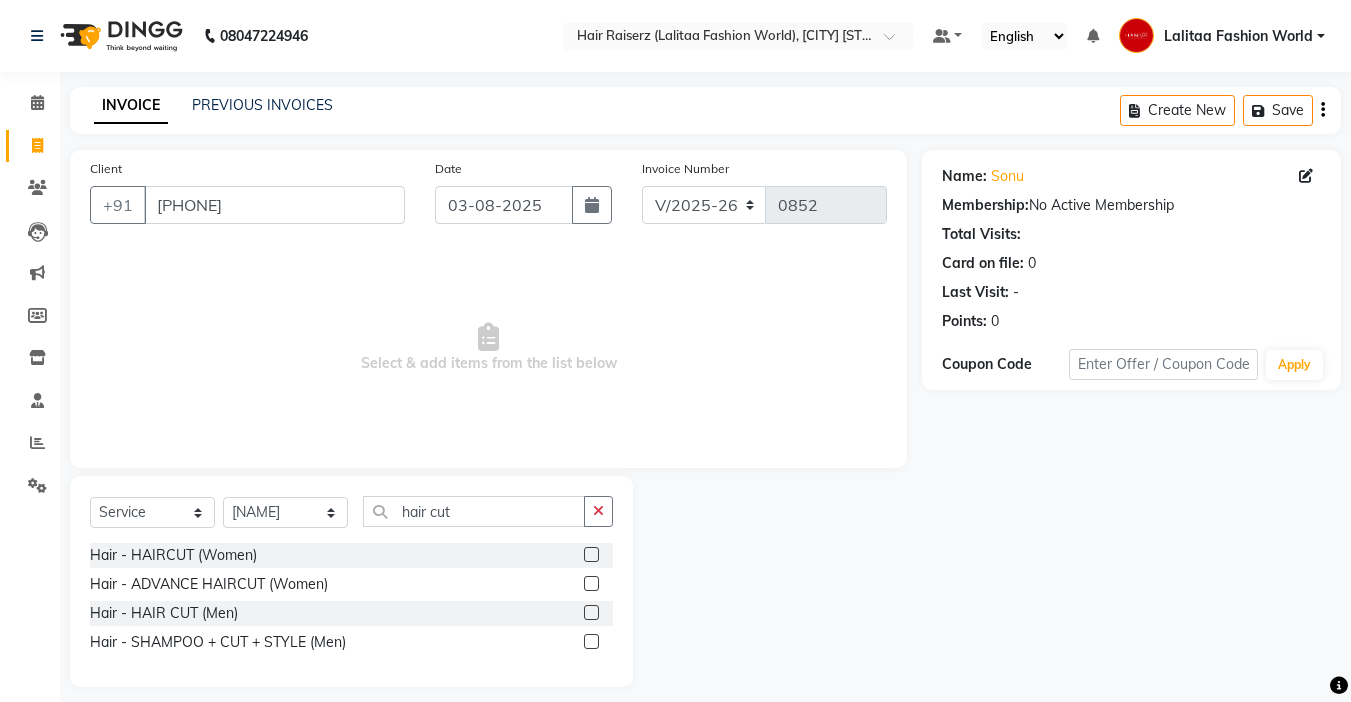 click 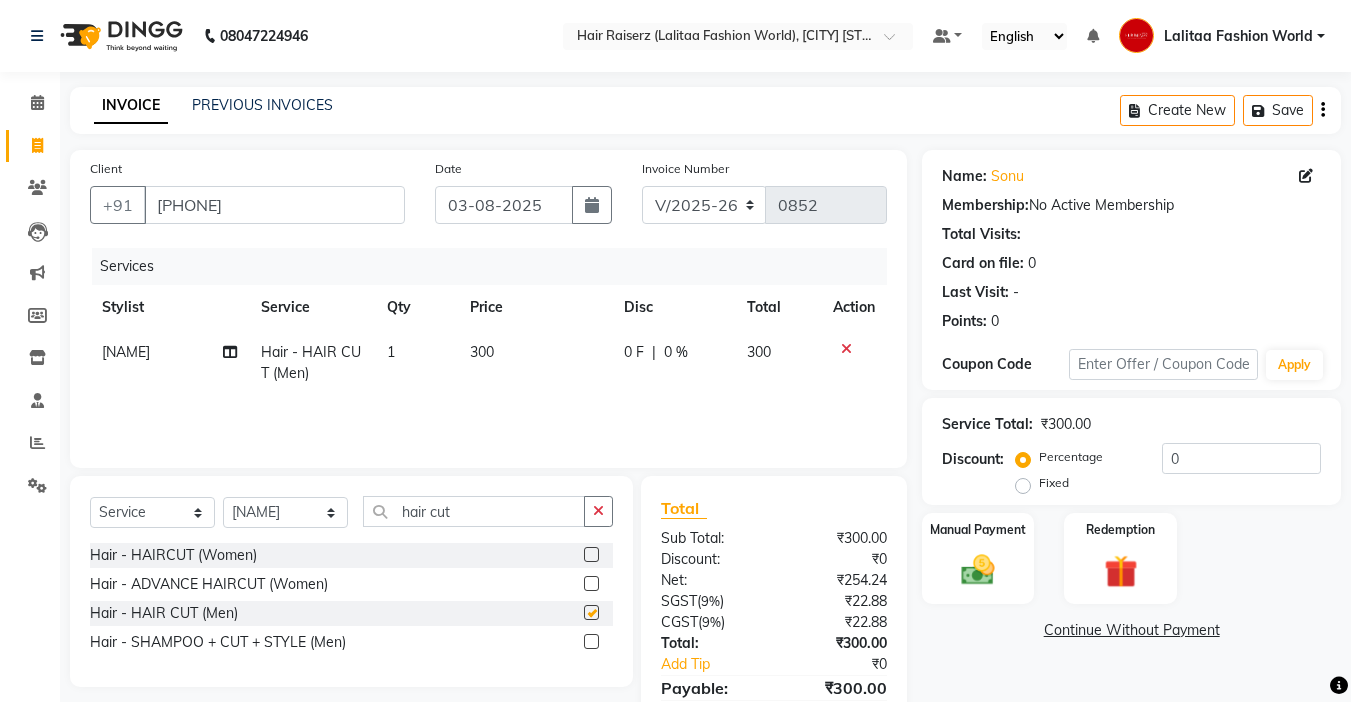 checkbox on "false" 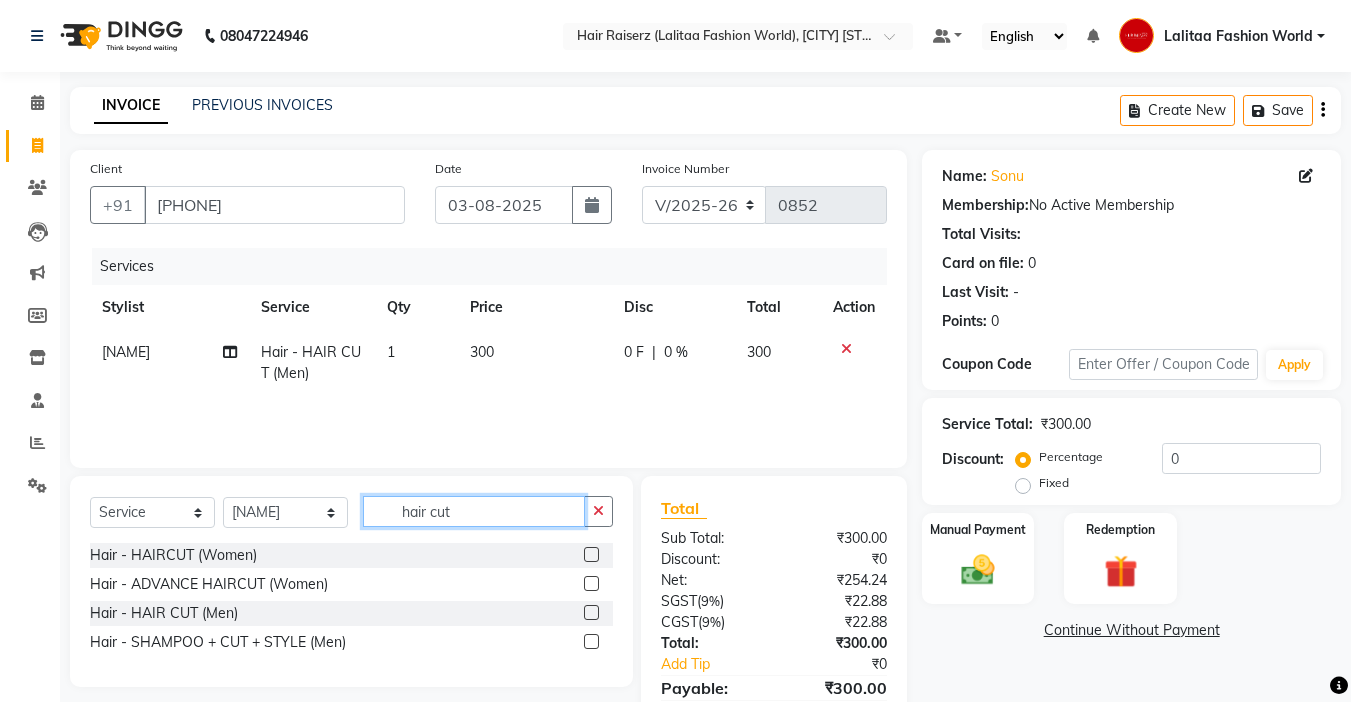 click on "hair cut" 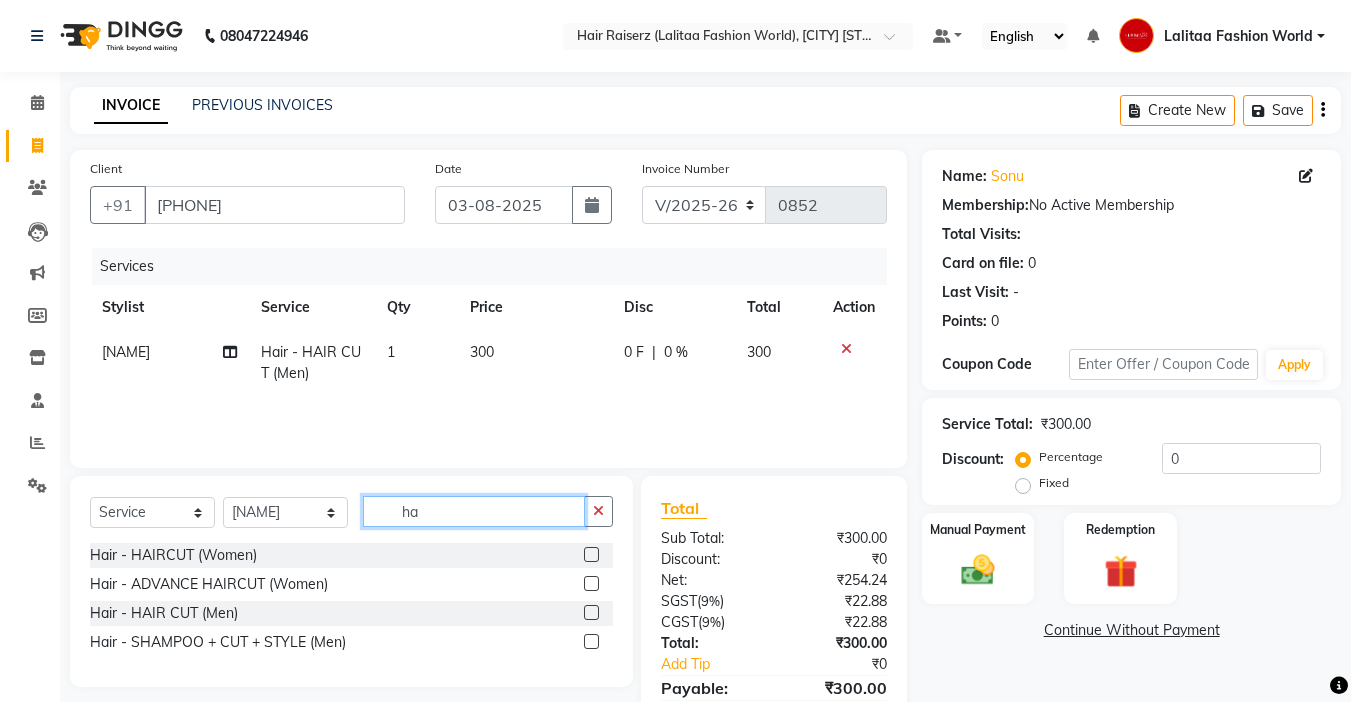 type on "h" 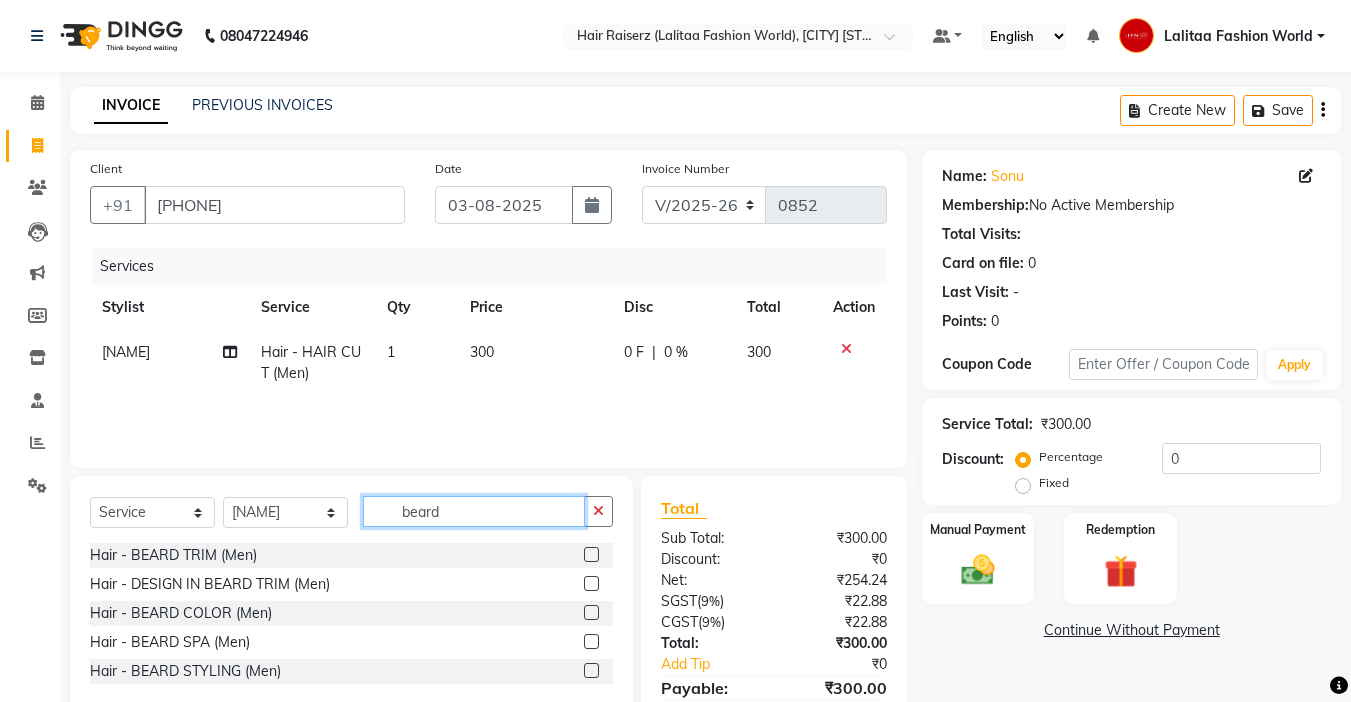 type on "beard" 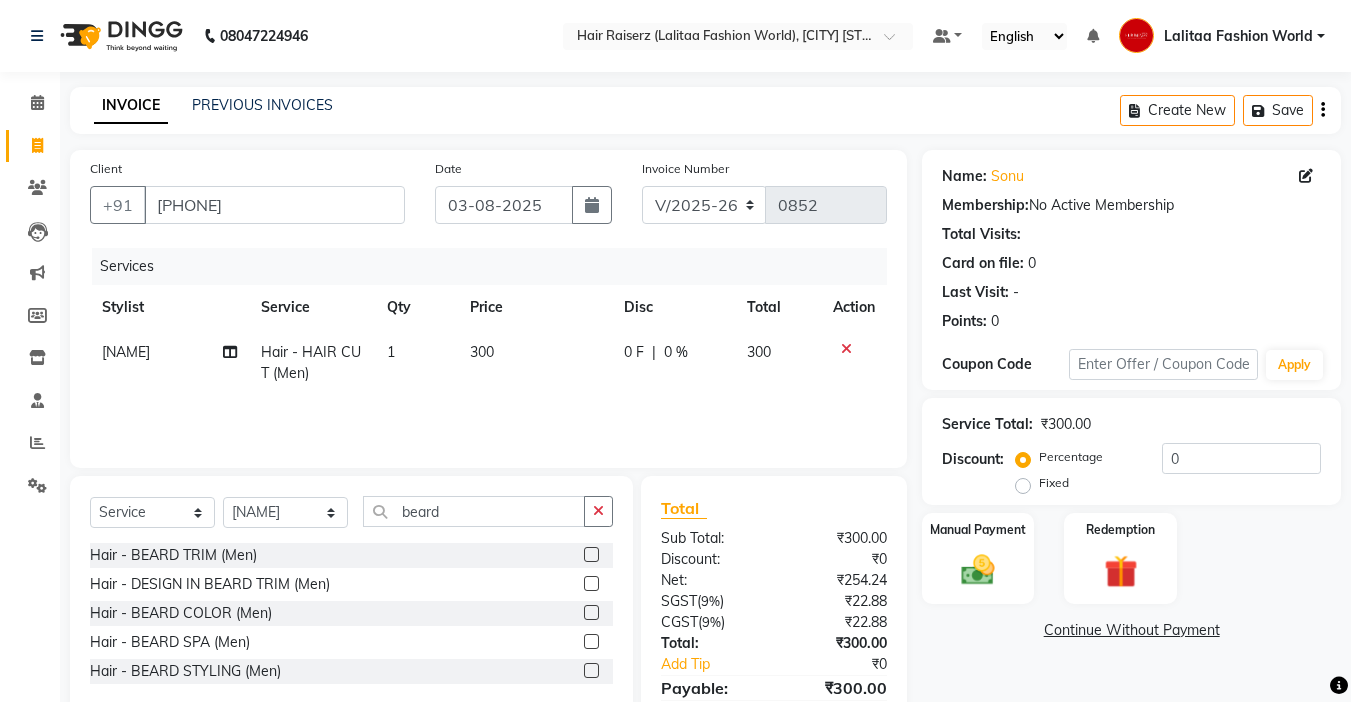 click 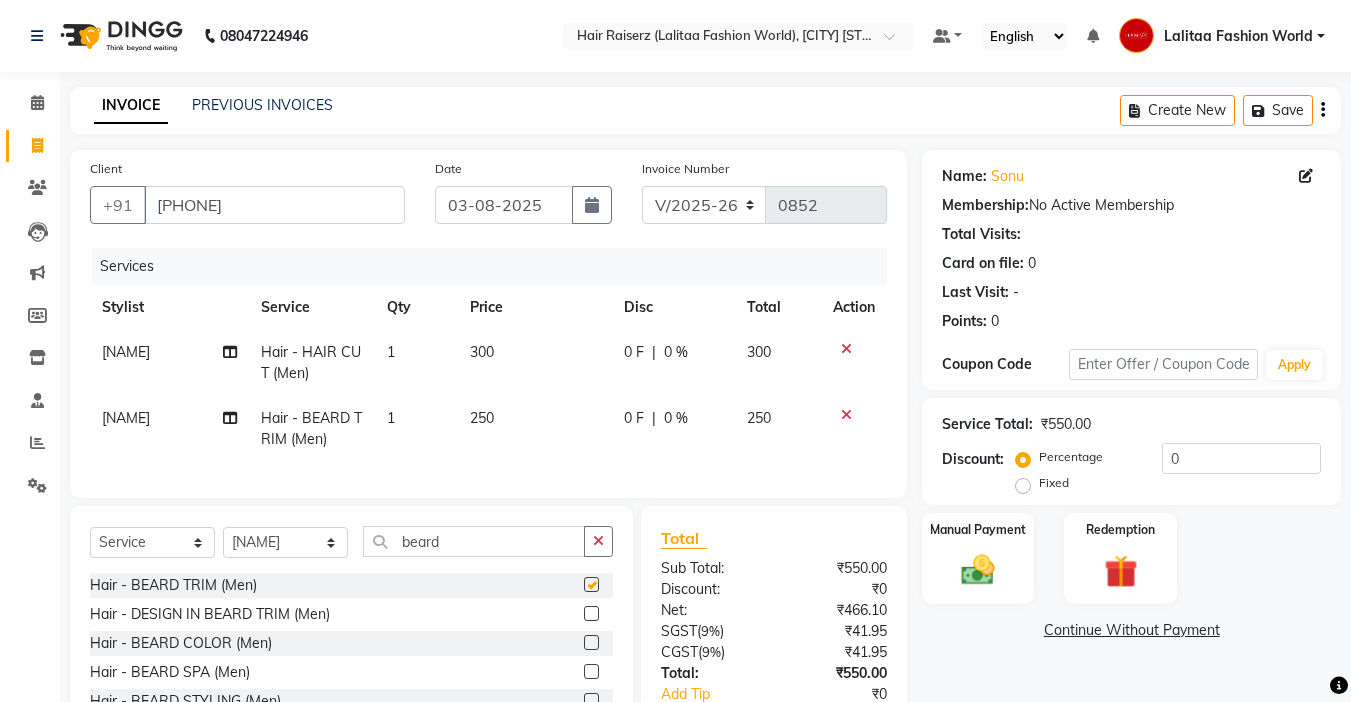 checkbox on "false" 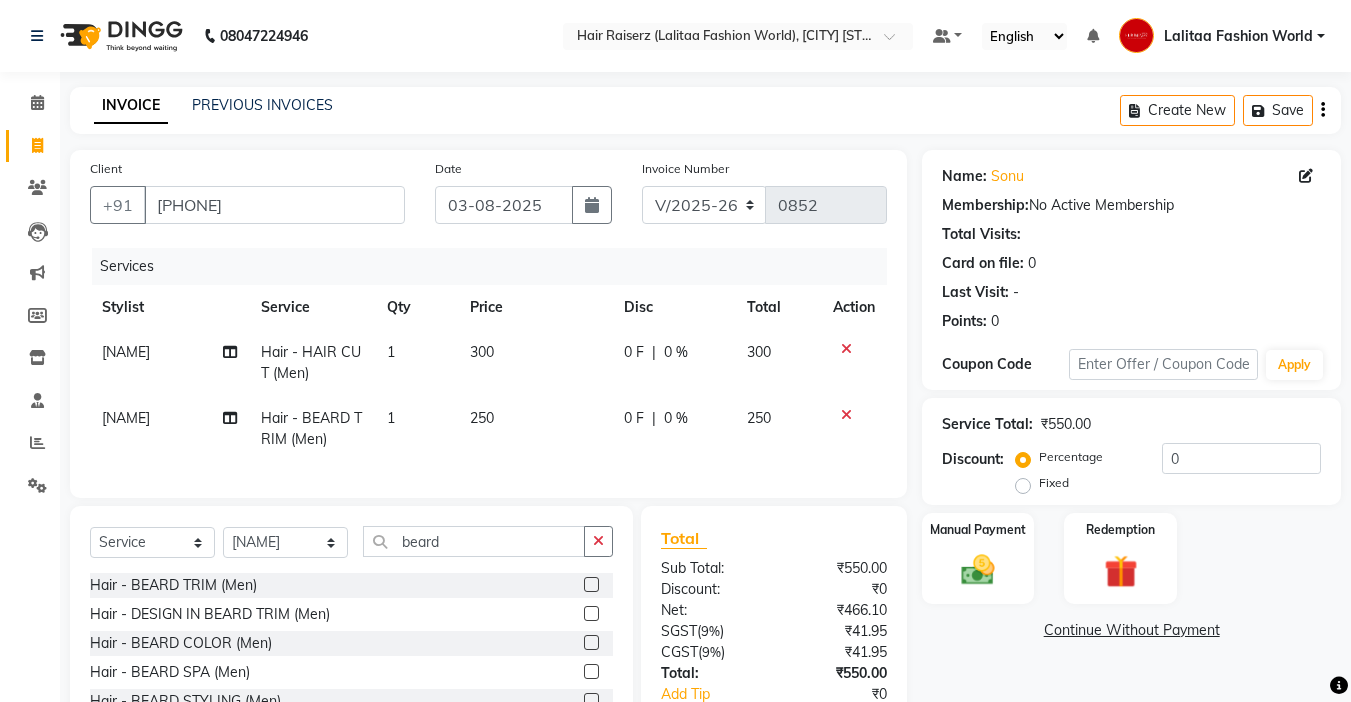 scroll, scrollTop: 143, scrollLeft: 0, axis: vertical 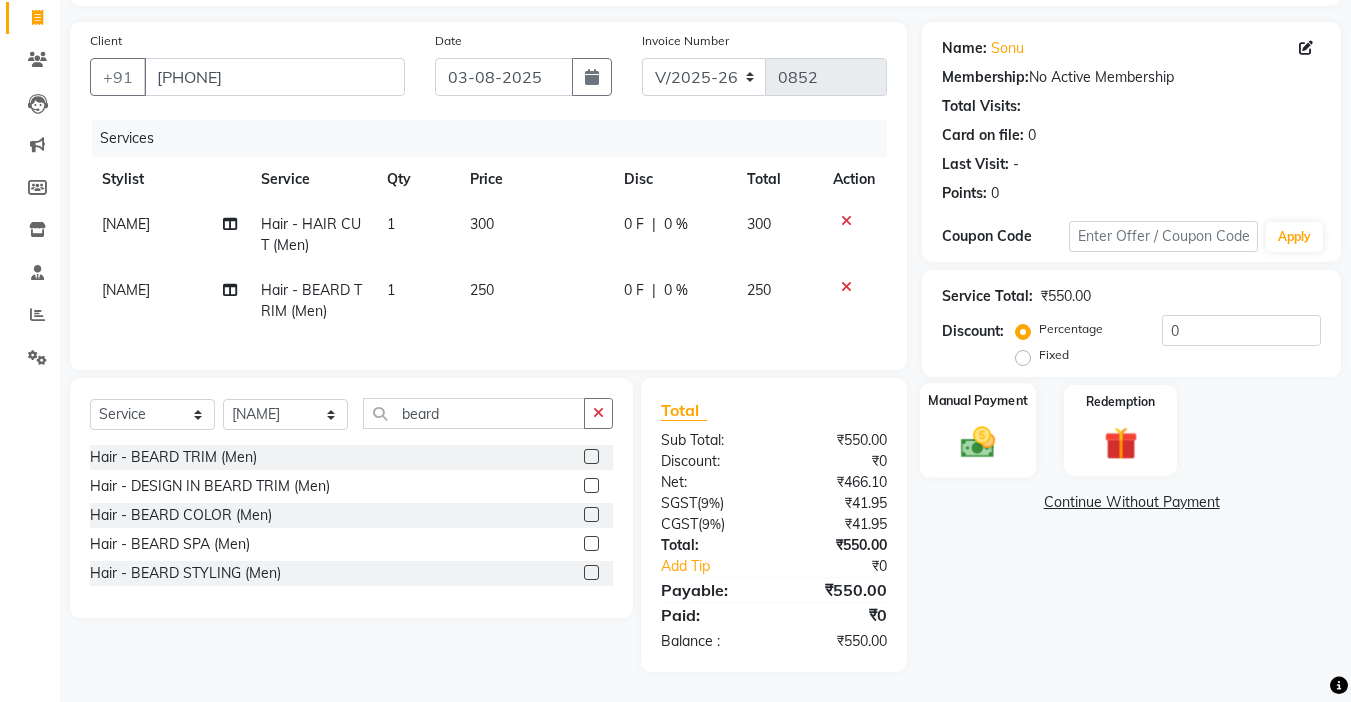 click on "Manual Payment" 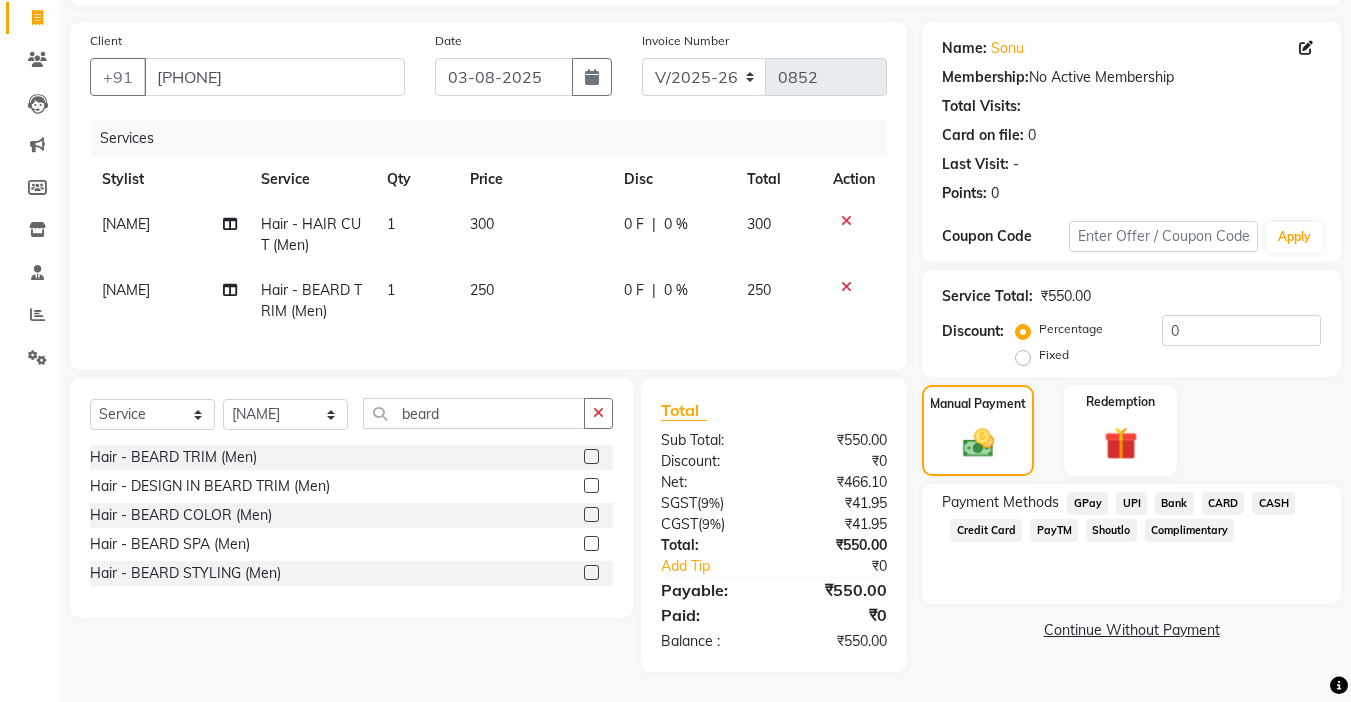 click on "CASH" 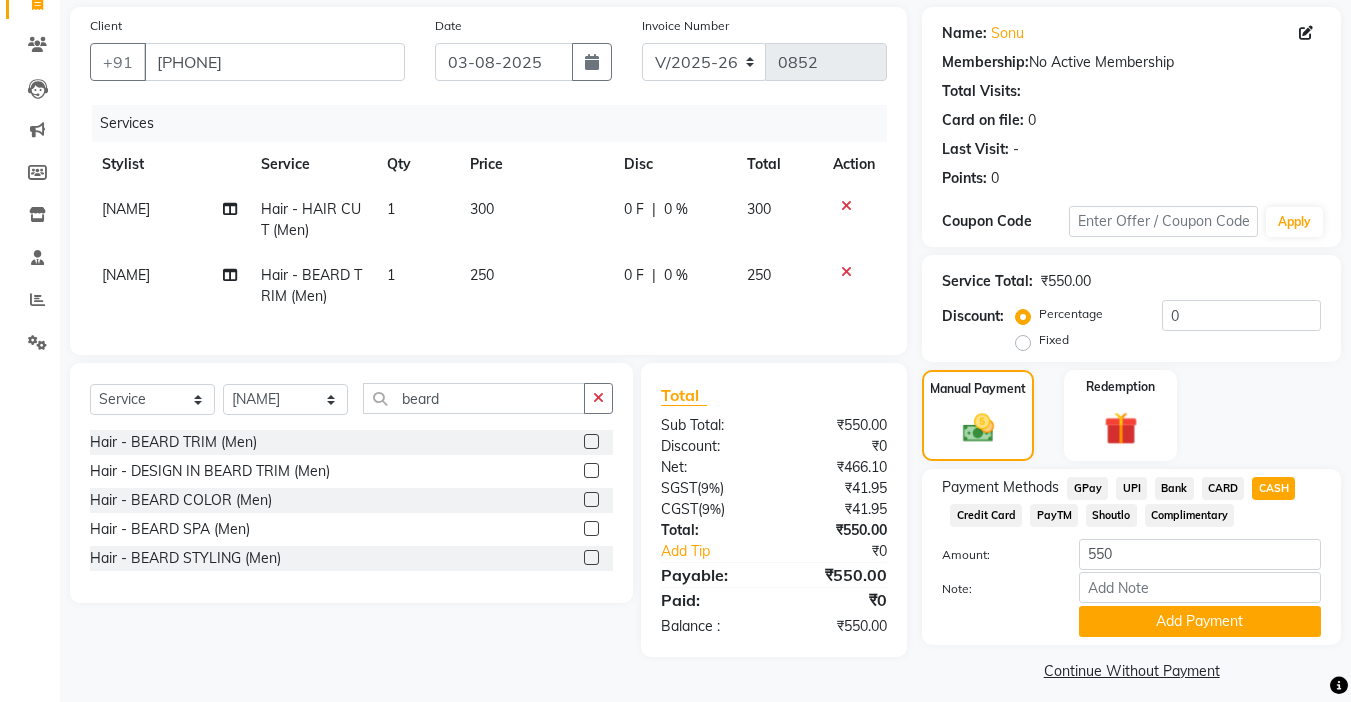 scroll, scrollTop: 157, scrollLeft: 0, axis: vertical 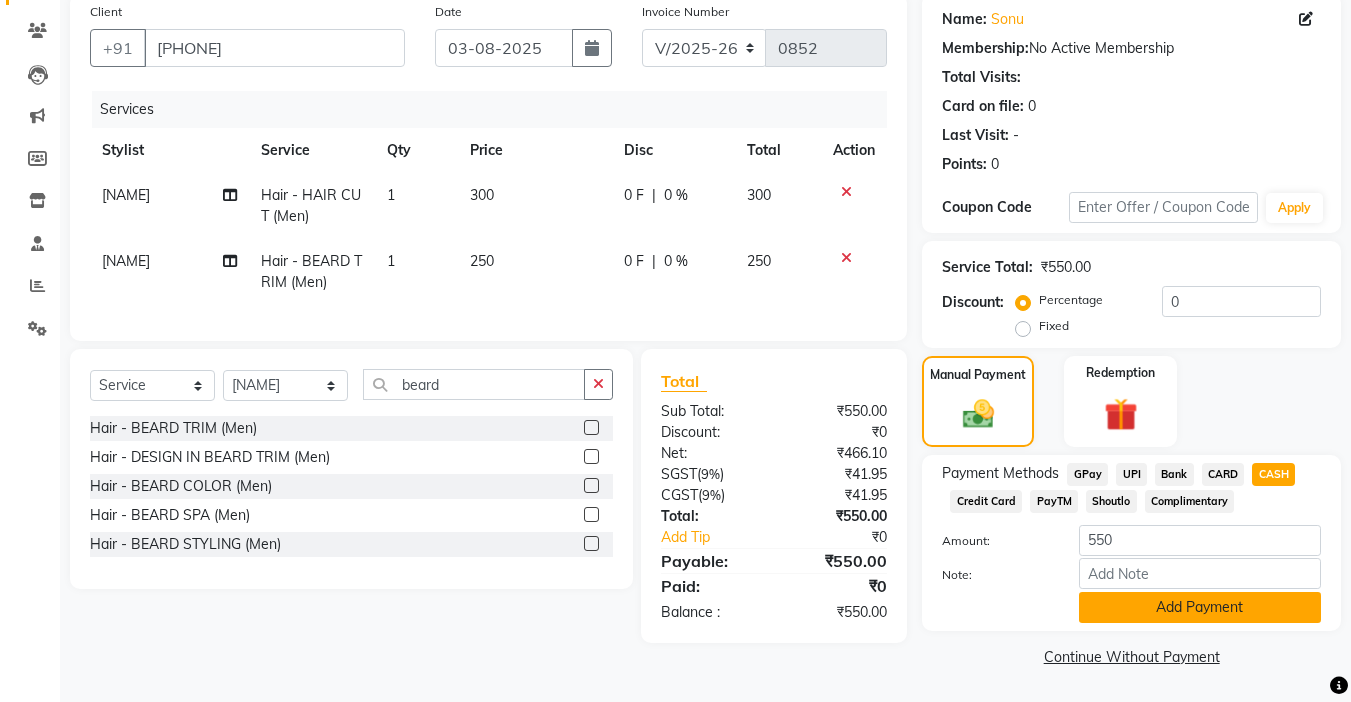 click on "Add Payment" 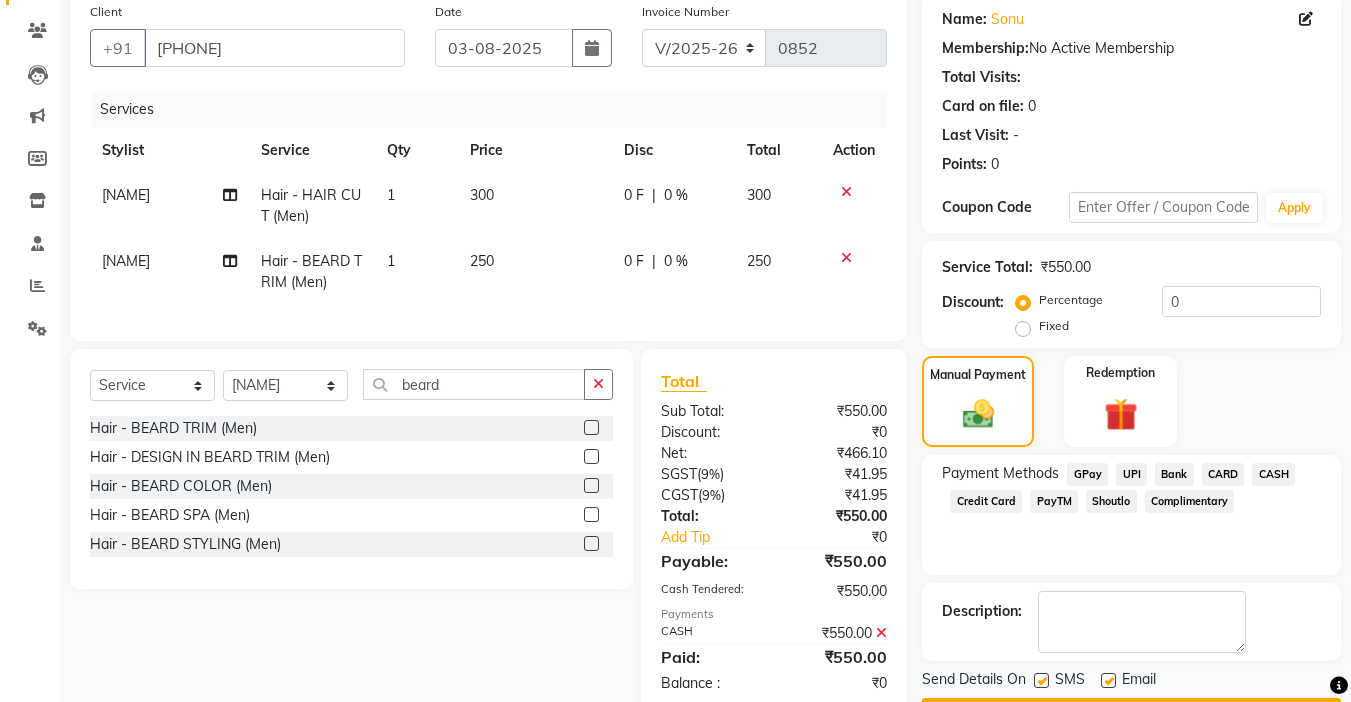 scroll, scrollTop: 214, scrollLeft: 0, axis: vertical 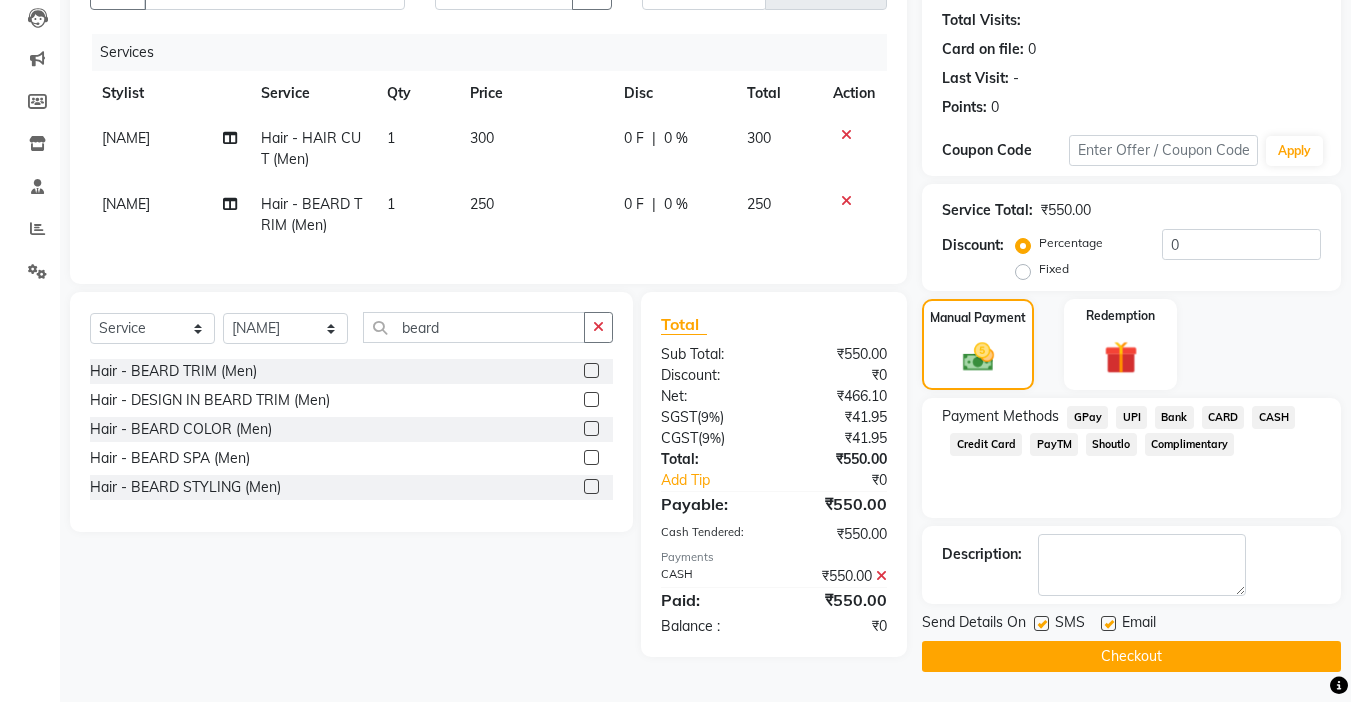 click 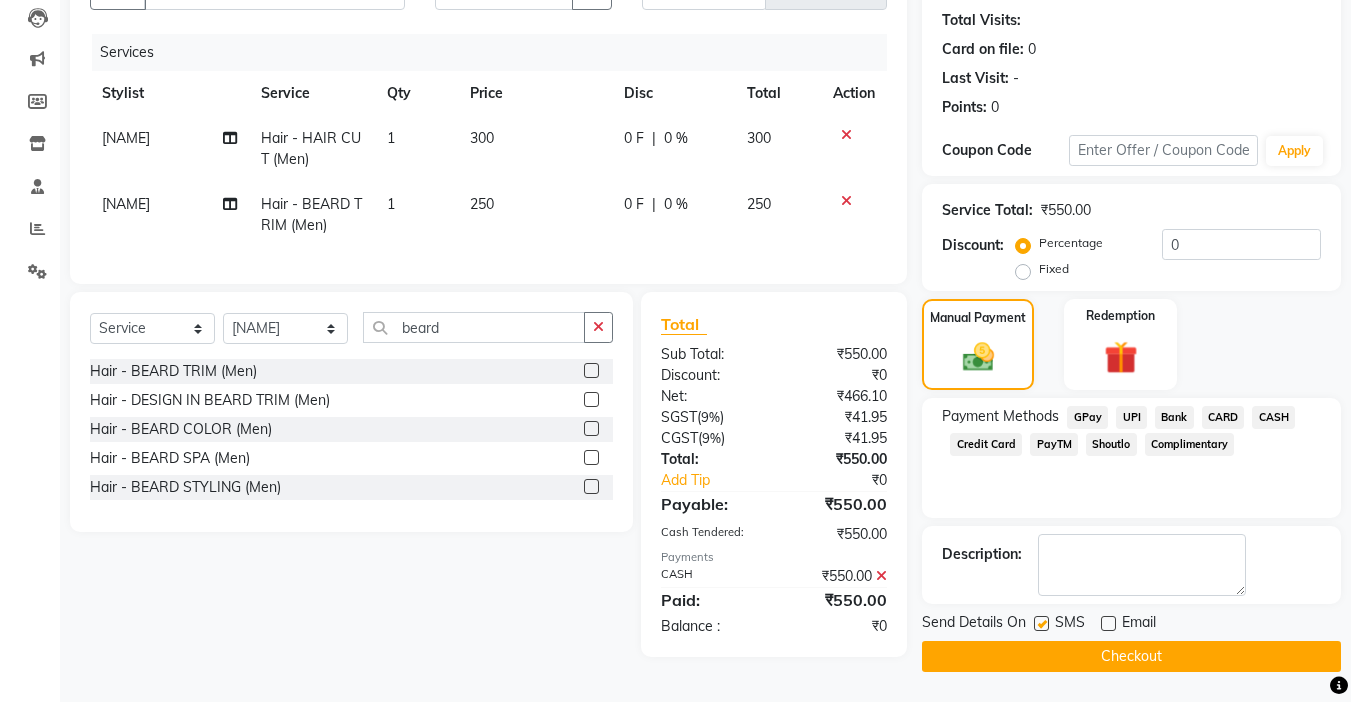click on "Checkout" 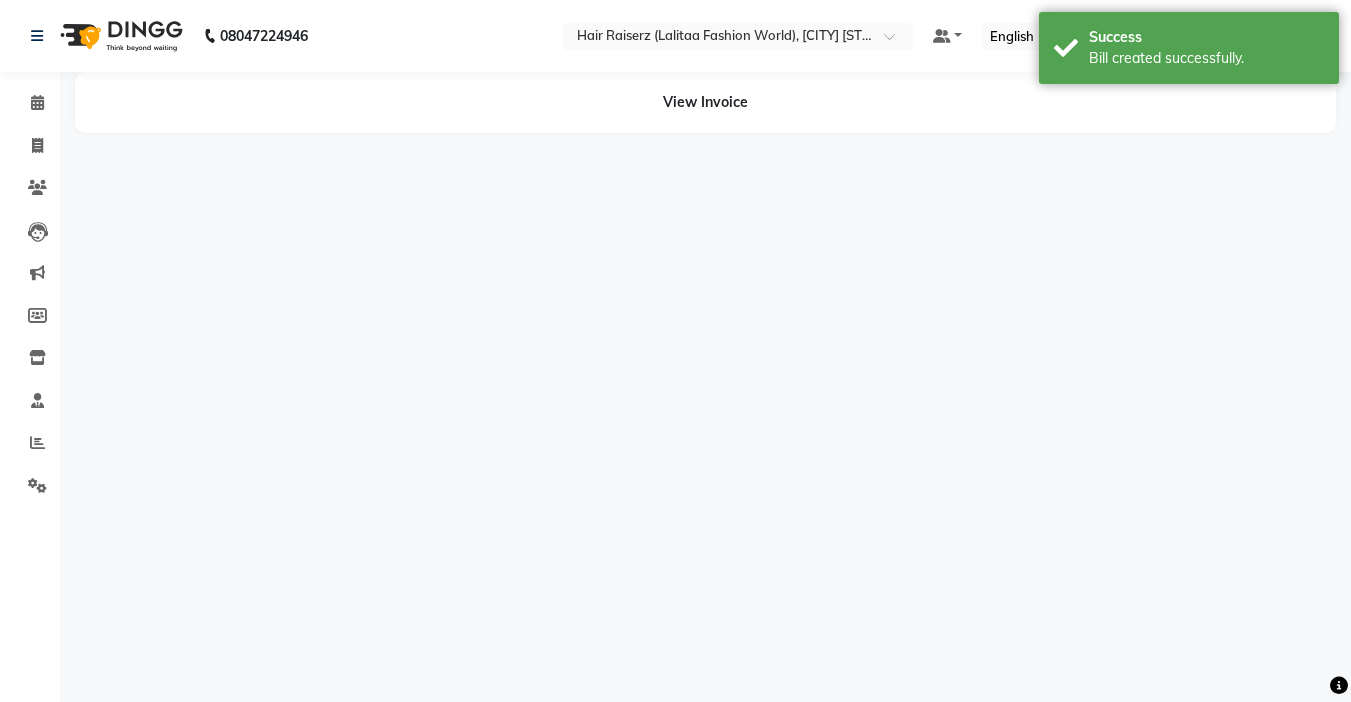 scroll, scrollTop: 0, scrollLeft: 0, axis: both 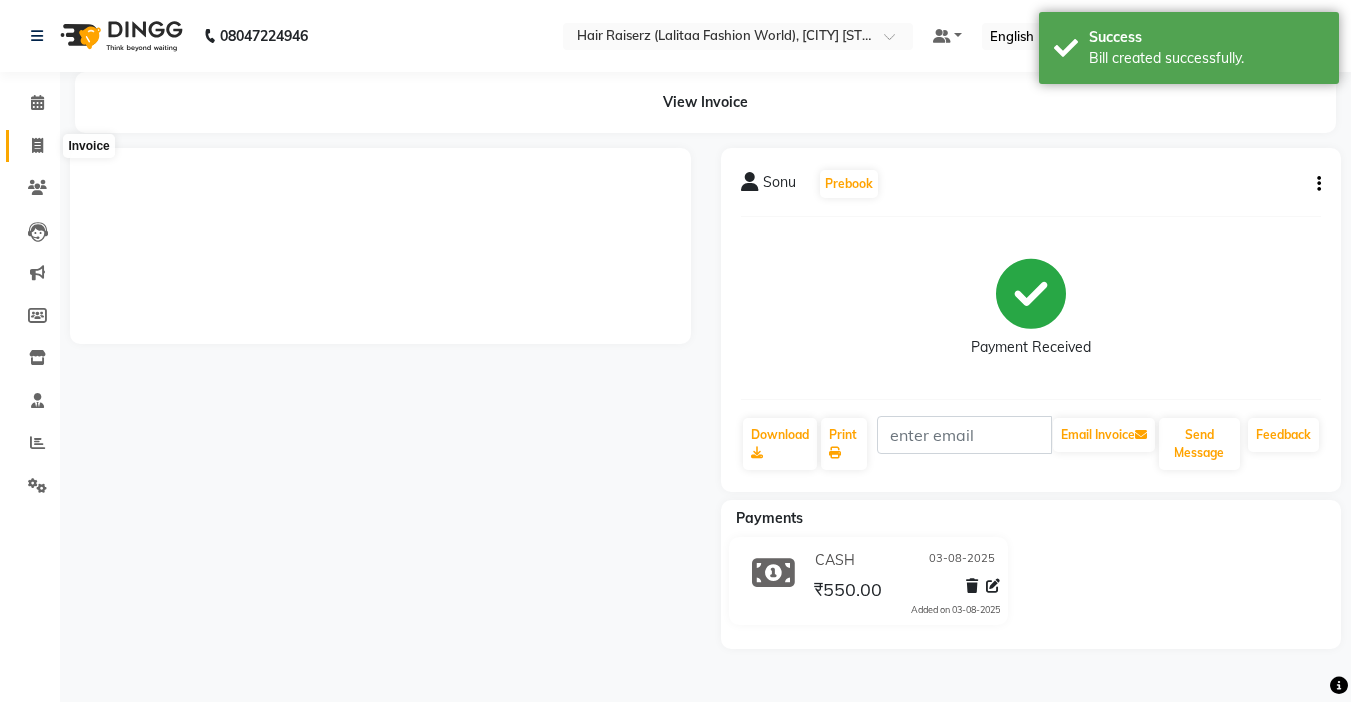 click 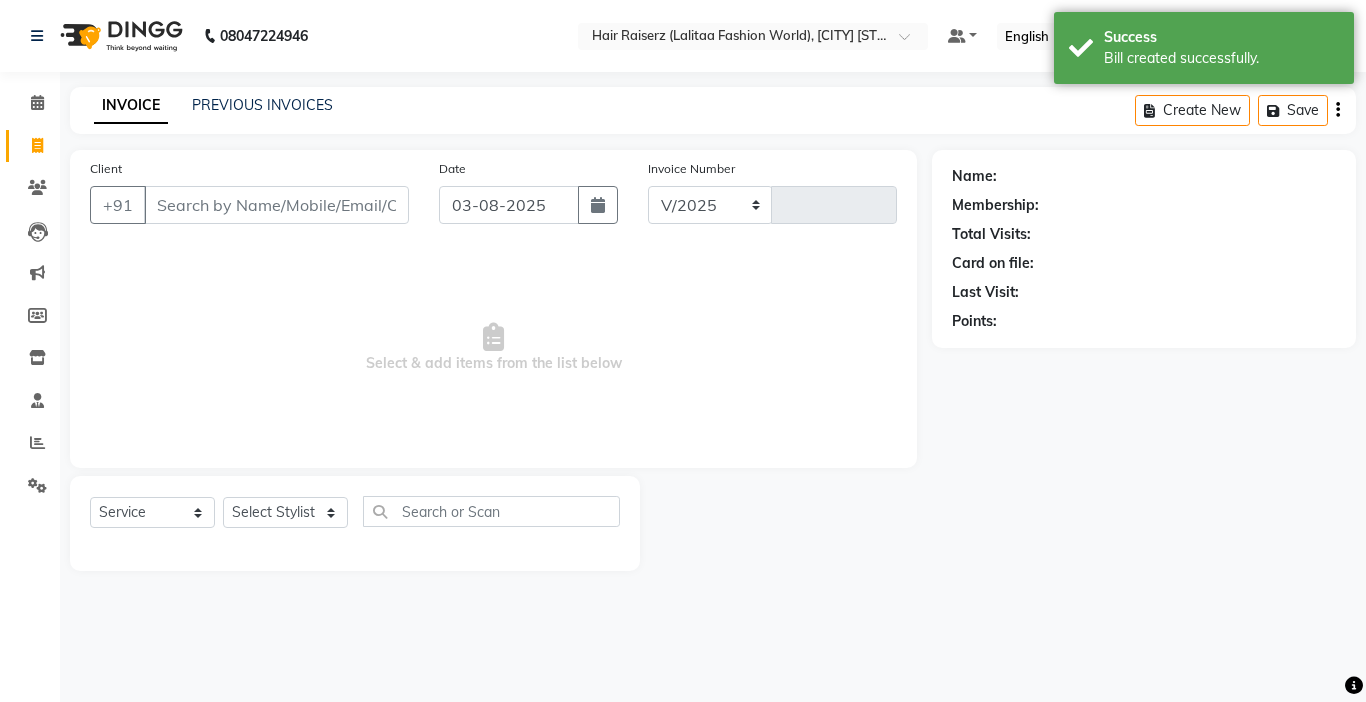 select on "7098" 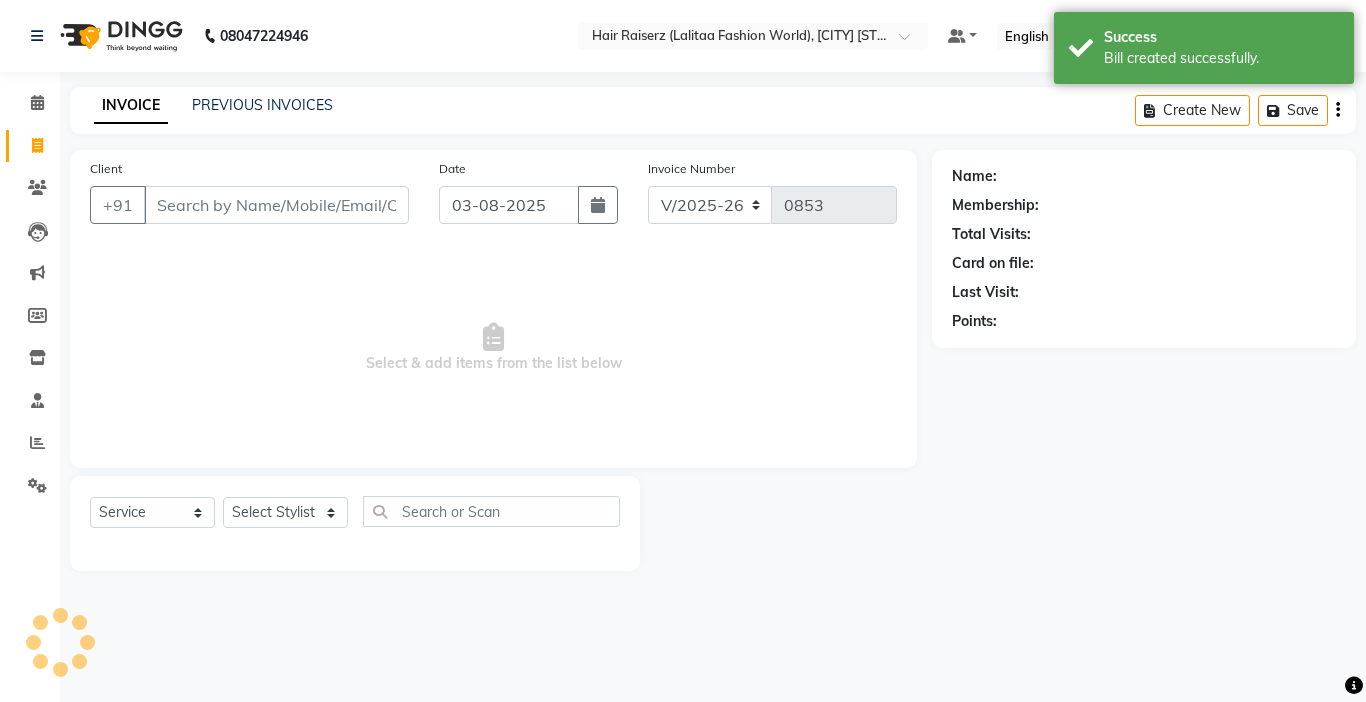 click on "Client" at bounding box center (276, 205) 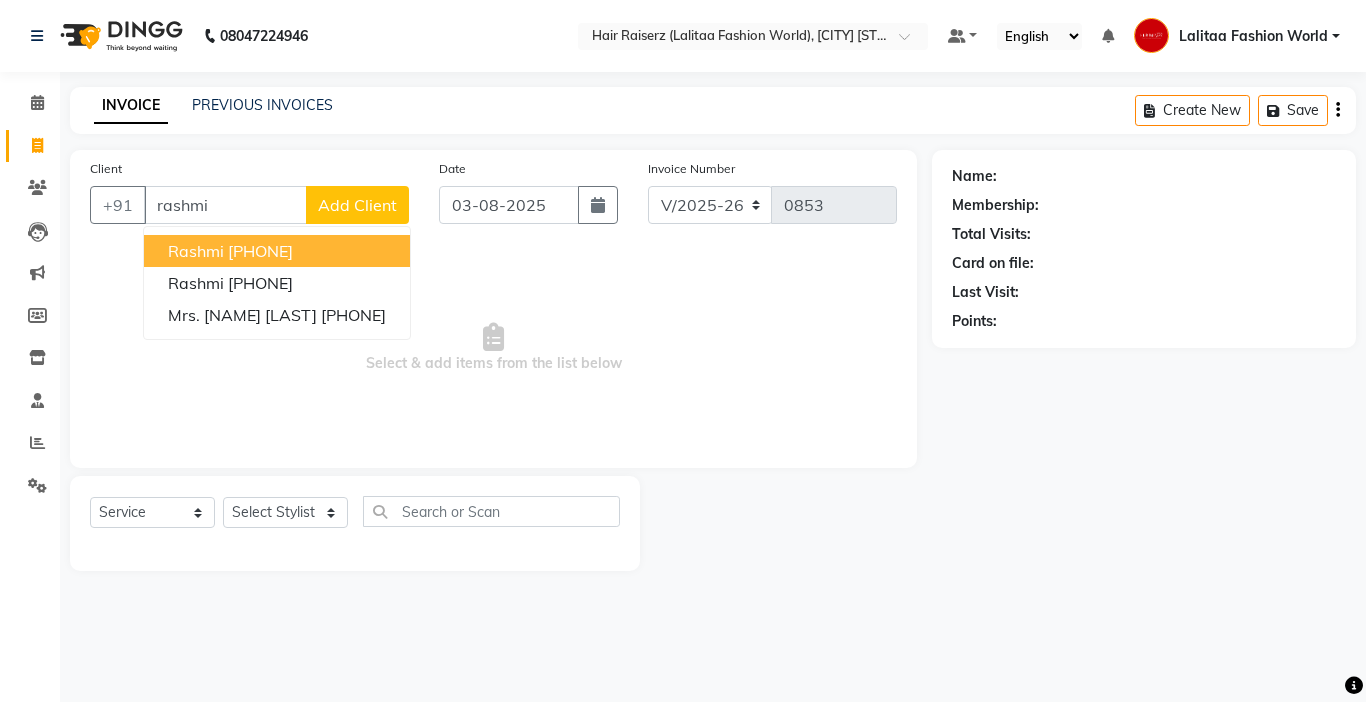 click on "rashmi" at bounding box center (225, 205) 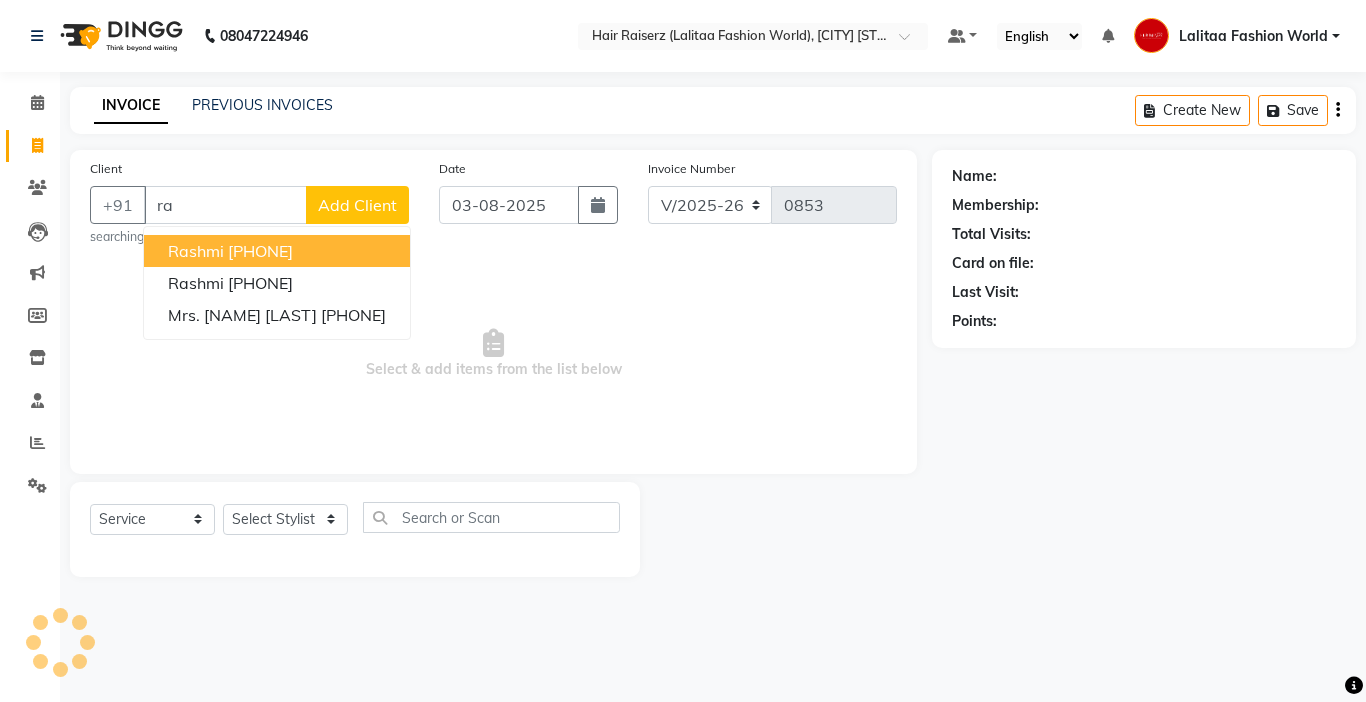 type on "r" 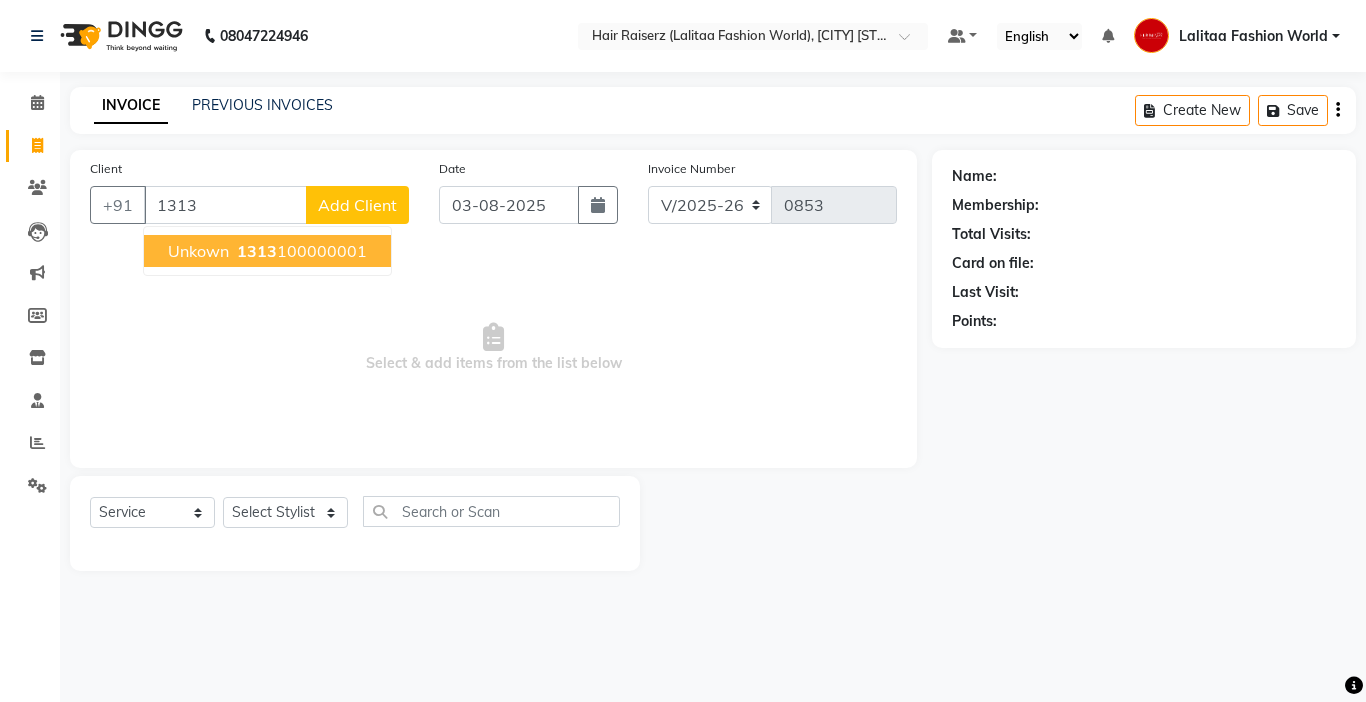 click on "1313 100000001" at bounding box center [300, 251] 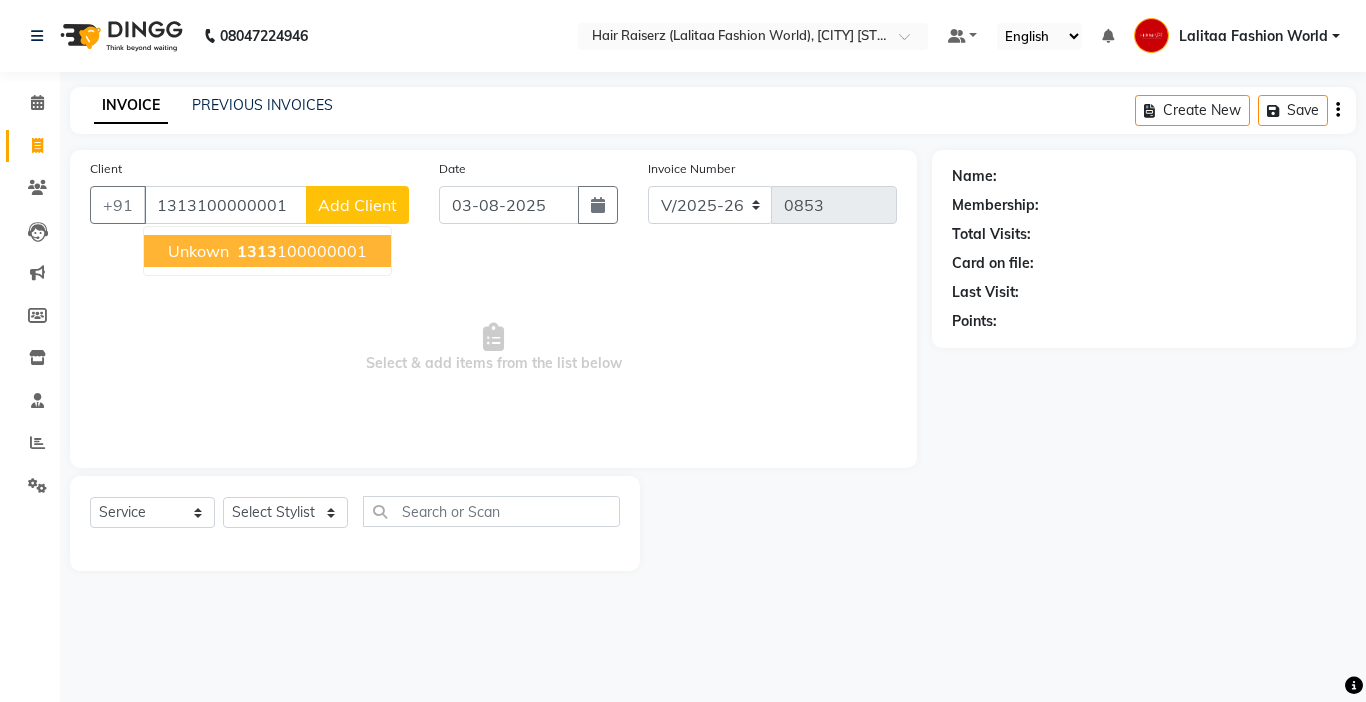 type on "1313100000001" 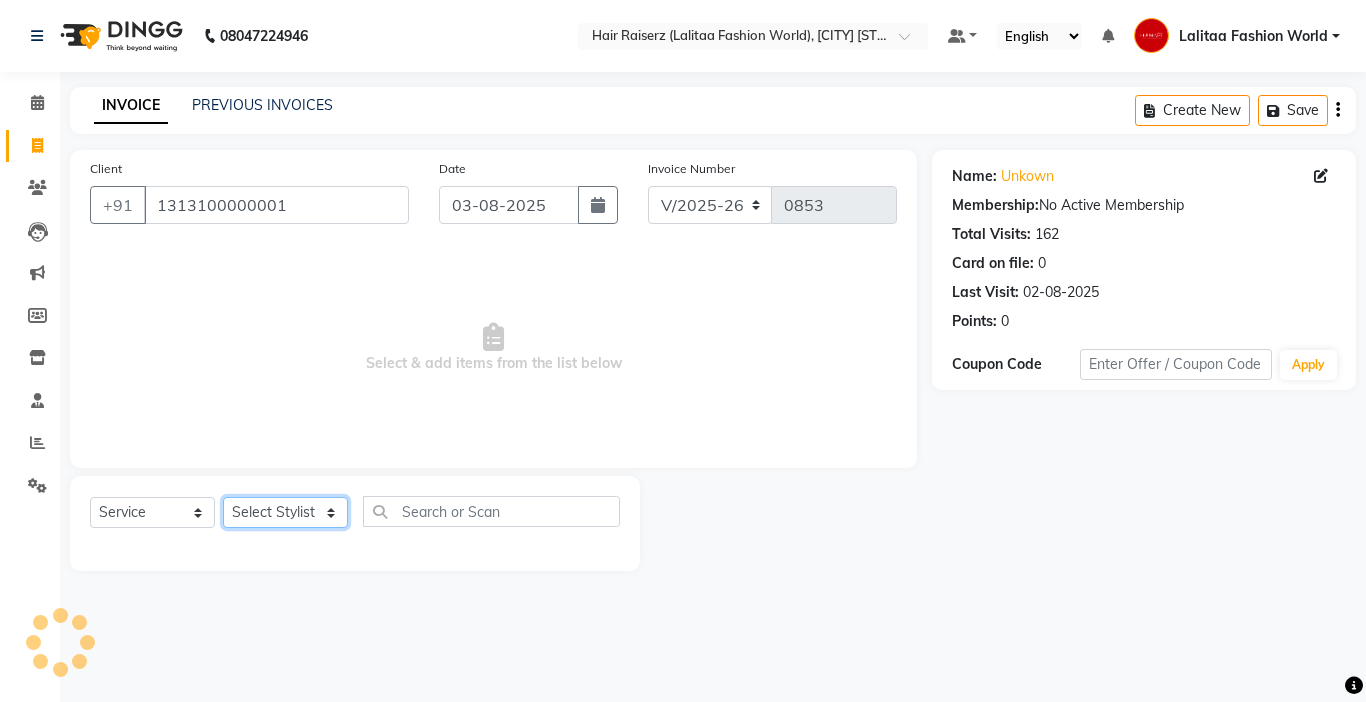 click on "Select Stylist [NAME] counter sales [NAME] [NAME] [NAME] [NAME] Lalitaa Fashion World [NAME] [NAME] [NAME] [NAME] [NAME] [NAME] [NAME]" 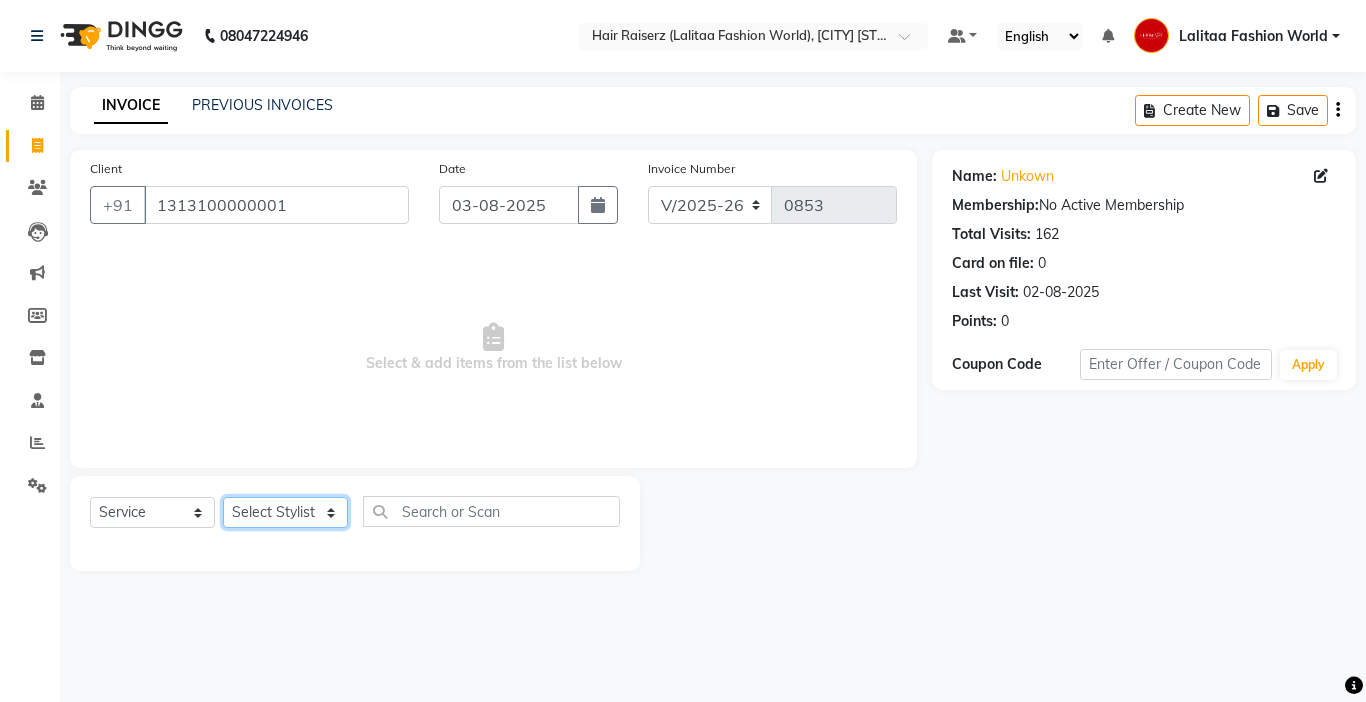 select on "68831" 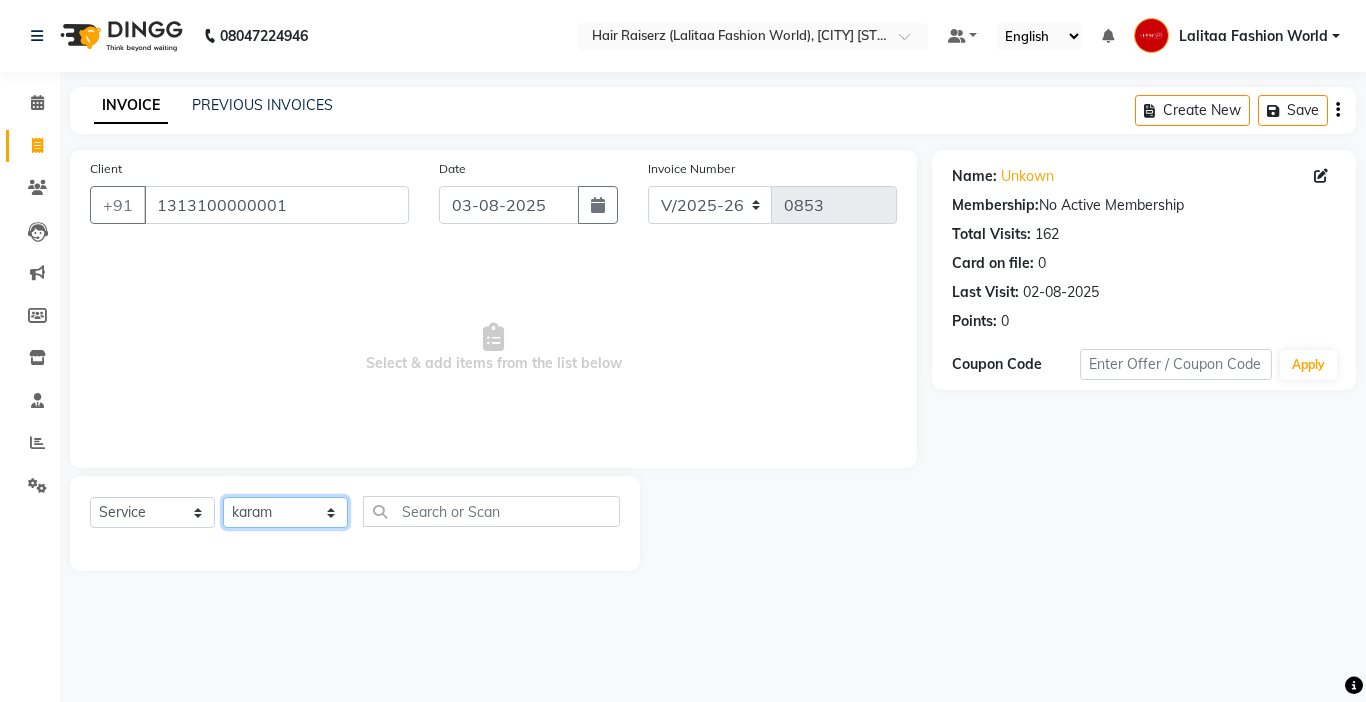click on "Select Stylist [NAME] counter sales [NAME] [NAME] [NAME] [NAME] Lalitaa Fashion World [NAME] [NAME] [NAME] [NAME] [NAME] [NAME] [NAME]" 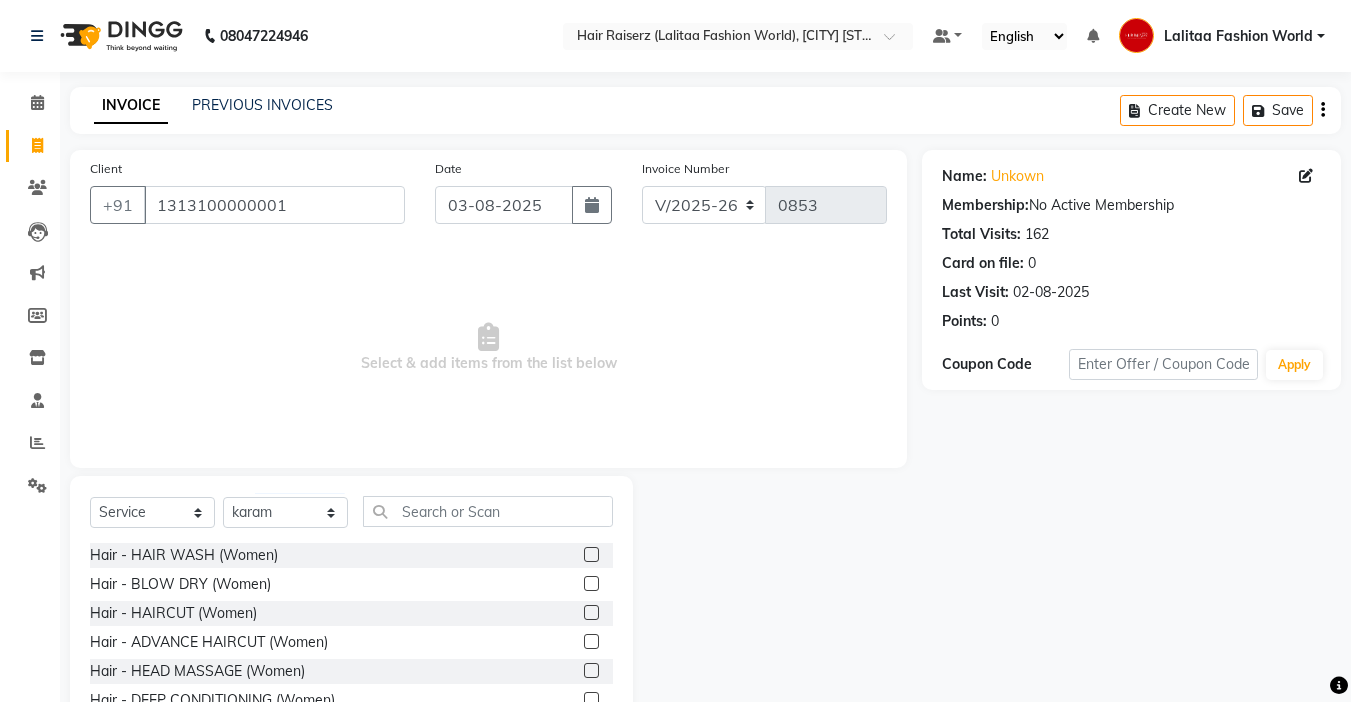 click 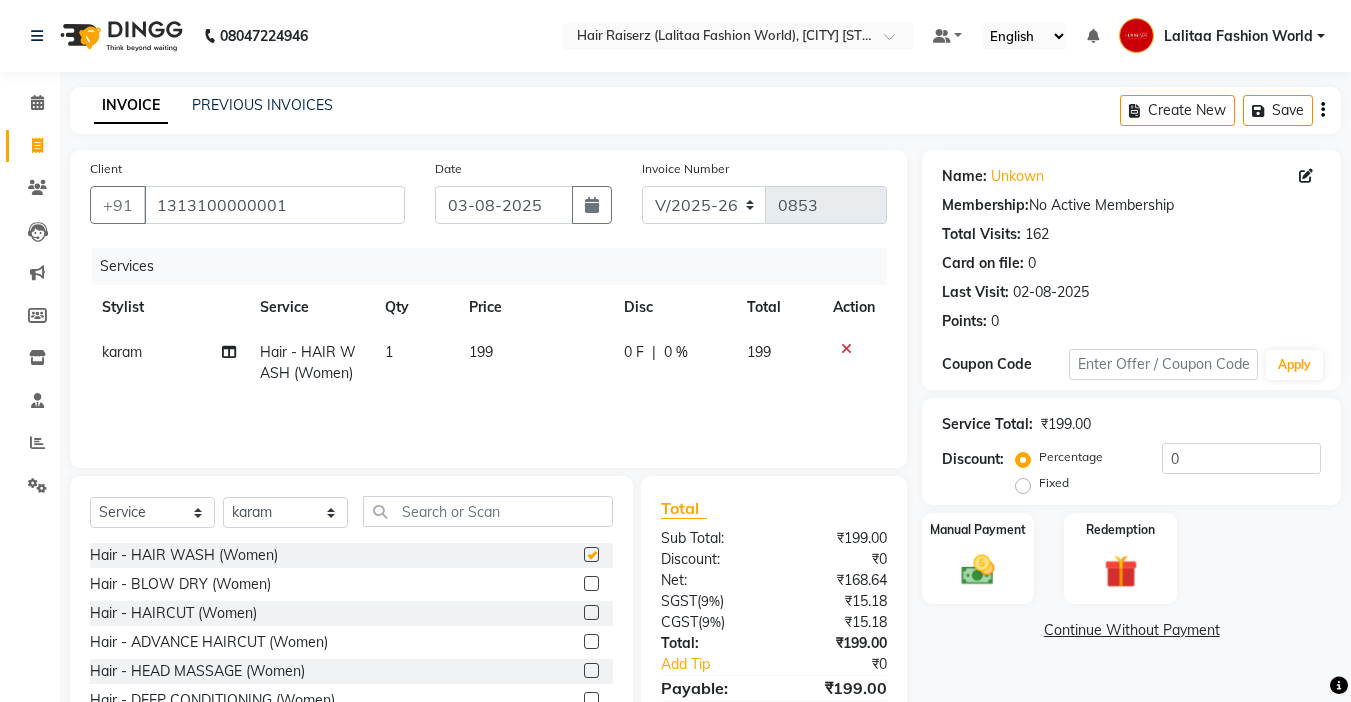 type 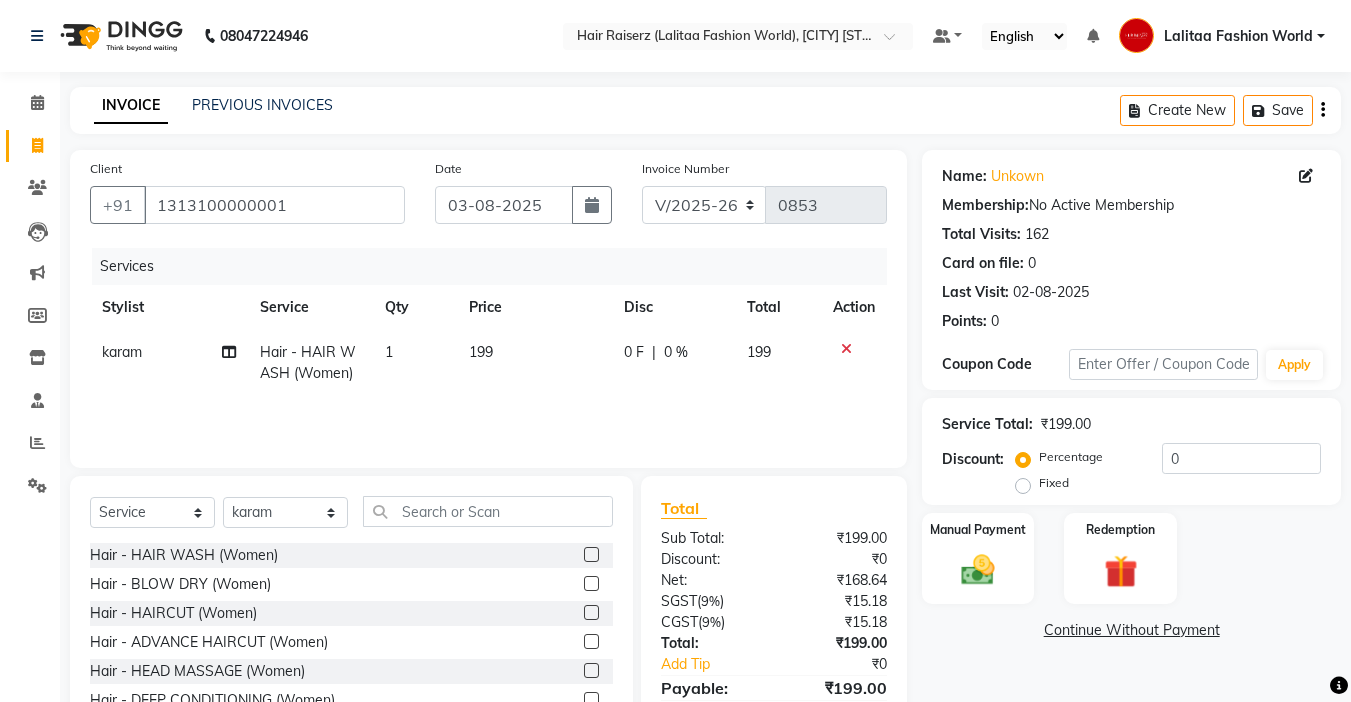 click on "199" 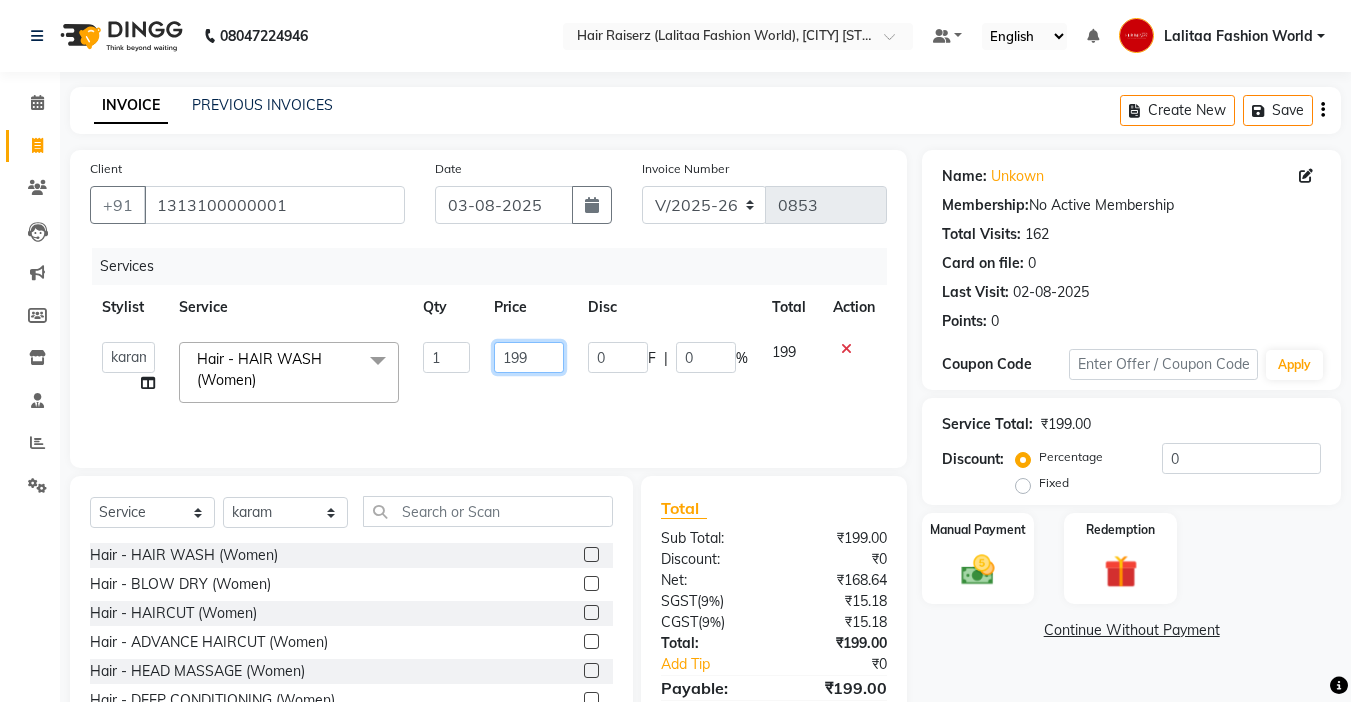 click on "199" 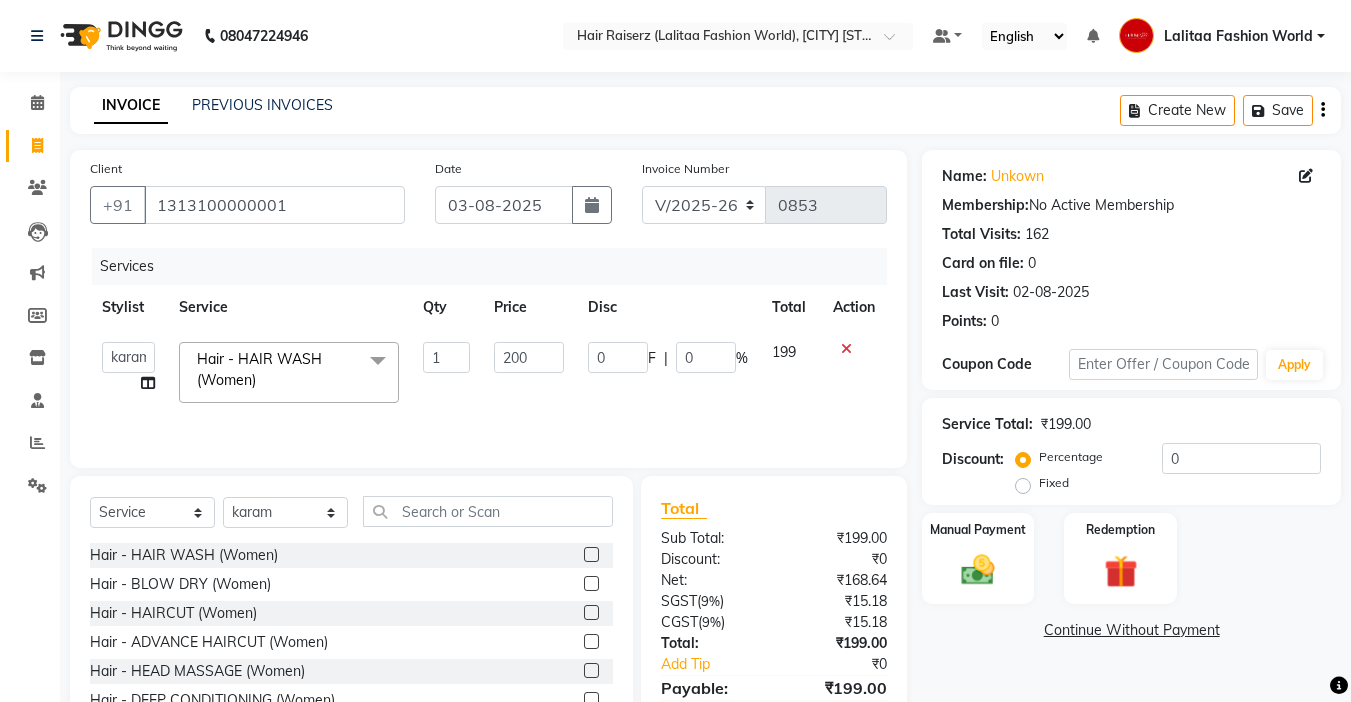 click on "Services Stylist Service Qty Price Disc Total Action [NAME] counter sales [NAME] [NAME] [NAME] [NAME] Lalitaa Fashion World [NAME] [NAME] [NAME] [NAME] [NAME] [NAME] [NAME] Hair - HAIR WASH (Women) x Hair - HAIR WASH (Women) Hair - BLOW DRY (Women) Hair - HAIRCUT (Women) Hair - ADVANCE HAIRCUT (Women) Hair - HEAD MASSAGE (Women) Hair - DEEP CONDITIONING (Women) Hair - IRONING (Women) Hair - SPLITEND TREATMENT (Women) Hair - LOREAL ROOT-TOUCHUP (Women) Hair - ROOT-TOUCHUP AMONIA FREE (Women) Hair - GLOBAL COLOR (Women) Hair - GLOBAL HIGHLIGHTS (Women) Hair - COLOR PER STREAK (Women) Hair - SMOTHNING, REBONDING (Women) Hair - KERATIN TREATMENT (Women) Hair - LOREAL HAIR SPA (Women) Hair - ASSORTED HAIR CARE SERVICE (Women) Hair - SCALP TREATMENT (Women) Hair - OLA PLEX (Women) Hair - SHOMBRE (Women) Hair - BOTOX (Women) Hair - OMBRE (Women) Hair - HAIR BOTOX TREATMENT (Women) Hair - MERGING HIGHLIGHTS (Women) Hair - BALAYAGE (Women) Hair - DOUBLE COLOUR (Women) BASIC CLEAN UP 1 200 0 F" 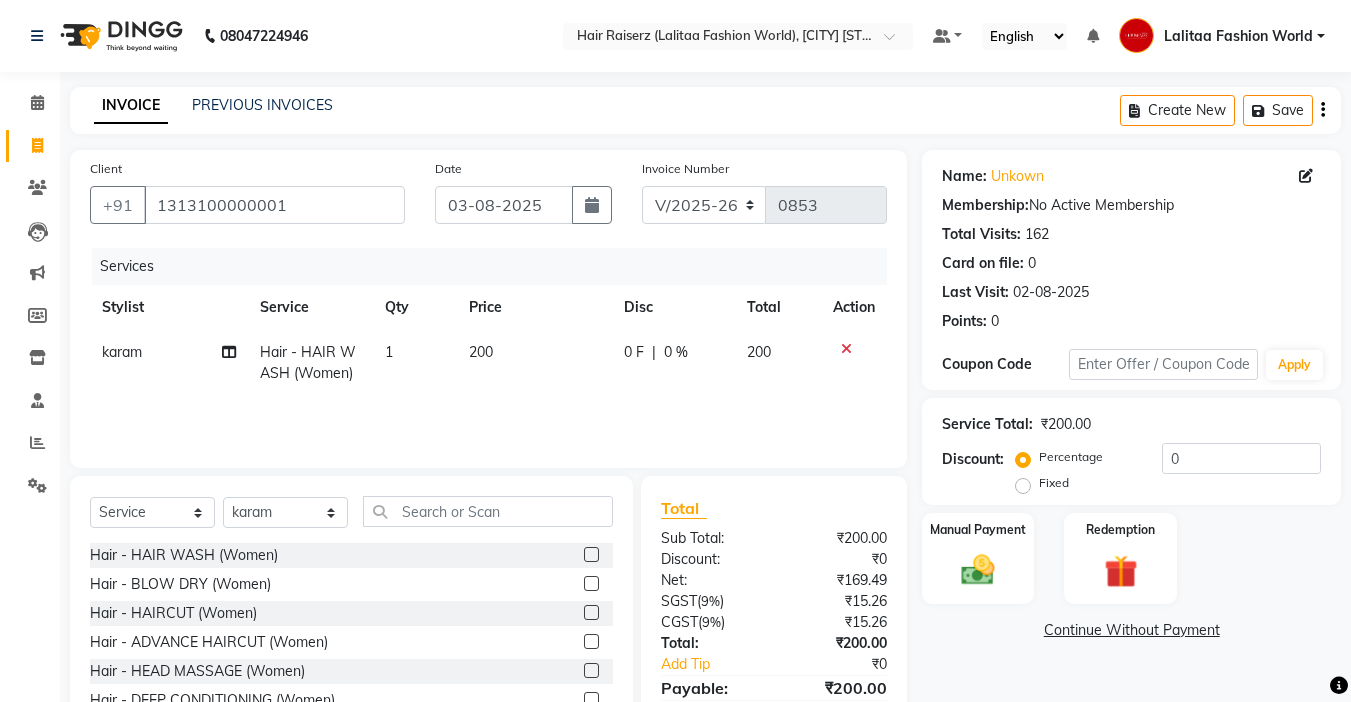 scroll, scrollTop: 99, scrollLeft: 0, axis: vertical 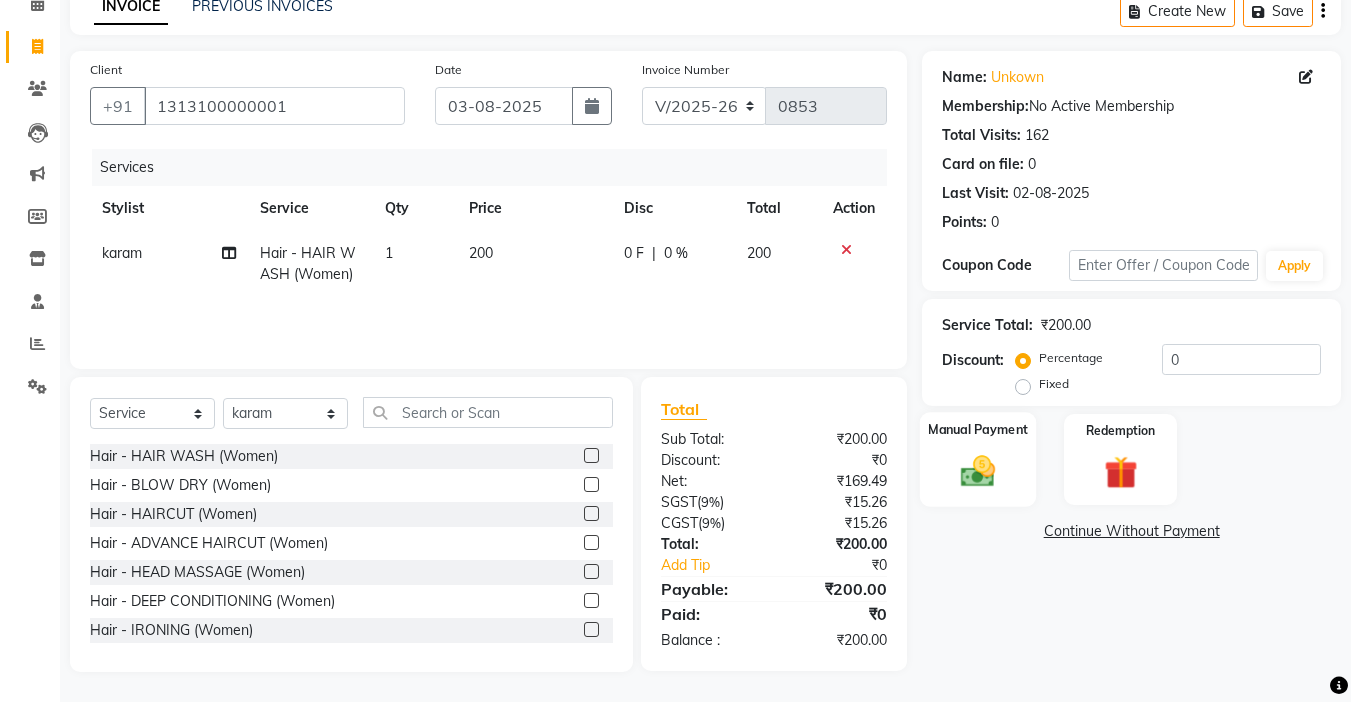 click on "Manual Payment" 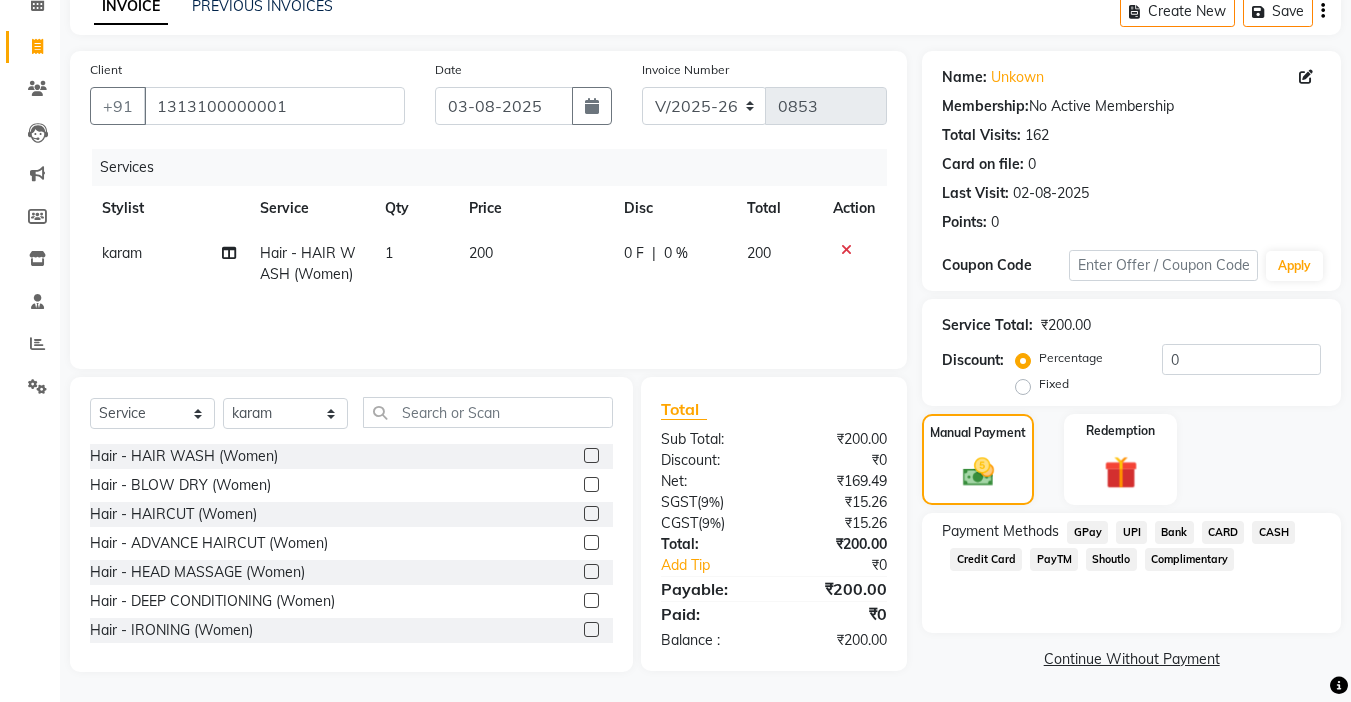 click on "CASH" 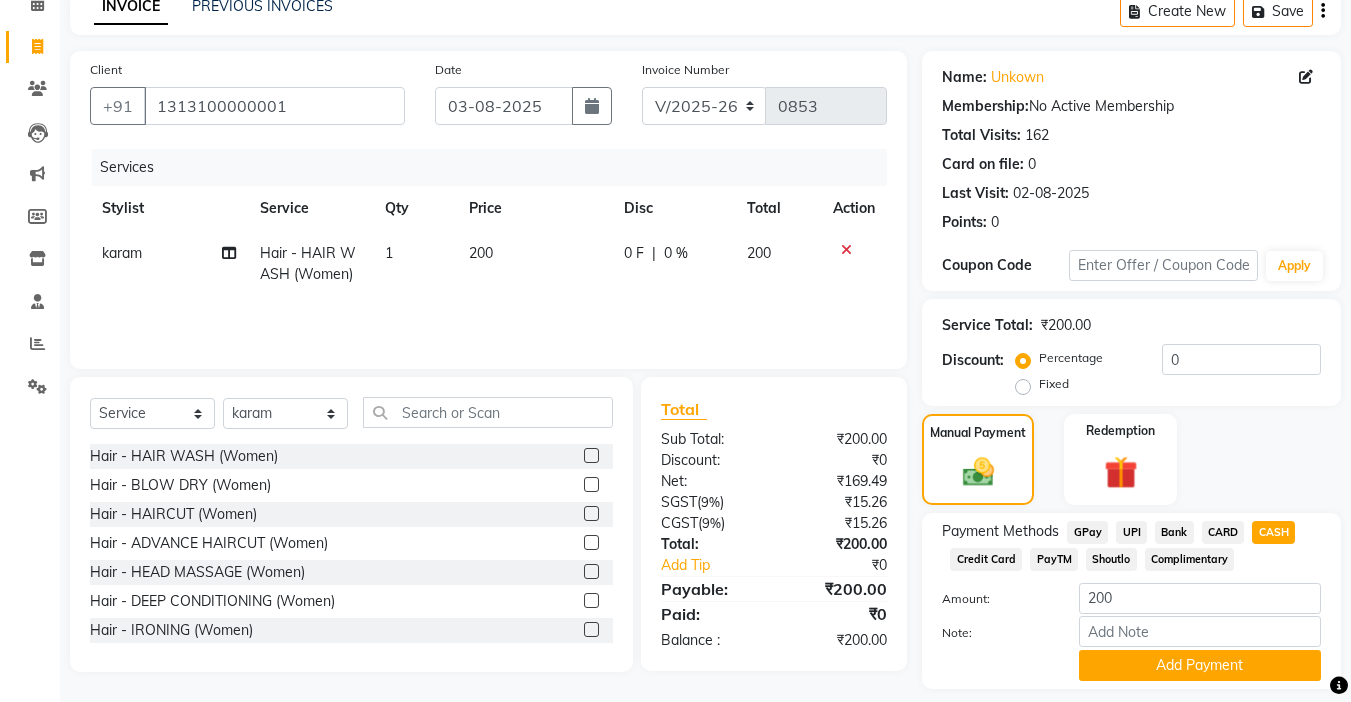 scroll, scrollTop: 157, scrollLeft: 0, axis: vertical 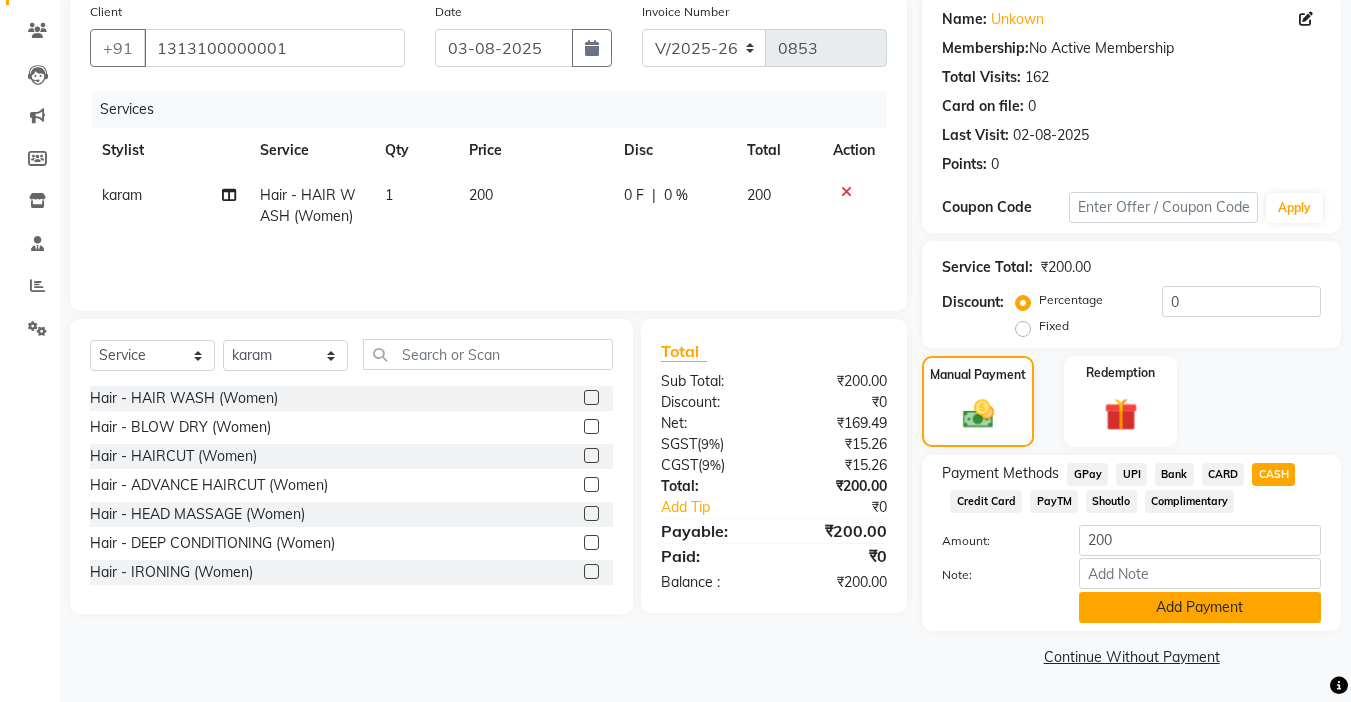 click on "Add Payment" 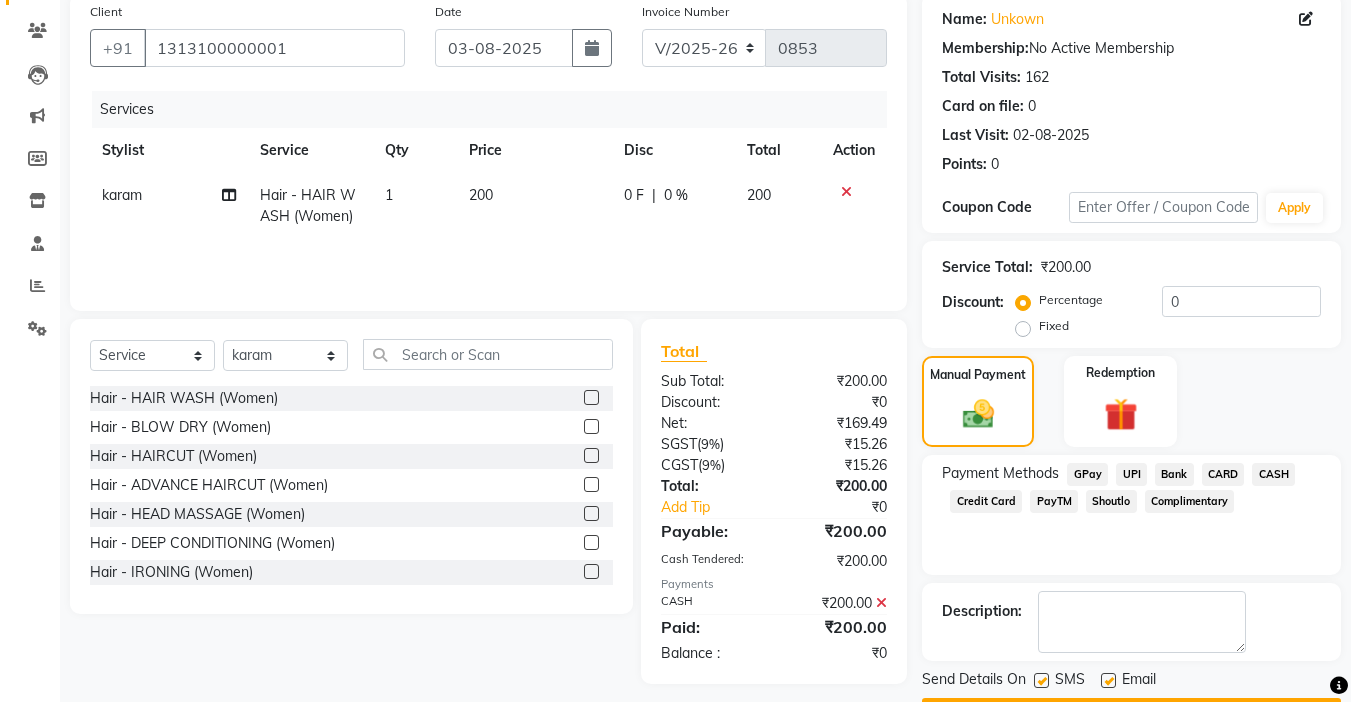 scroll, scrollTop: 214, scrollLeft: 0, axis: vertical 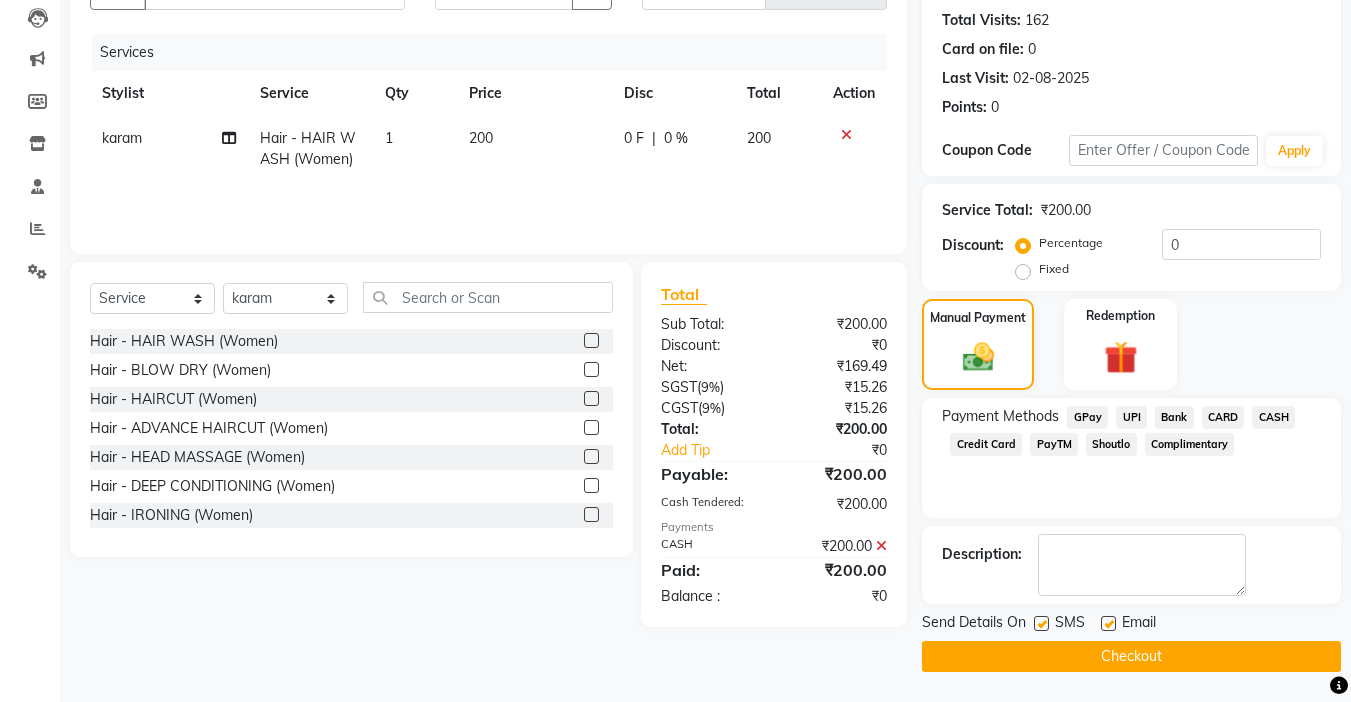 click 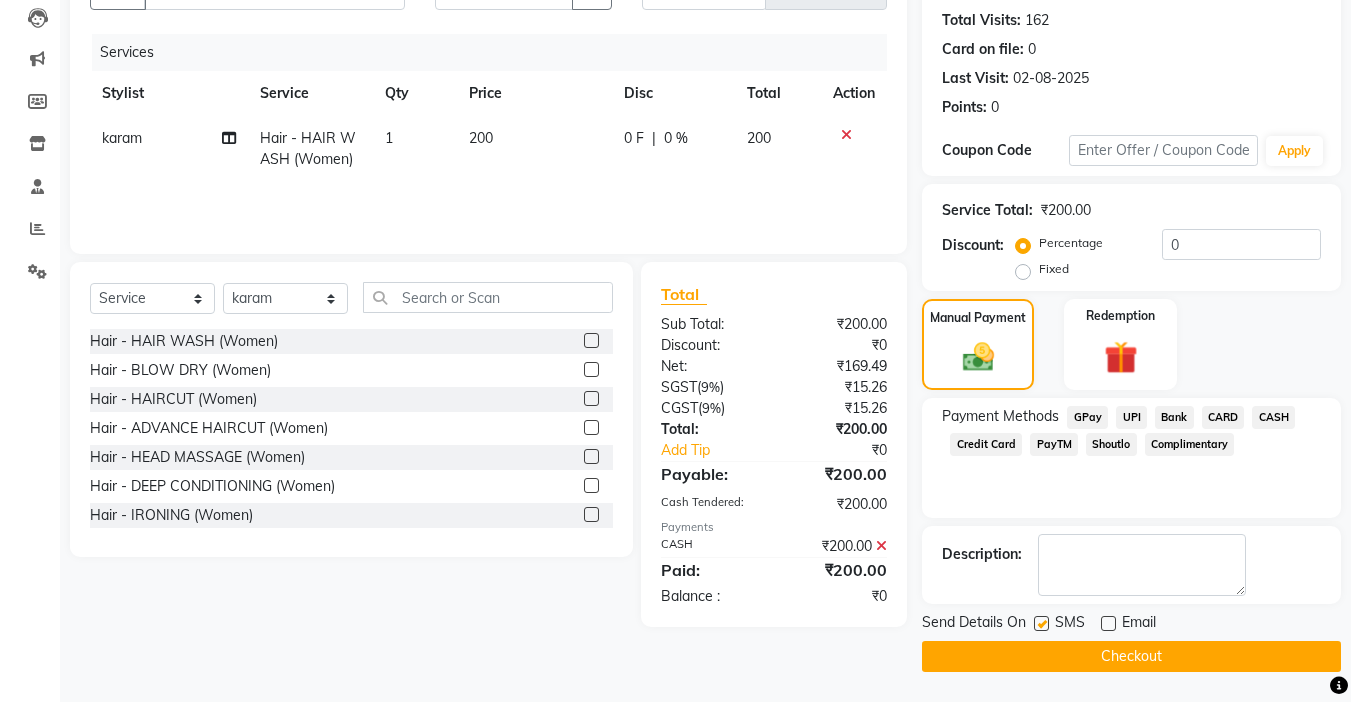 click 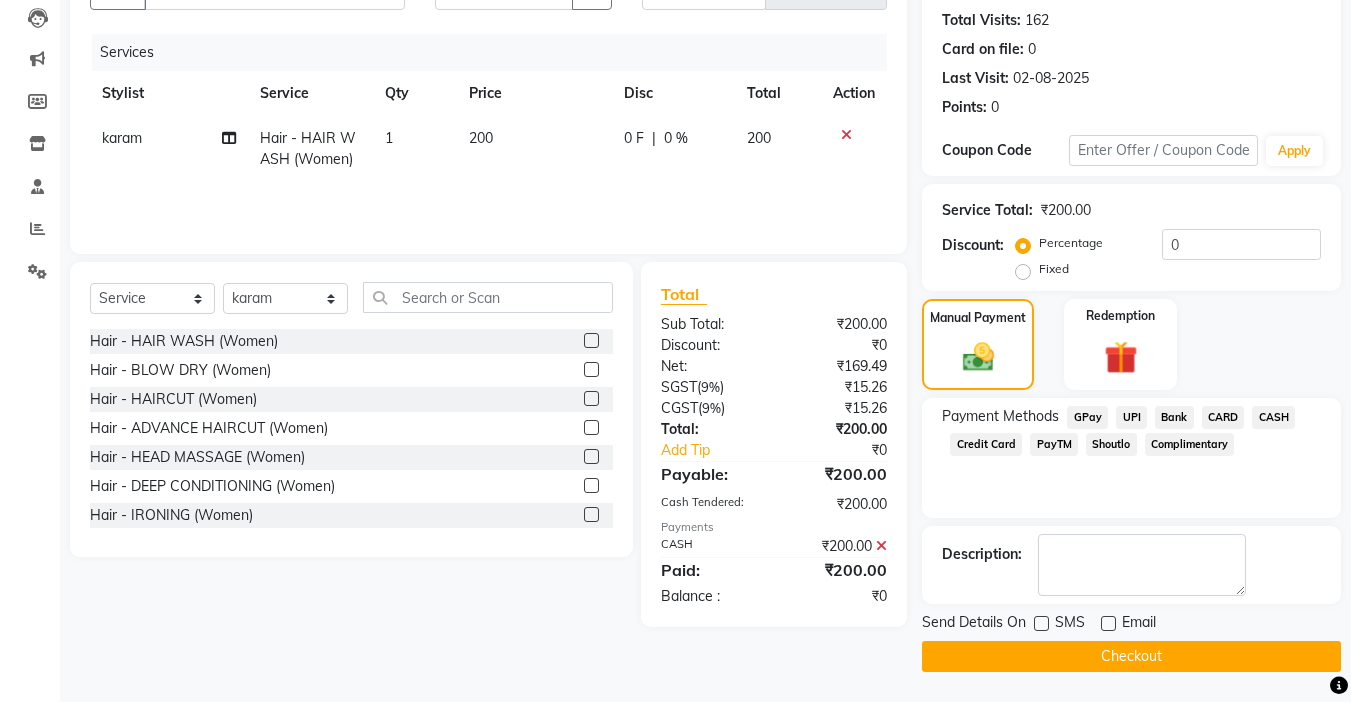 click on "Checkout" 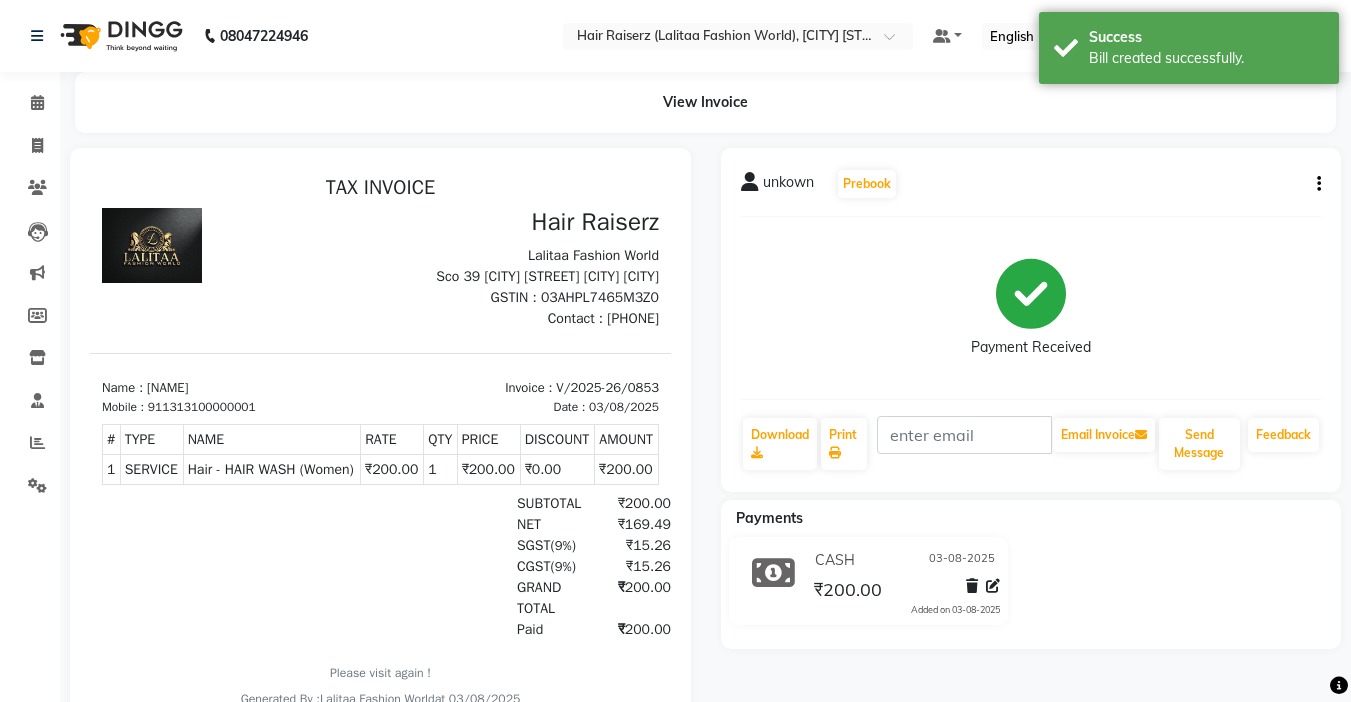 scroll, scrollTop: 0, scrollLeft: 0, axis: both 